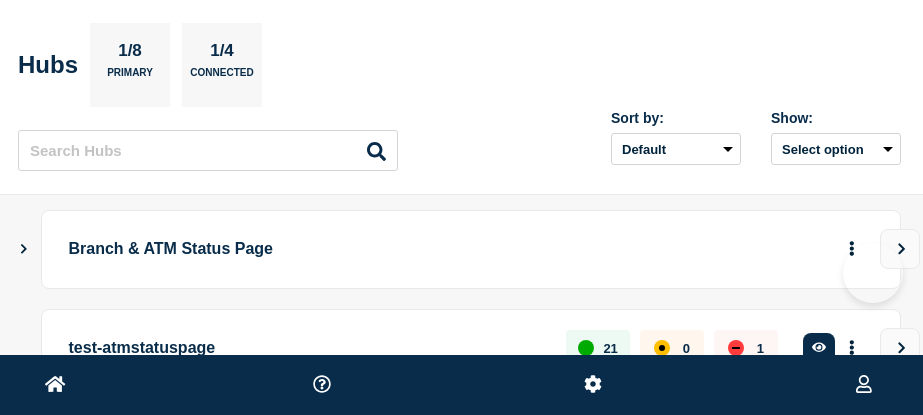 scroll, scrollTop: 0, scrollLeft: 0, axis: both 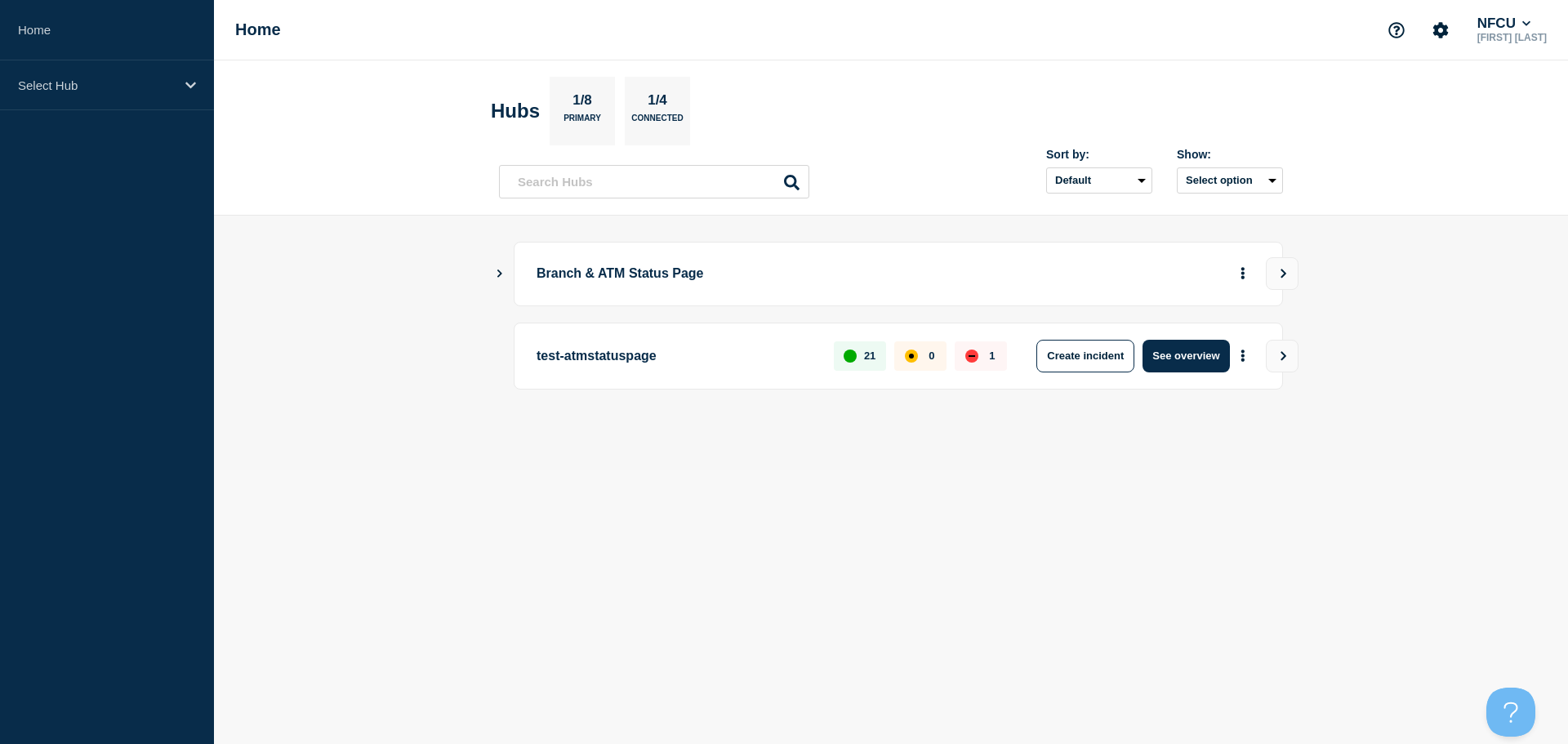 click 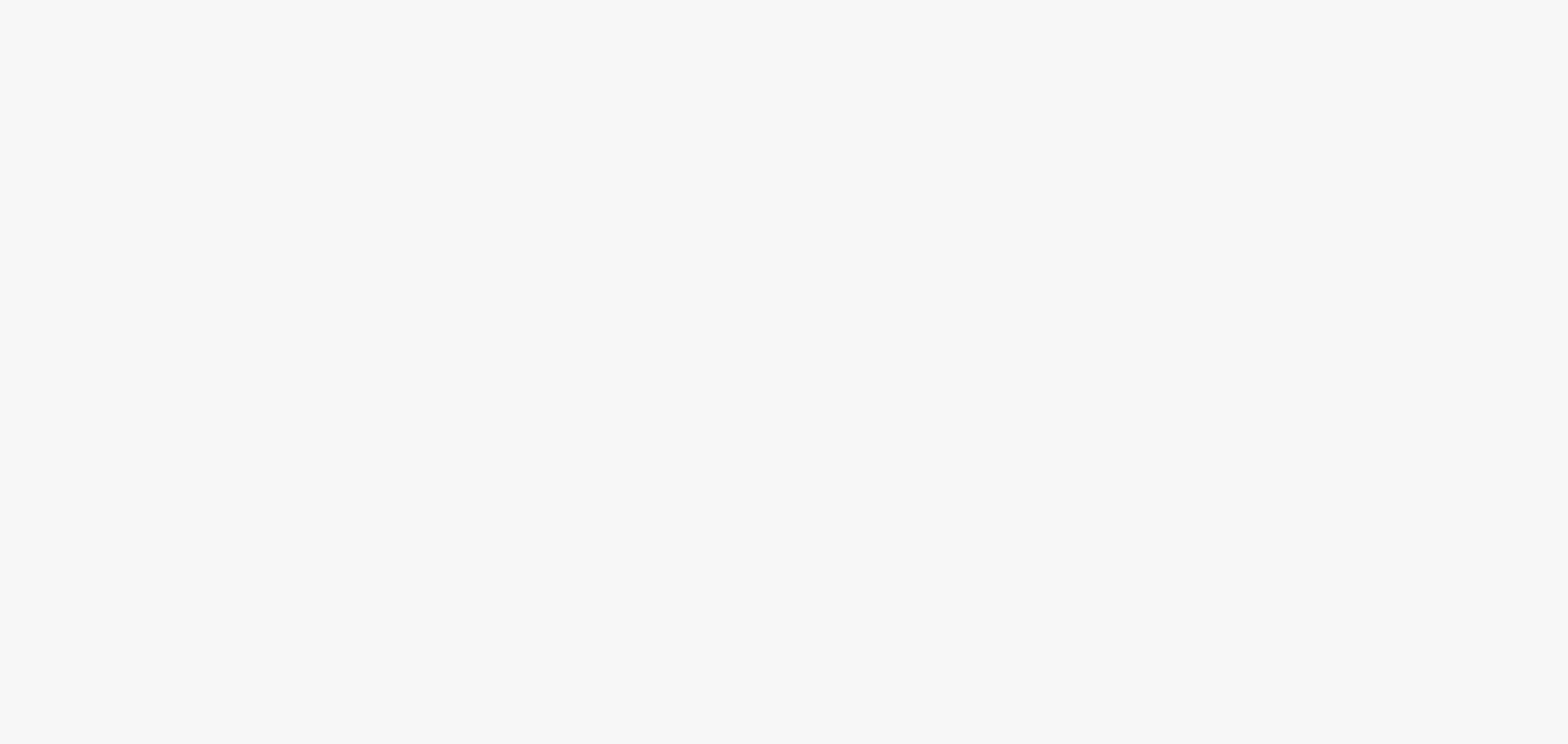 scroll, scrollTop: 0, scrollLeft: 0, axis: both 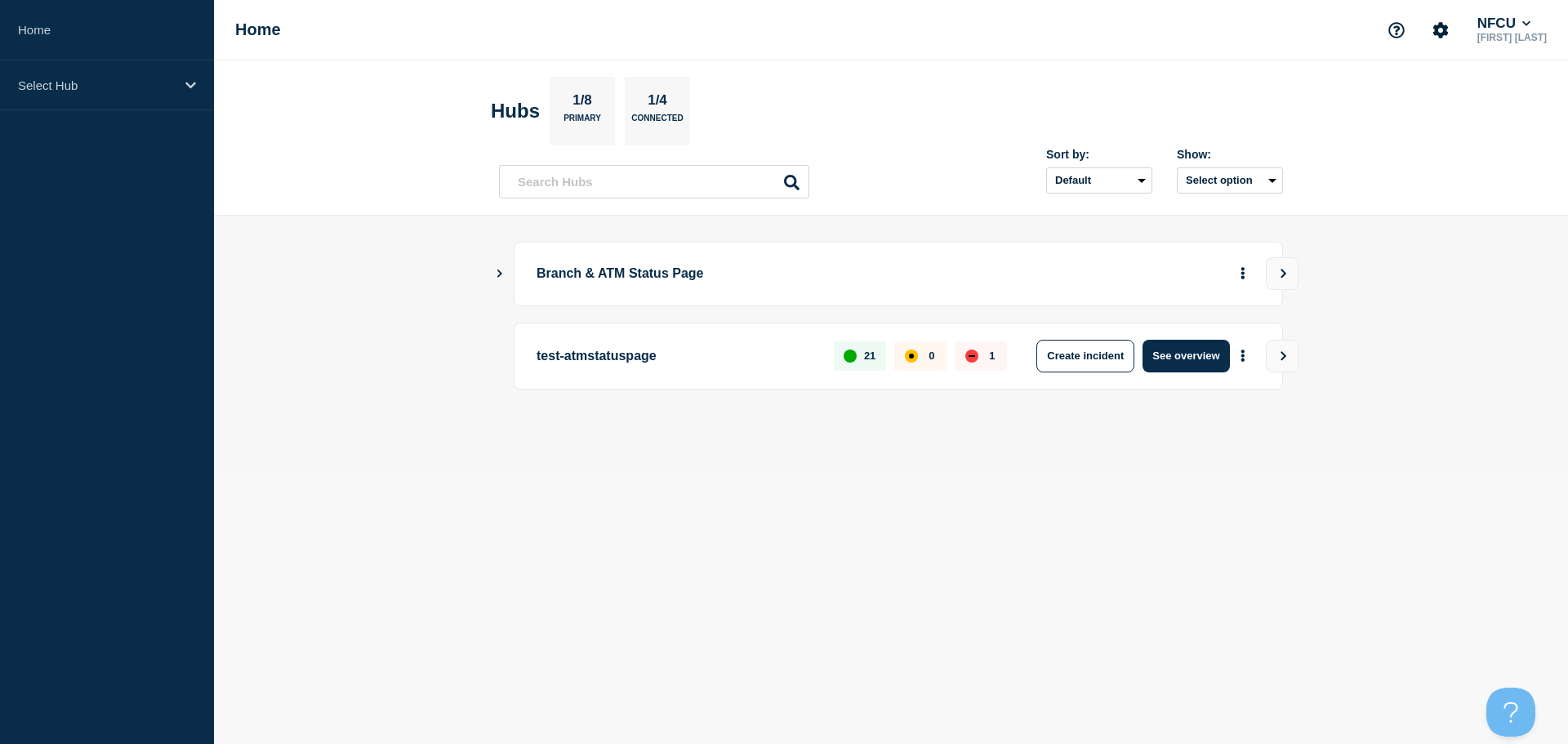 click 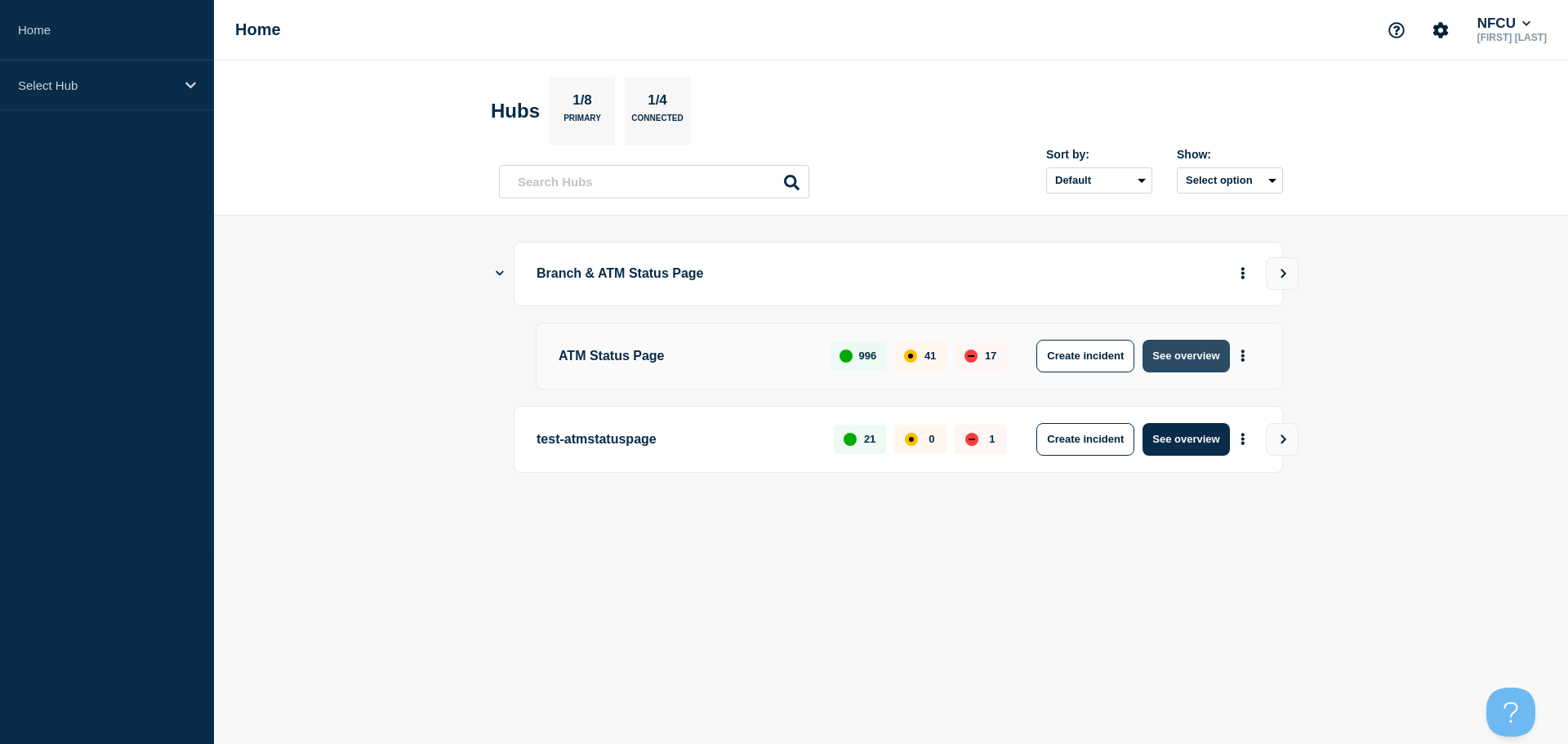 click on "See overview" at bounding box center [1186, 356] 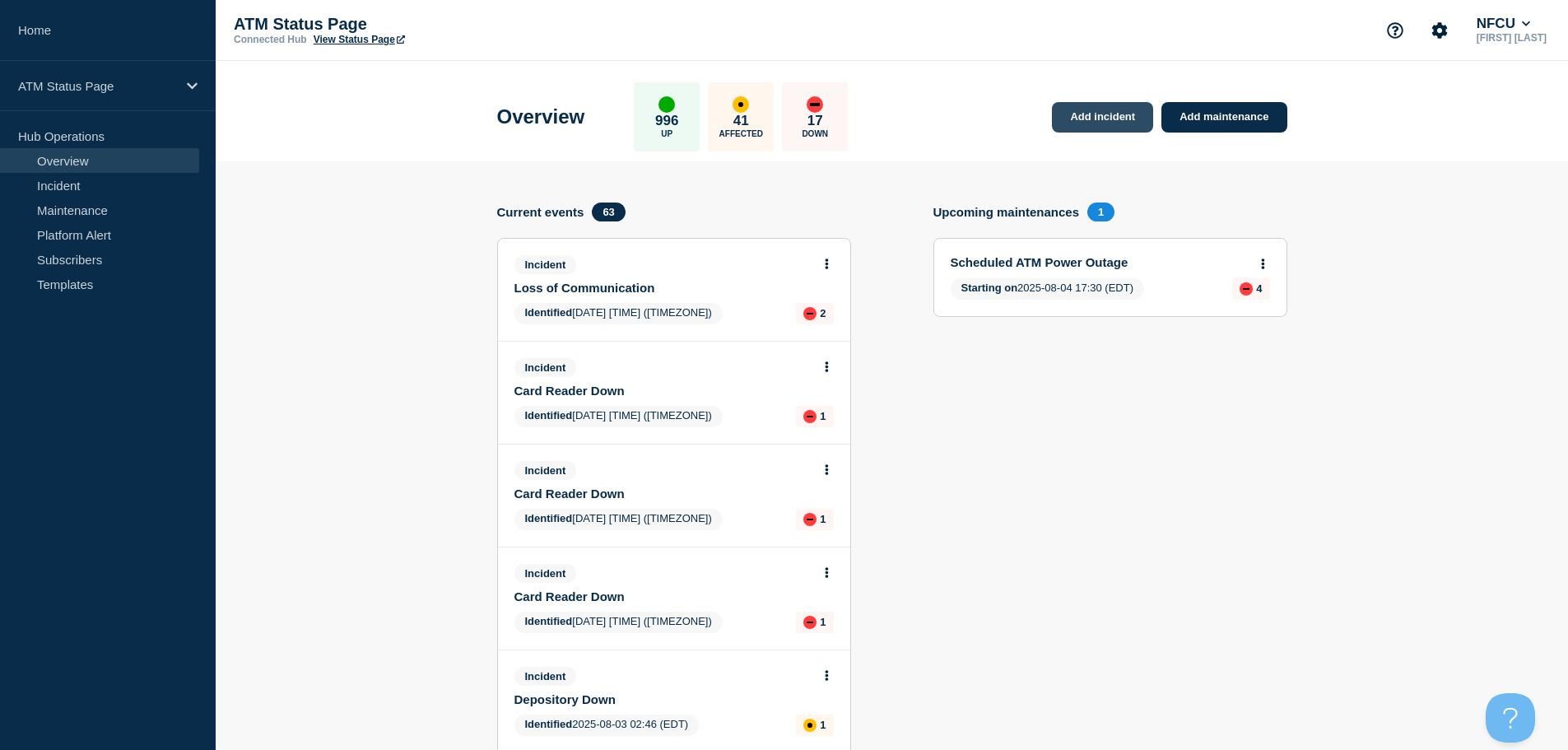 click on "Add incident" at bounding box center (1102, 117) 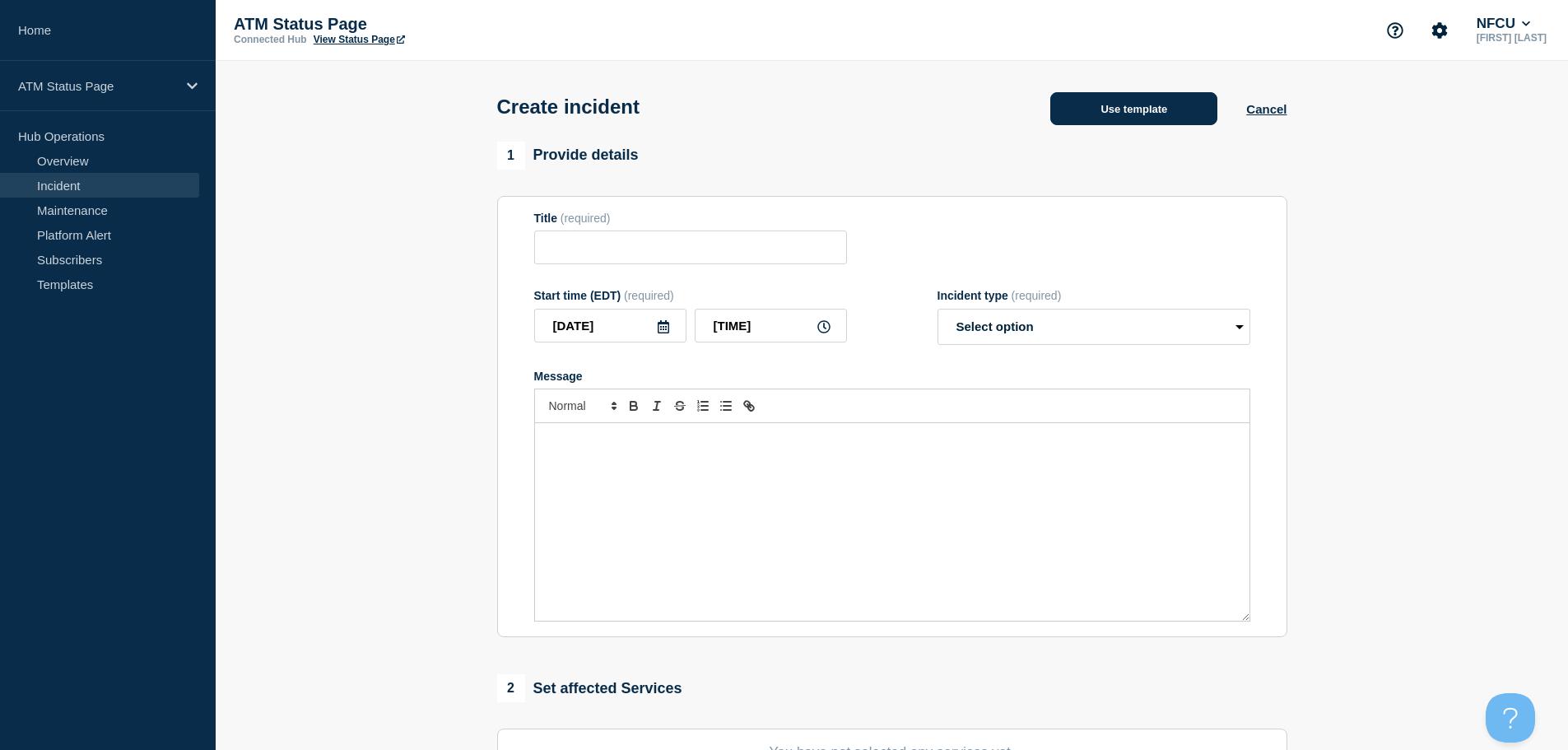 click on "Use template" at bounding box center [1133, 109] 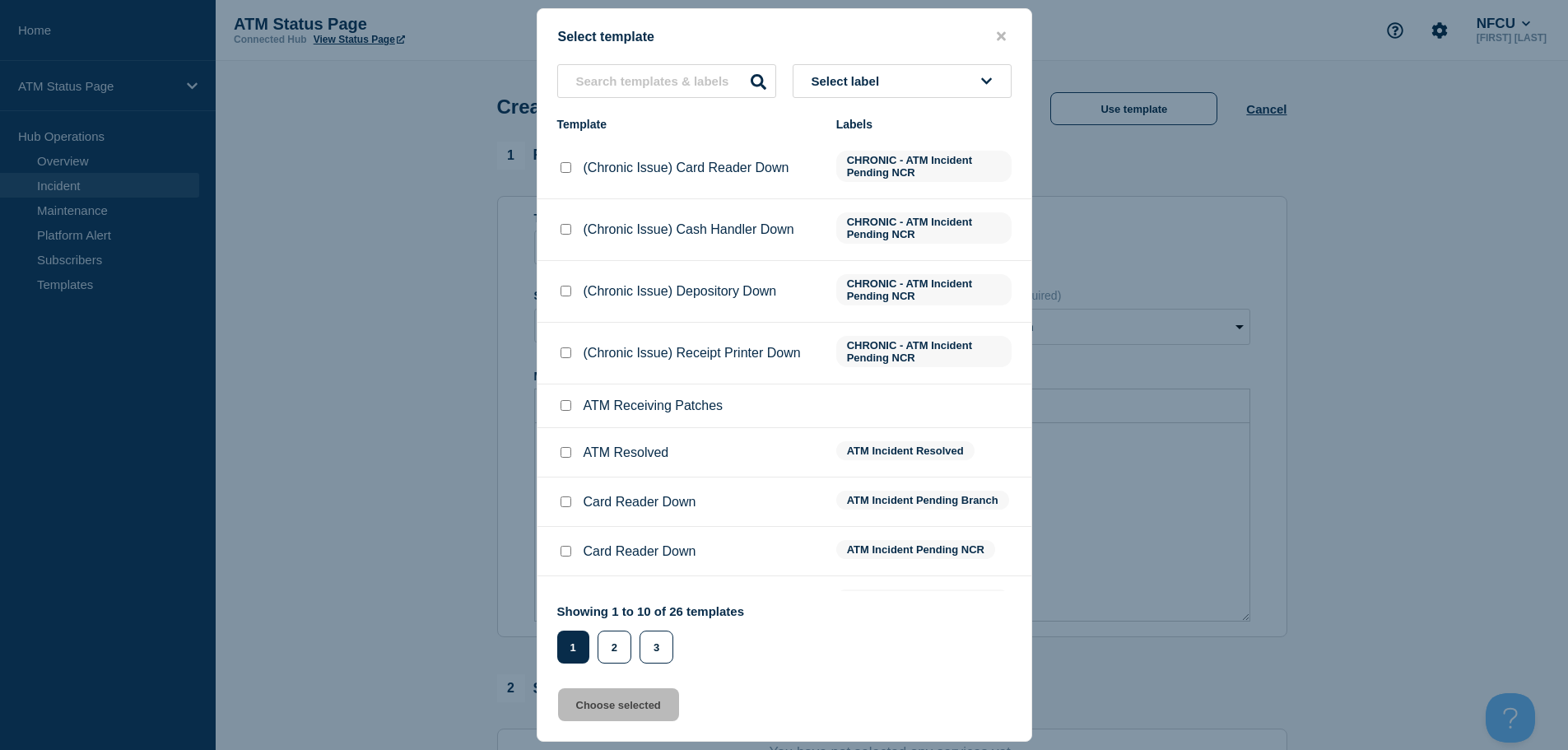 click 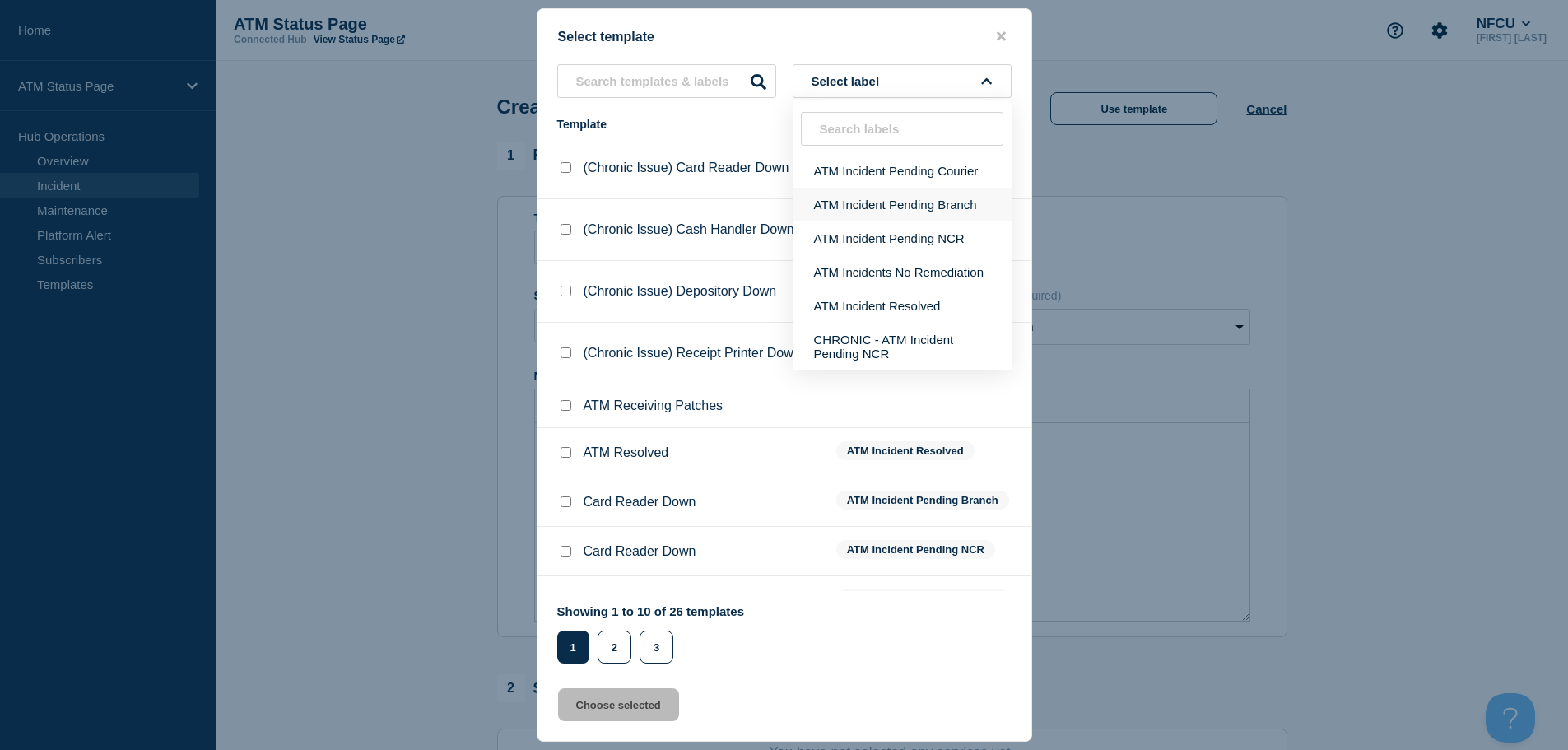 click on "ATM Incident Pending Branch" at bounding box center (902, 204) 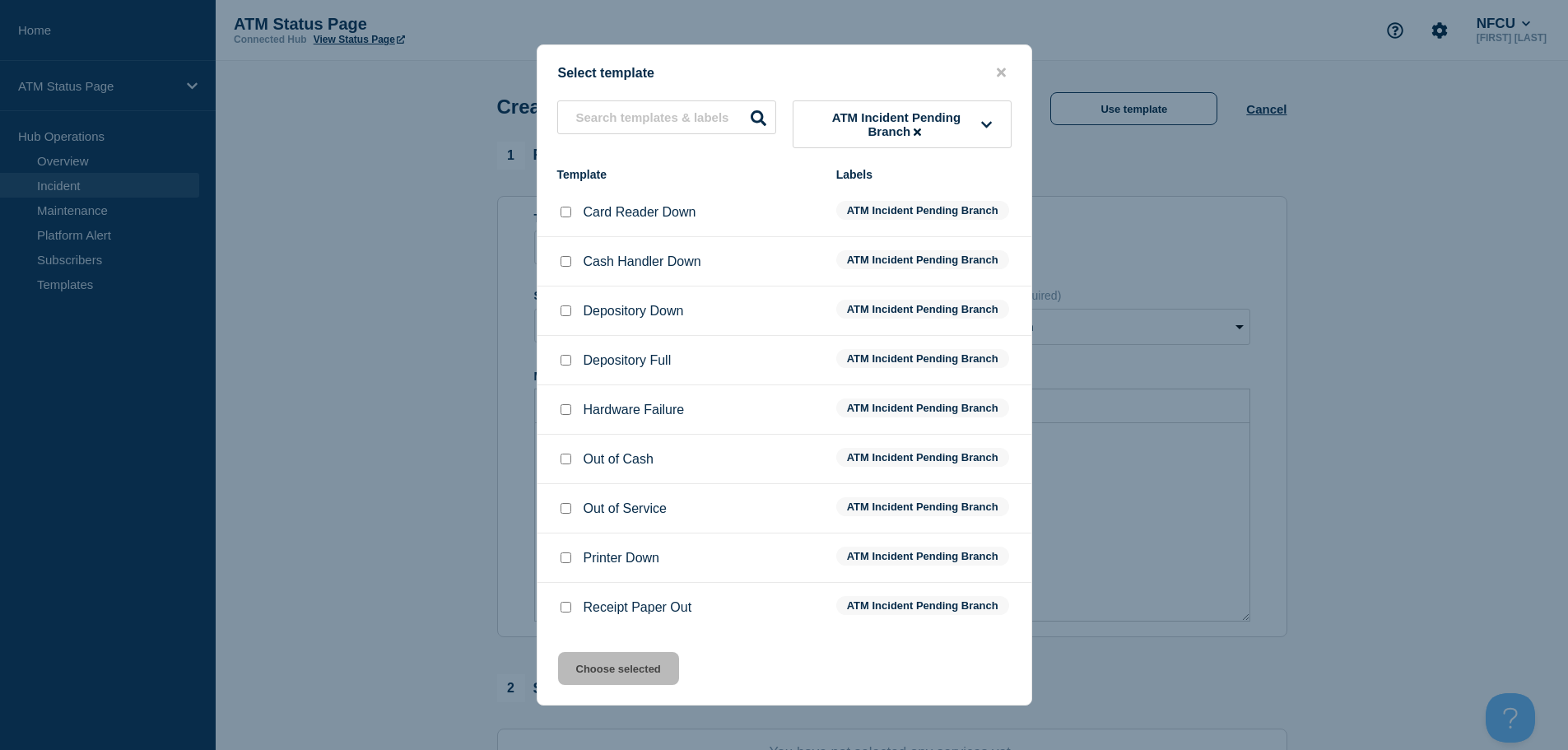 click at bounding box center [565, 310] 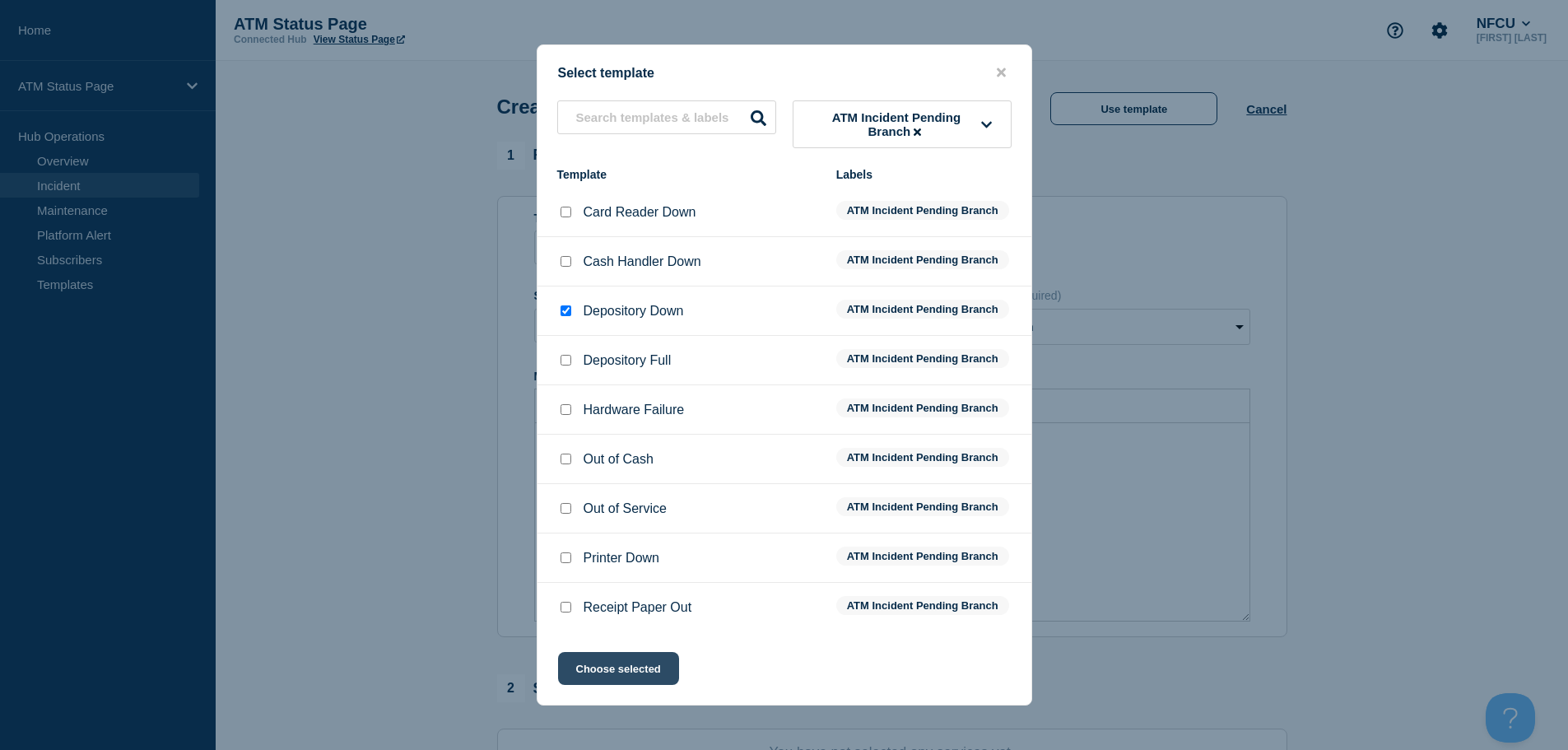 click on "Choose selected" 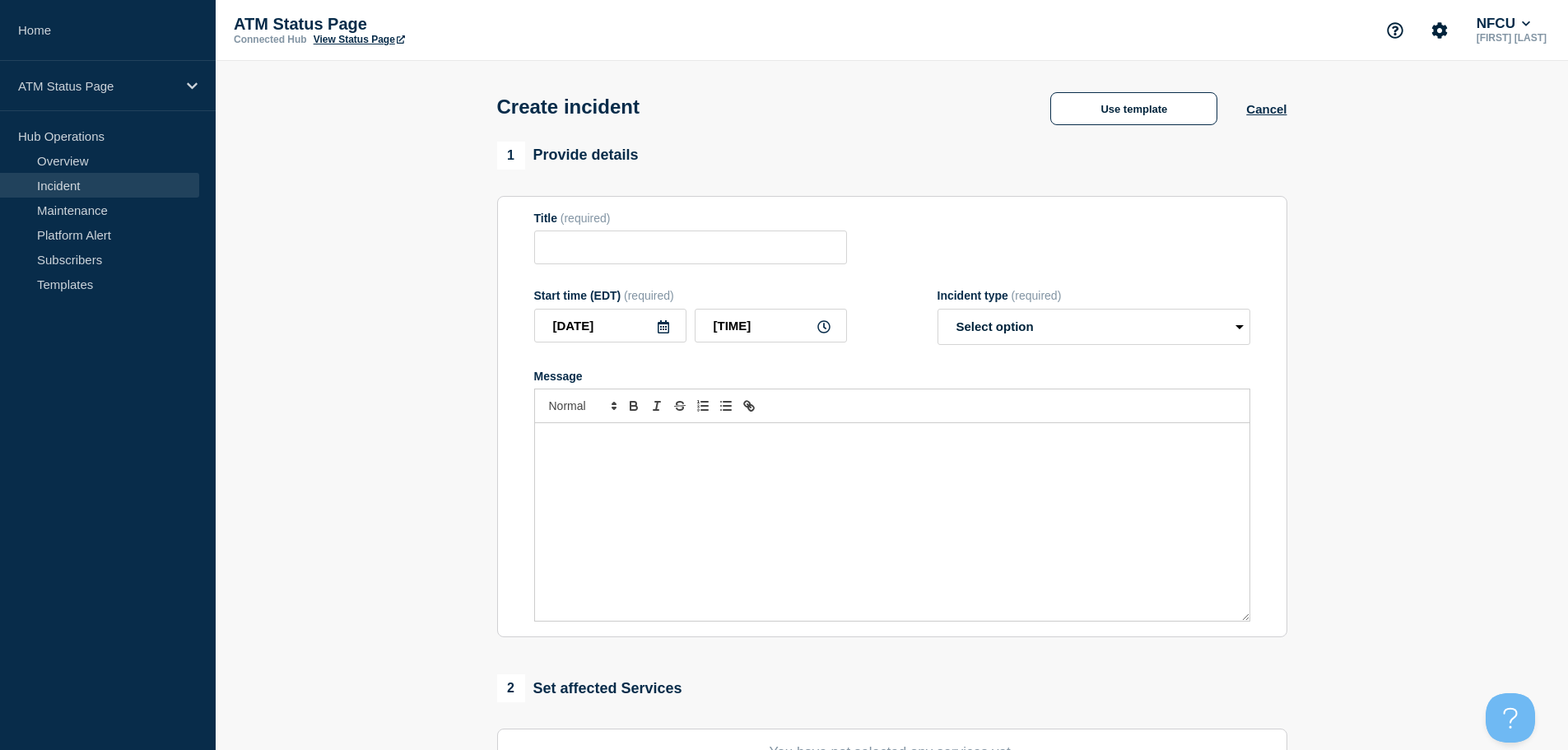 type on "Depository Down" 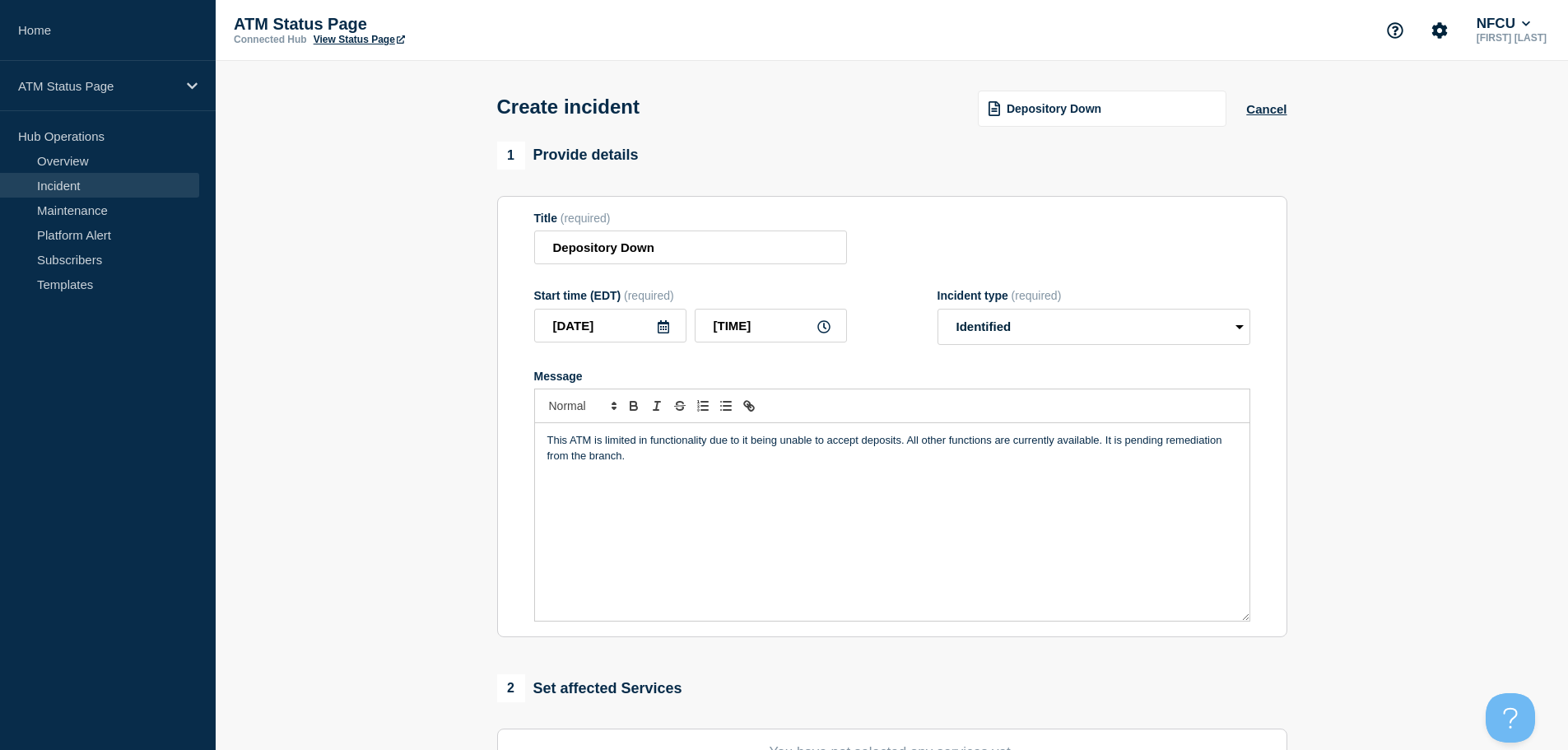 scroll, scrollTop: 247, scrollLeft: 0, axis: vertical 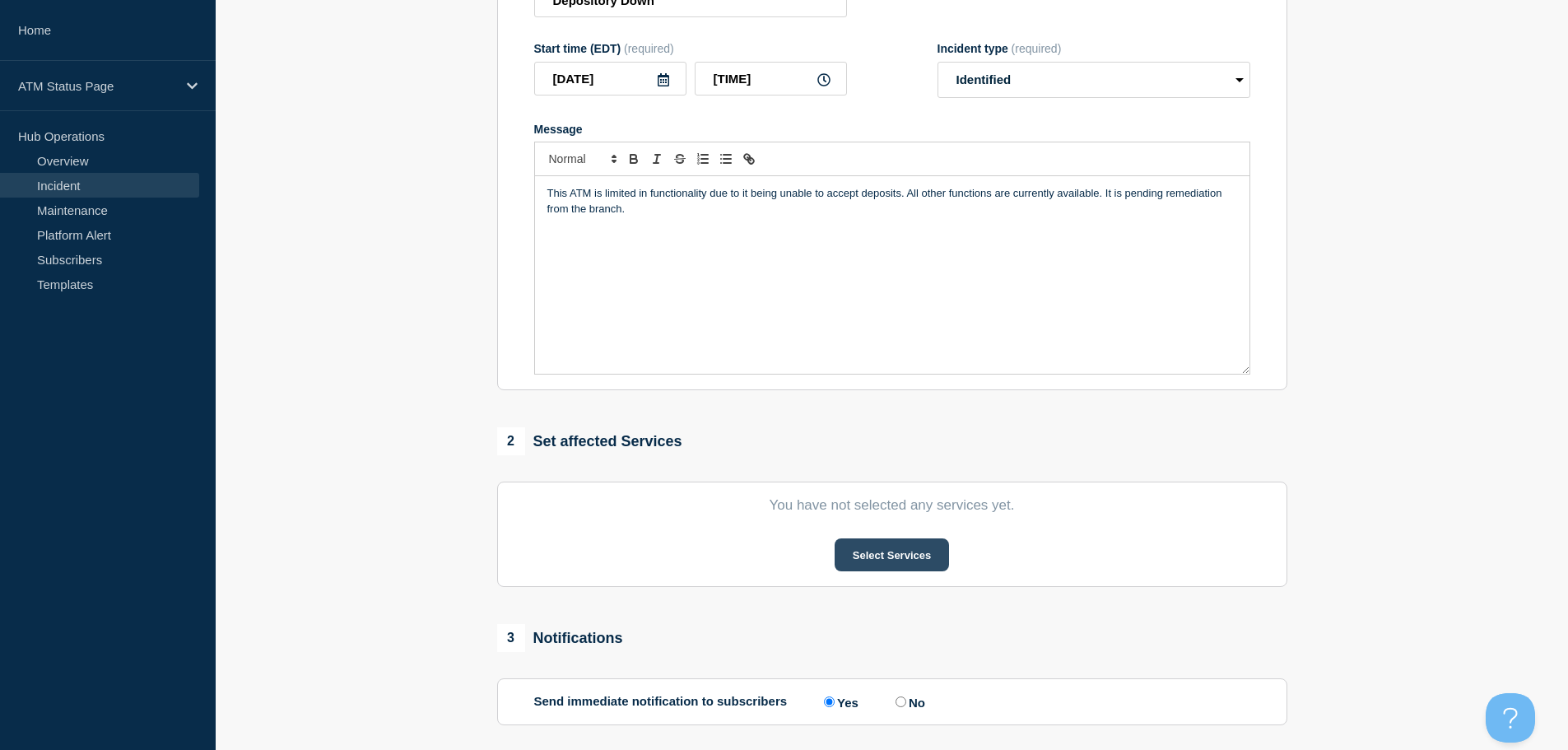 click on "Select Services" at bounding box center (891, 555) 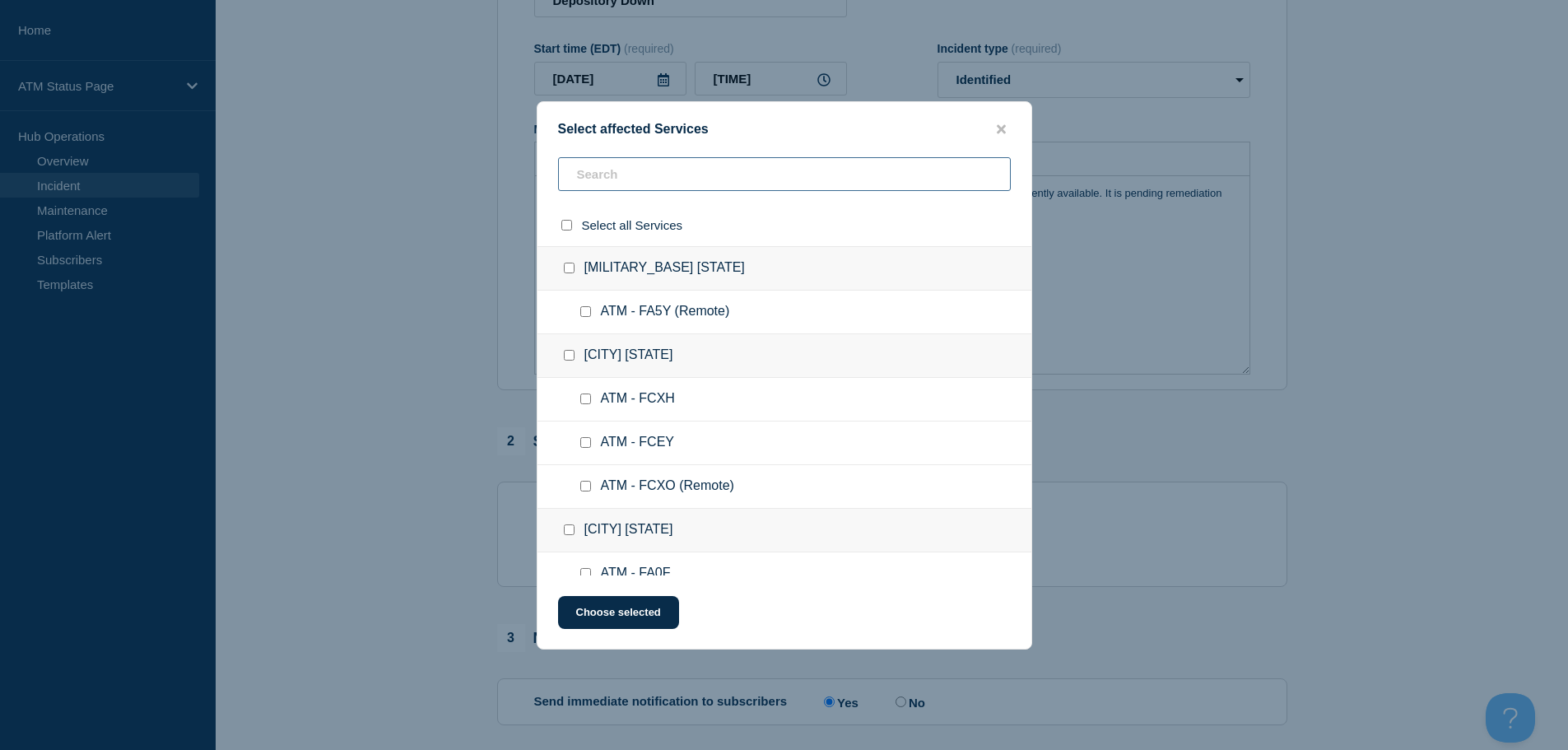 click at bounding box center (784, 174) 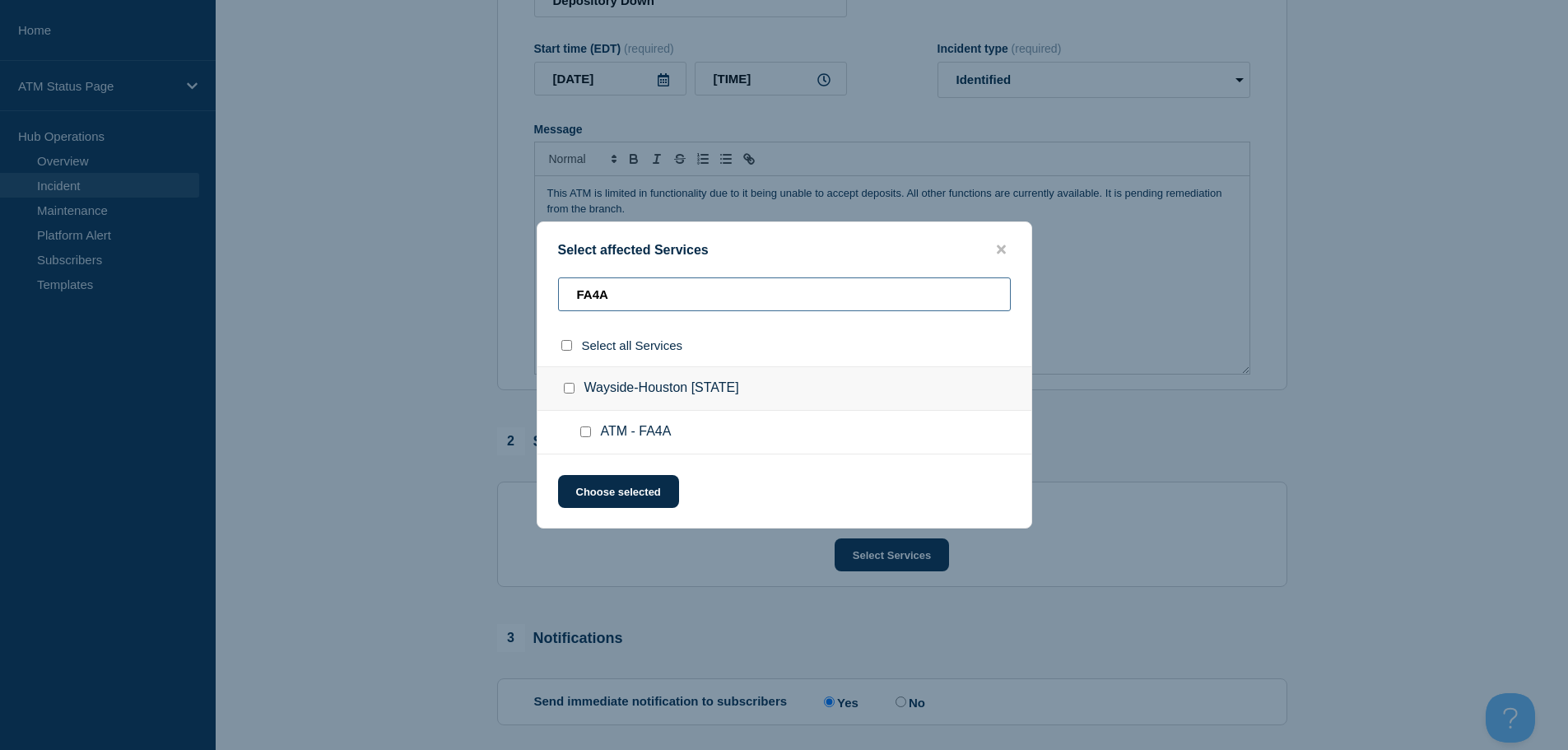 type on "FA4A" 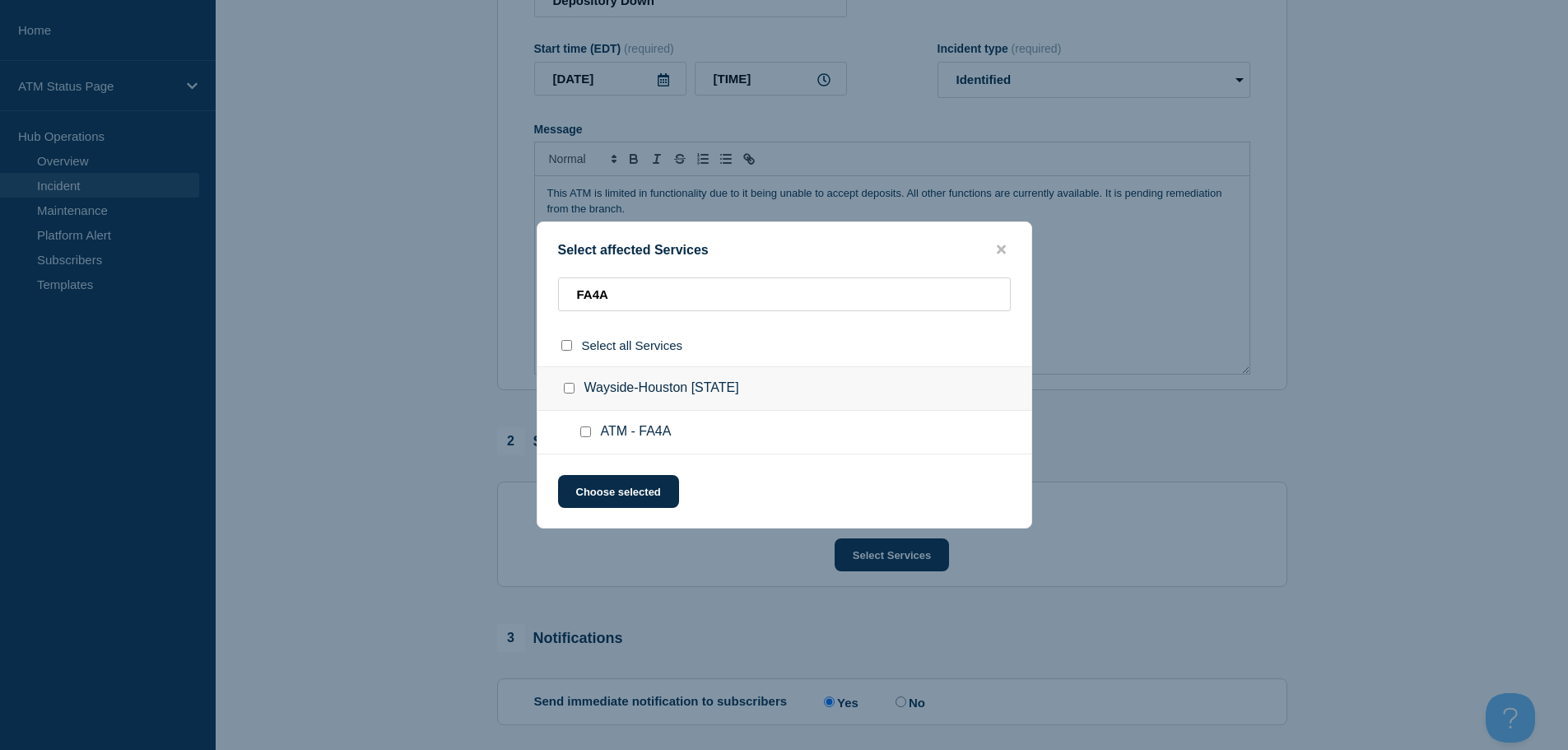 click at bounding box center [585, 431] 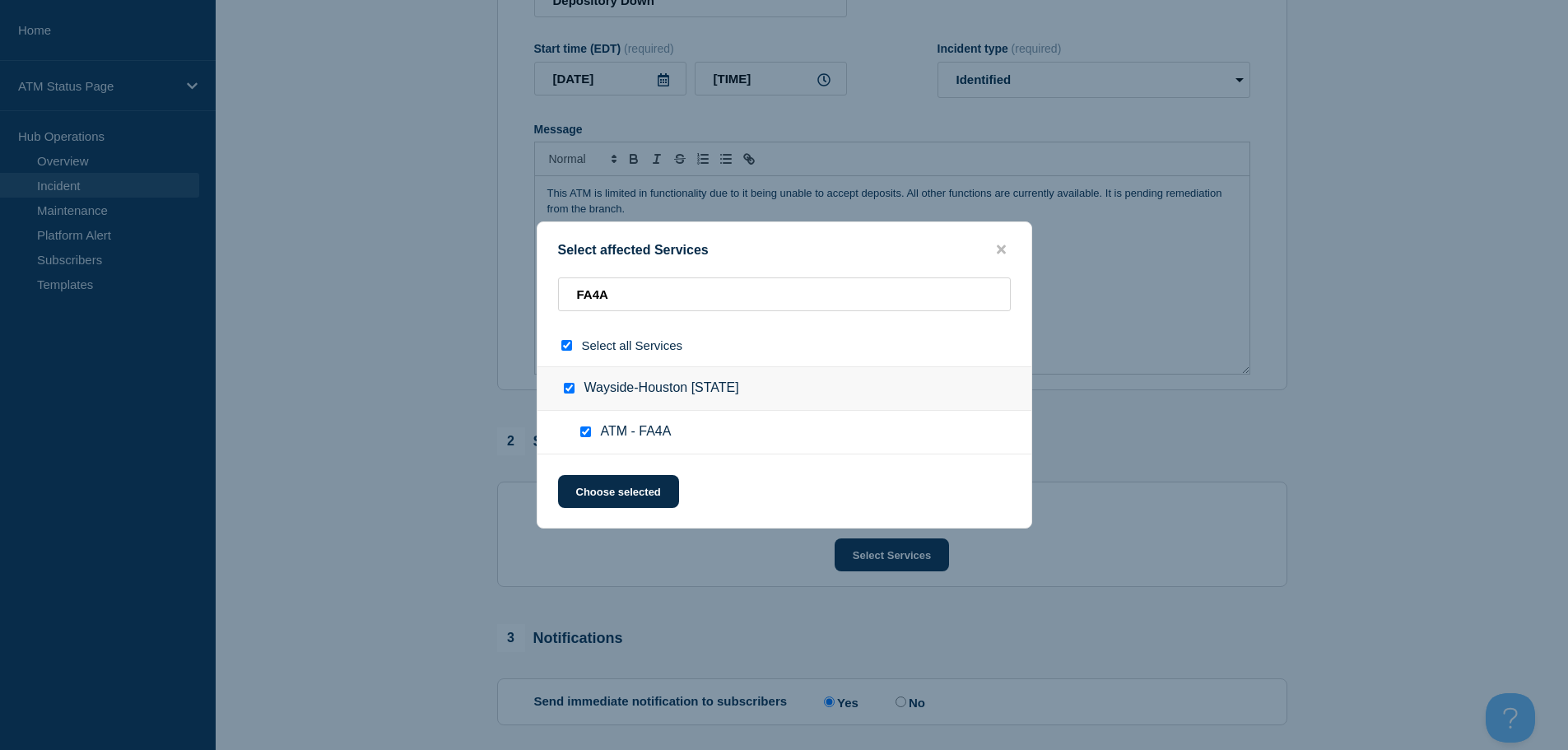 checkbox on "true" 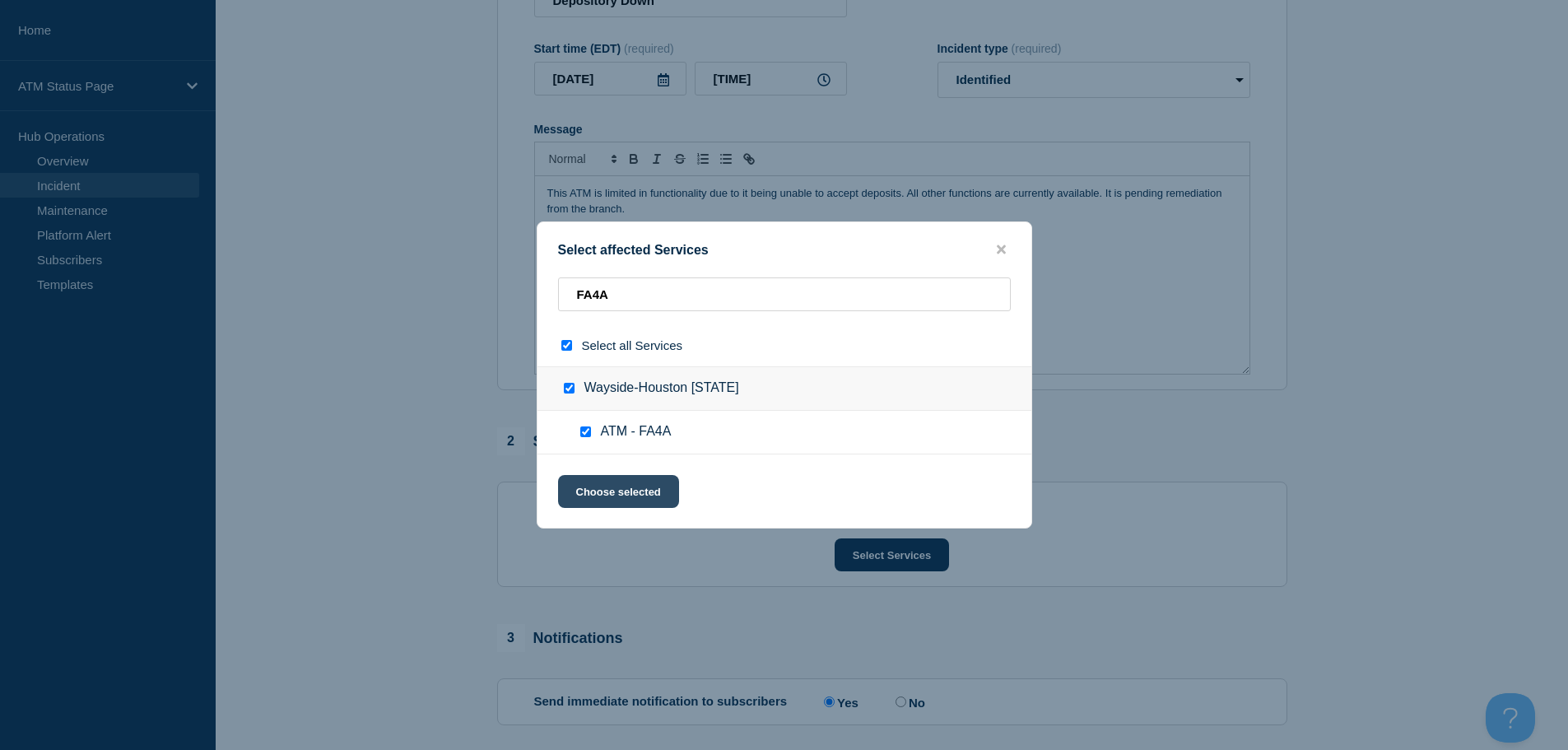 click on "Choose selected" 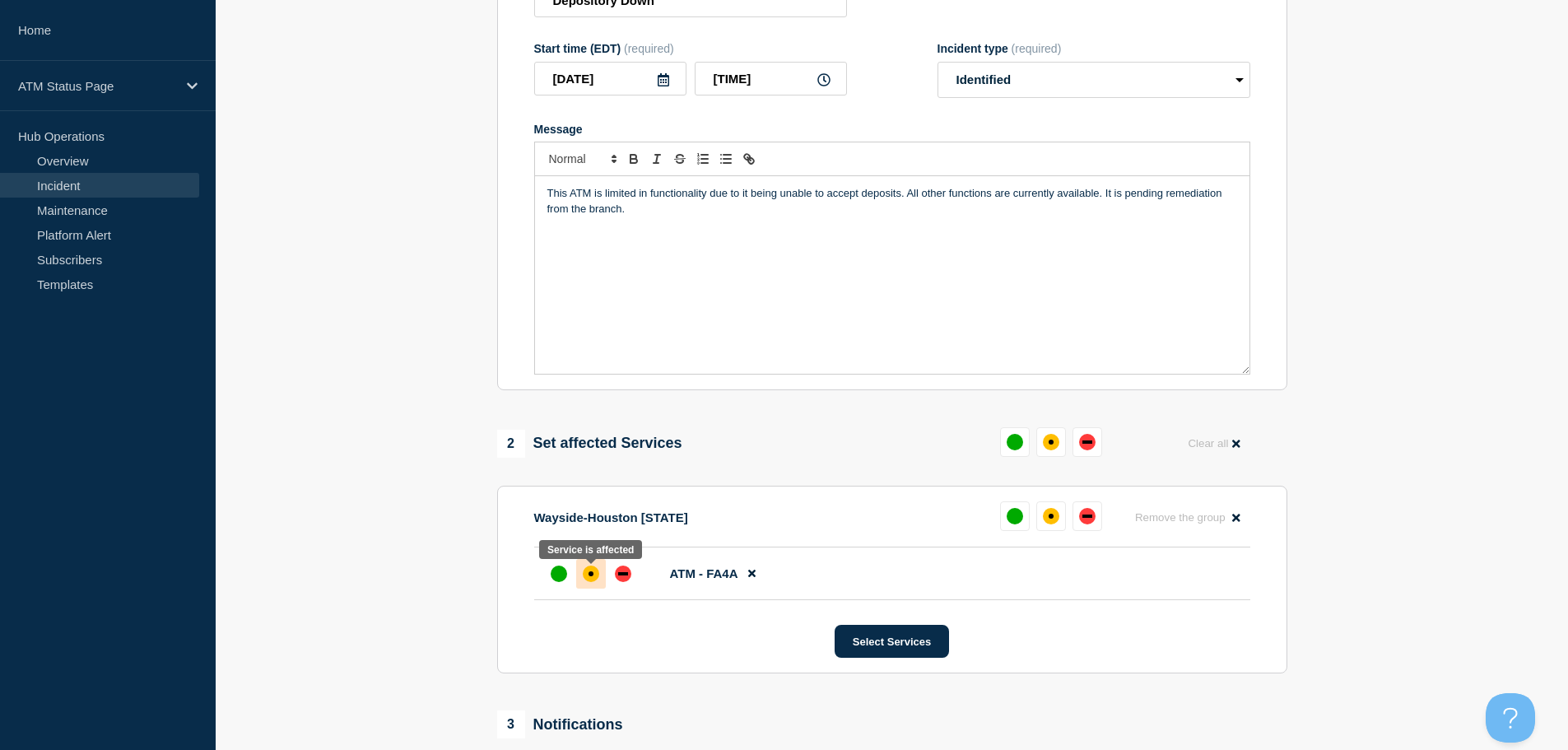 click at bounding box center (591, 574) 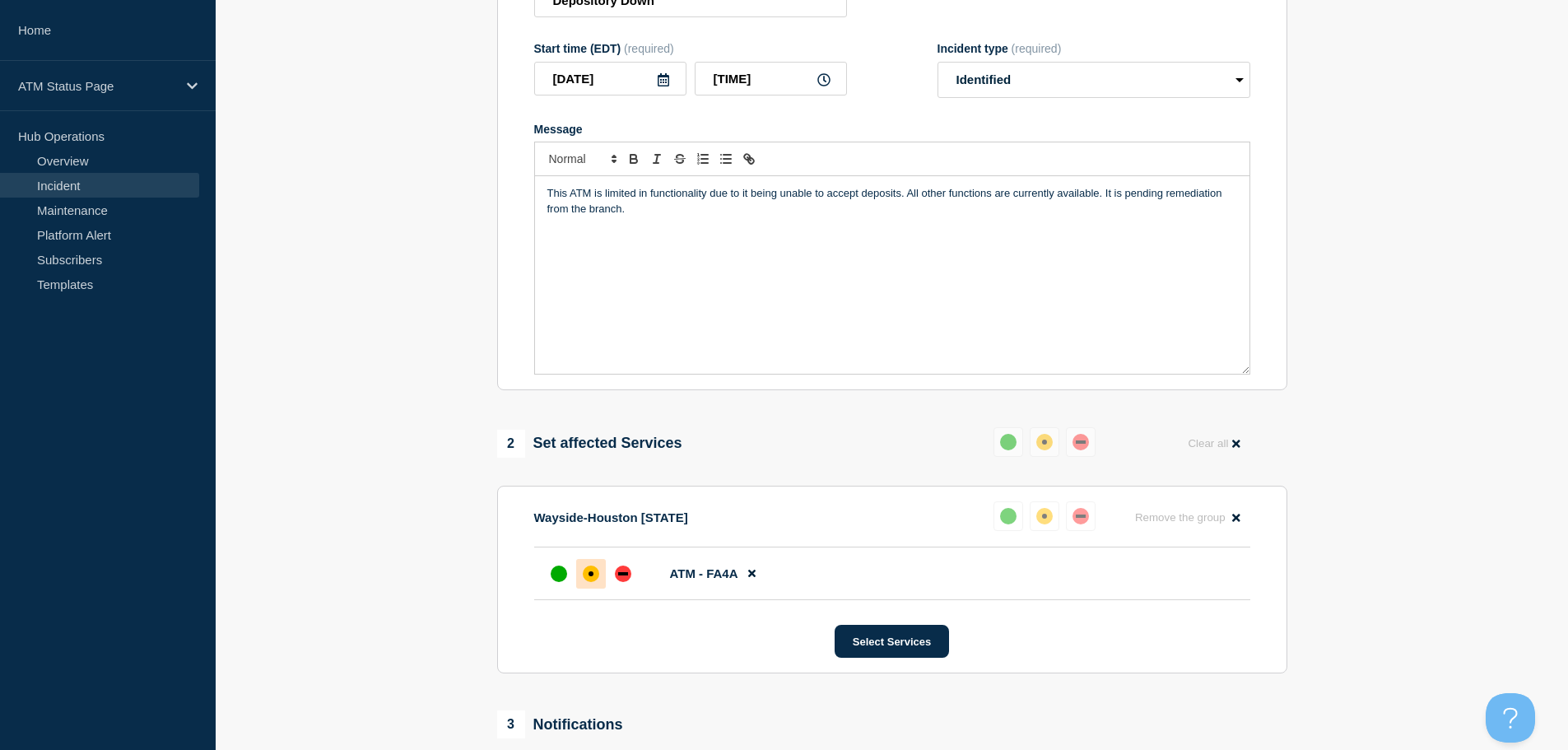 scroll, scrollTop: 490, scrollLeft: 0, axis: vertical 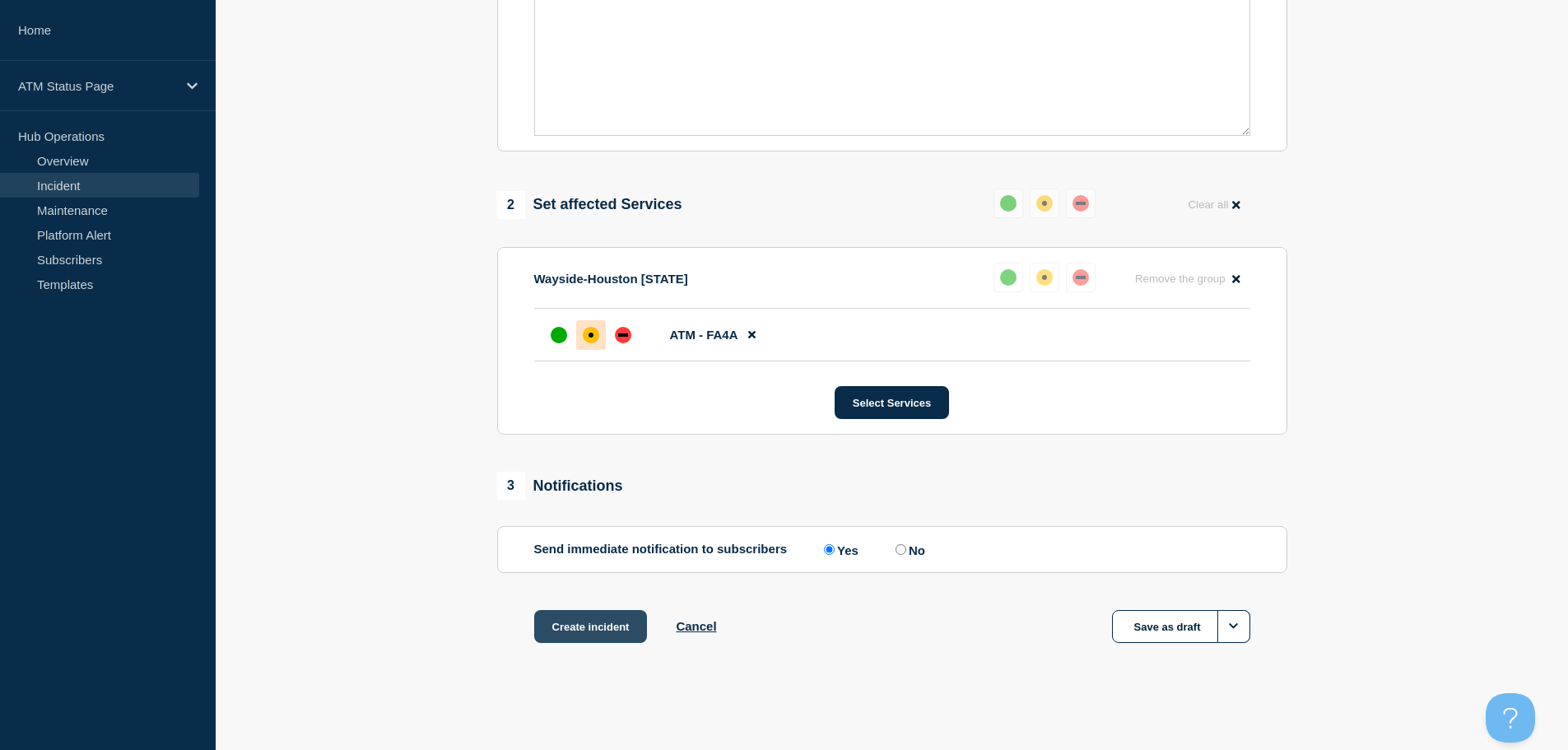 click on "Create incident" at bounding box center [591, 627] 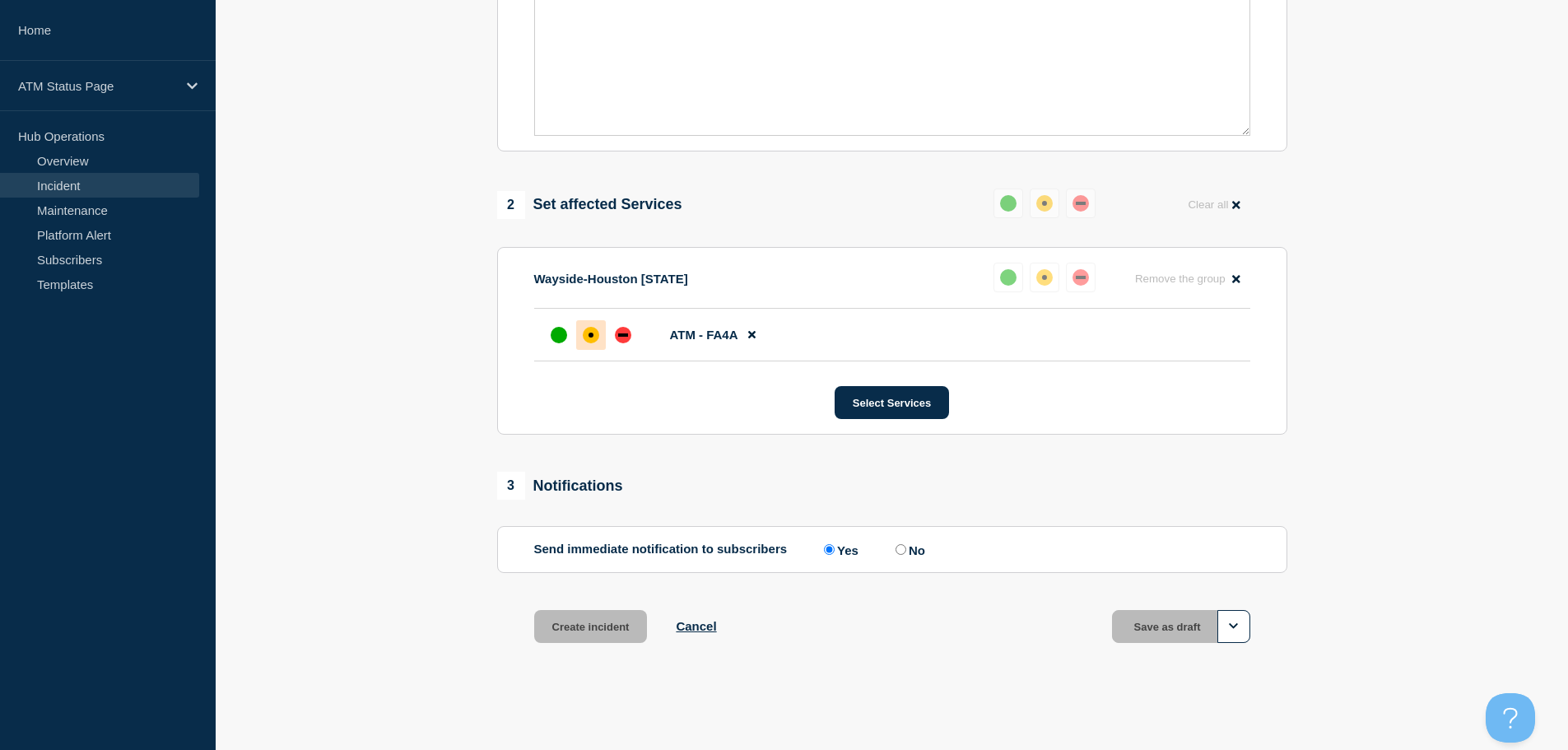 scroll, scrollTop: 0, scrollLeft: 0, axis: both 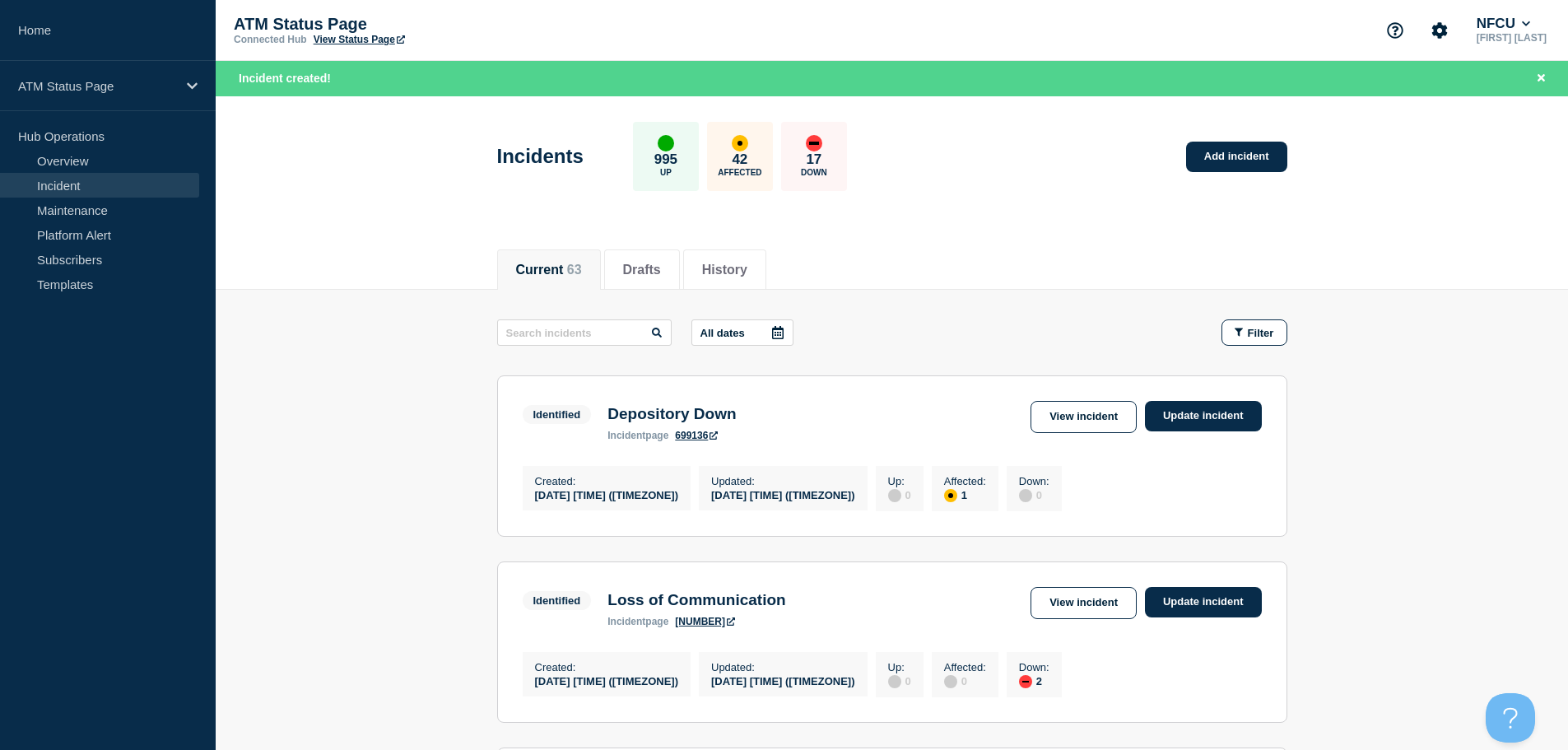 click on "Incidents 995 Up 42 Affected 17 Down Add incident" at bounding box center (891, 165) 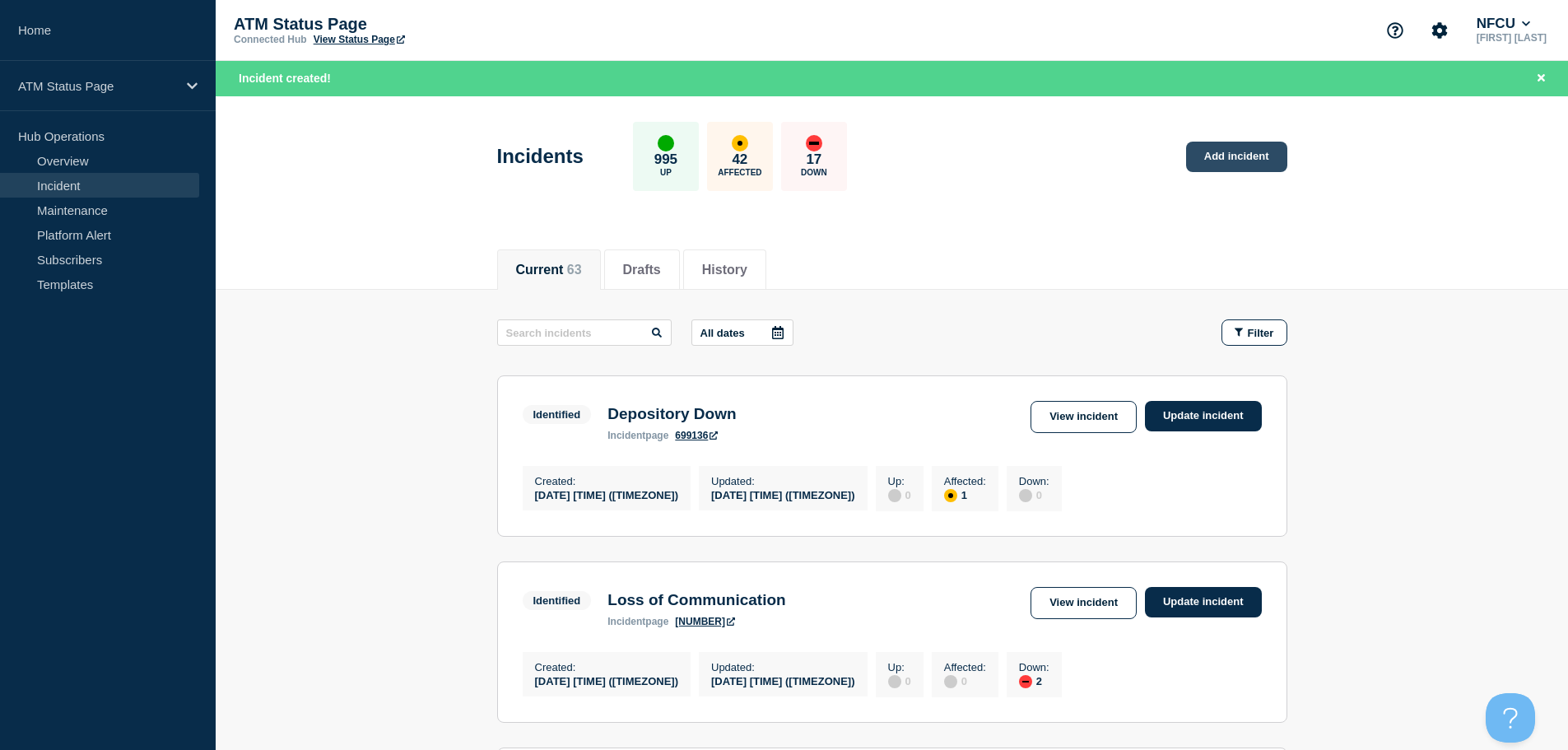 click on "Add incident" 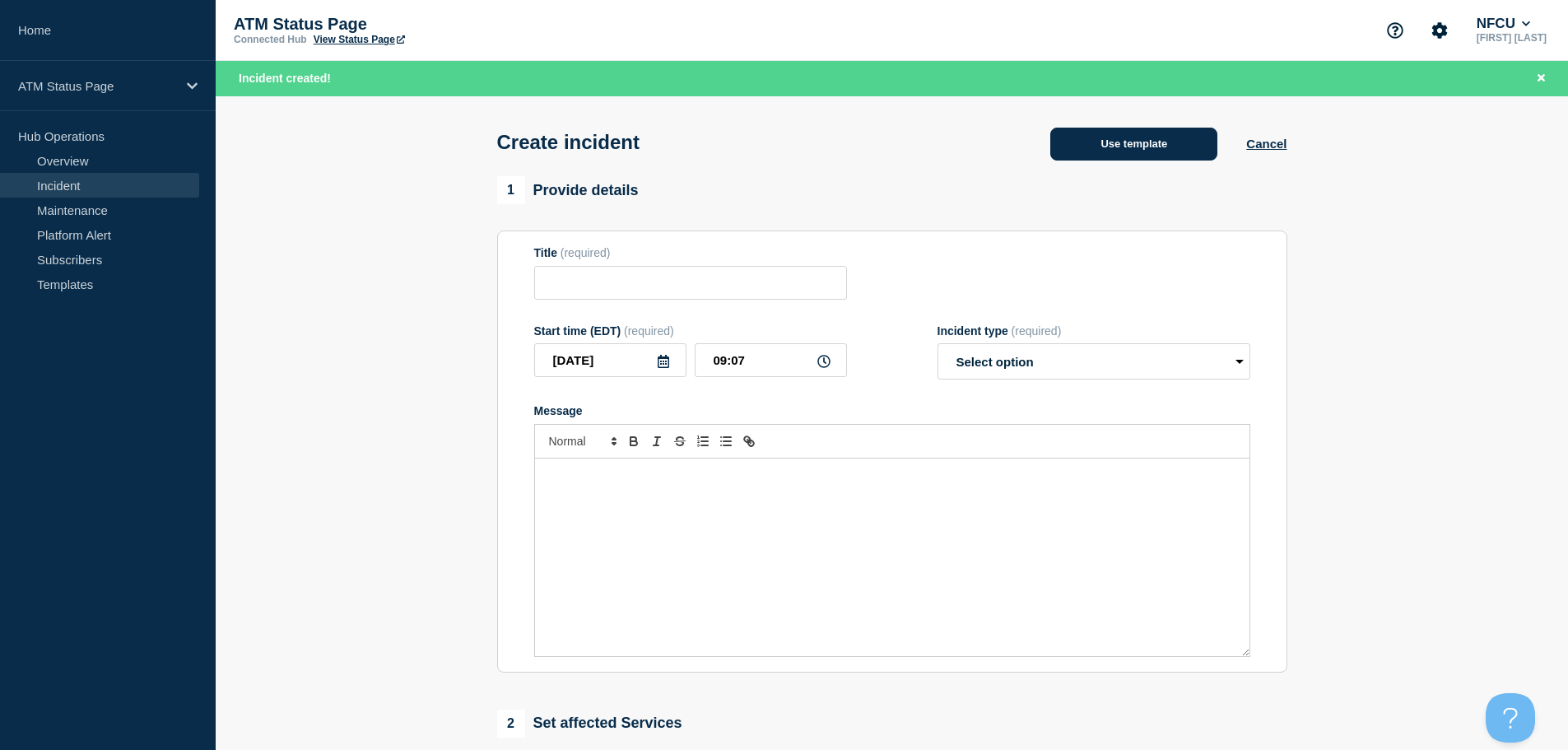 click on "Use template" at bounding box center [1133, 144] 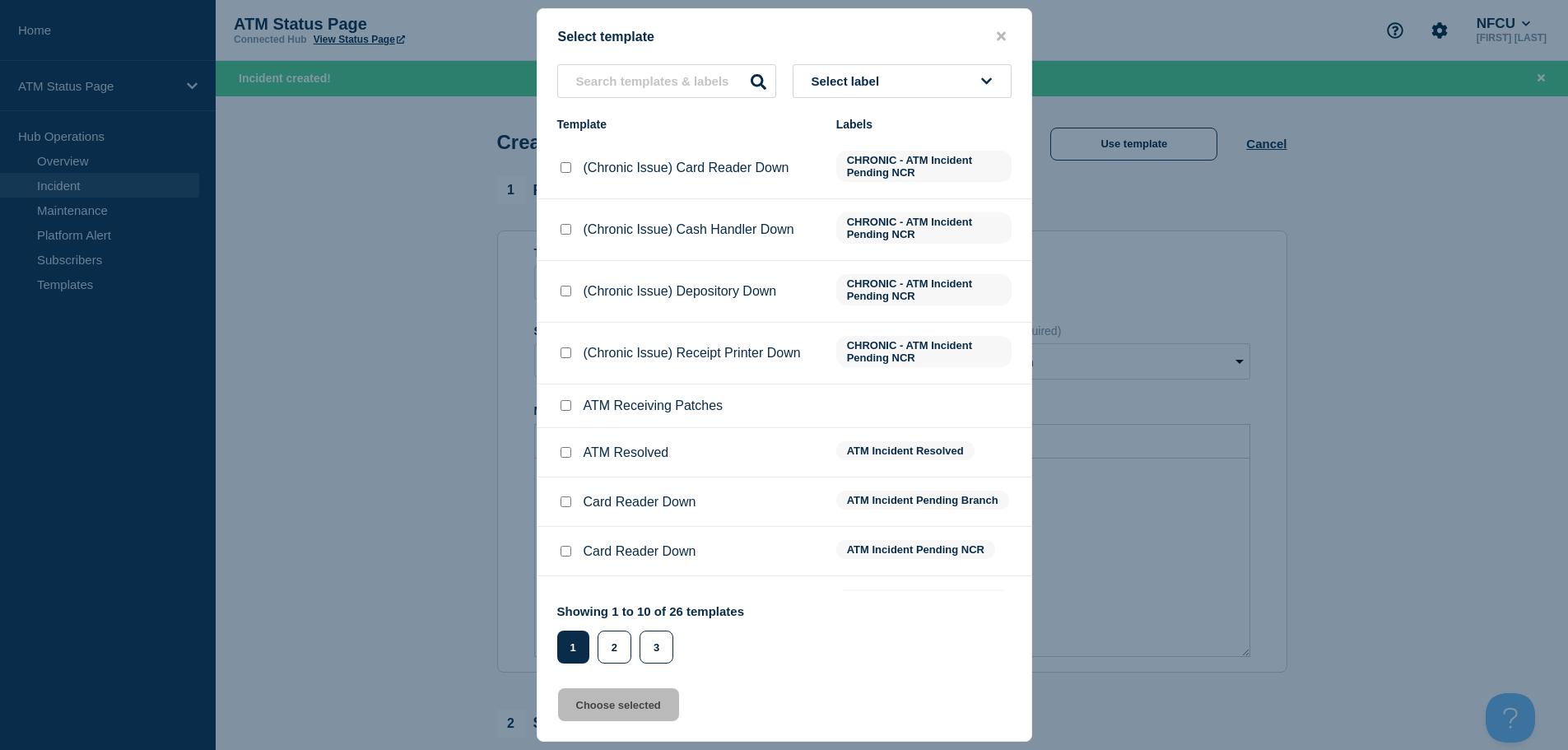 click on "Select label" at bounding box center [849, 81] 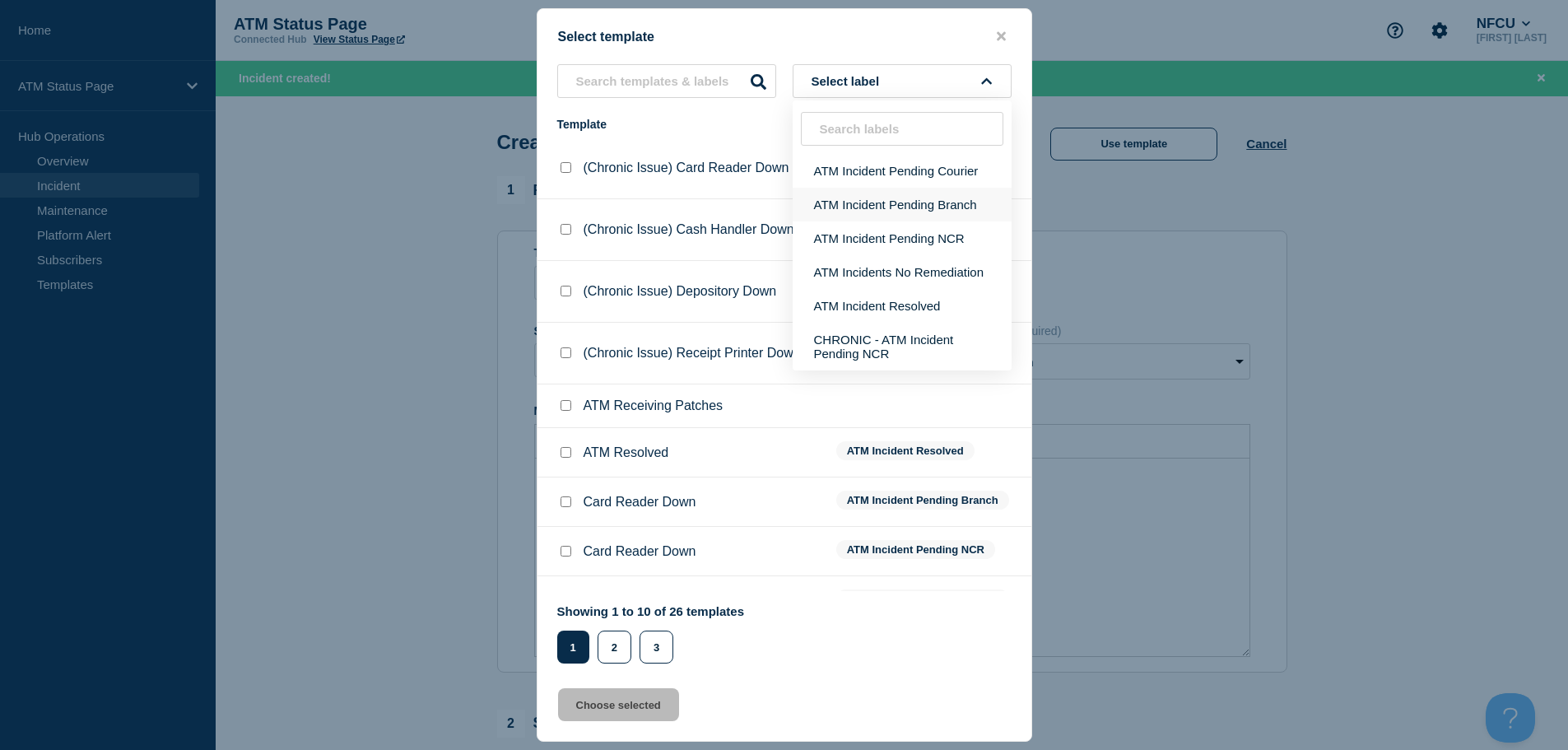 click on "ATM Incident Pending Branch" at bounding box center [902, 204] 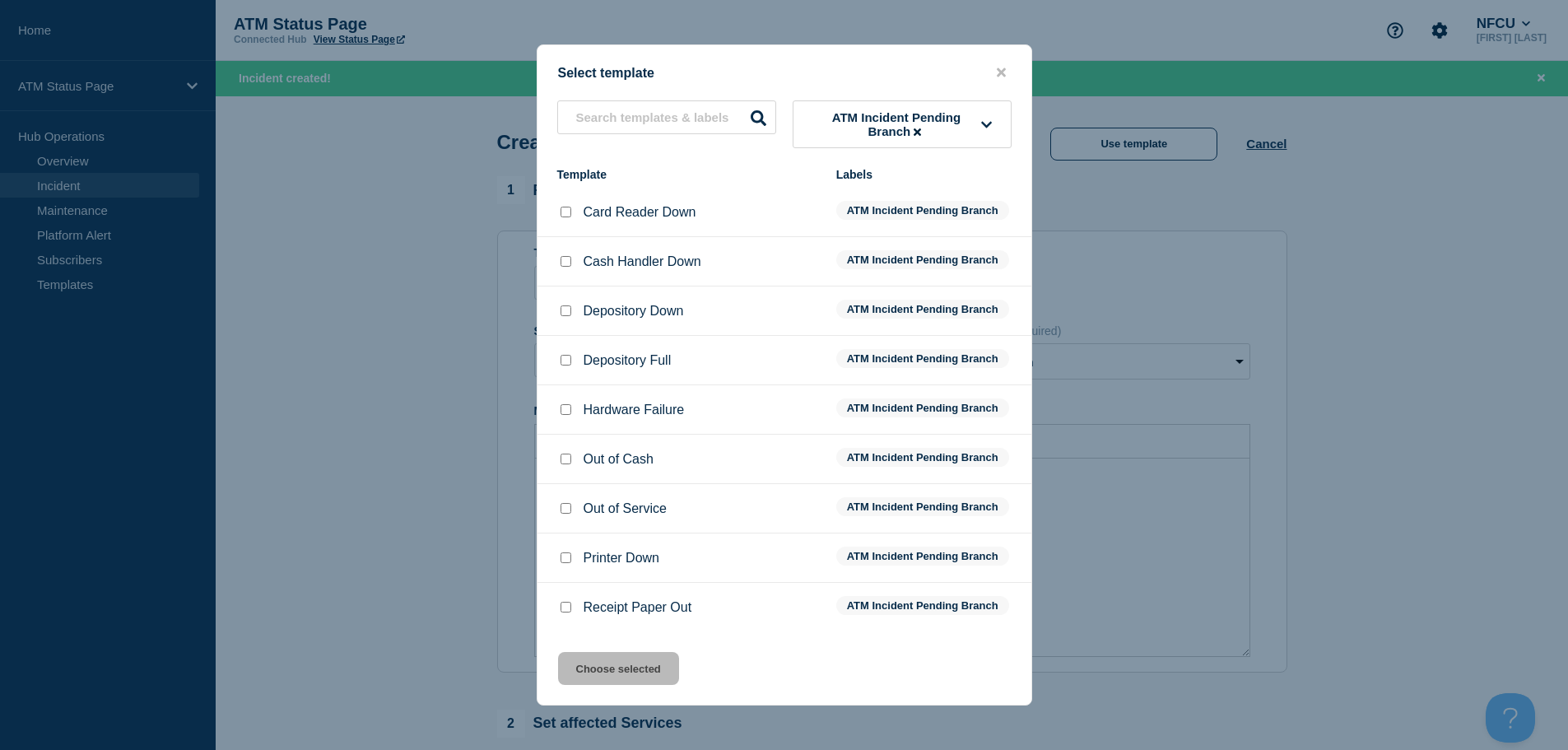 click at bounding box center [565, 261] 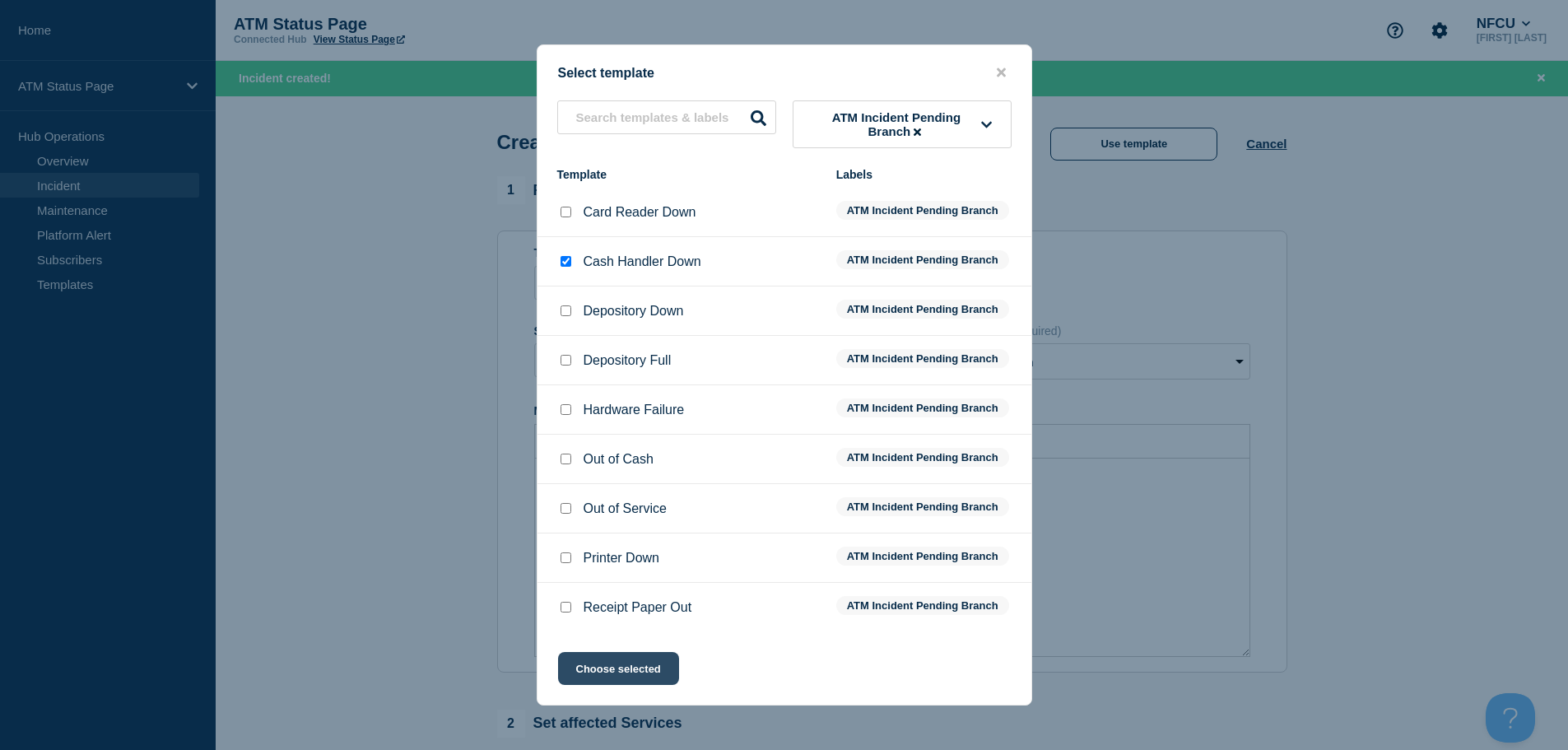 click on "Choose selected" 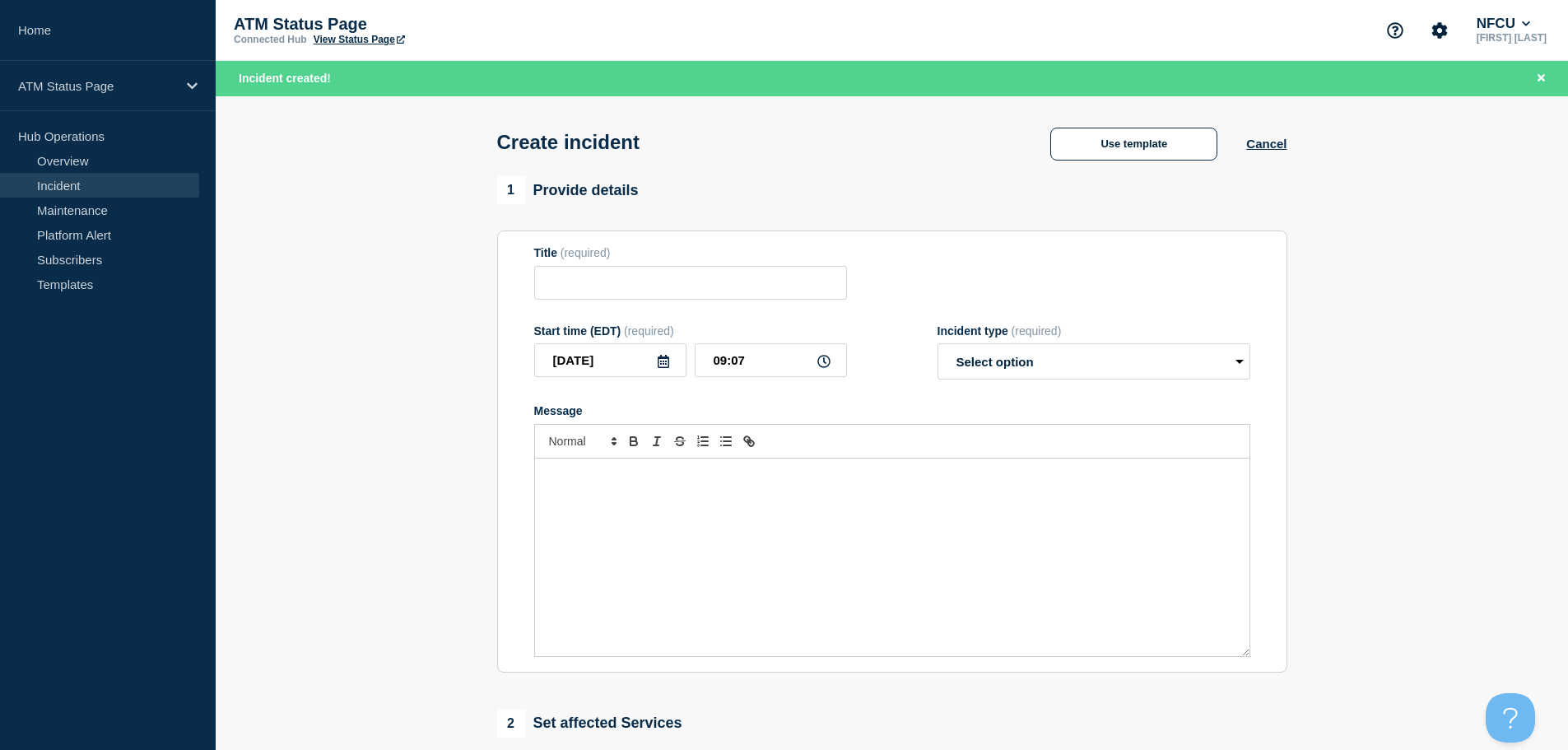 type on "Cash Handler Down" 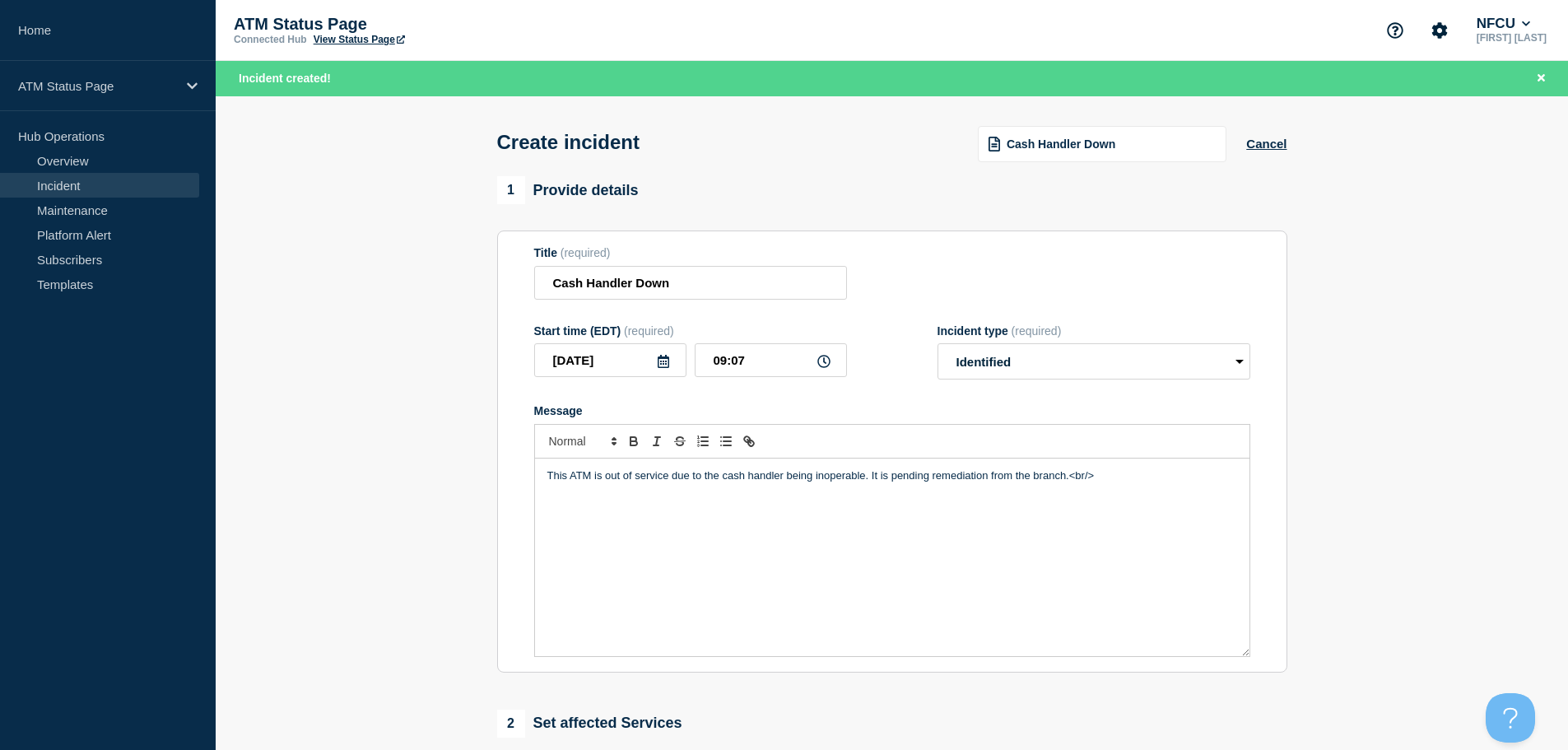 scroll, scrollTop: 412, scrollLeft: 0, axis: vertical 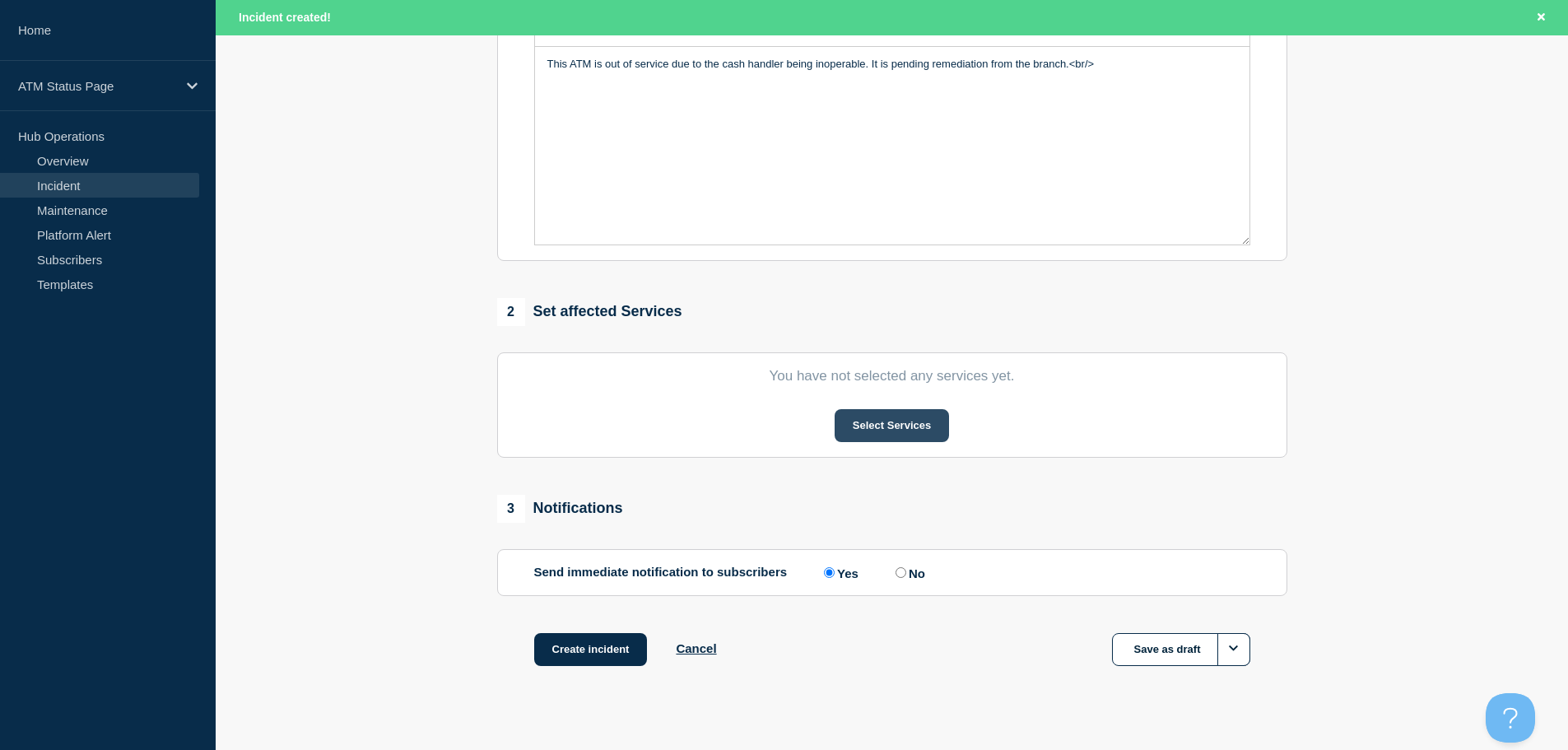 click on "Select Services" at bounding box center [891, 426] 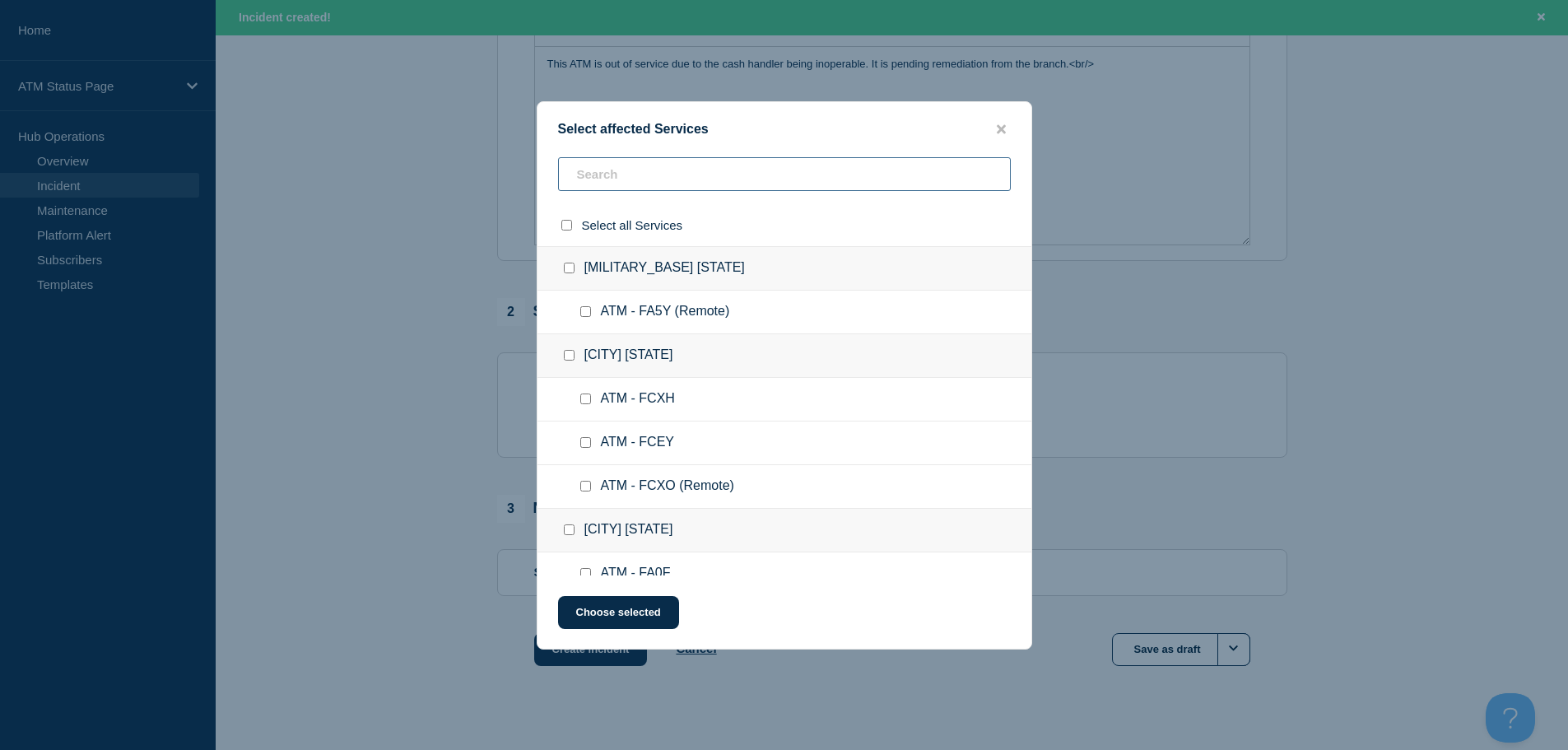 click at bounding box center [784, 174] 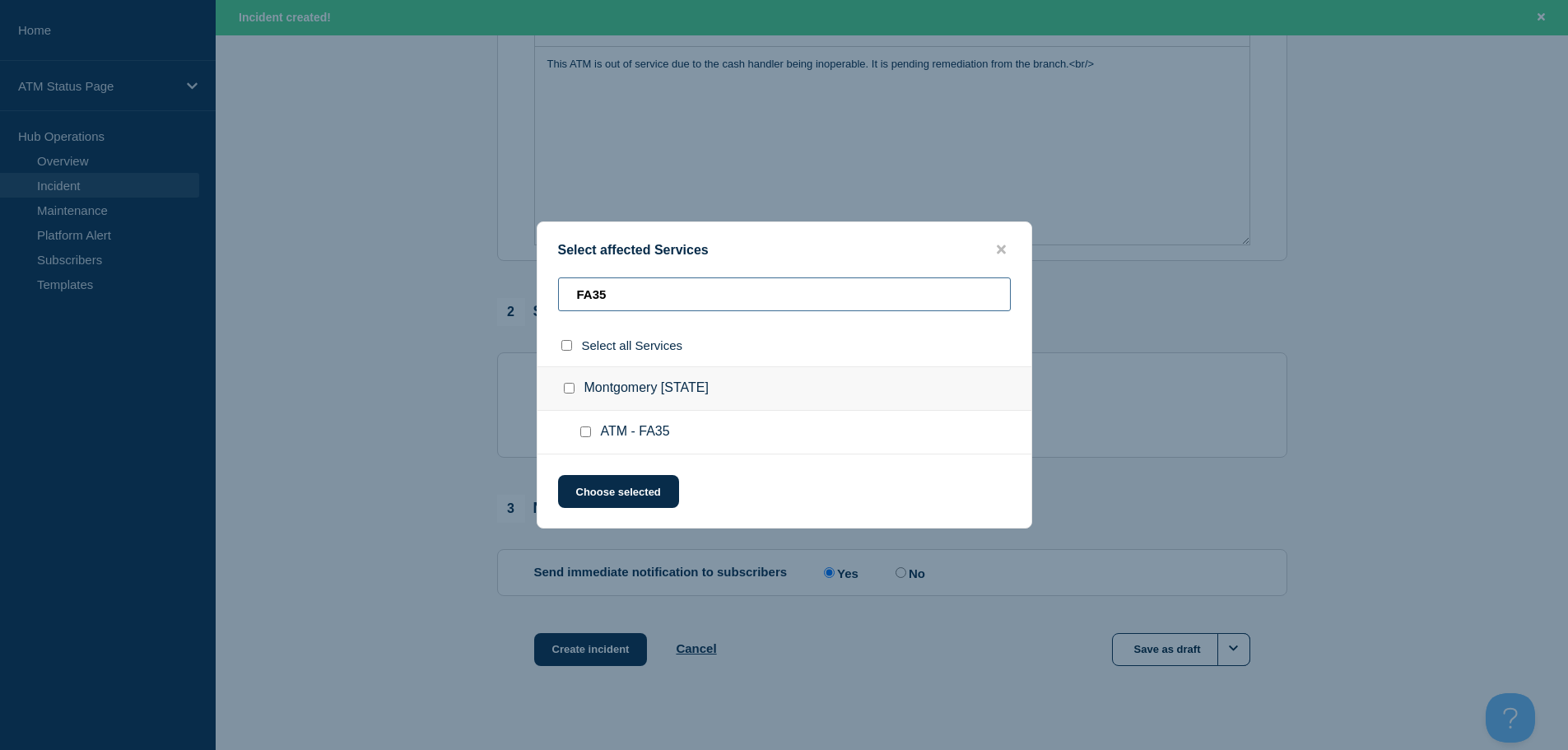 type on "FA35" 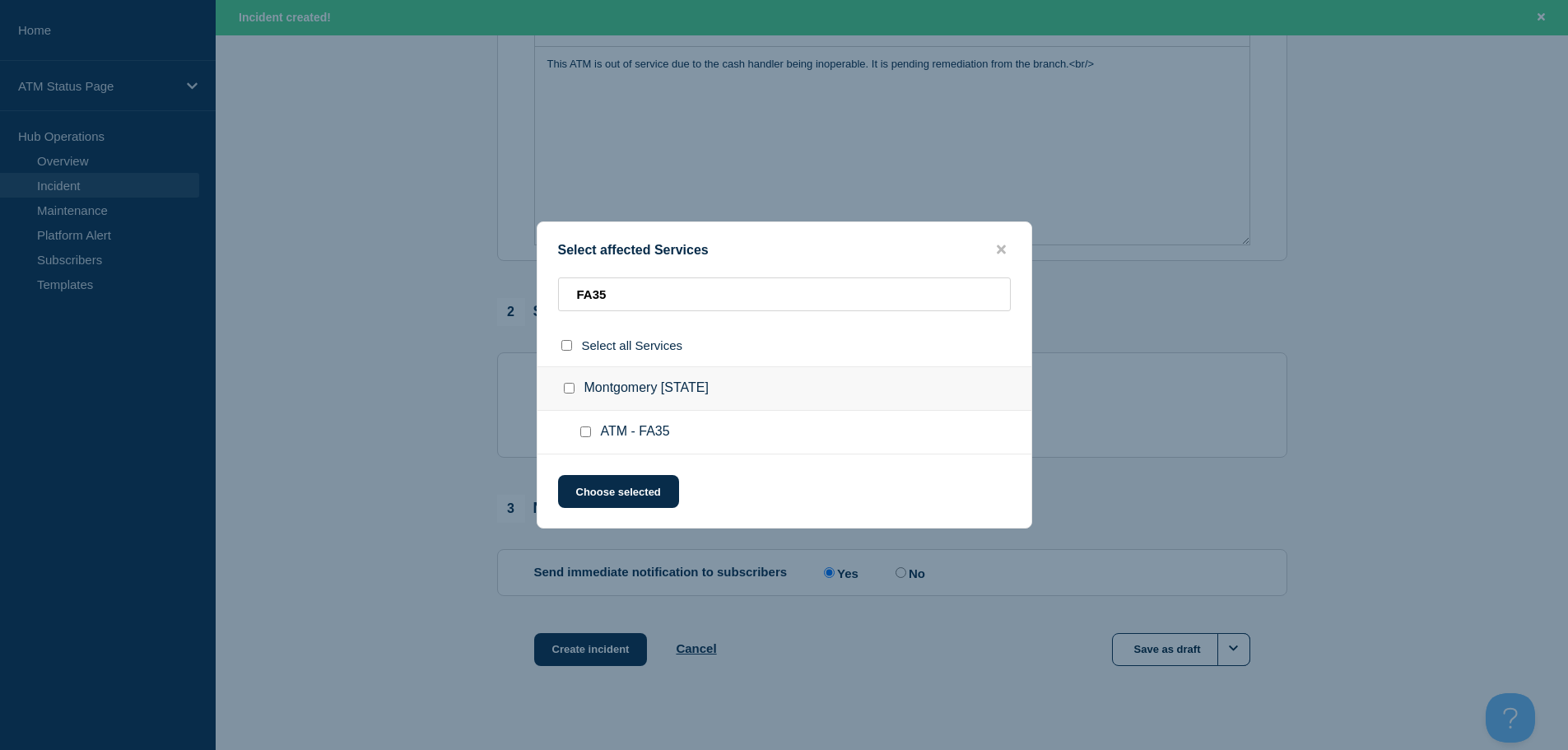 click at bounding box center [585, 431] 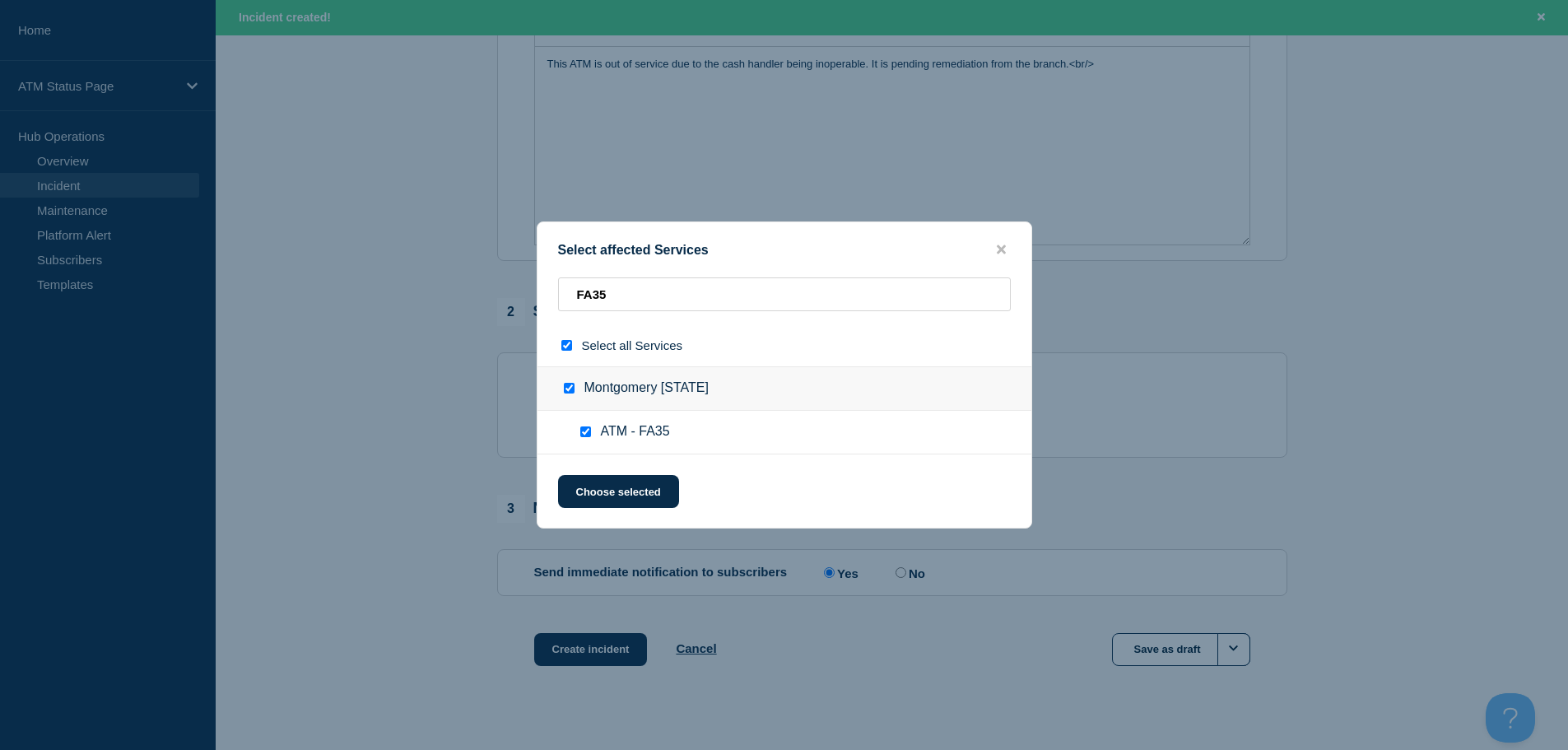 checkbox on "true" 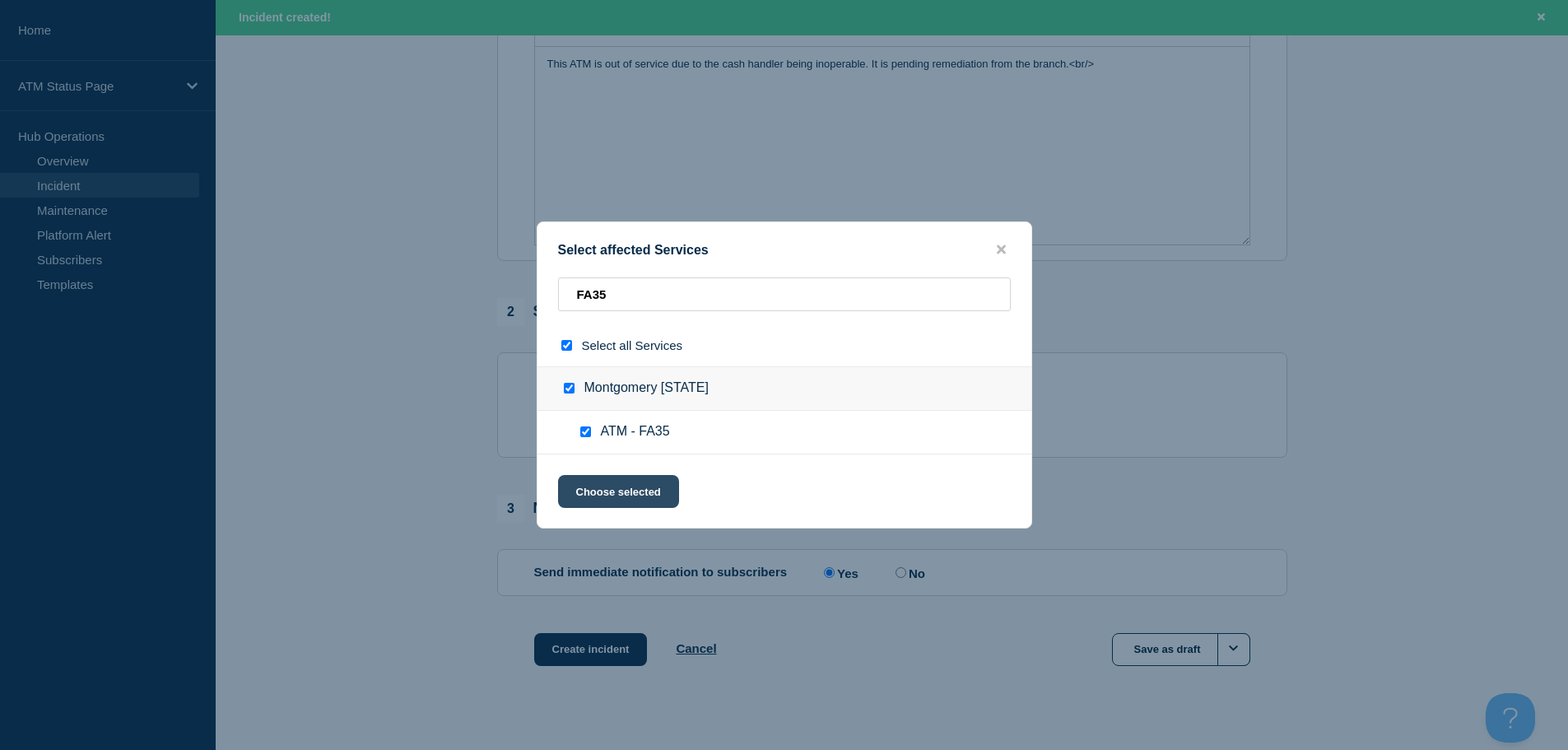 click on "Choose selected" 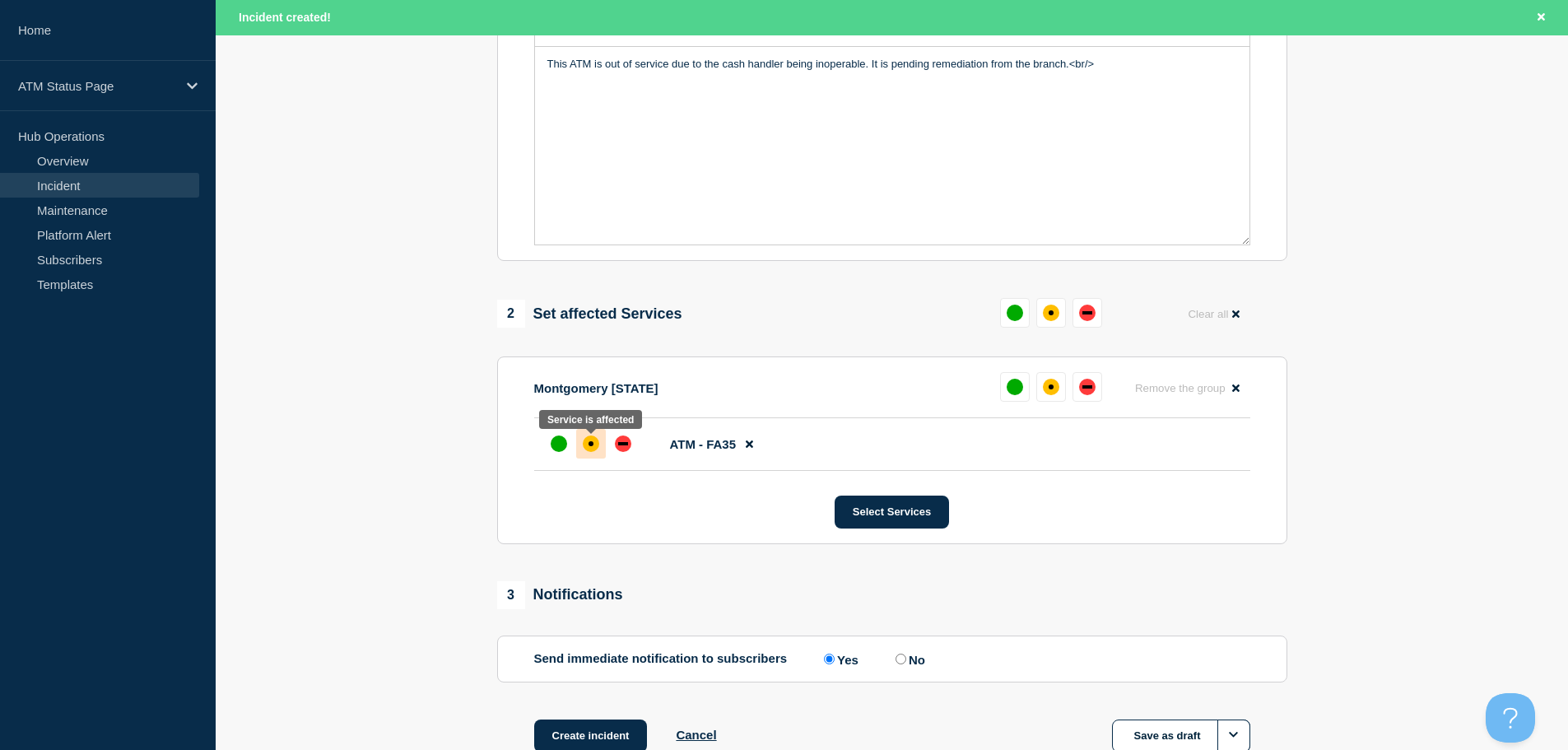 click at bounding box center [591, 444] 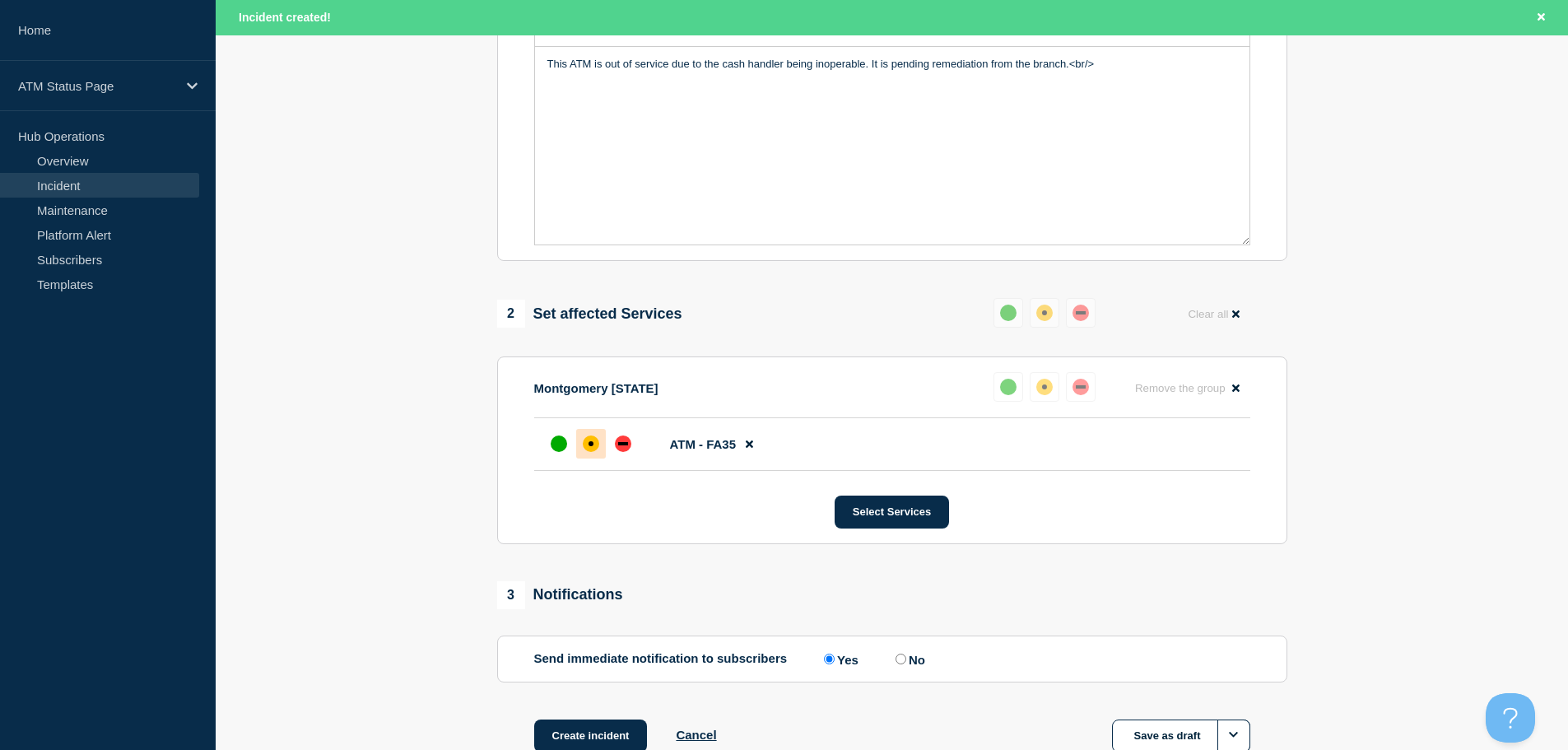 scroll, scrollTop: 525, scrollLeft: 0, axis: vertical 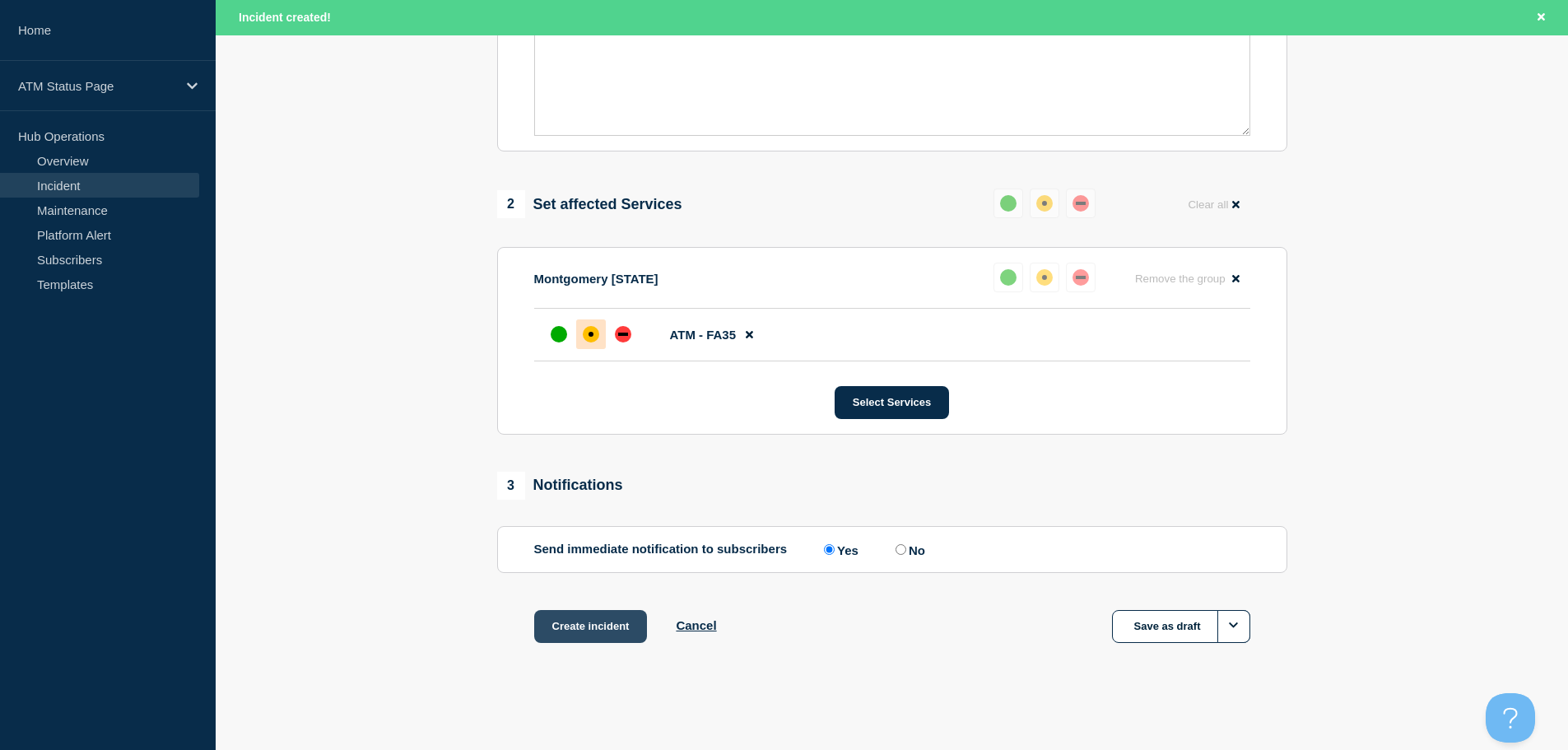 click on "Create incident" at bounding box center [591, 627] 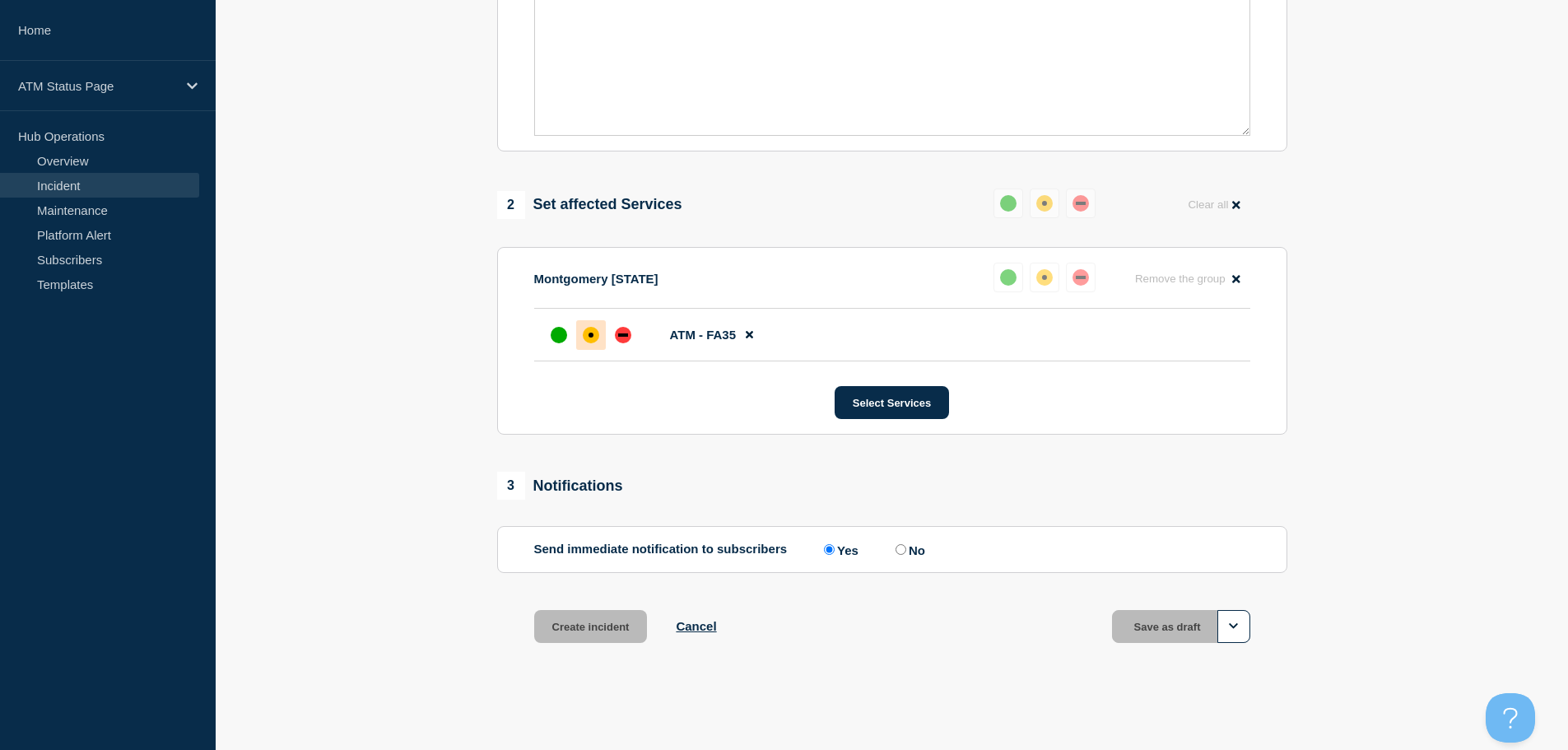 scroll, scrollTop: 490, scrollLeft: 0, axis: vertical 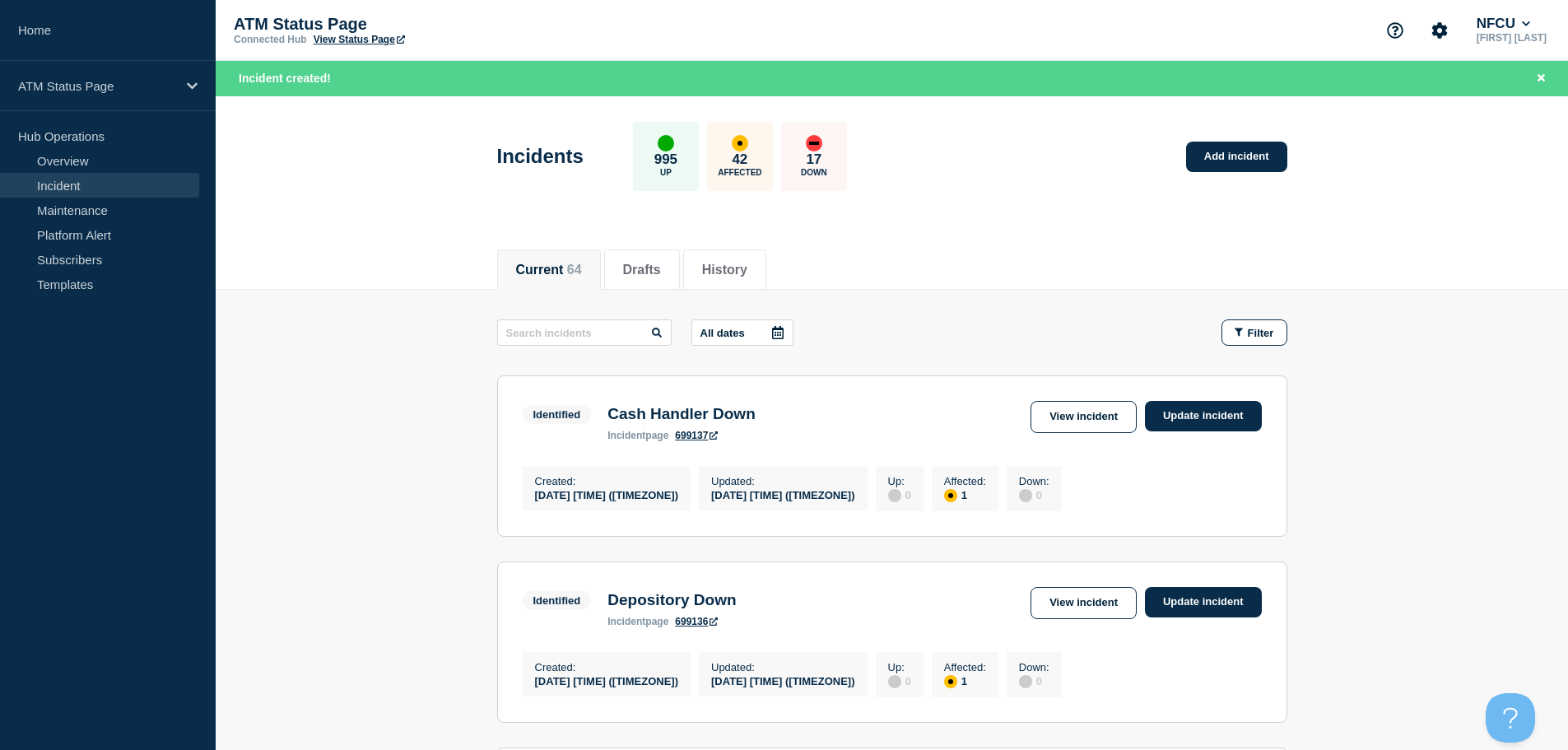click on "Current    64 Drafts    History" at bounding box center [892, 261] 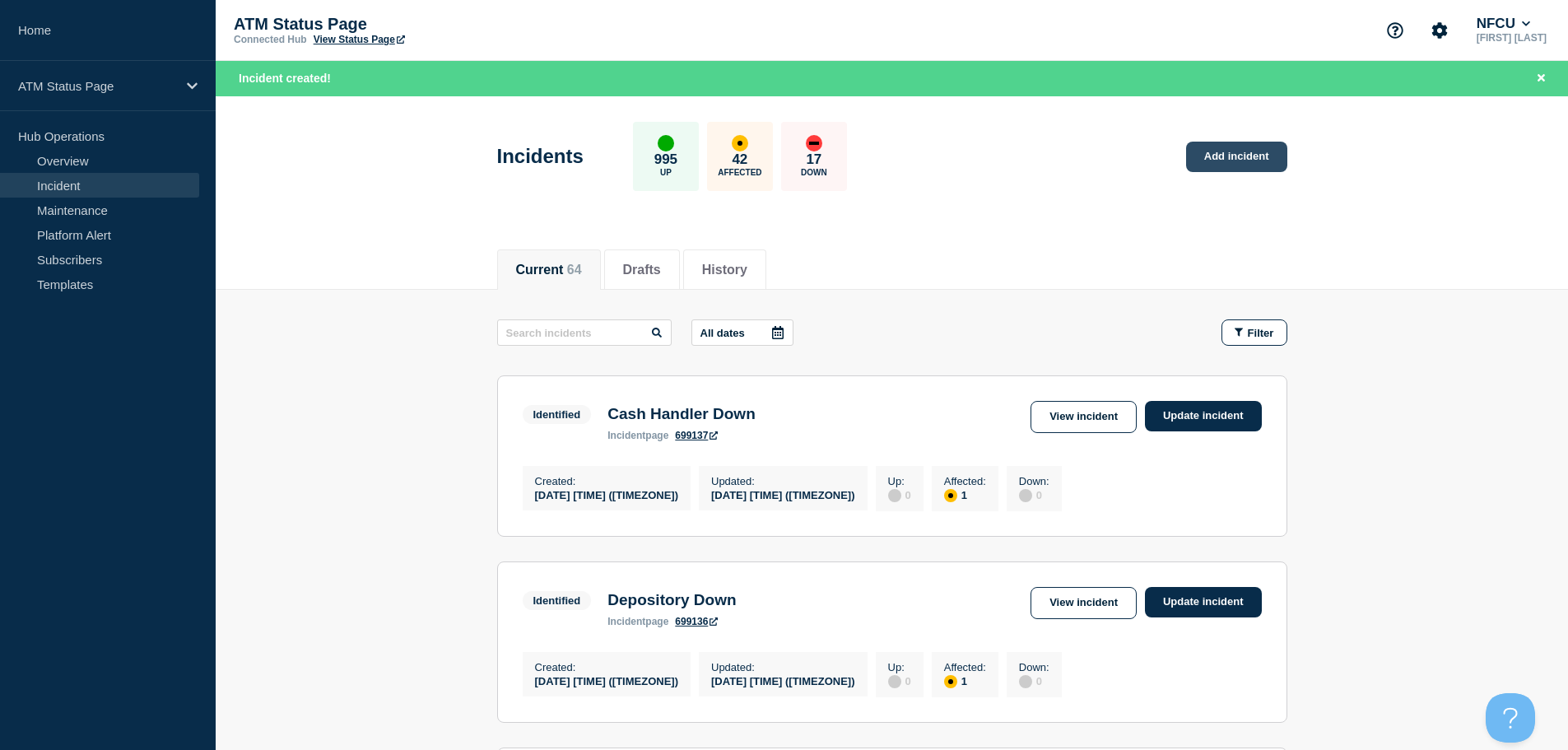click on "Add incident" 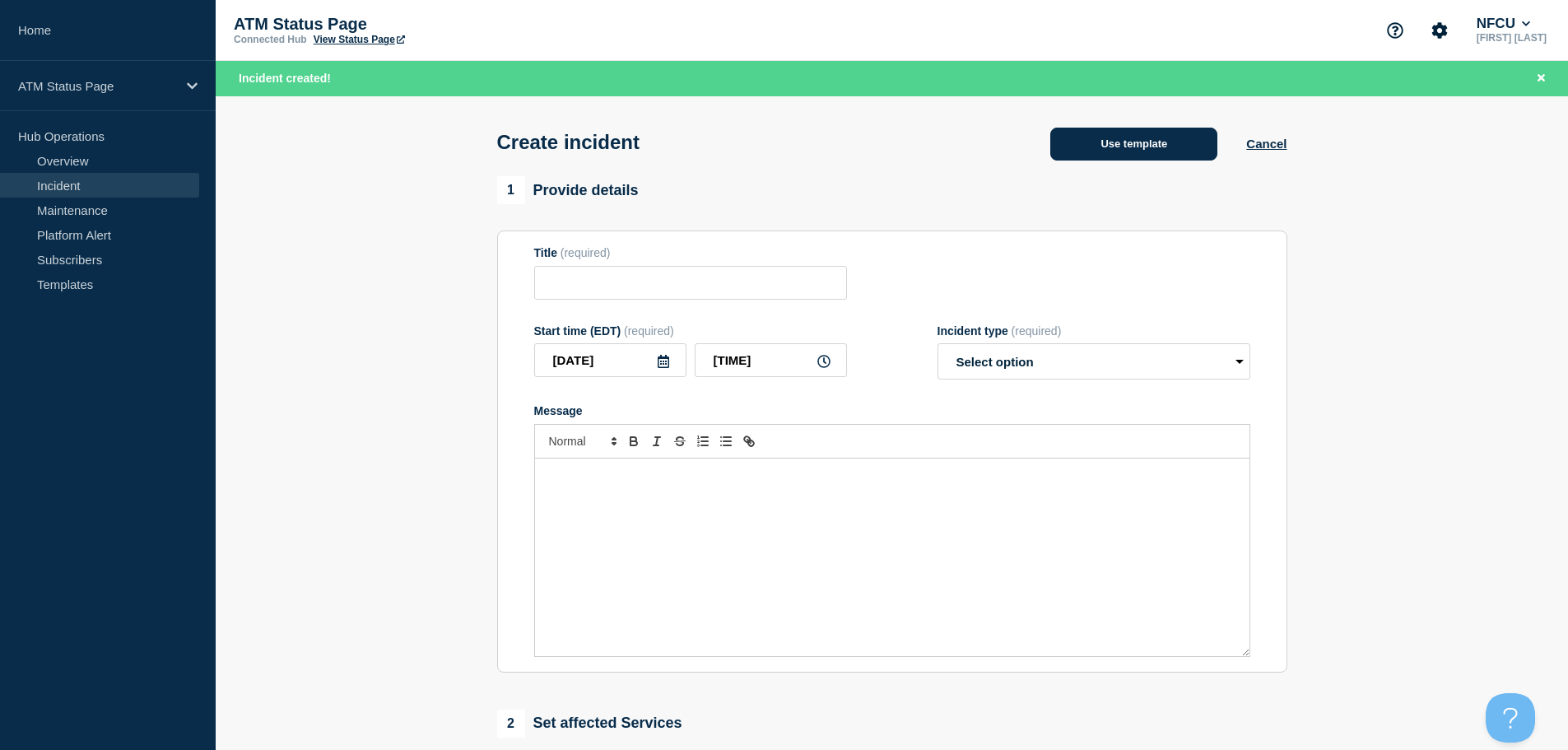 click on "Use template" at bounding box center (1133, 144) 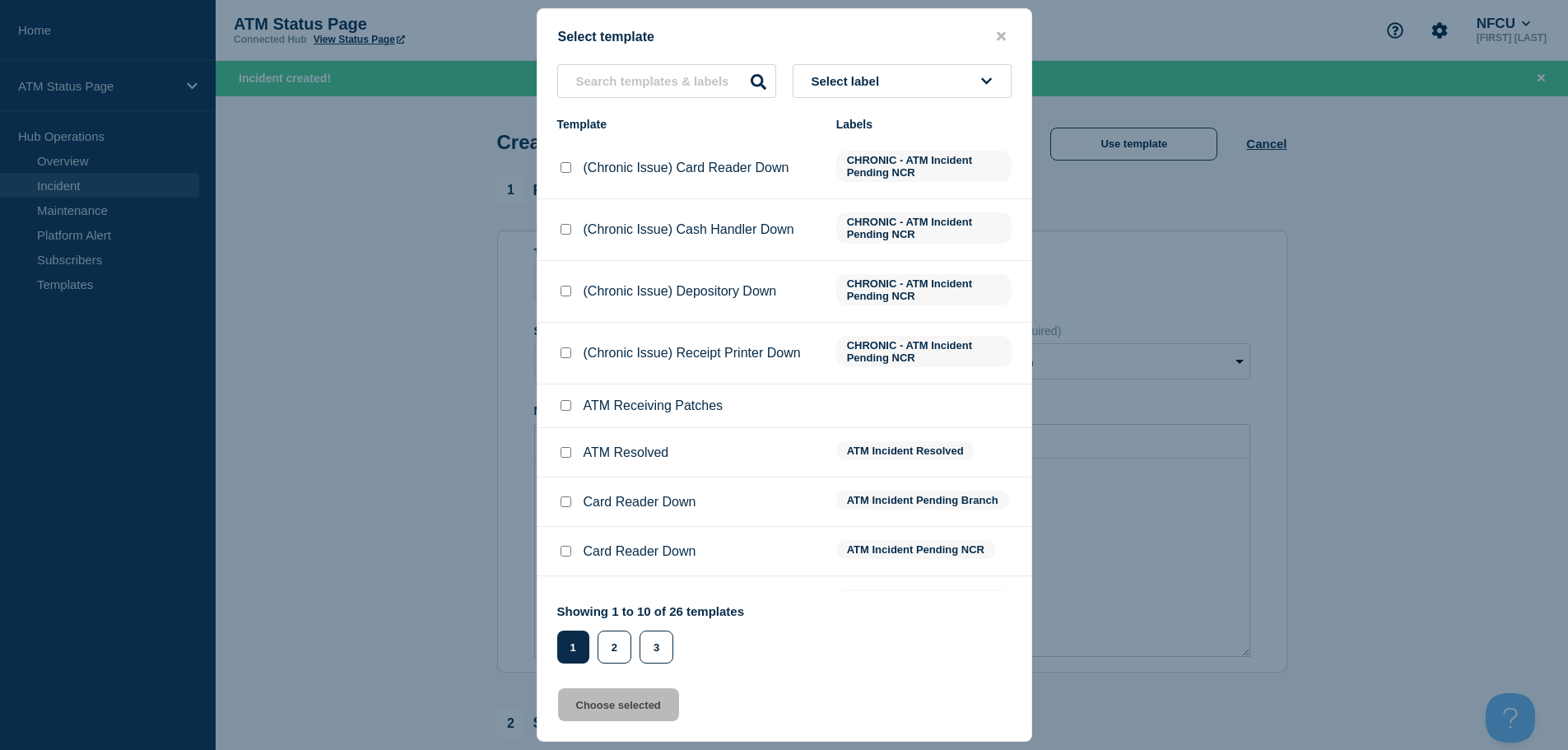 click on "Select label" at bounding box center (902, 81) 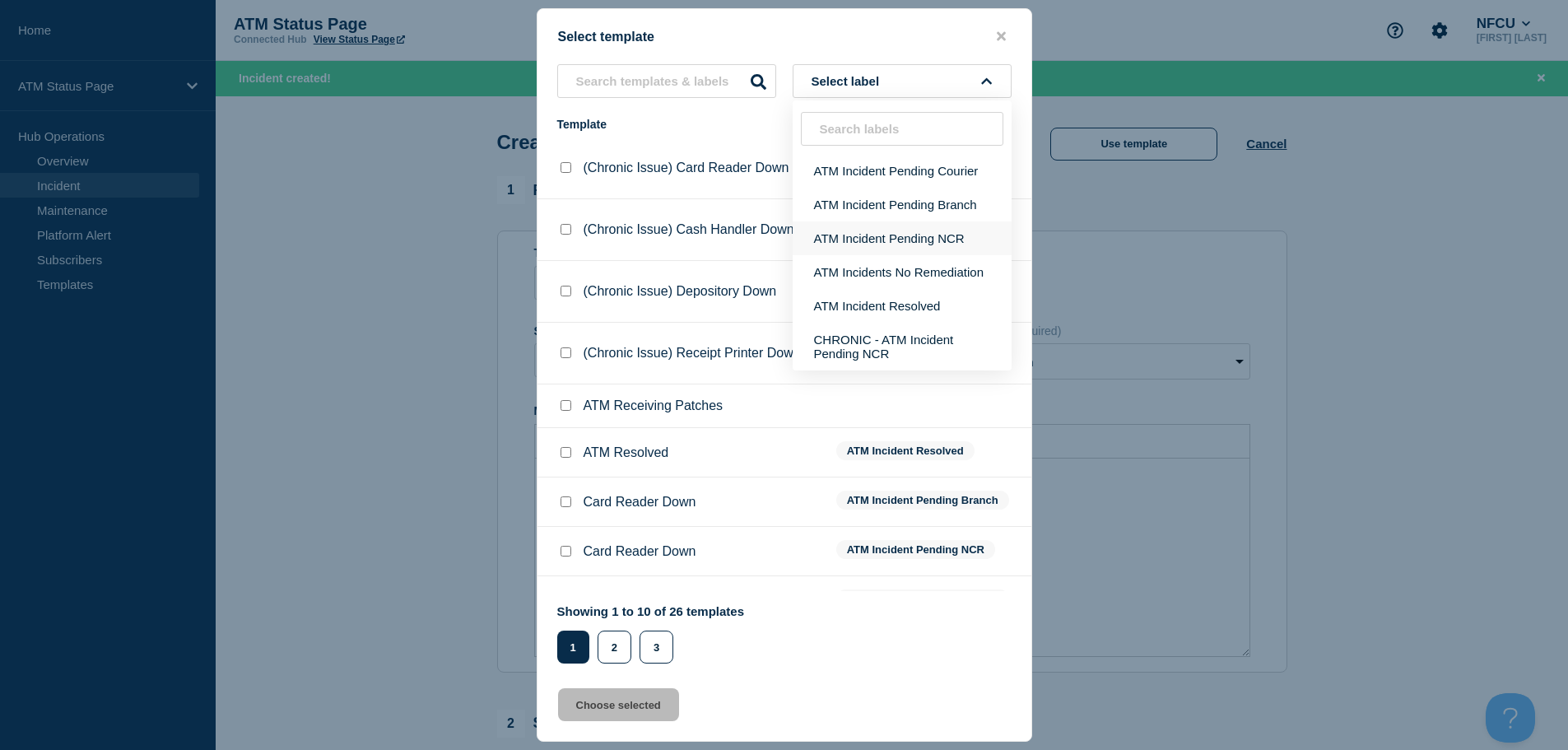 click on "ATM Incident Pending NCR" at bounding box center [902, 238] 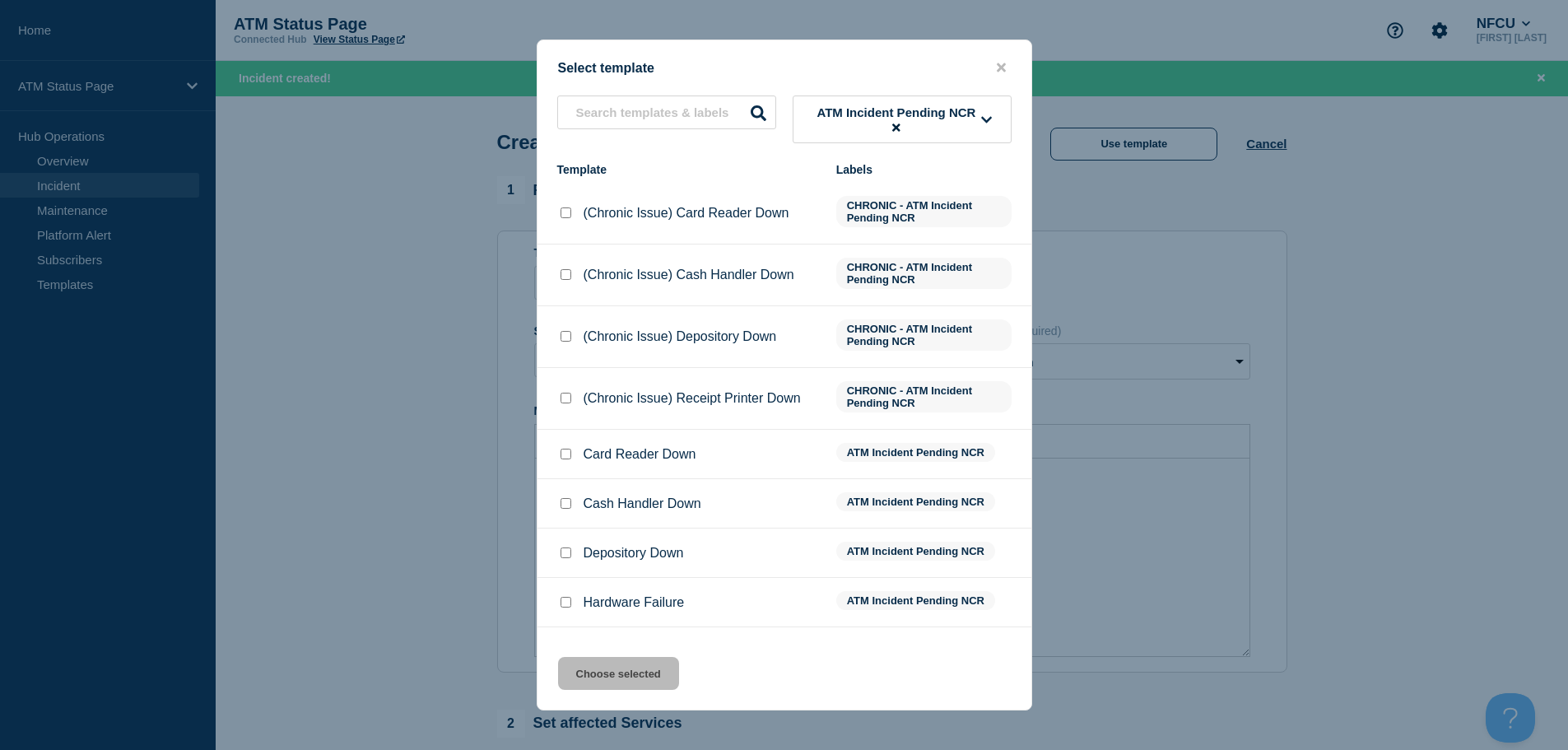 click at bounding box center (565, 503) 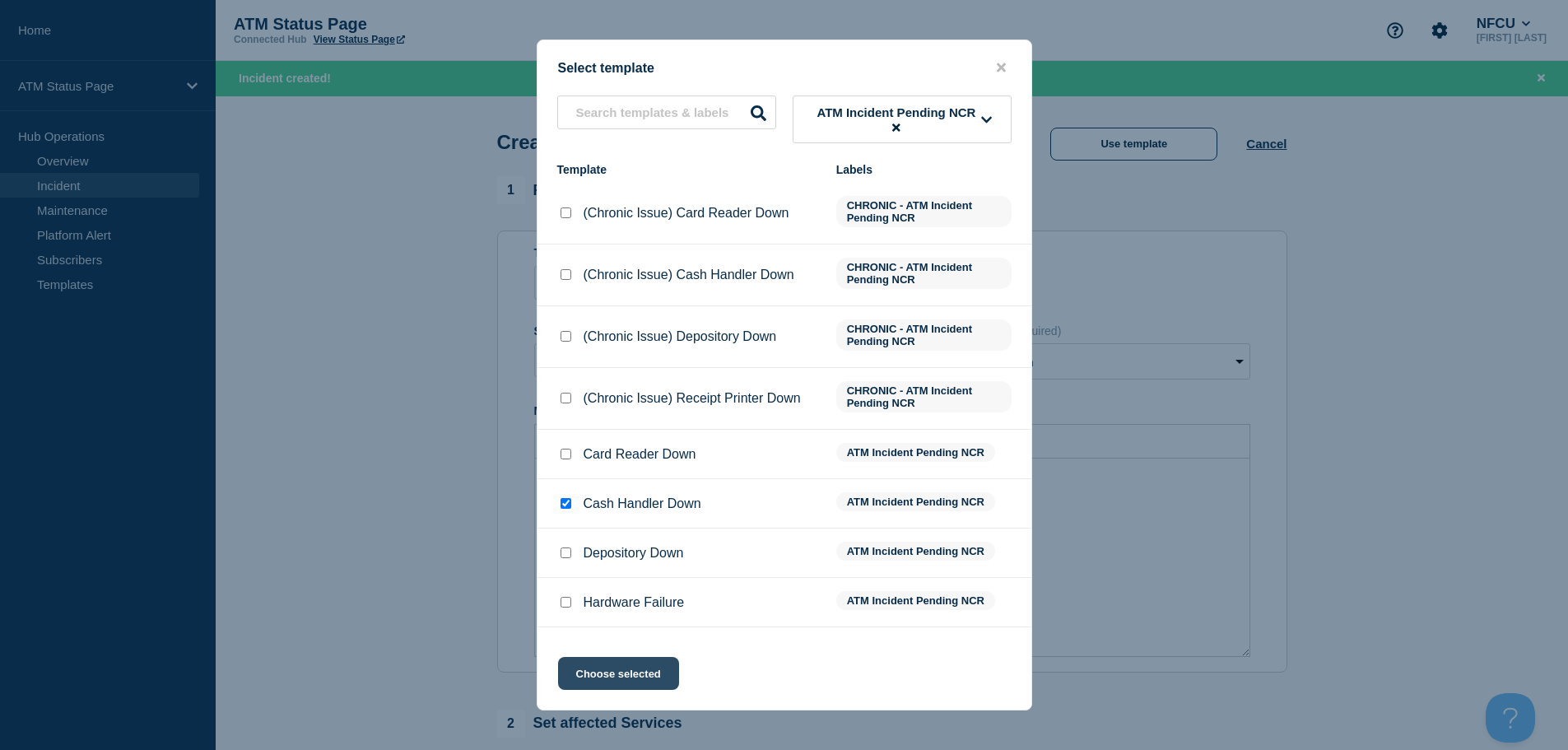click on "Choose selected" 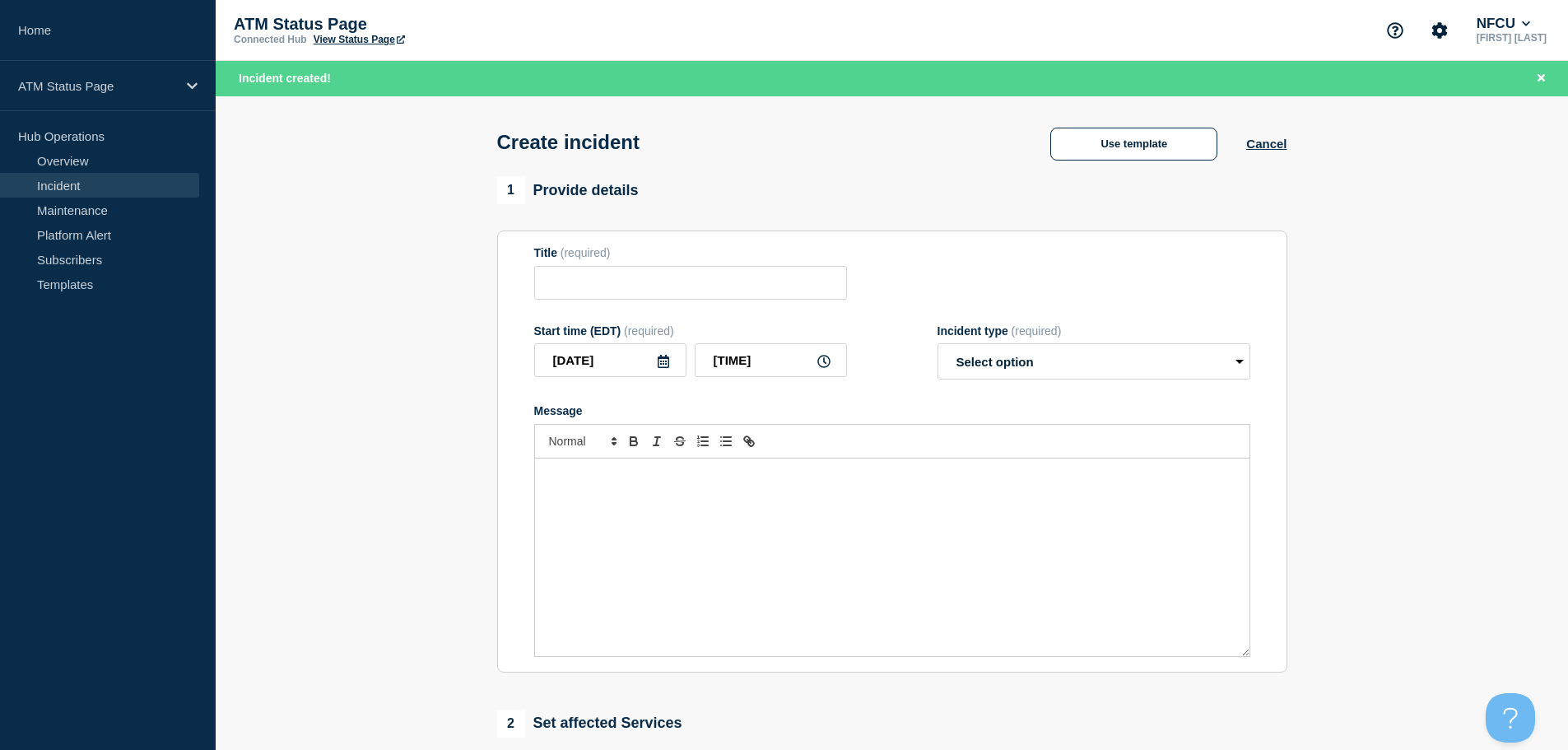 type on "Cash Handler Down" 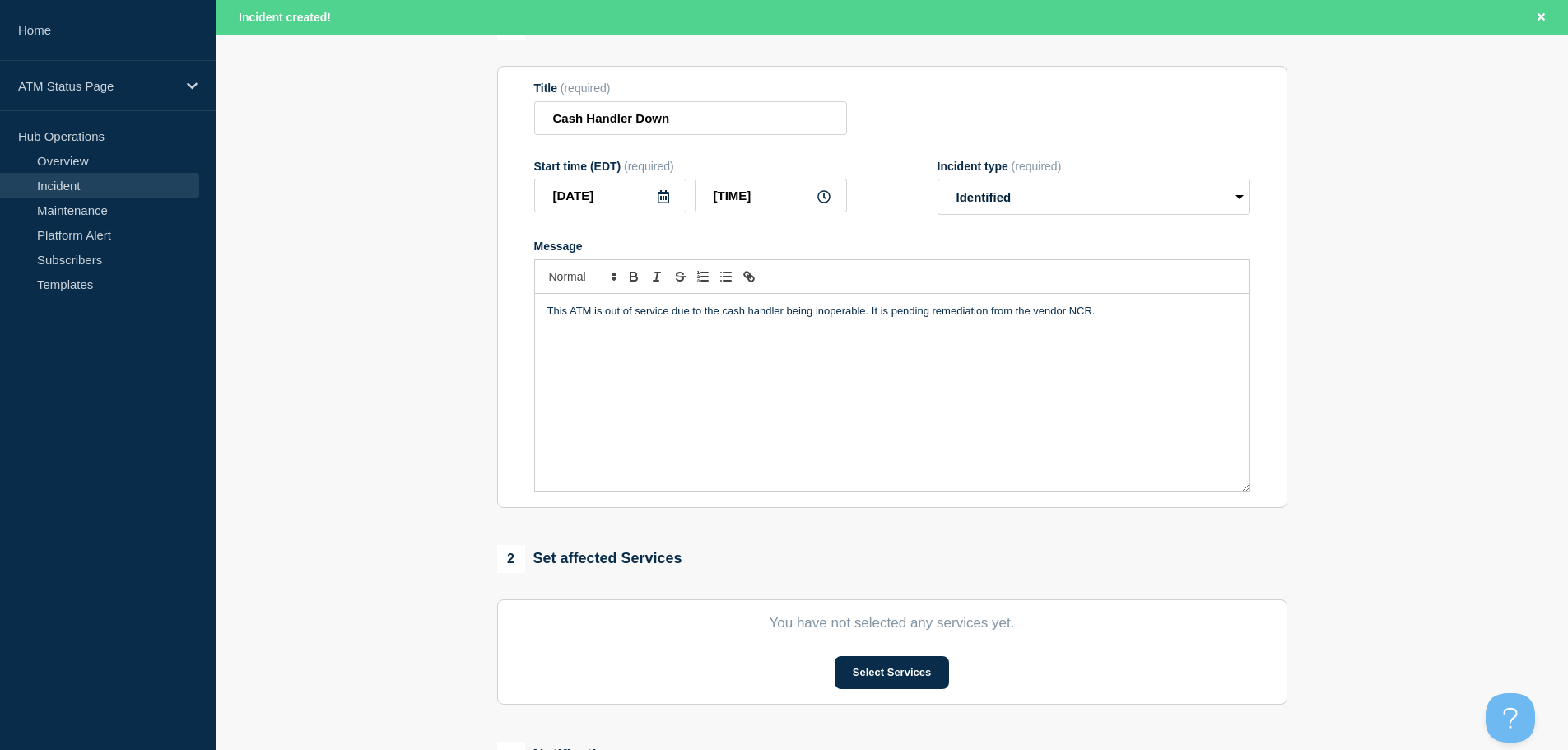 scroll, scrollTop: 247, scrollLeft: 0, axis: vertical 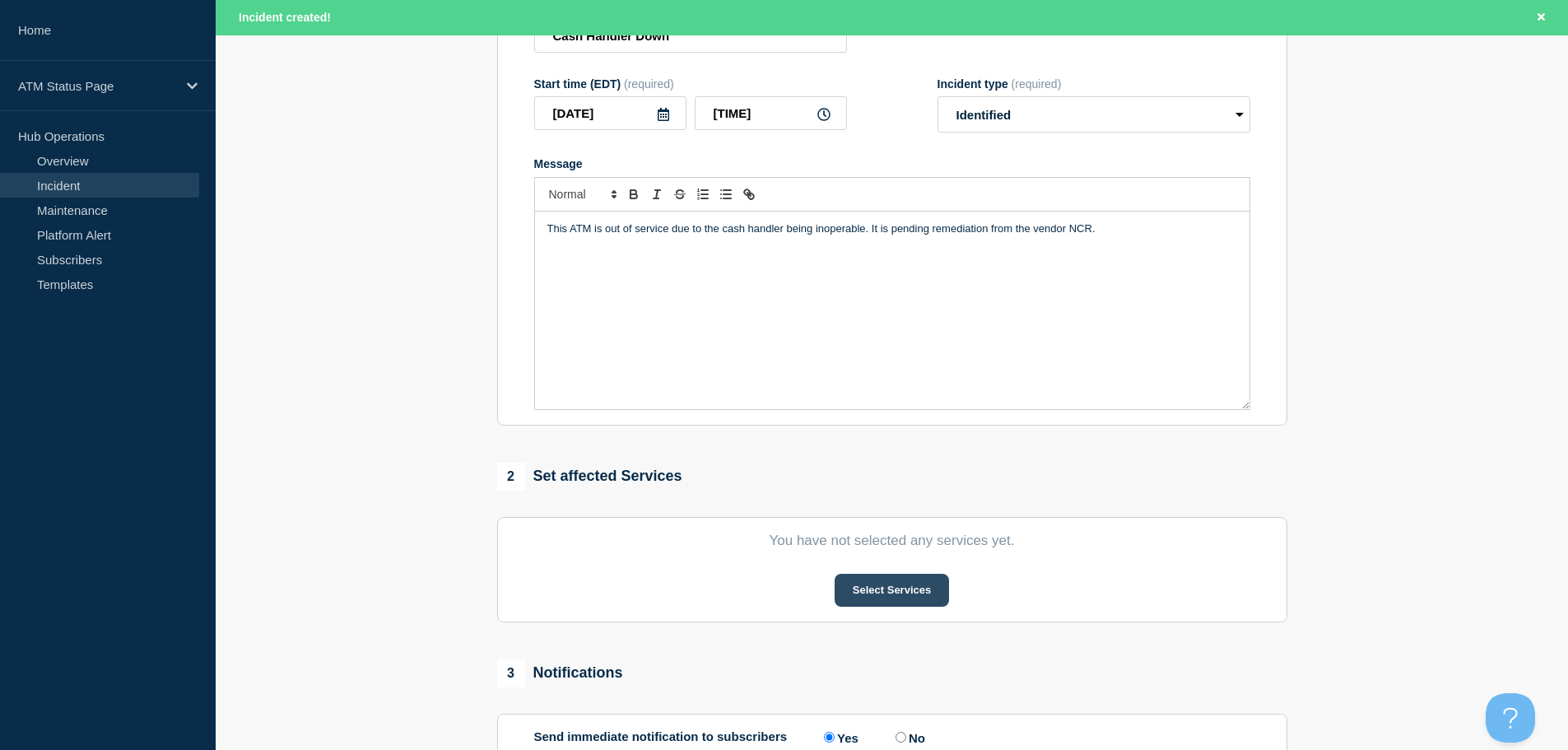 click on "Select Services" at bounding box center [891, 590] 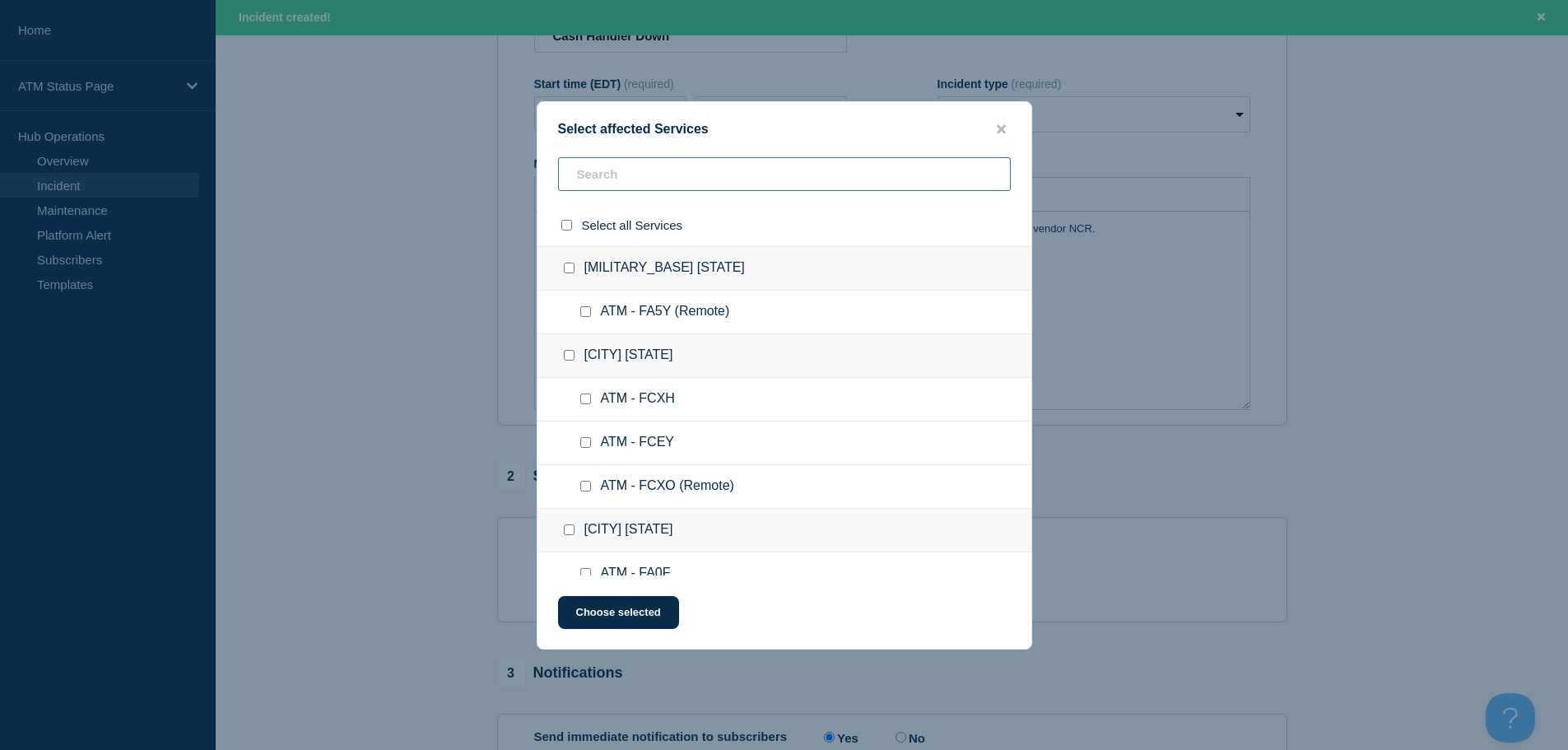 click at bounding box center (784, 174) 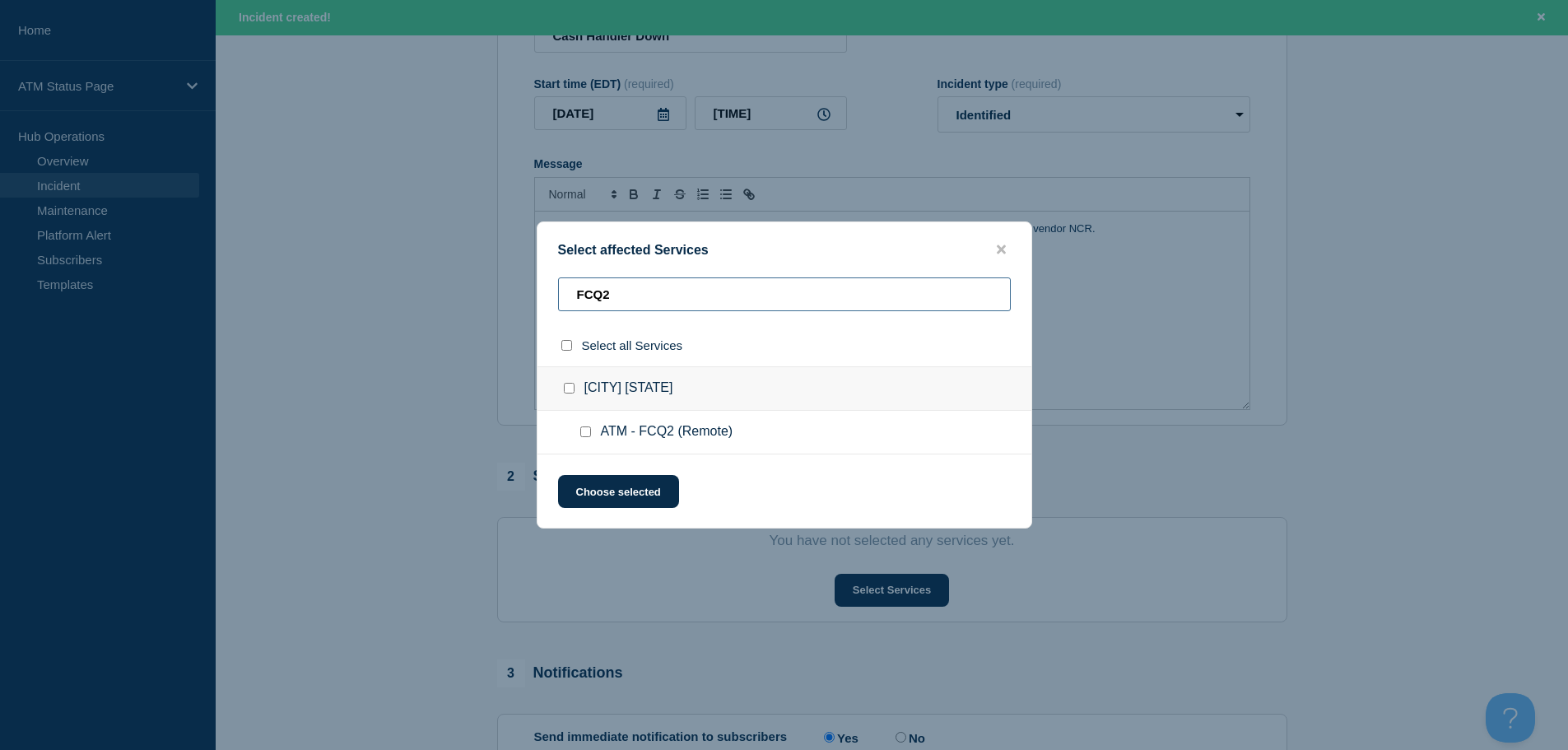 type on "FCQ2" 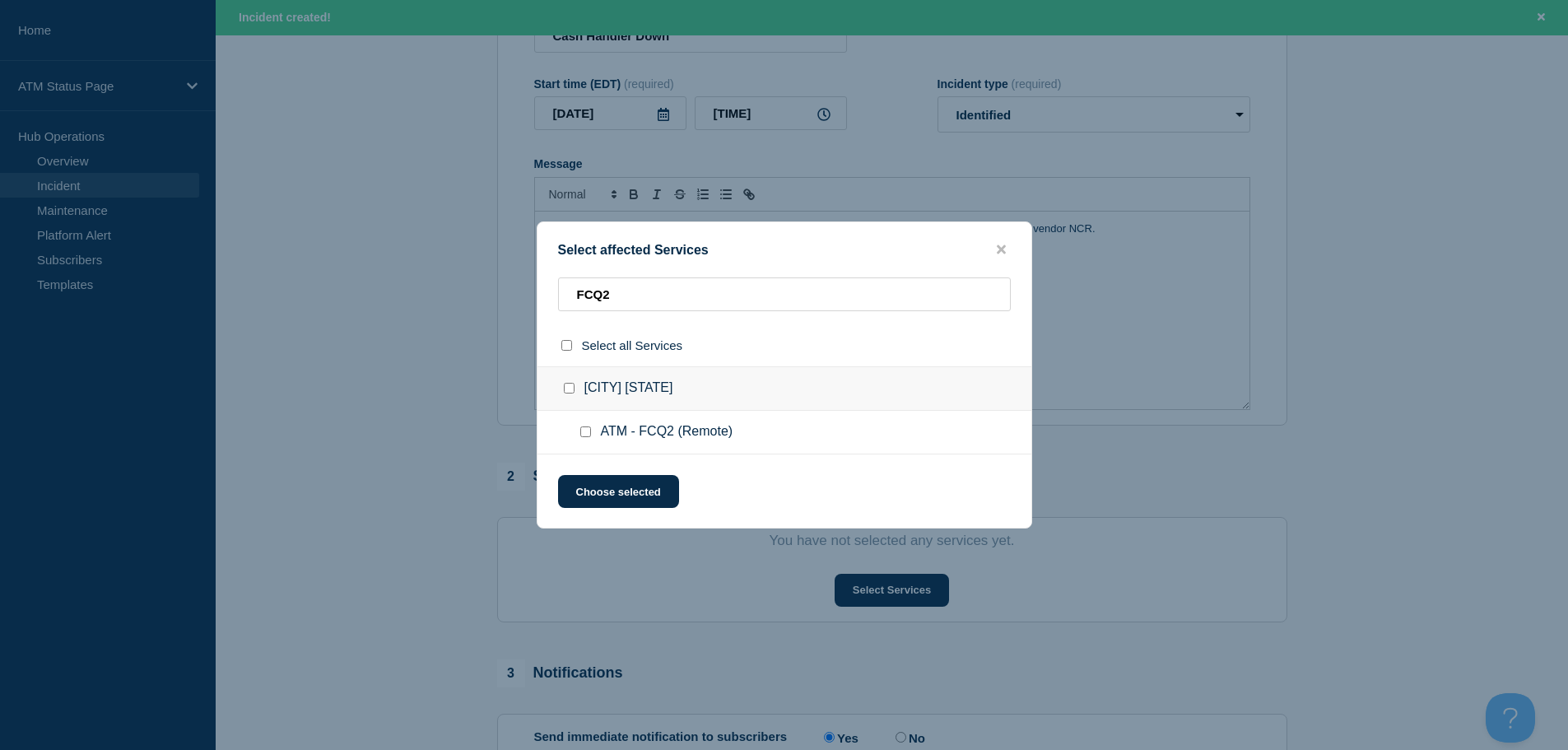 click at bounding box center (585, 431) 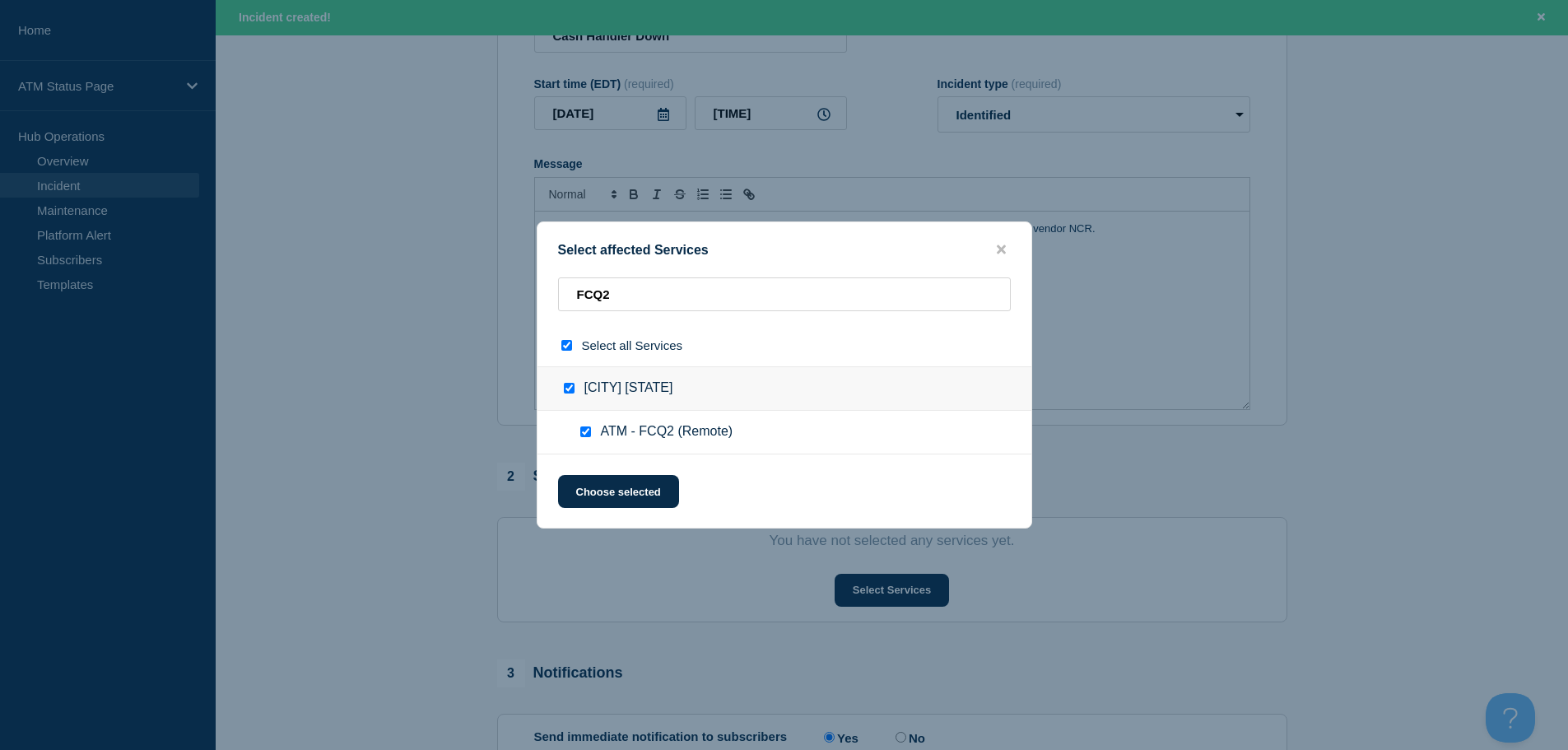 checkbox on "true" 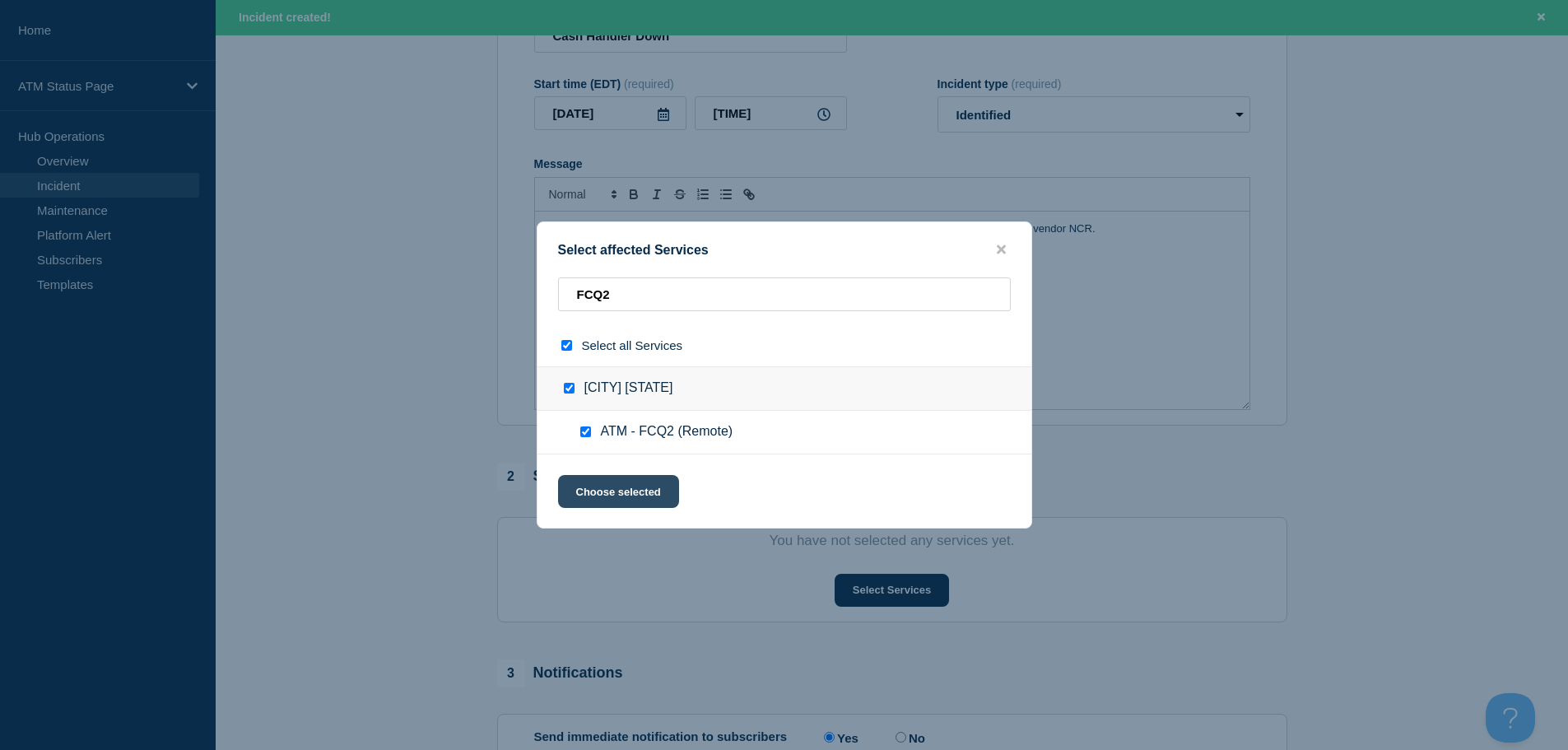 click on "Choose selected" 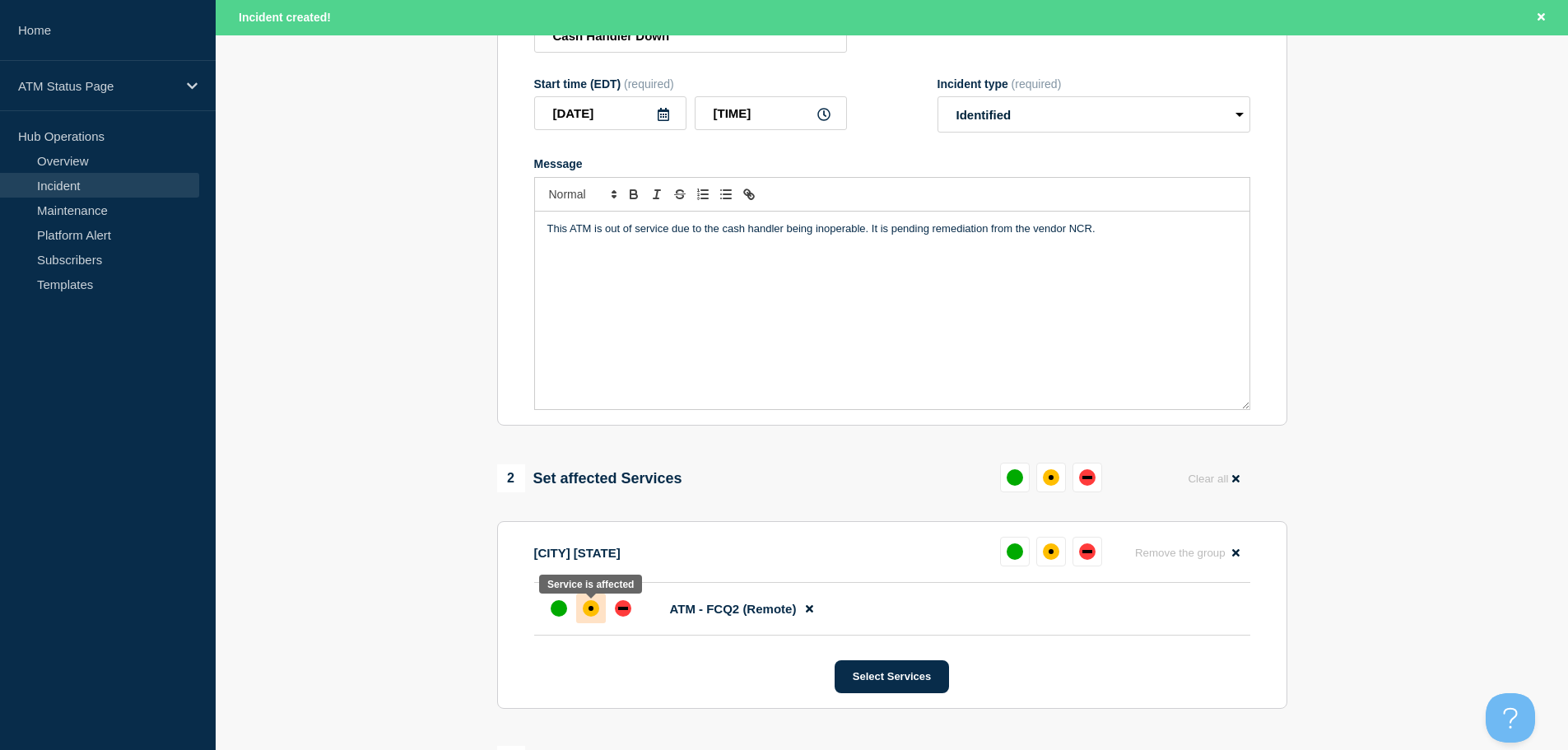 click at bounding box center [591, 608] 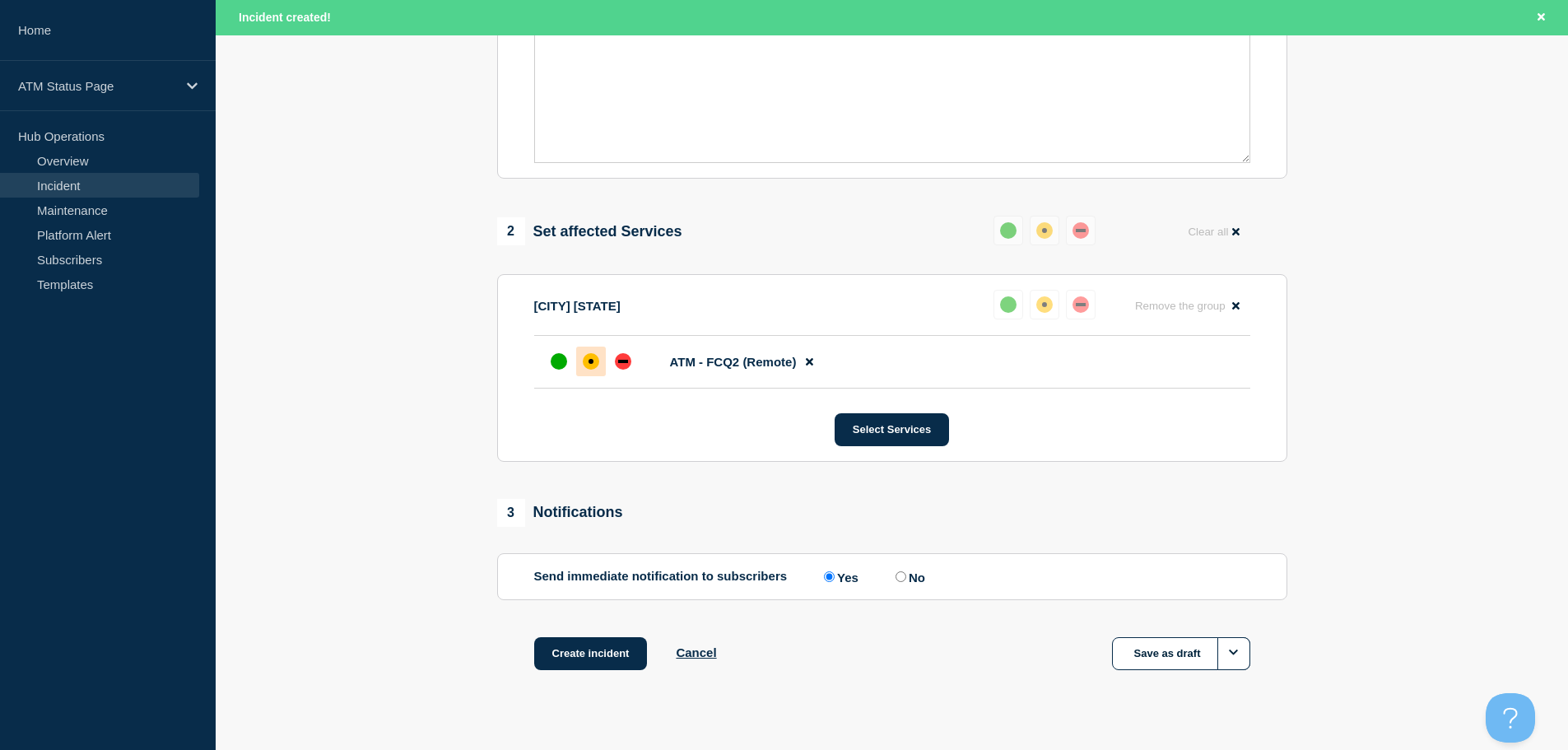 scroll, scrollTop: 525, scrollLeft: 0, axis: vertical 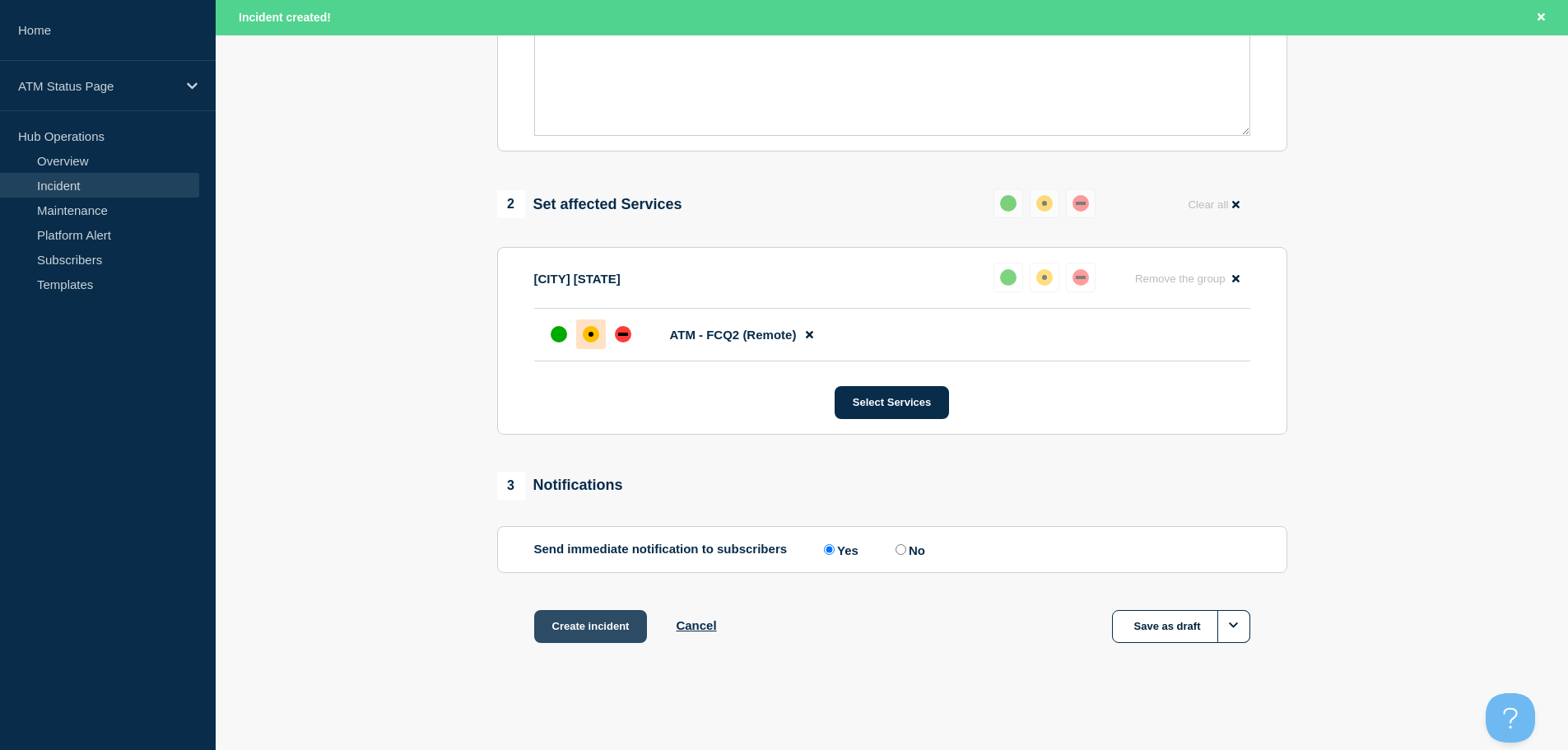 click on "Create incident" at bounding box center [591, 627] 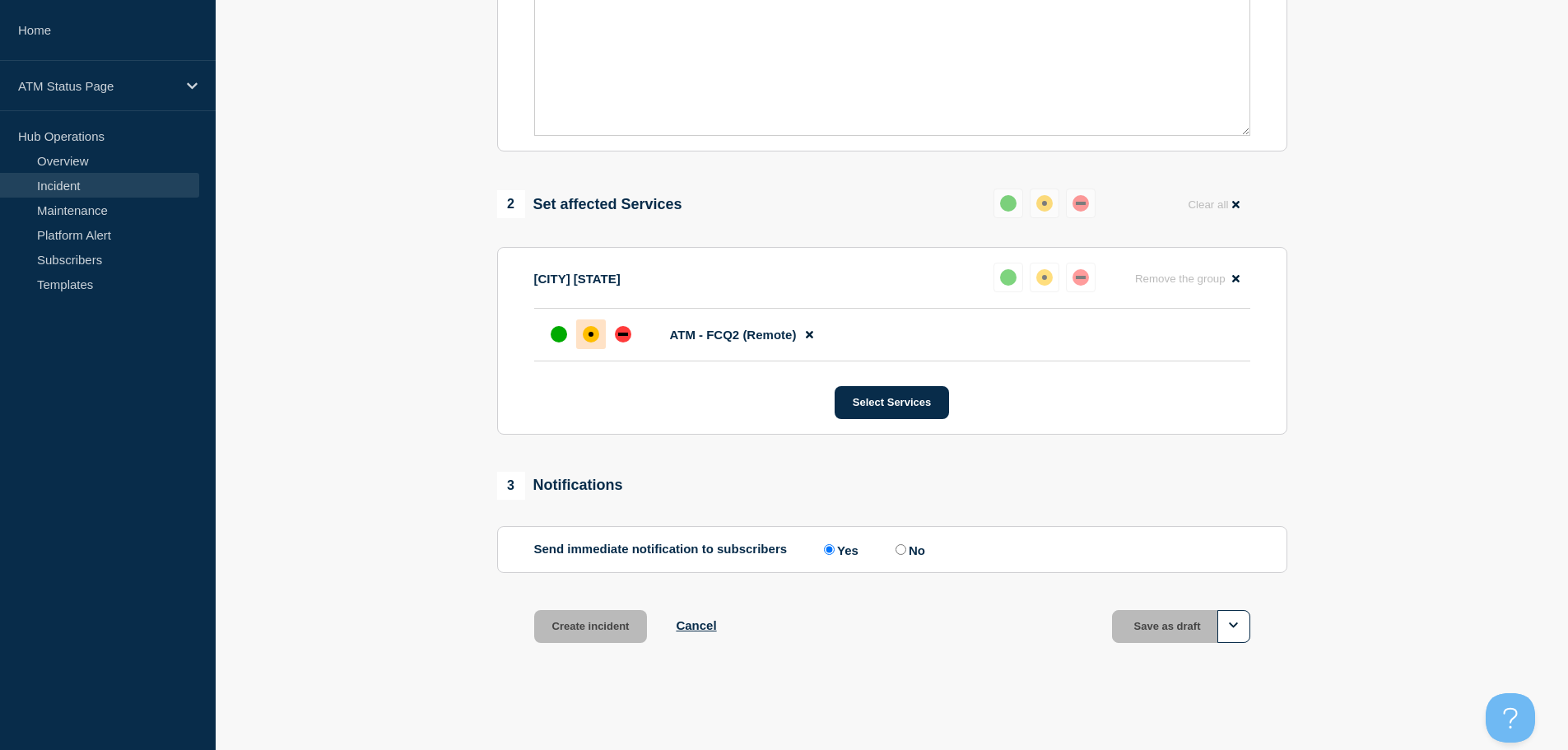 scroll, scrollTop: 490, scrollLeft: 0, axis: vertical 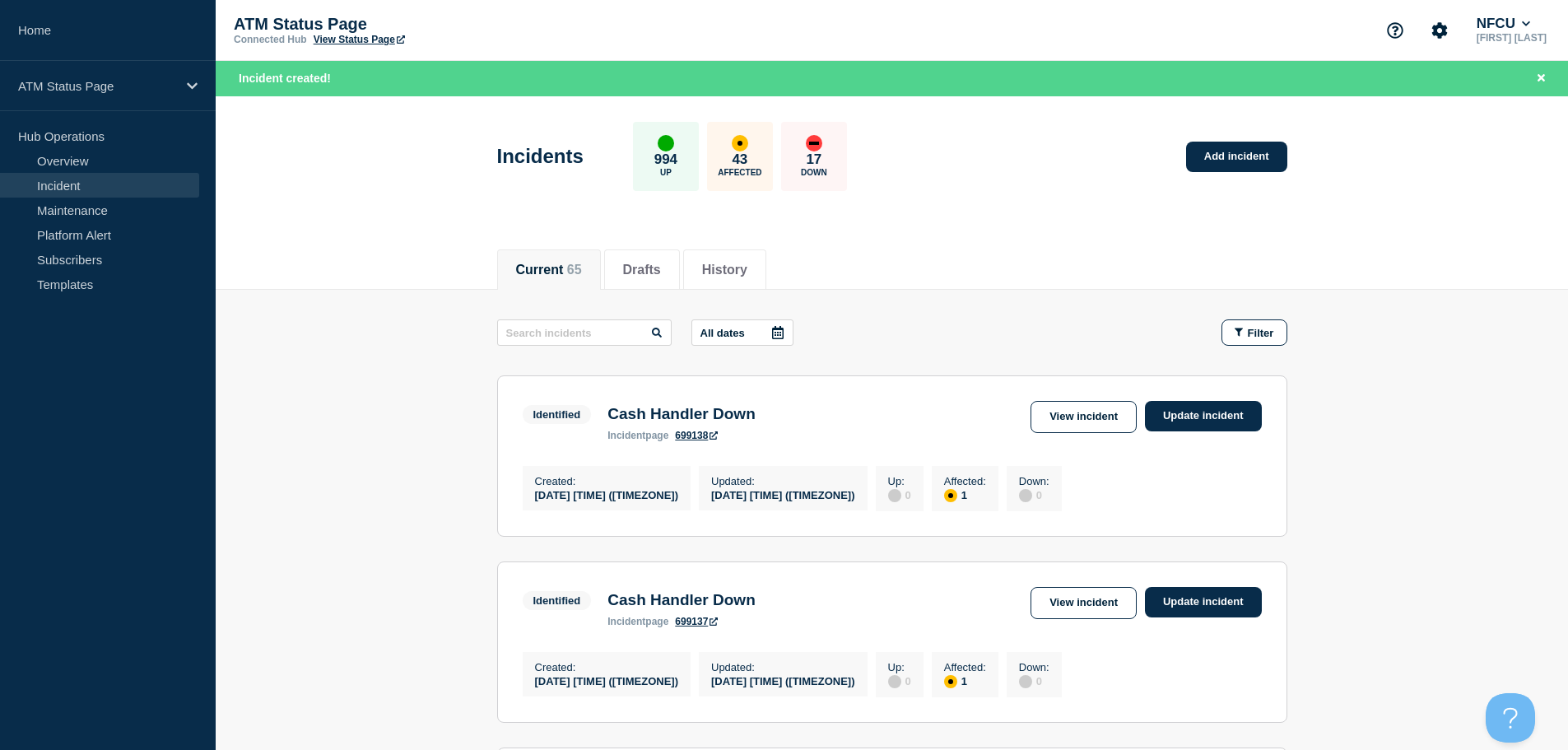 click on "Current    65 Drafts    History" at bounding box center [892, 261] 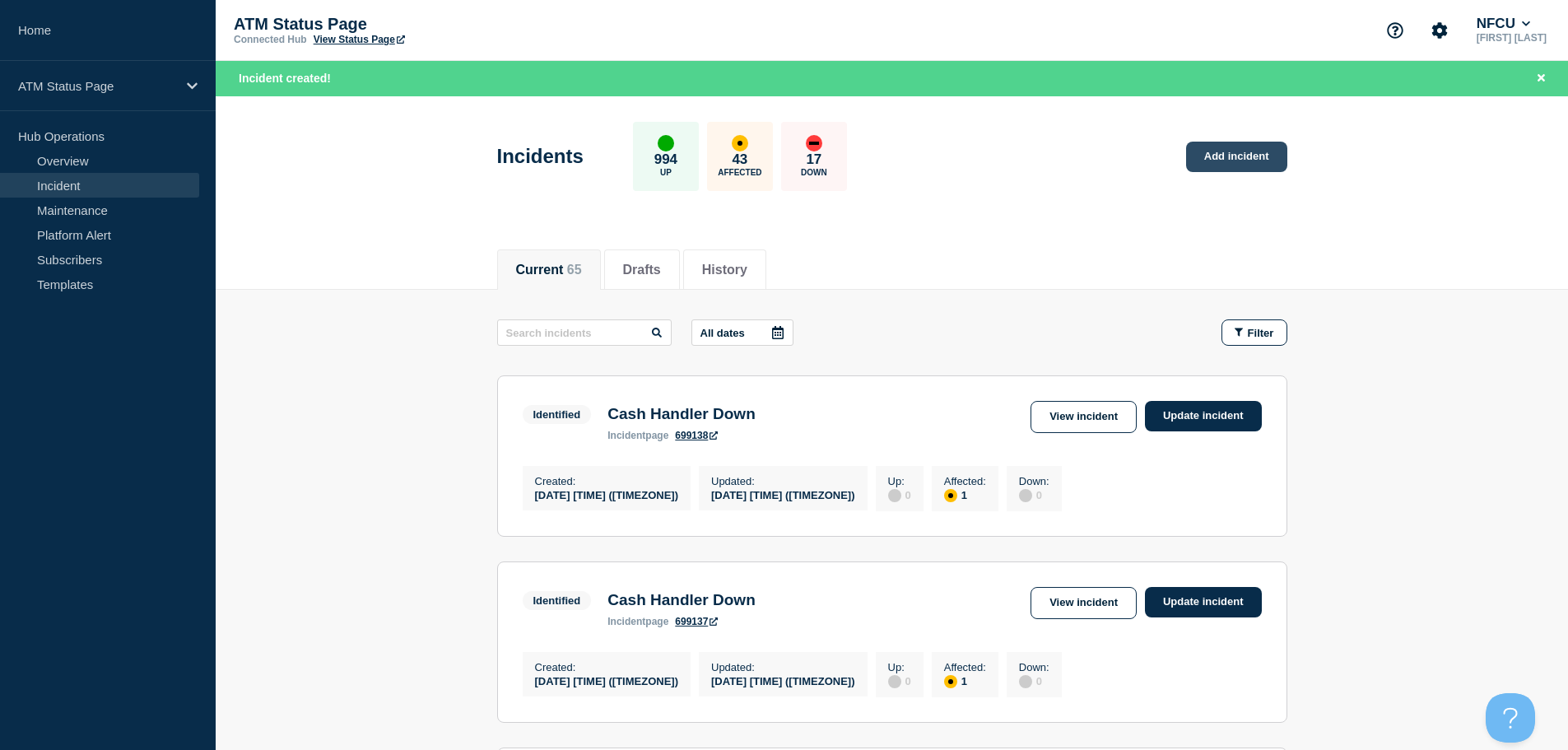 click on "Add incident" 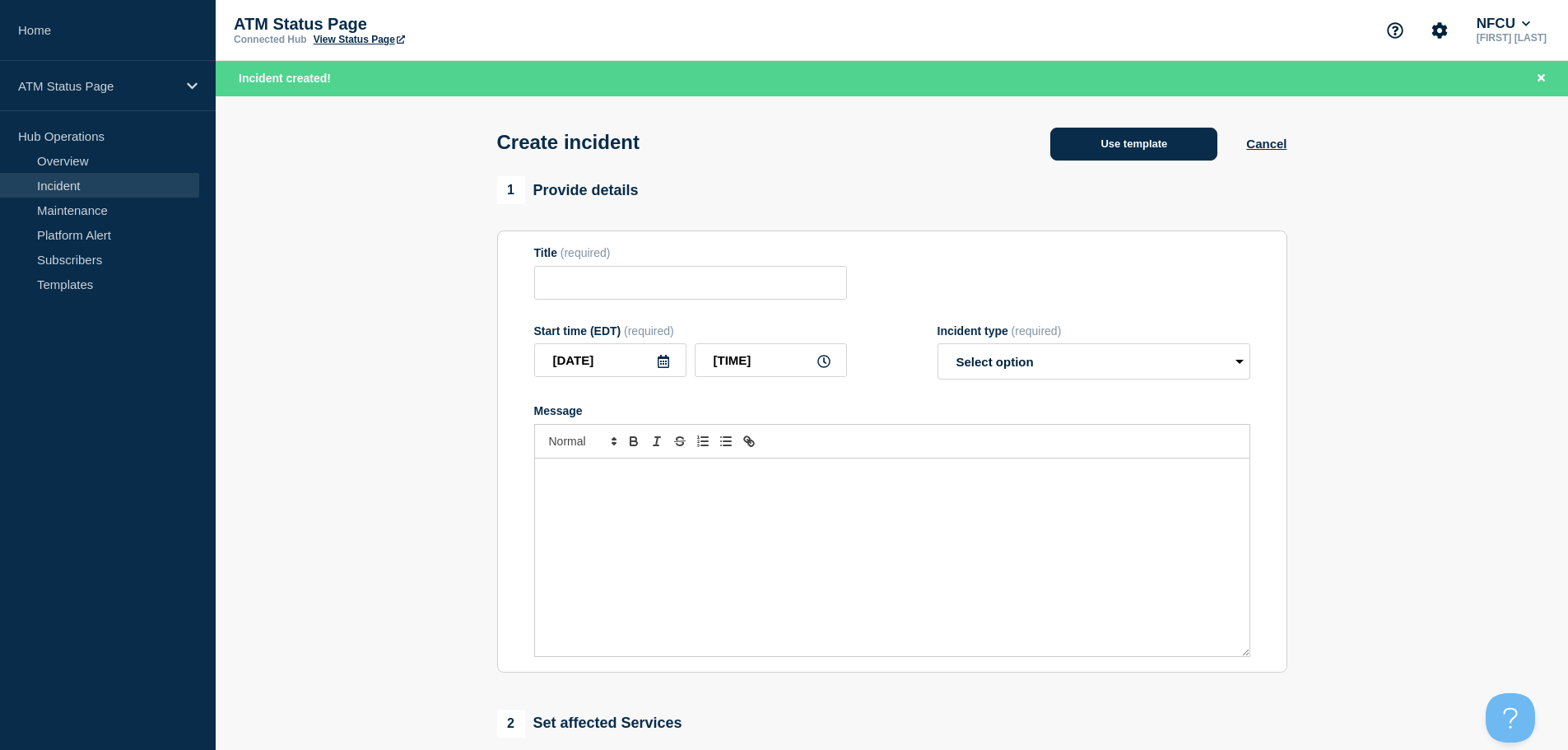 click on "Use template" at bounding box center [1133, 144] 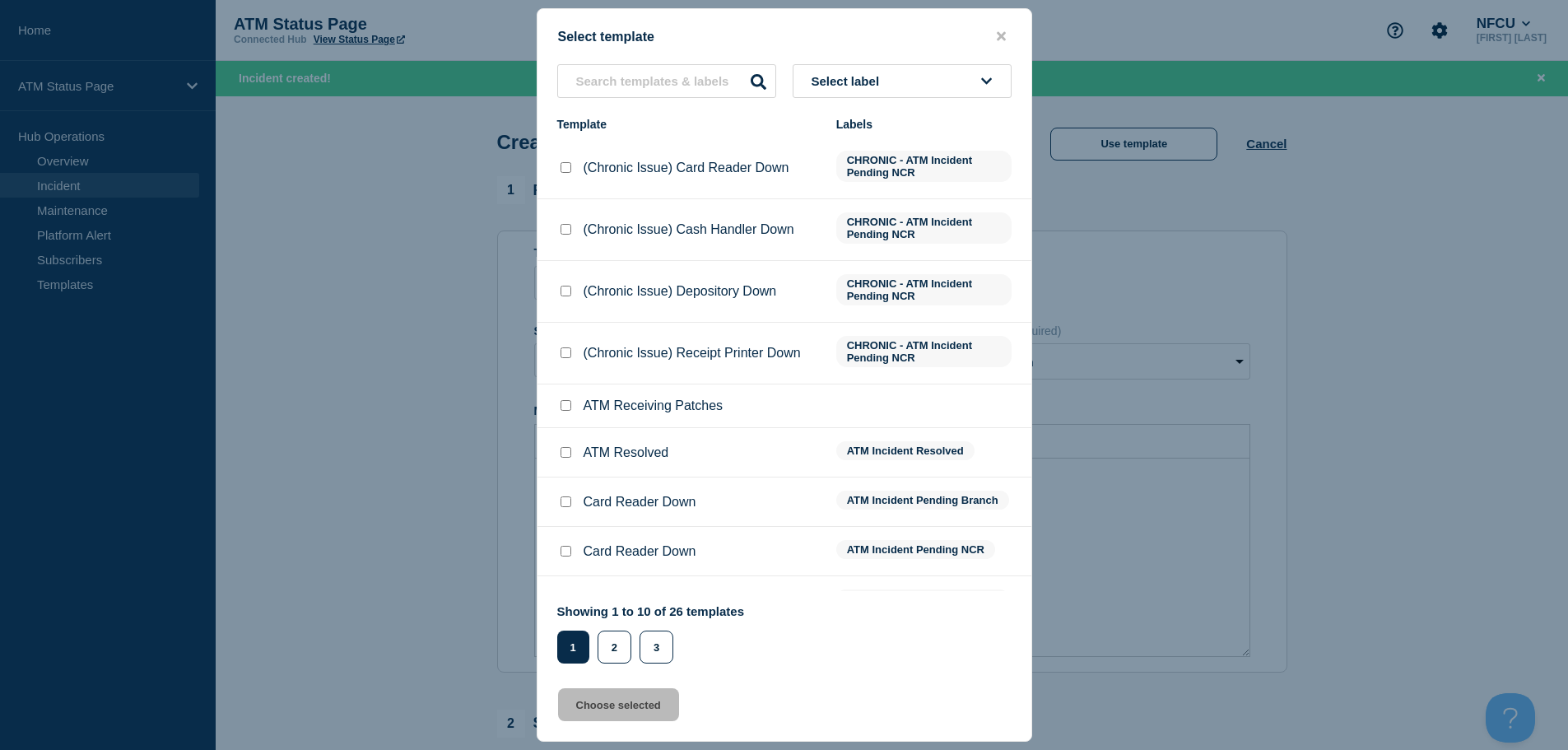 click 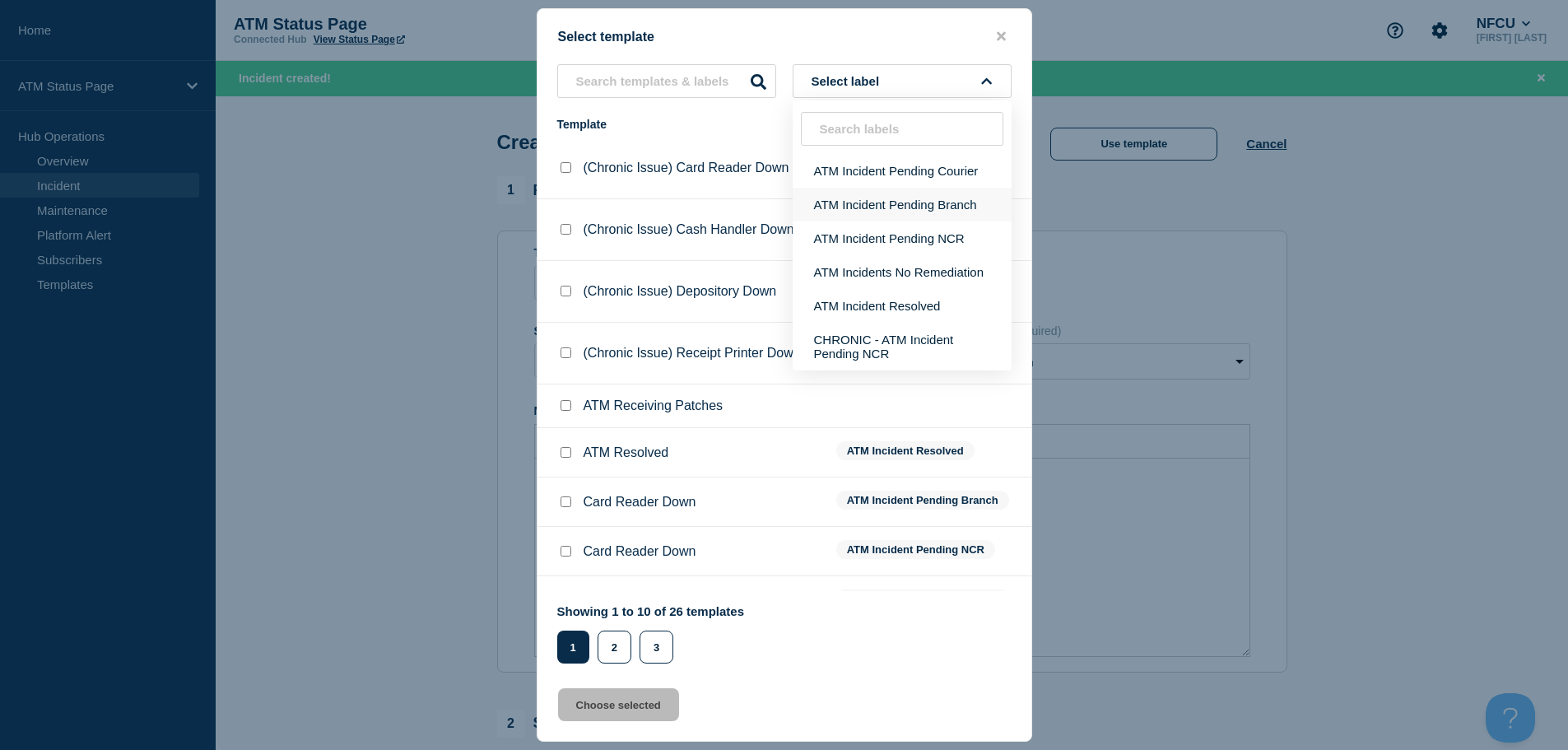 click on "ATM Incident Pending Branch" at bounding box center (902, 204) 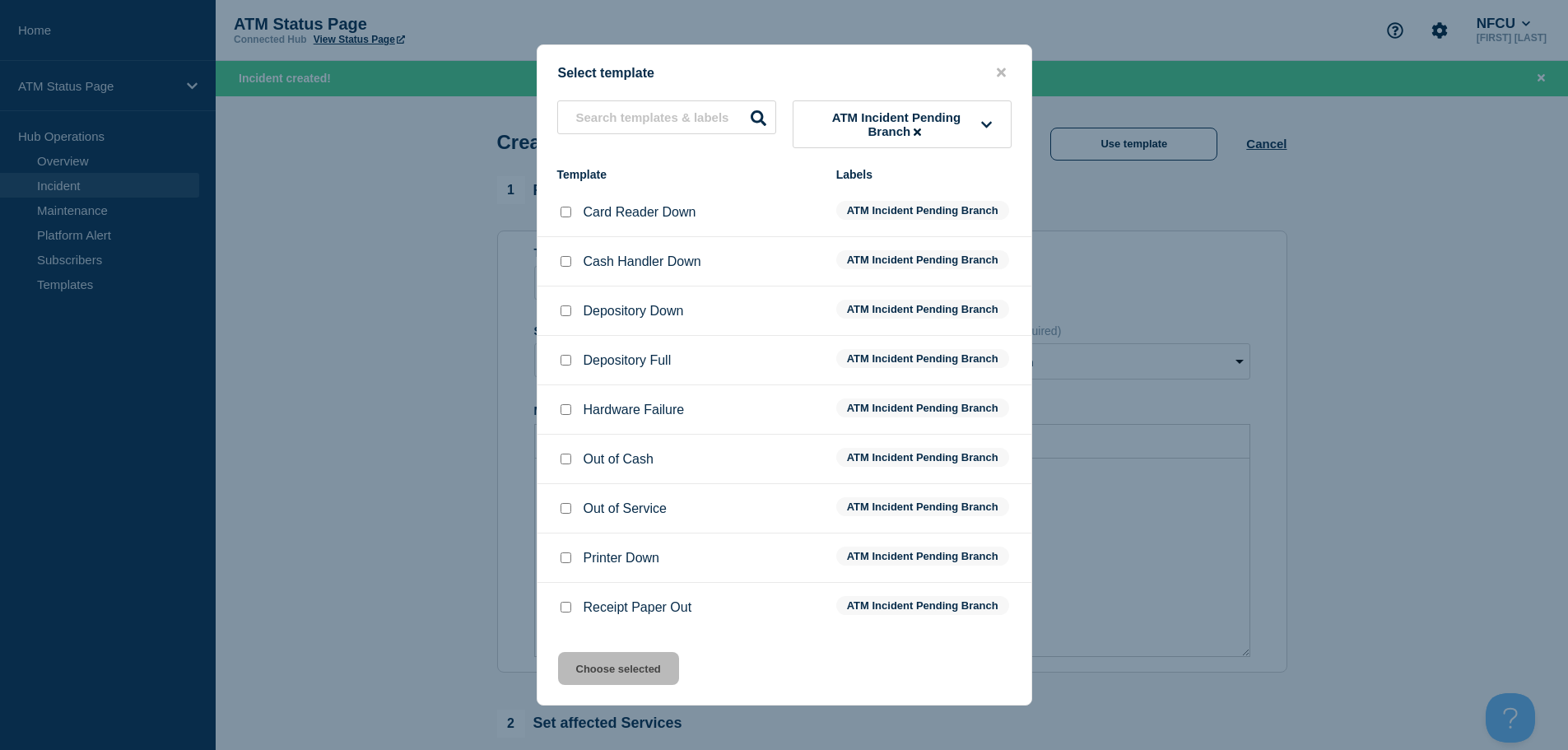 click at bounding box center (565, 261) 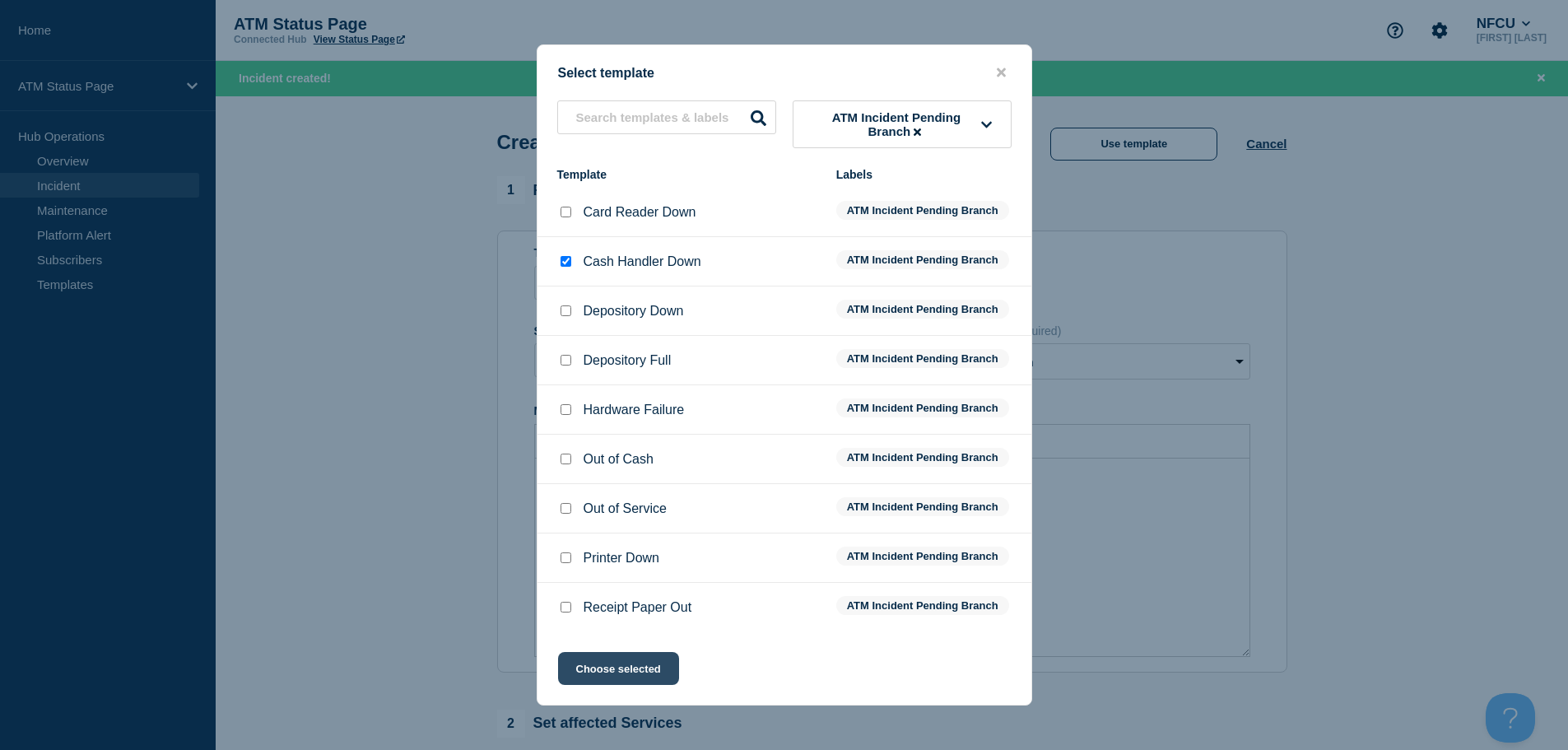 click on "Choose selected" 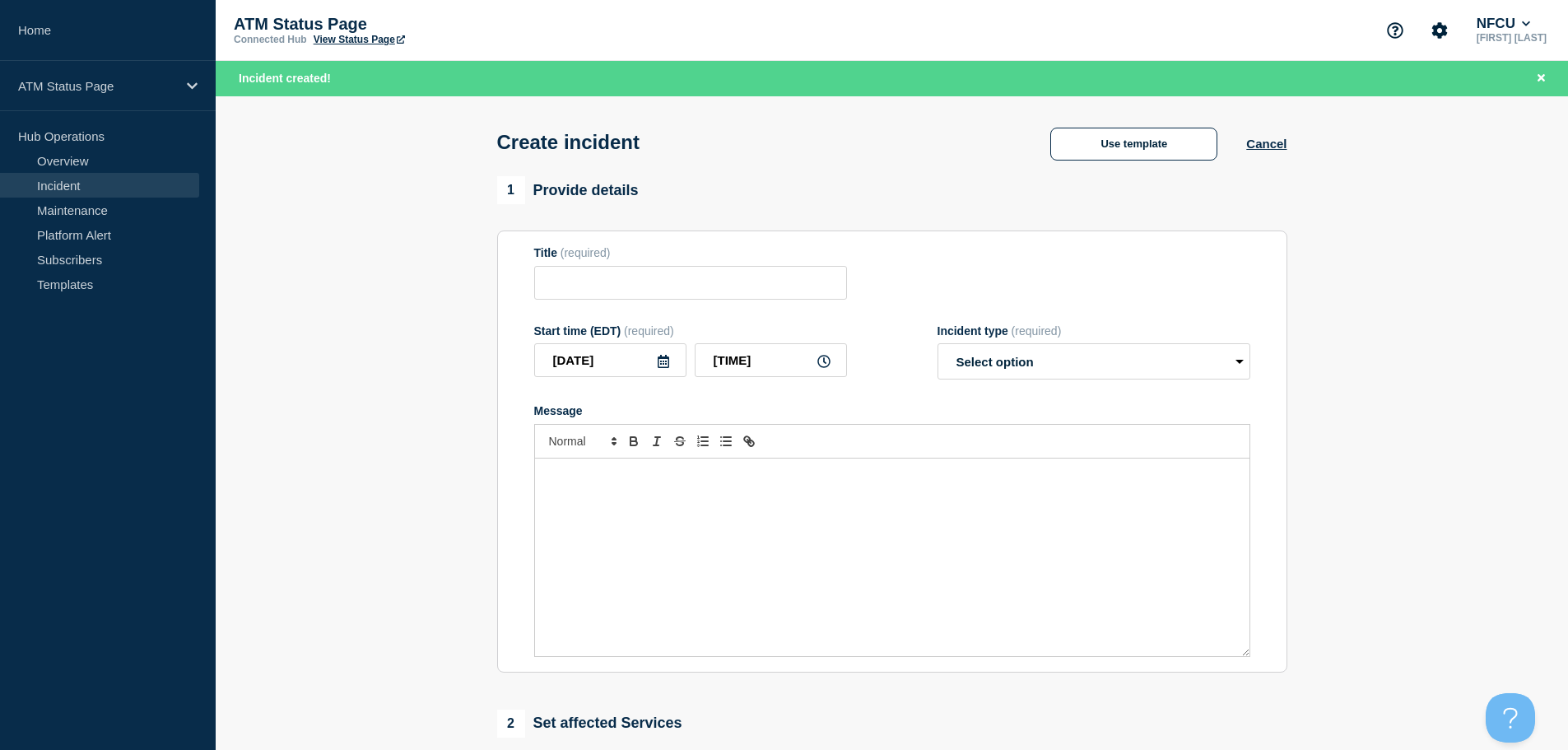 type on "Cash Handler Down" 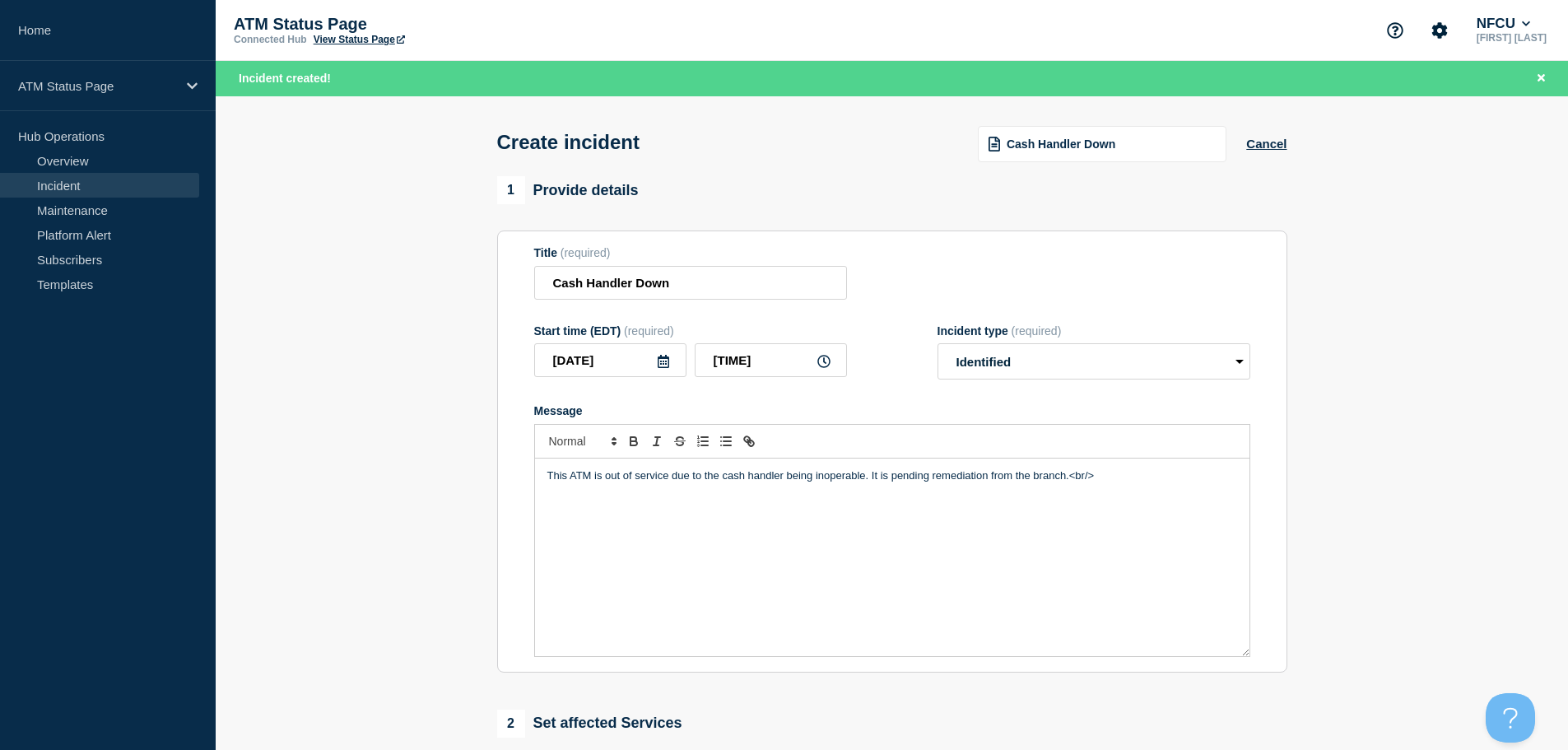 scroll, scrollTop: 329, scrollLeft: 0, axis: vertical 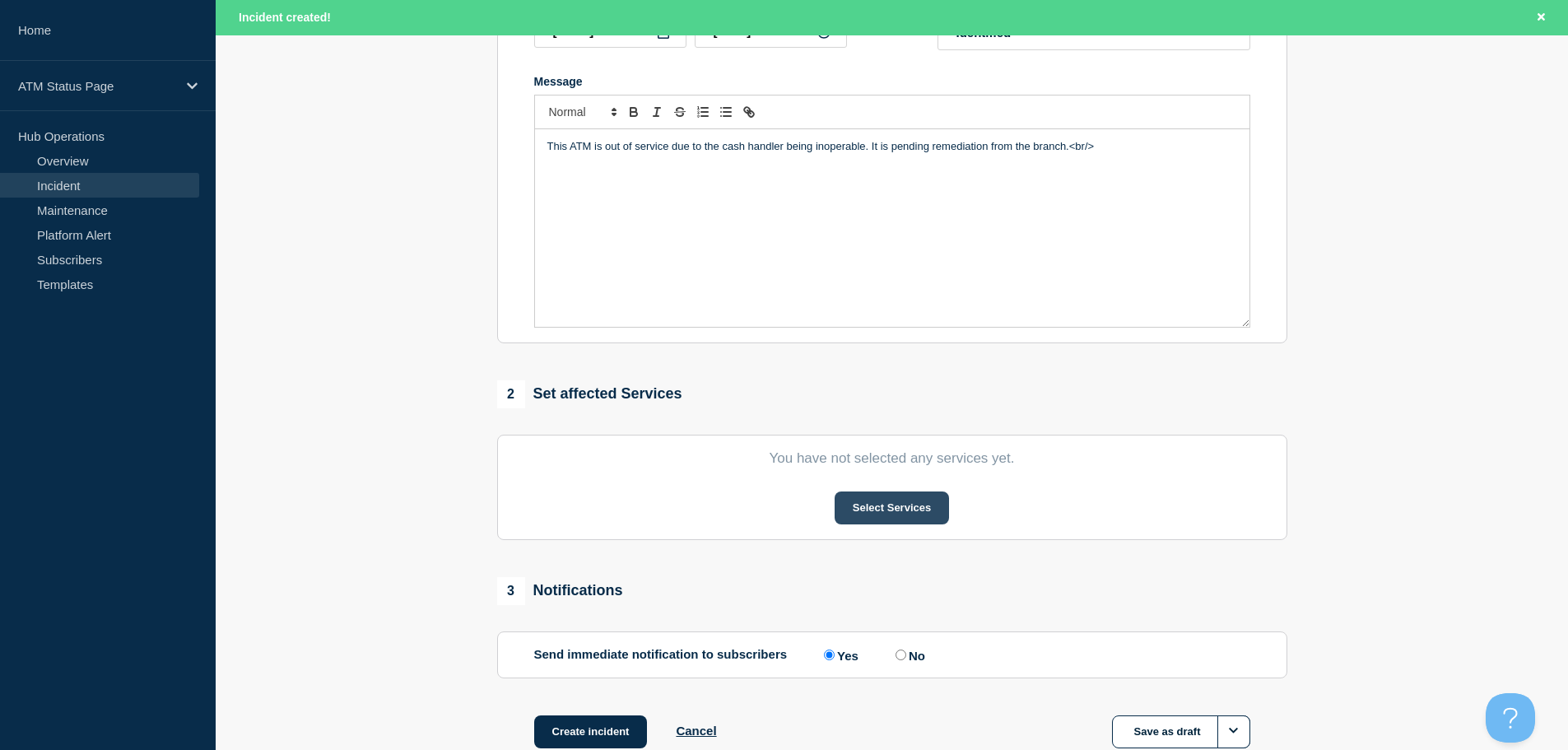 click on "Select Services" at bounding box center (891, 508) 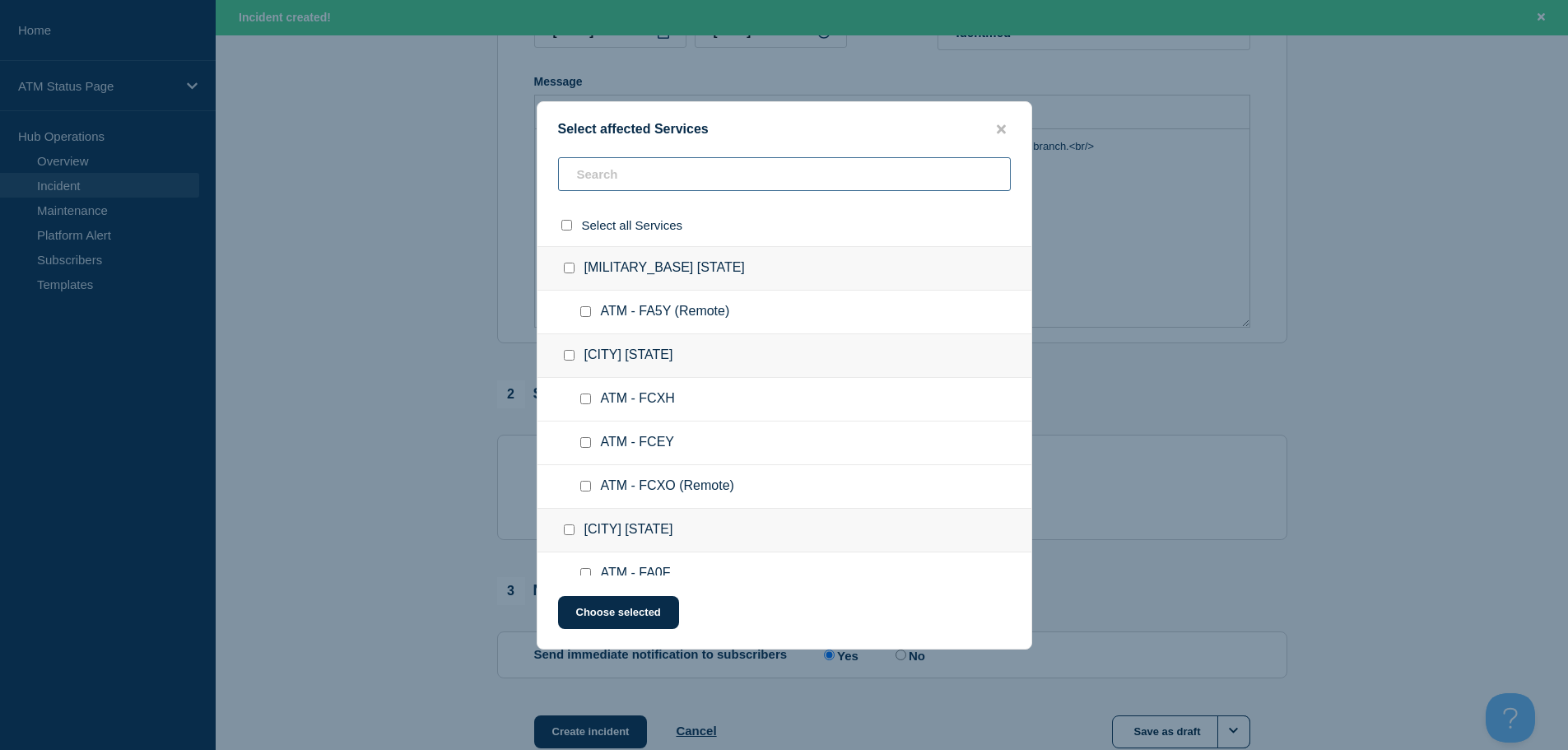 click at bounding box center (784, 174) 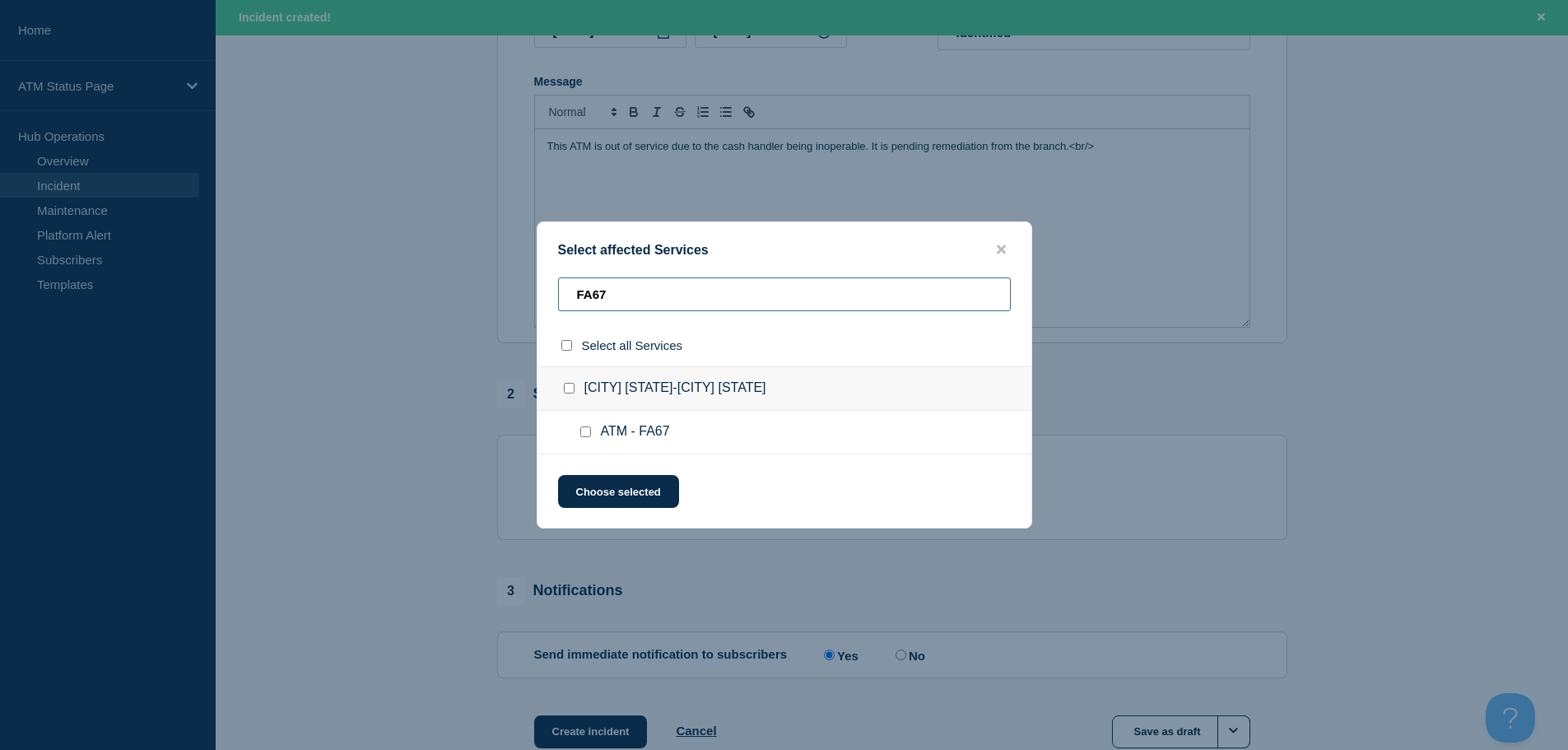 type on "FA67" 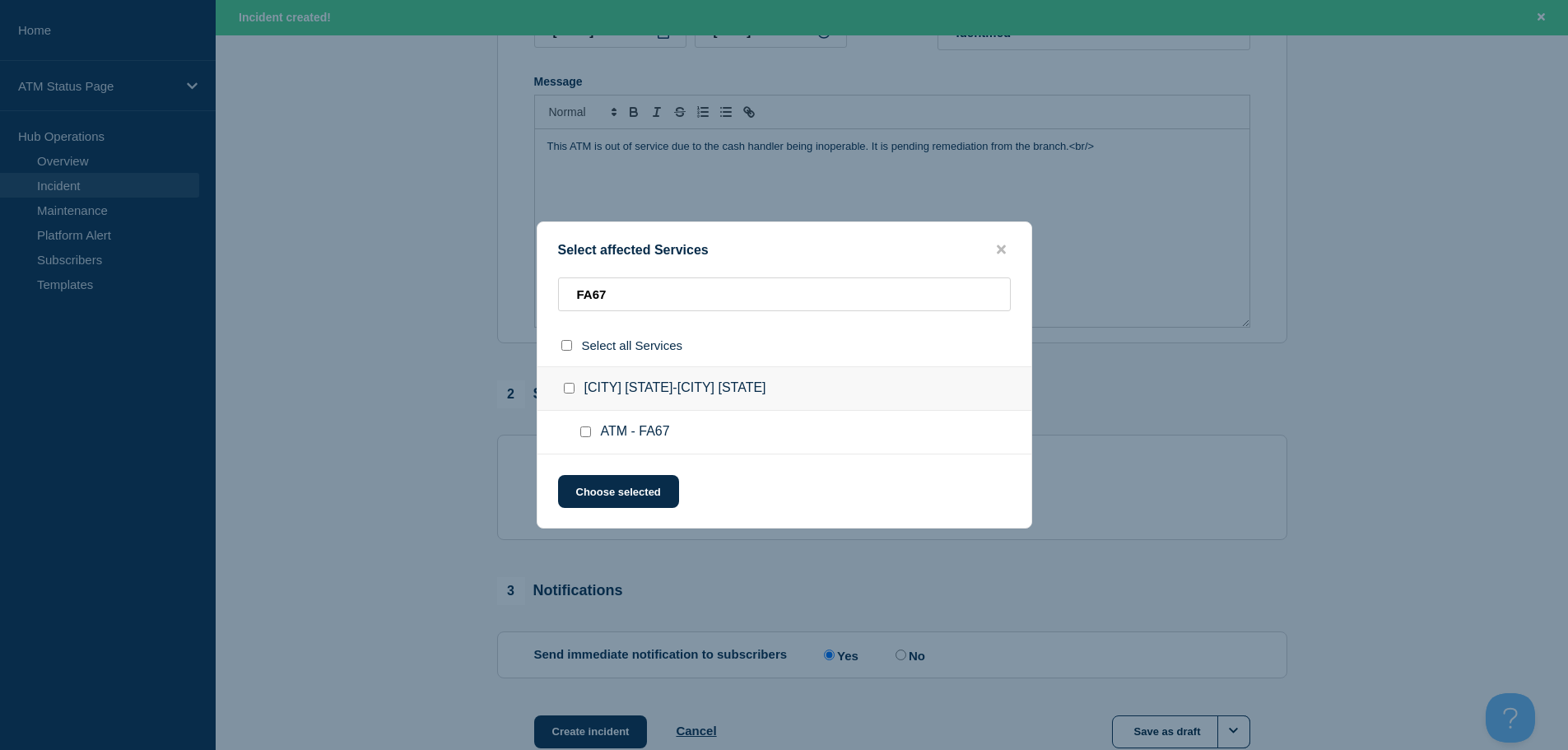 click at bounding box center [585, 431] 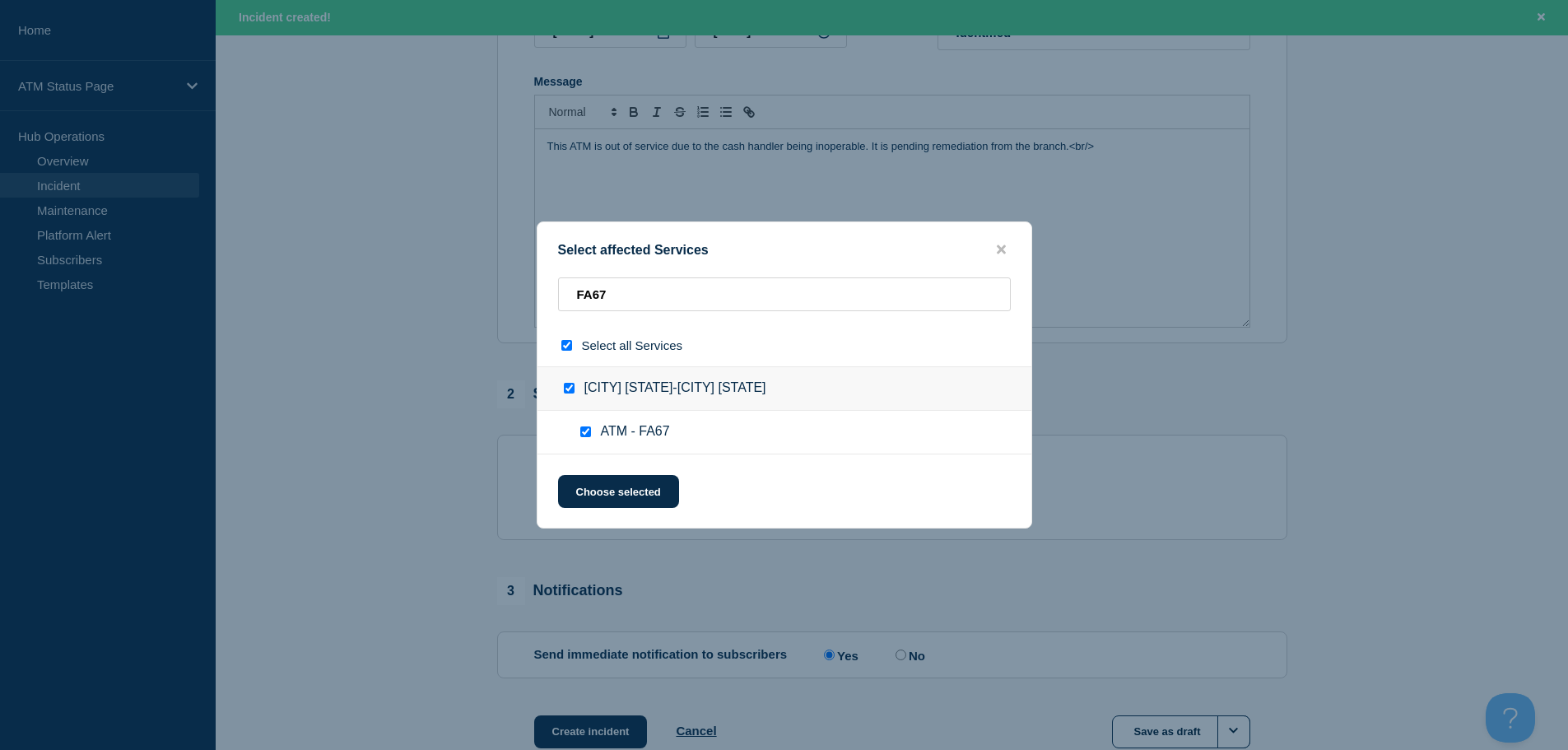checkbox on "true" 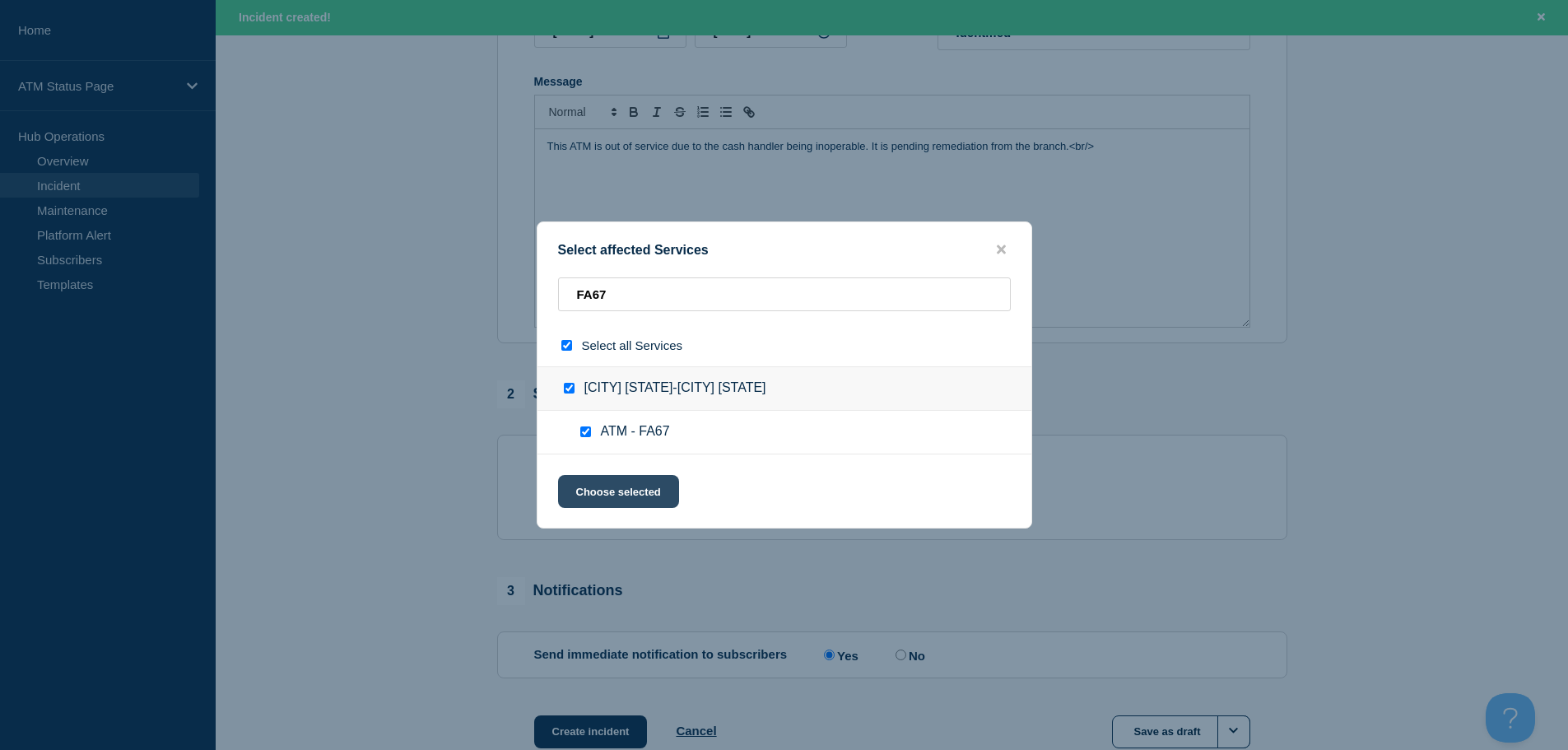 click on "Choose selected" 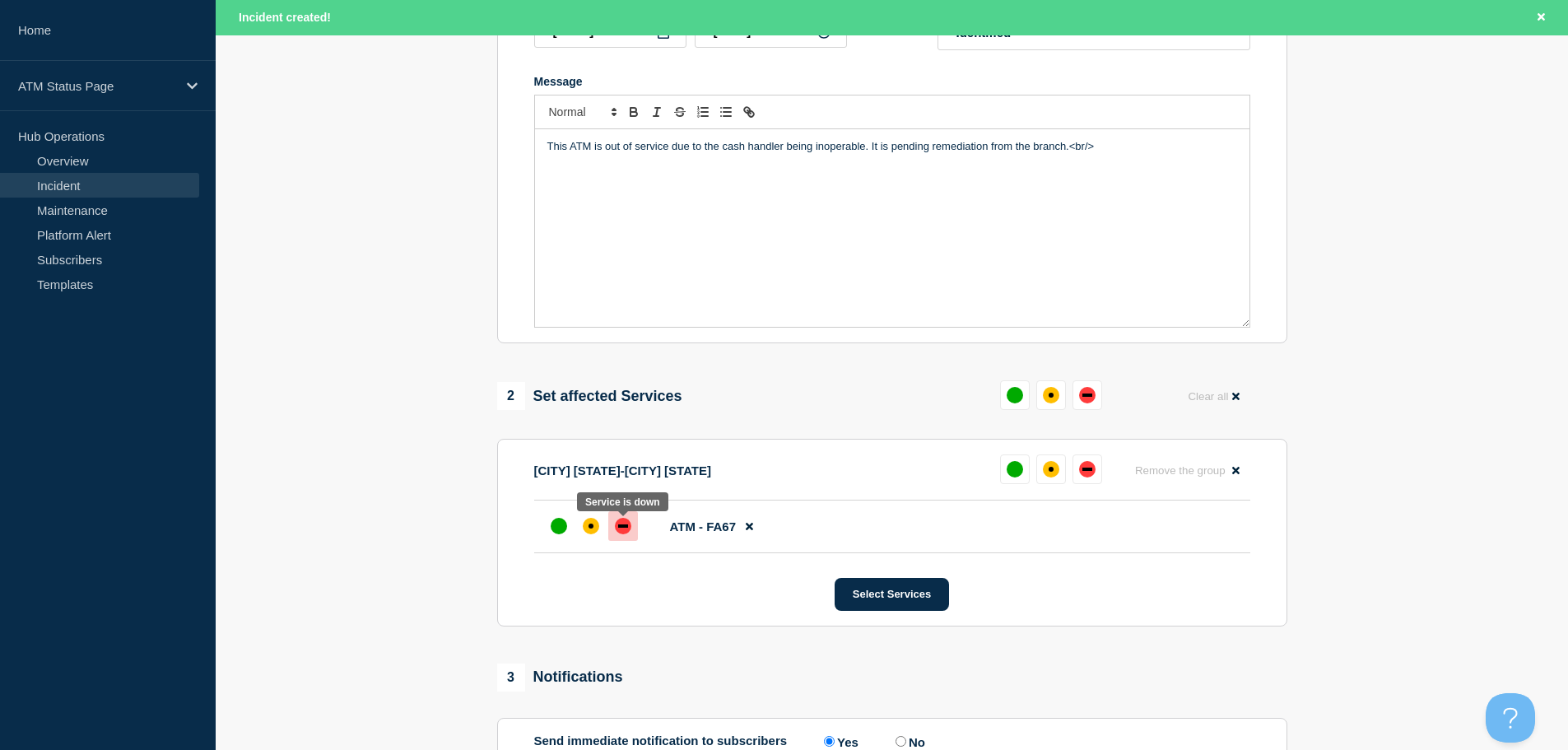 click at bounding box center [623, 526] 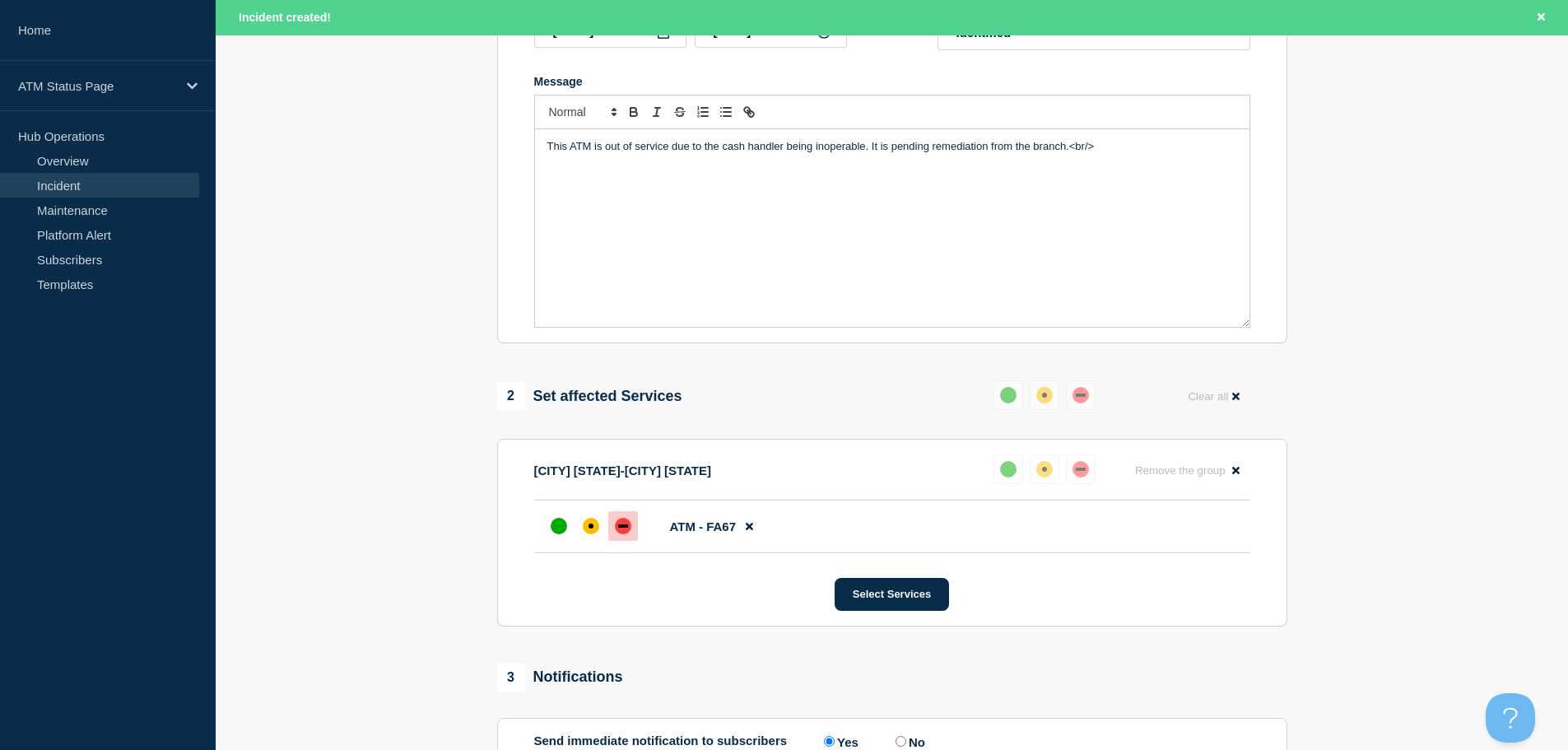 scroll, scrollTop: 525, scrollLeft: 0, axis: vertical 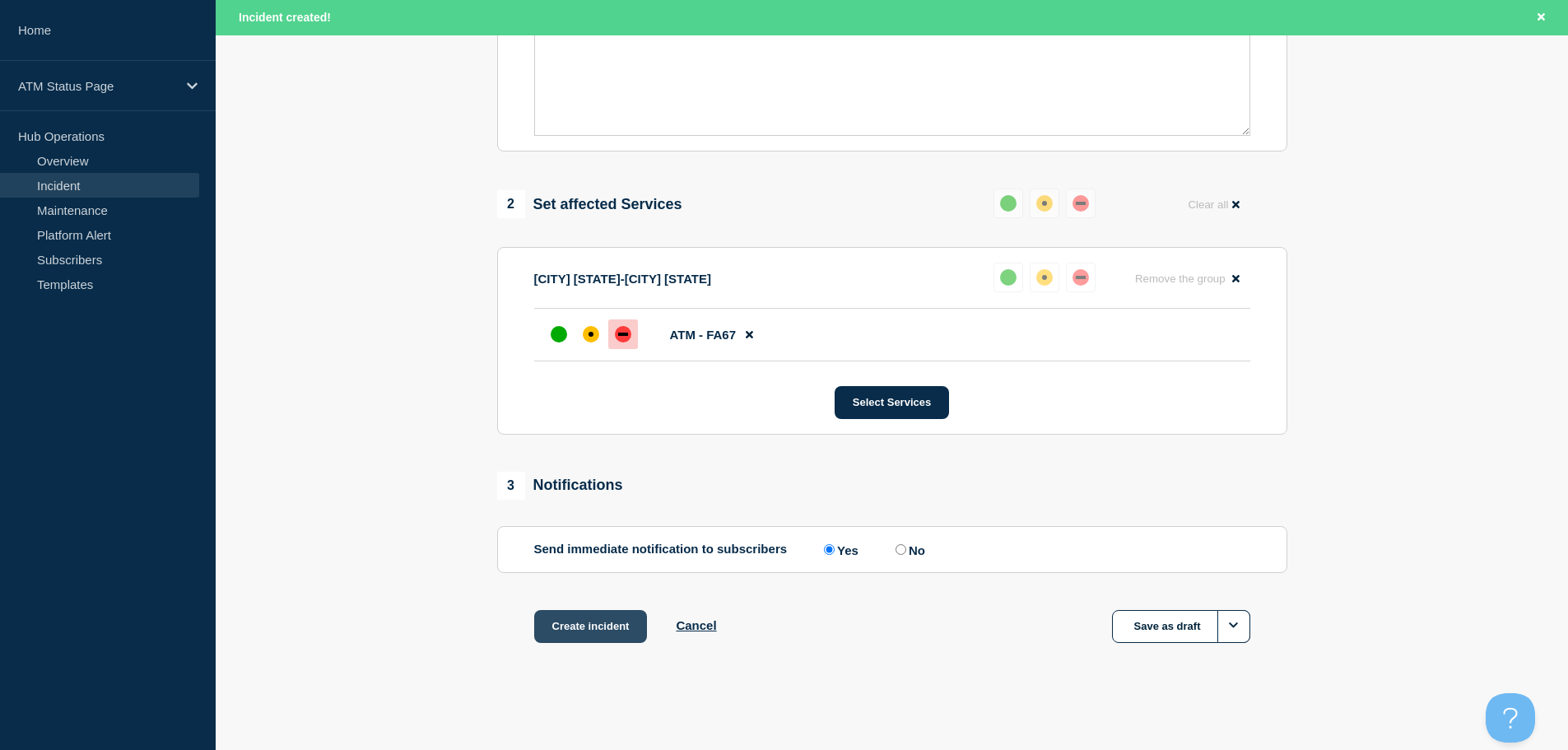 click on "Create incident" at bounding box center [591, 627] 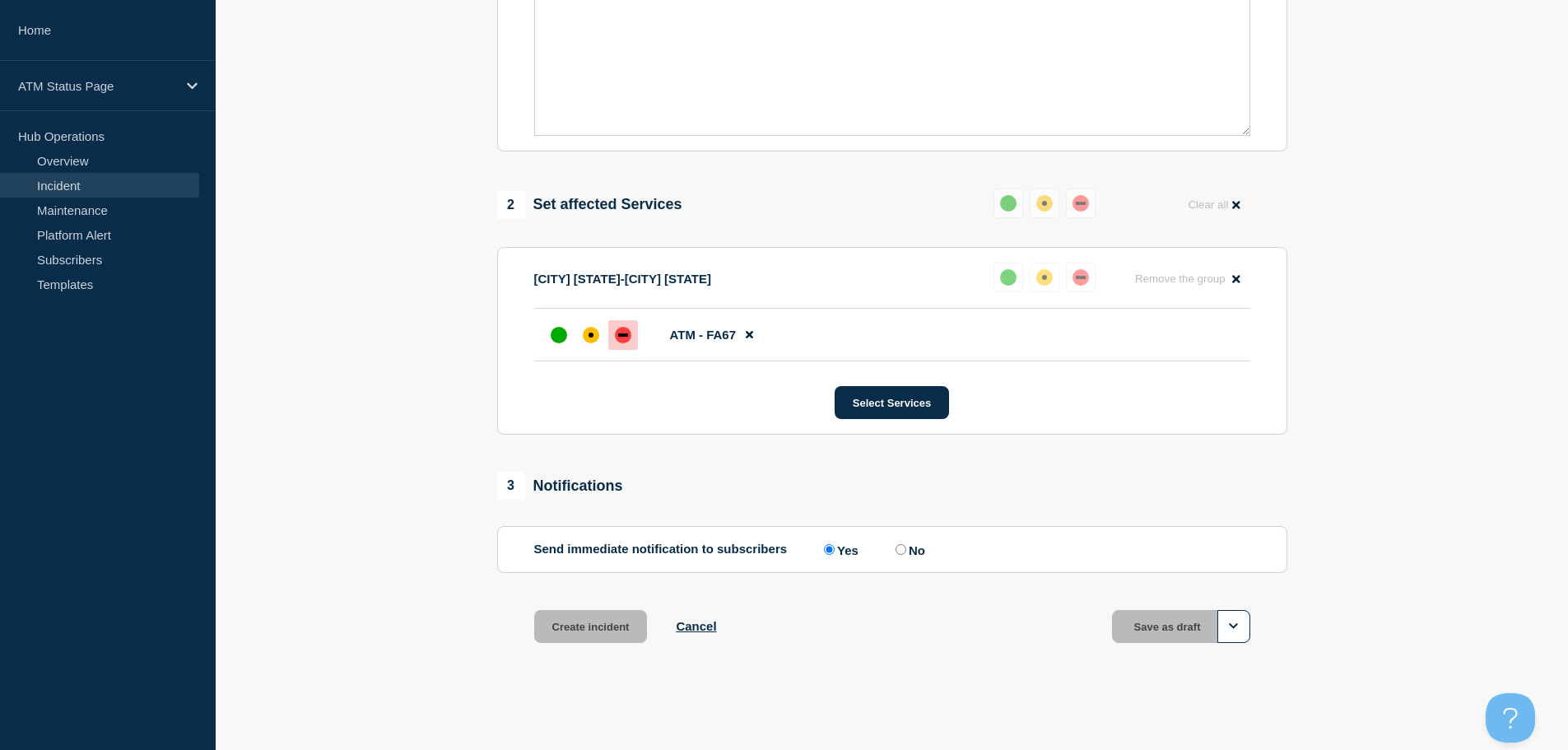 scroll, scrollTop: 490, scrollLeft: 0, axis: vertical 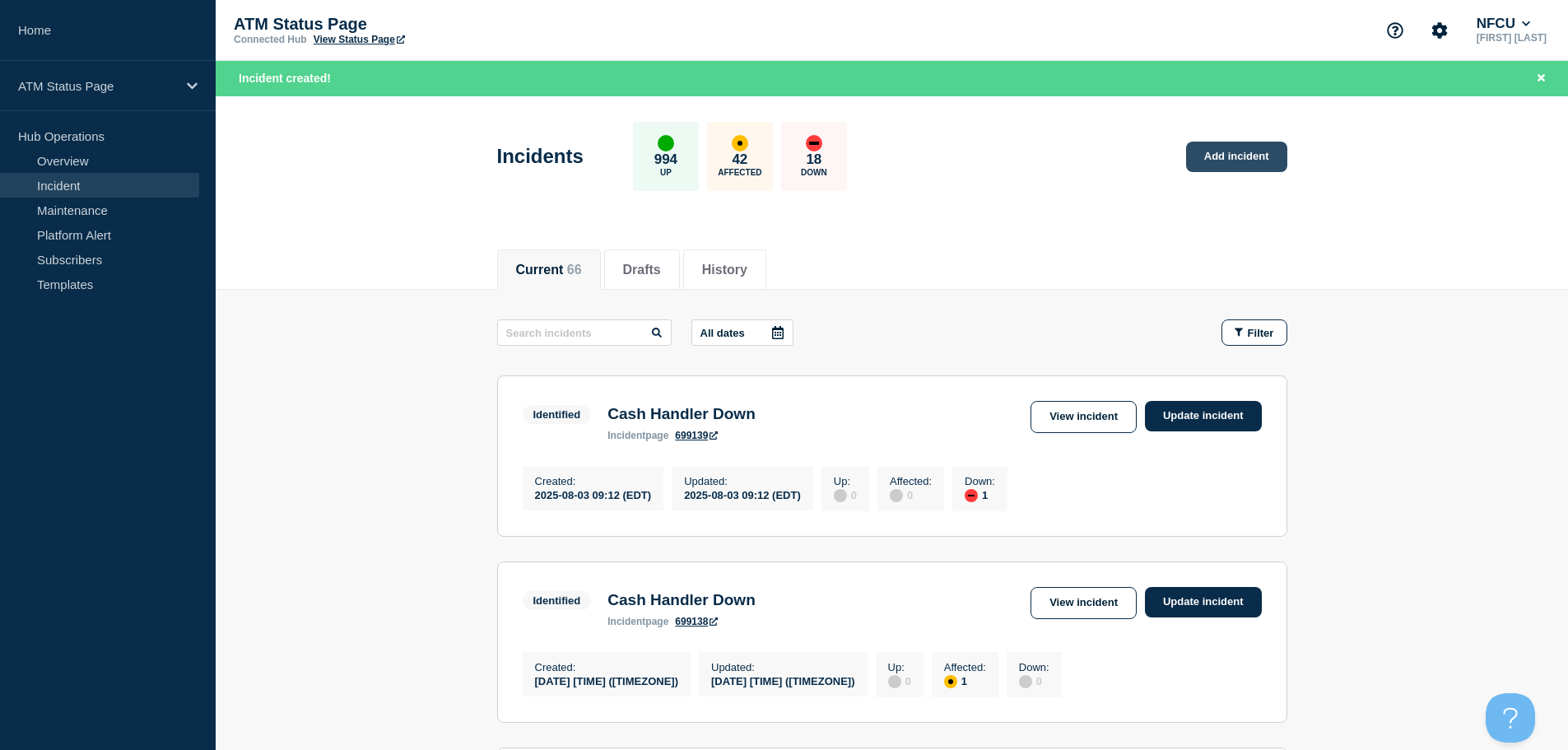 click on "Add incident" 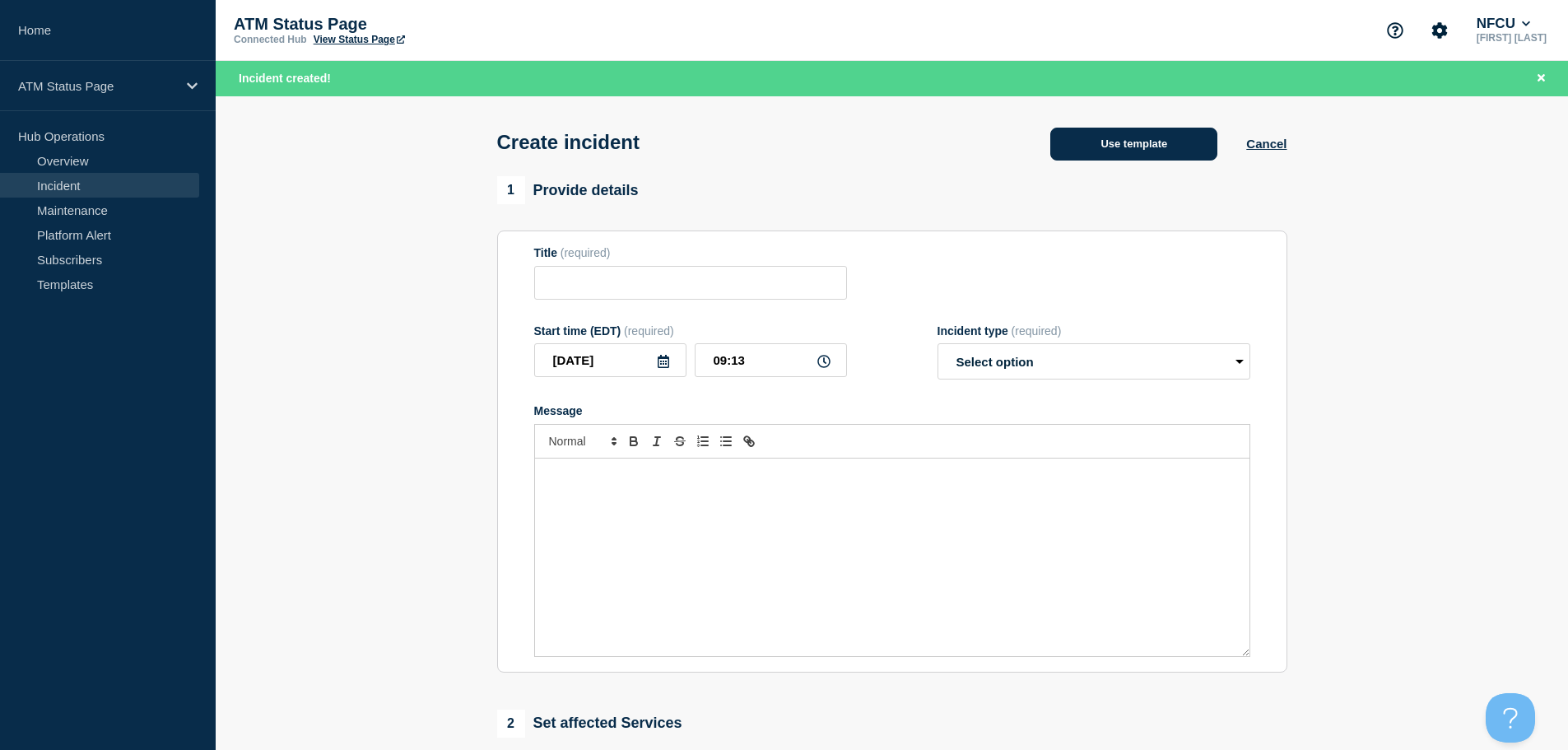 click on "Use template" at bounding box center [1133, 144] 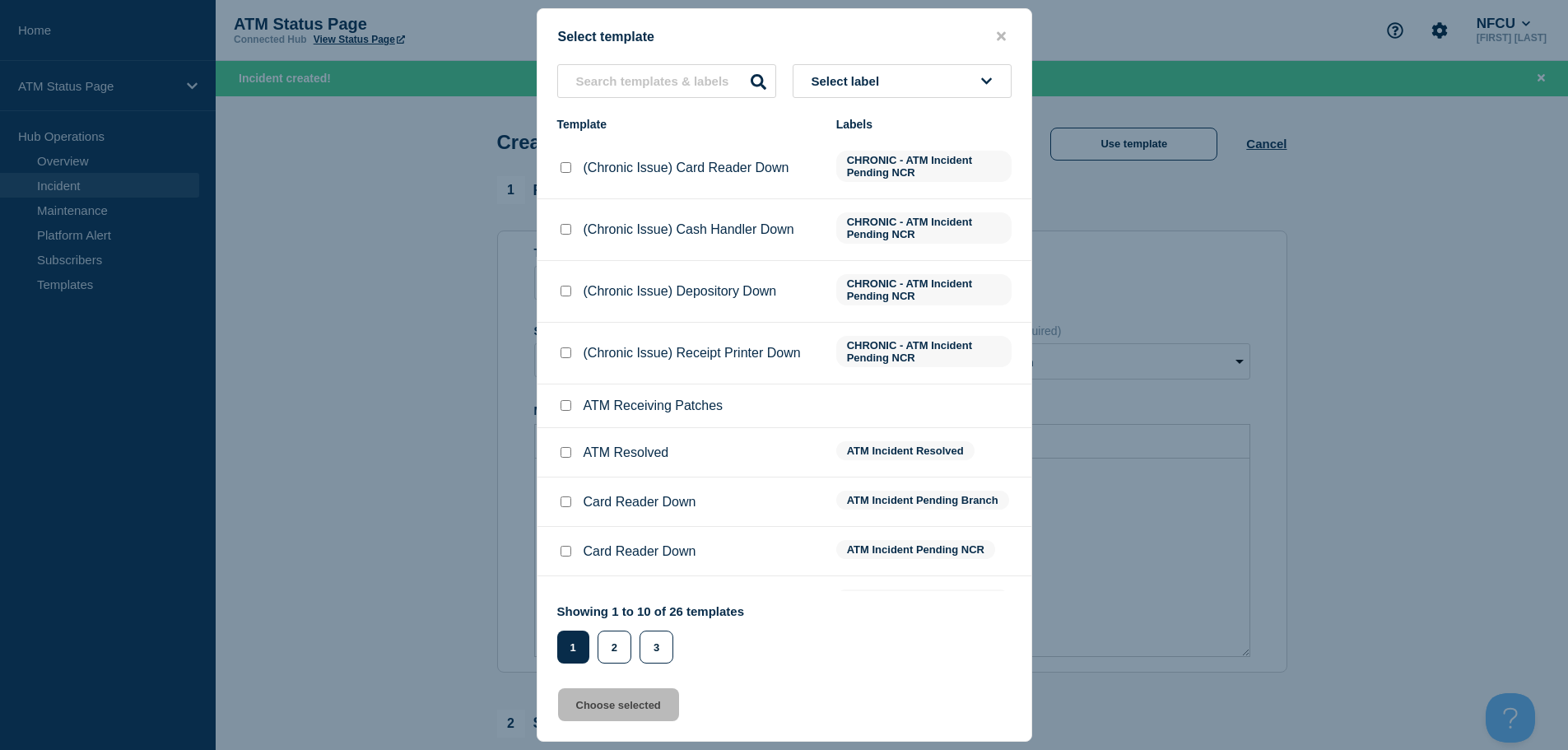 click on "Select label" at bounding box center (849, 81) 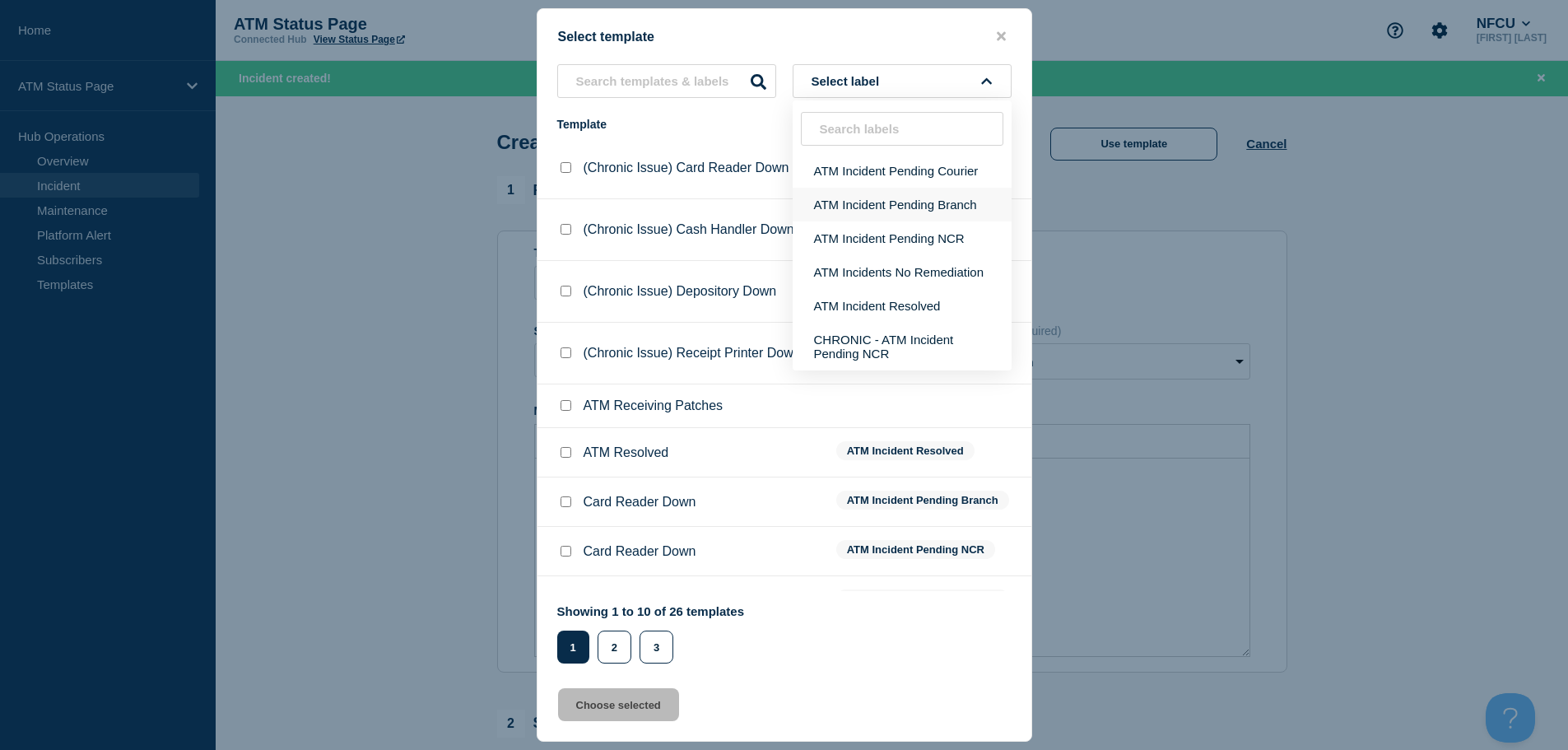 click on "ATM Incident Pending Branch" at bounding box center (902, 204) 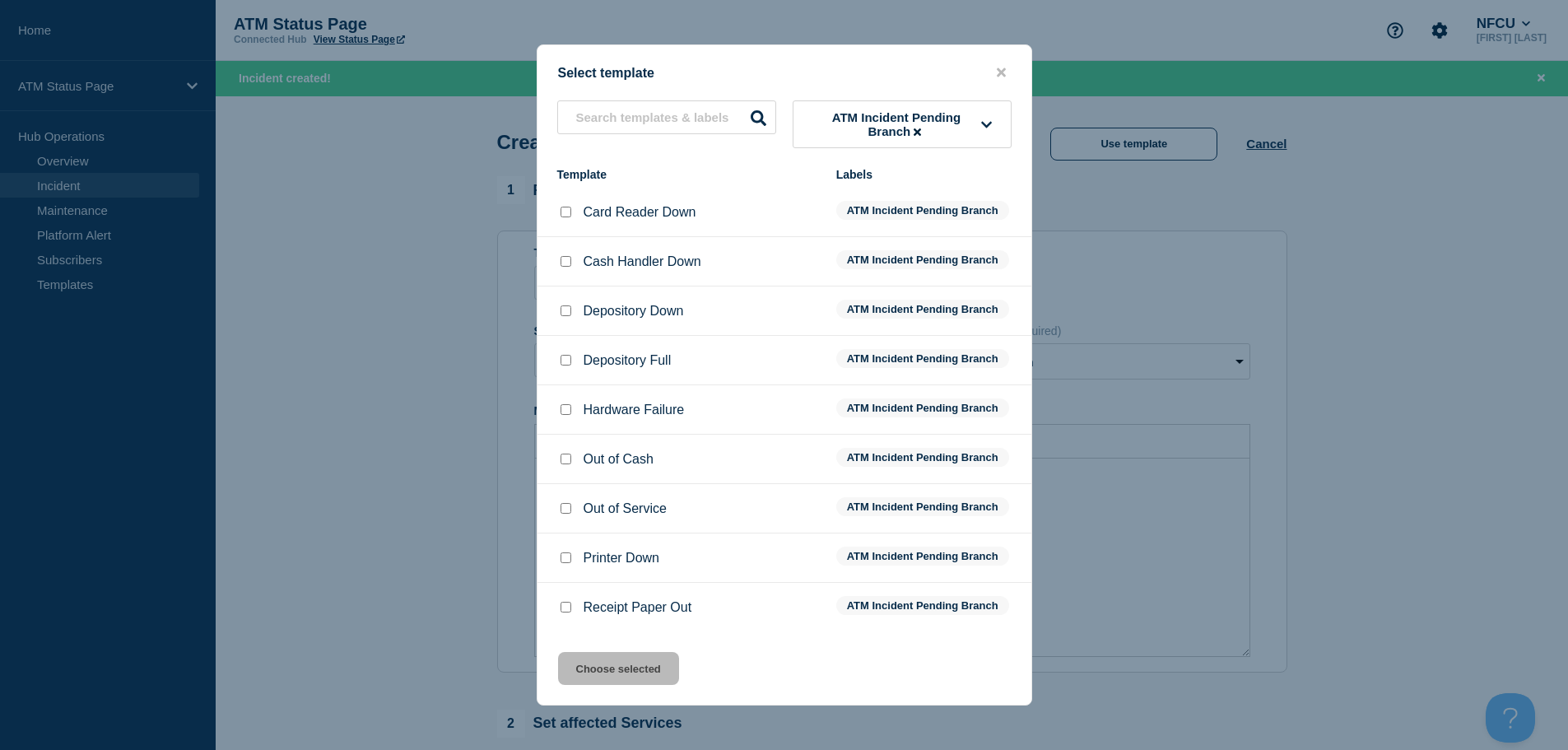 click at bounding box center [565, 261] 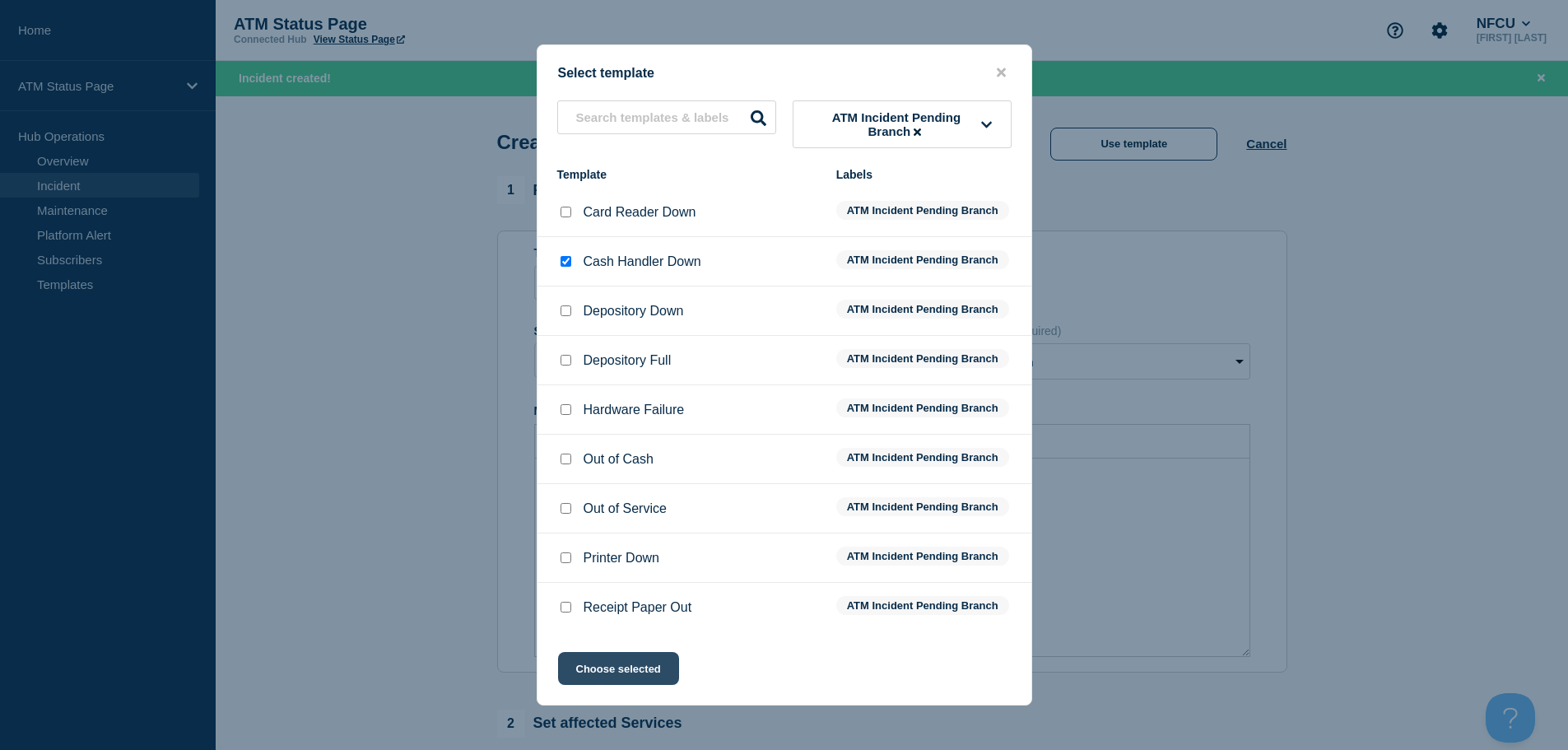click on "Choose selected" 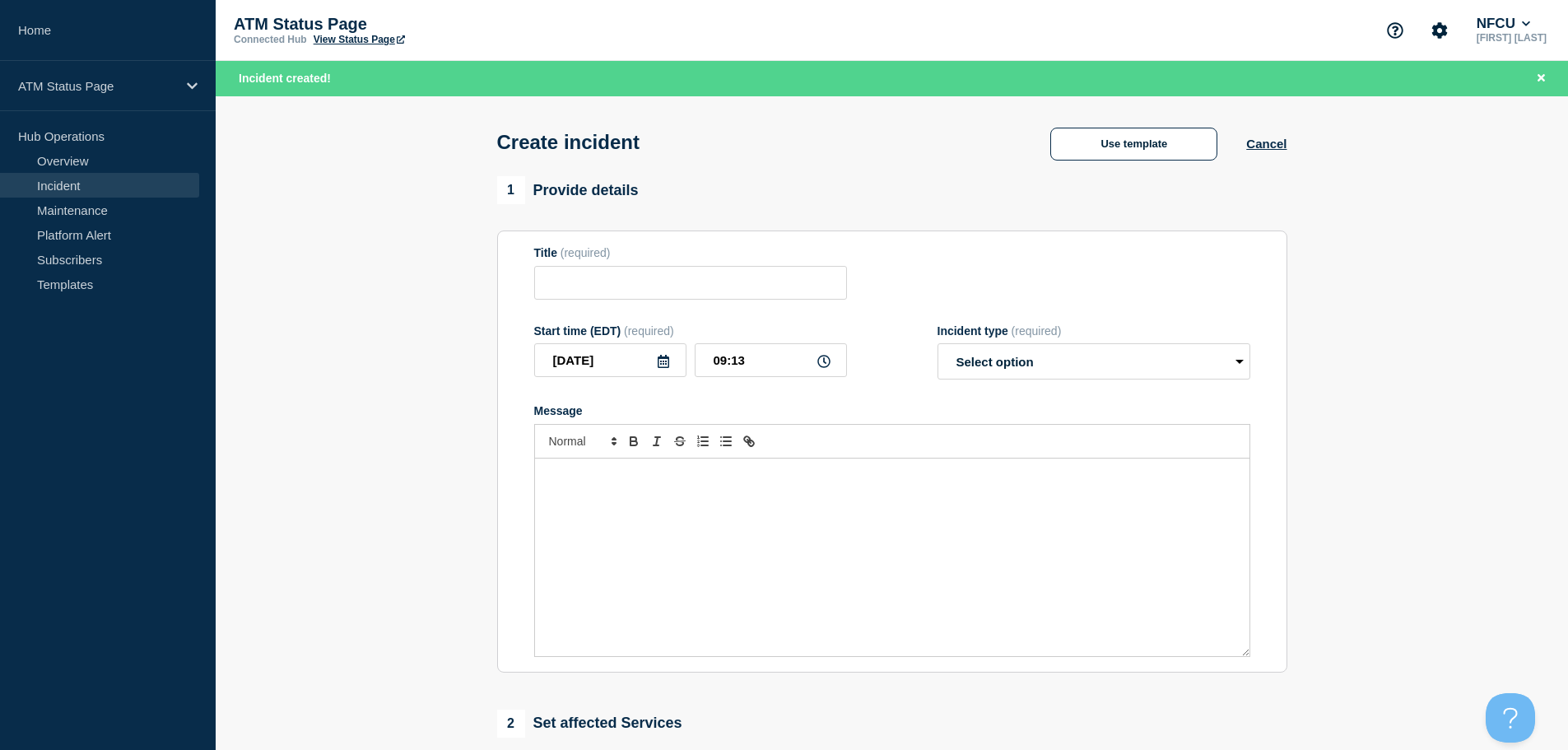 type on "Cash Handler Down" 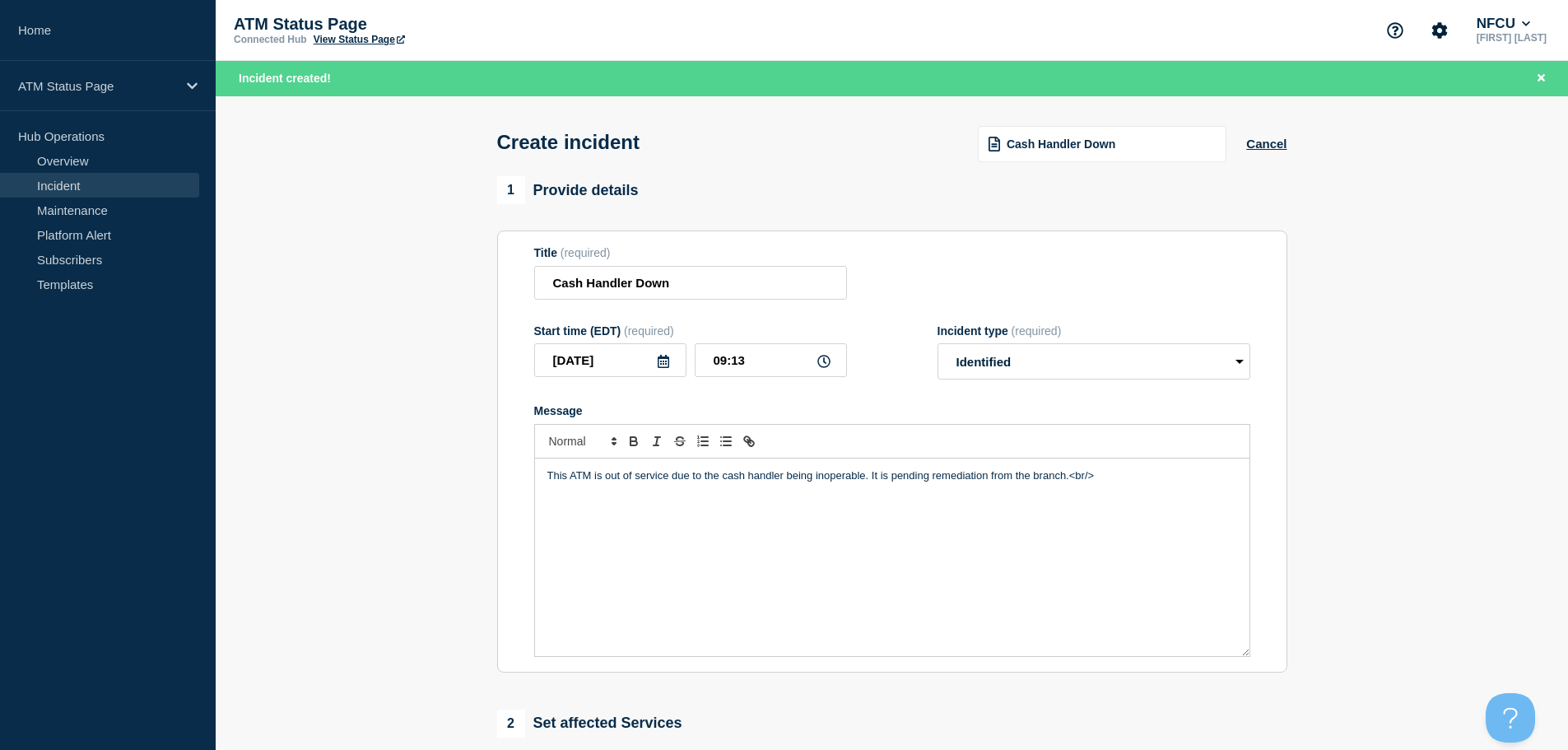 scroll, scrollTop: 329, scrollLeft: 0, axis: vertical 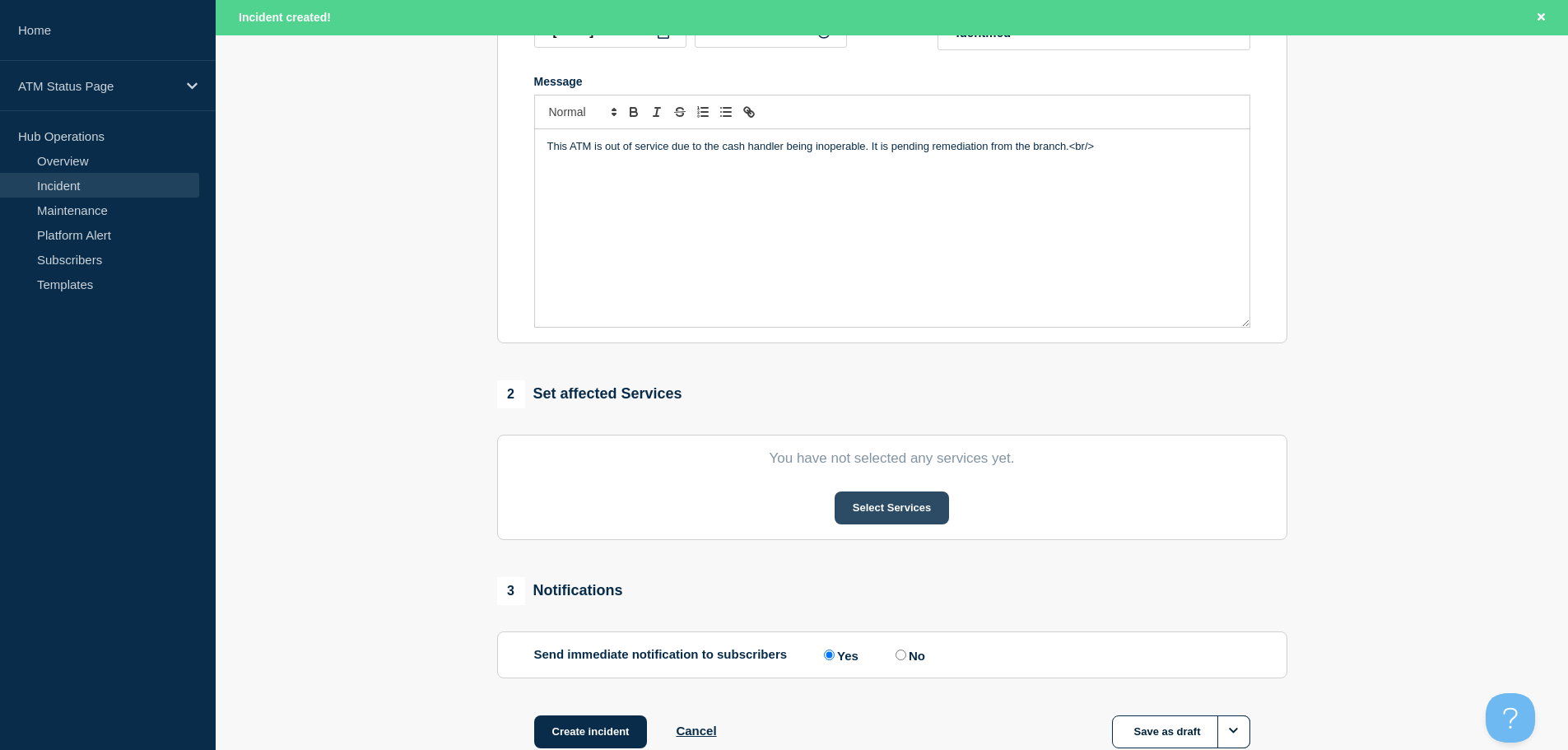 click on "Select Services" at bounding box center [891, 508] 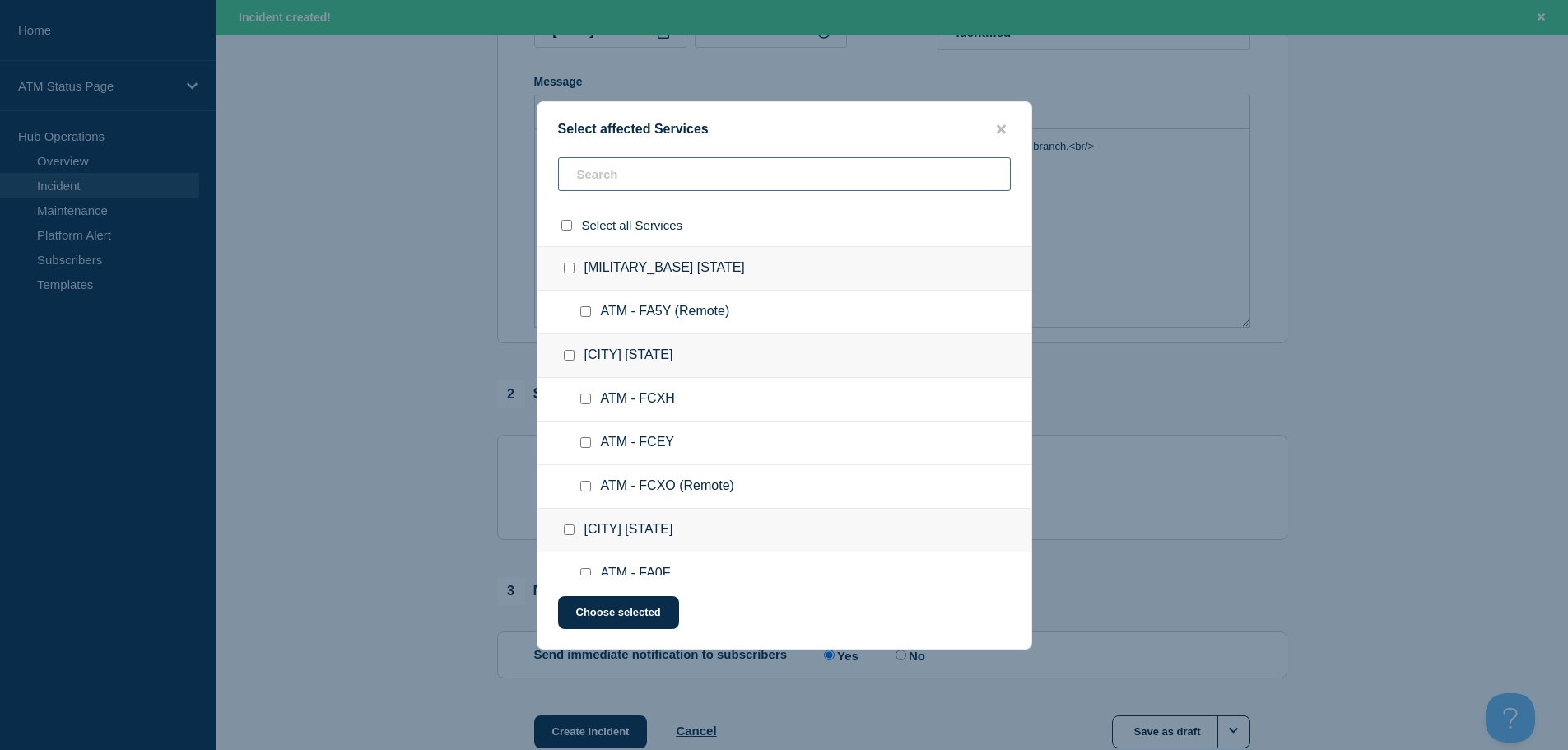 click at bounding box center [784, 174] 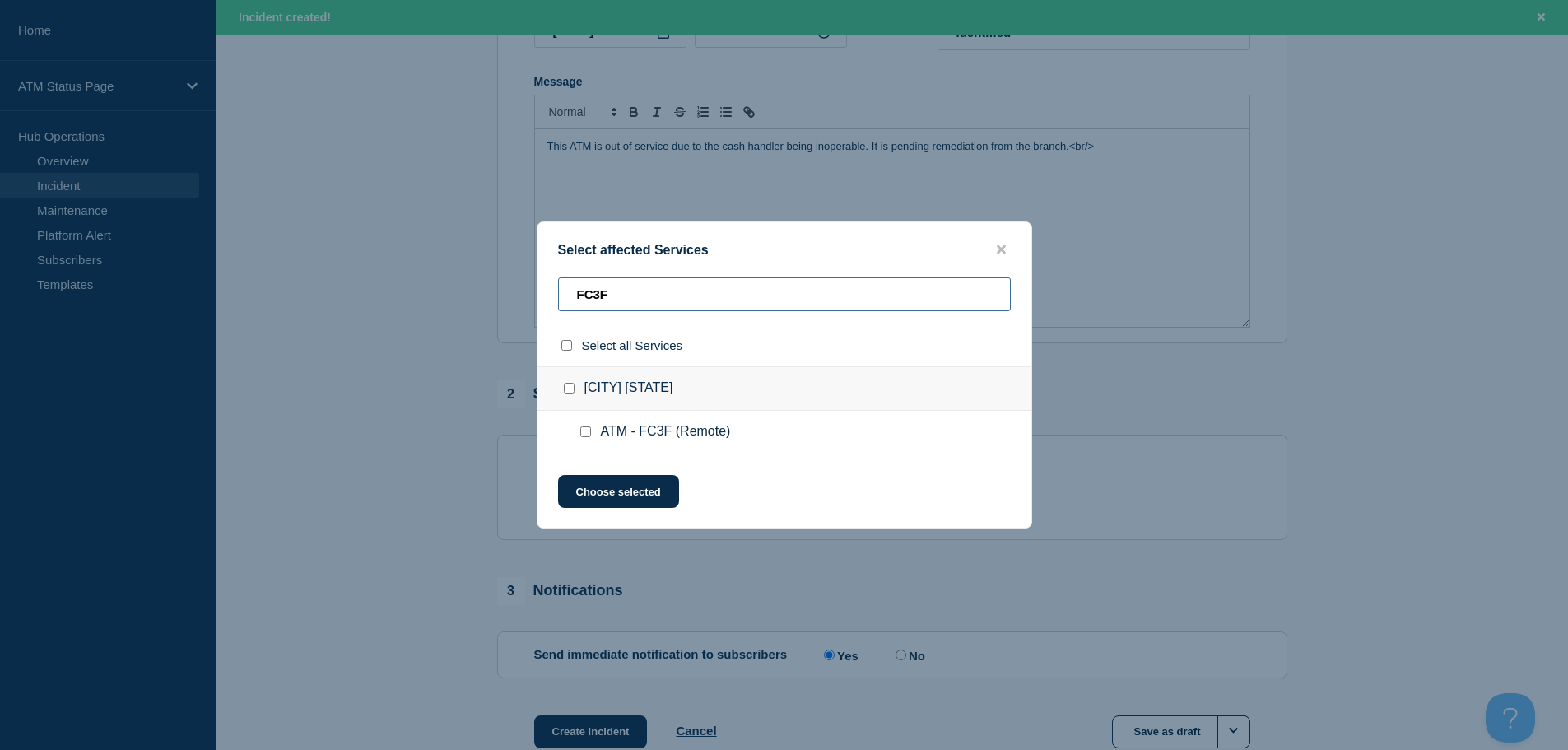 type on "FC3F" 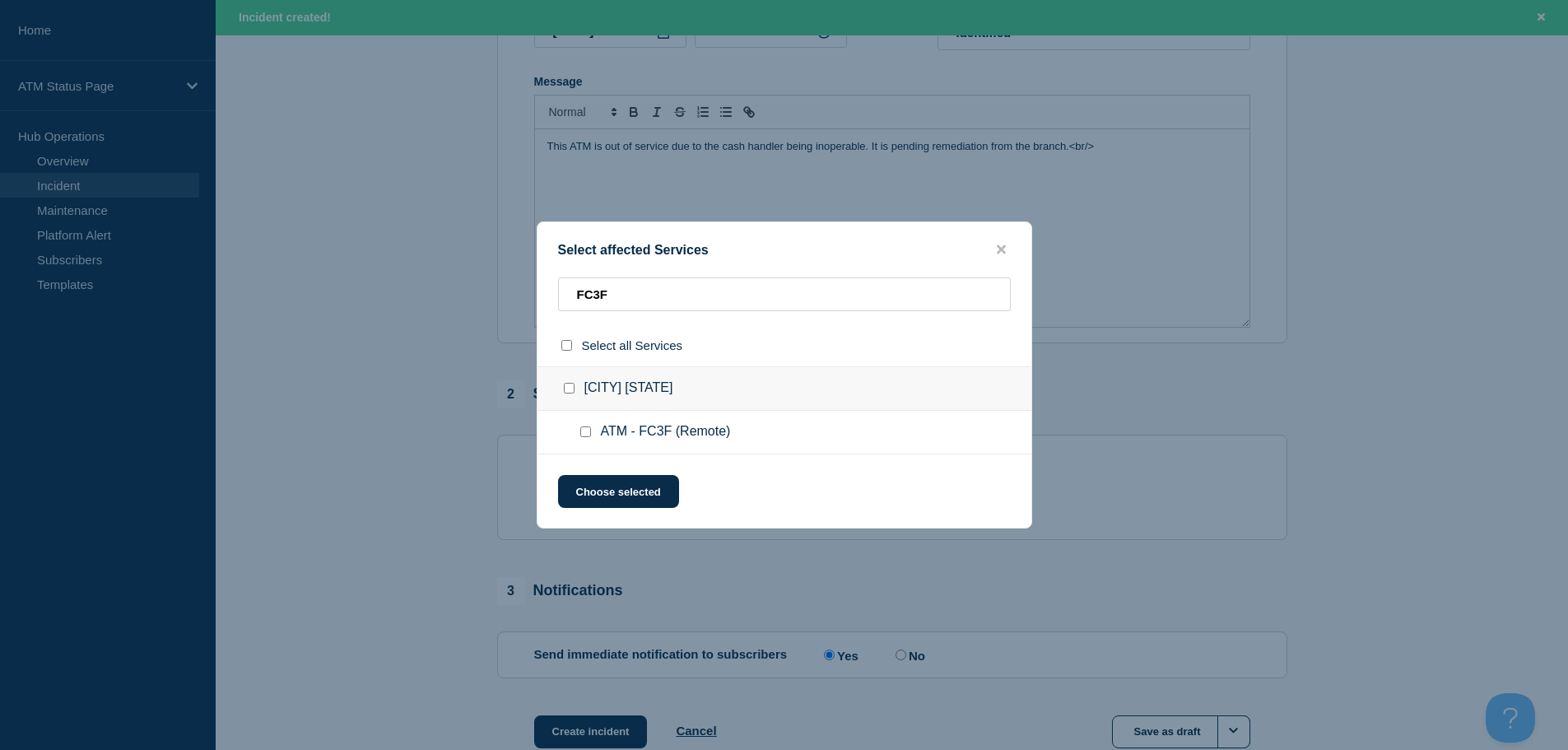 click at bounding box center (585, 431) 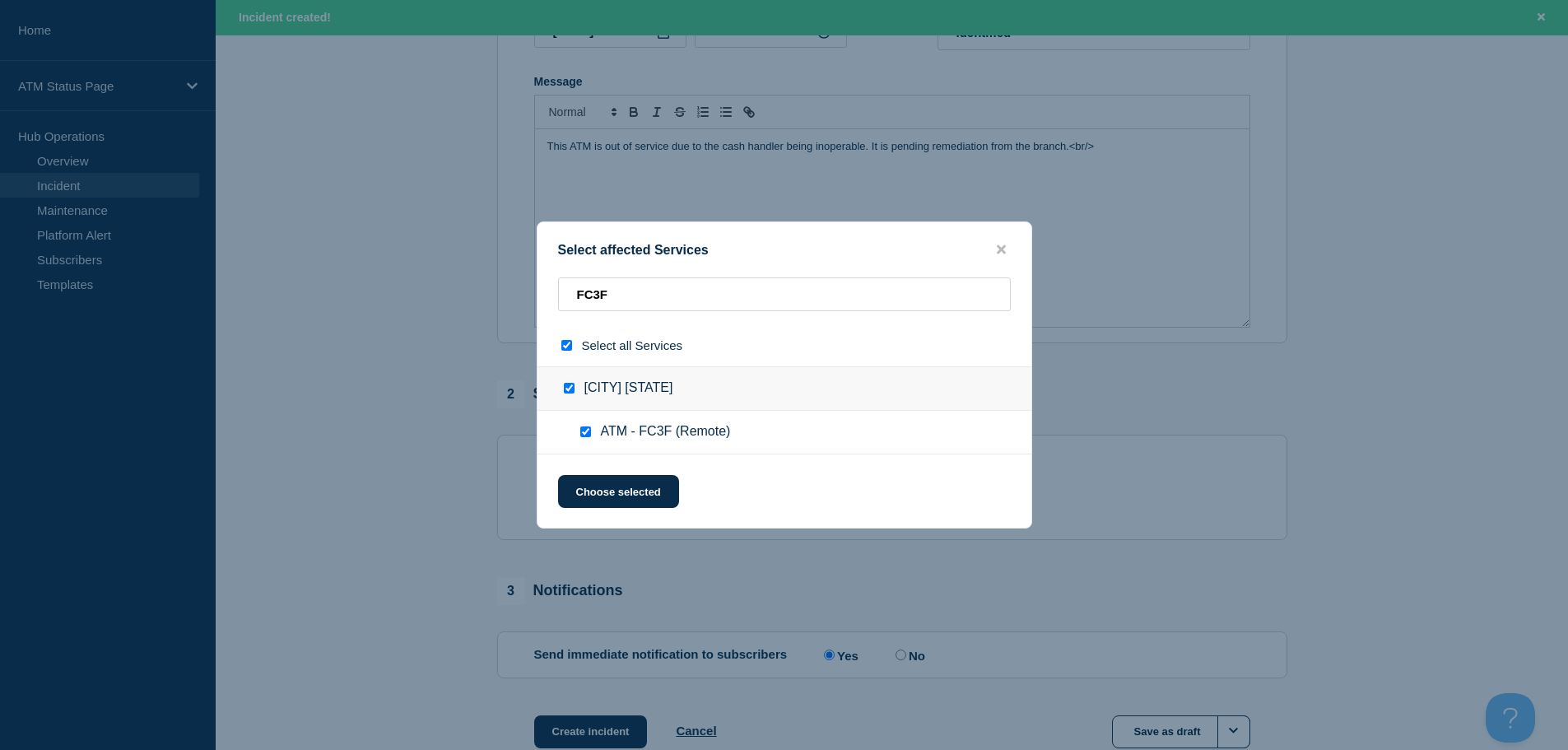 checkbox on "true" 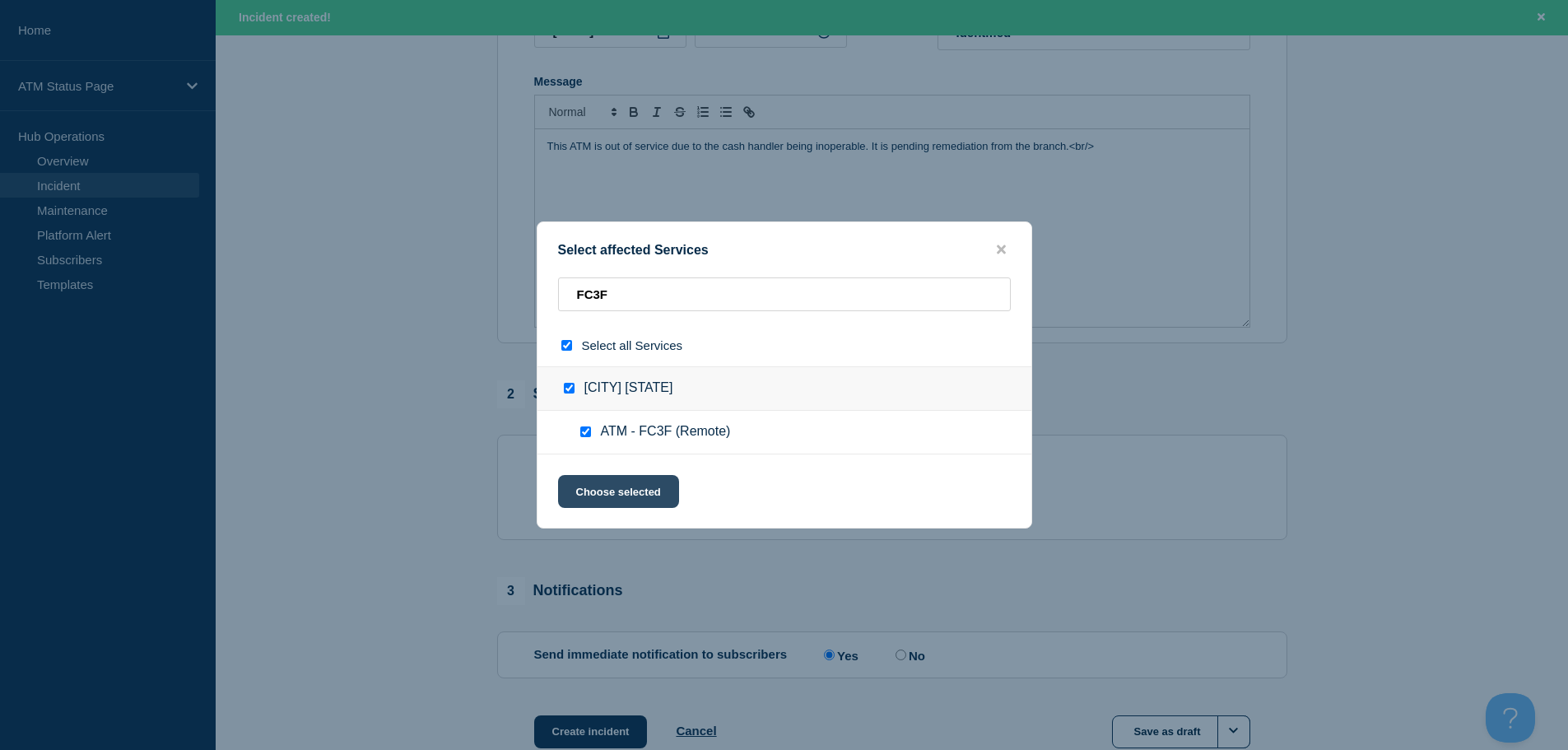 click on "Choose selected" 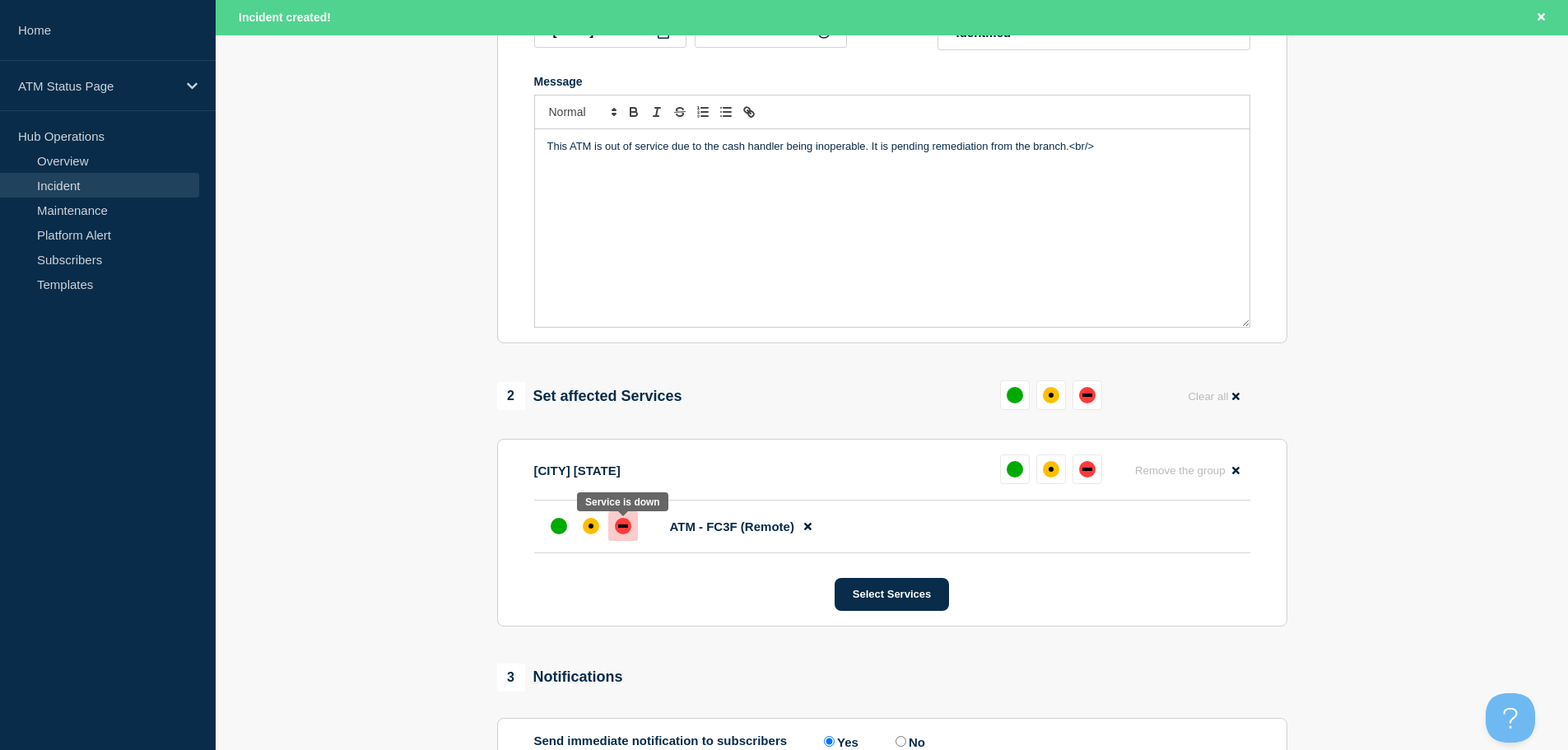 click at bounding box center [623, 526] 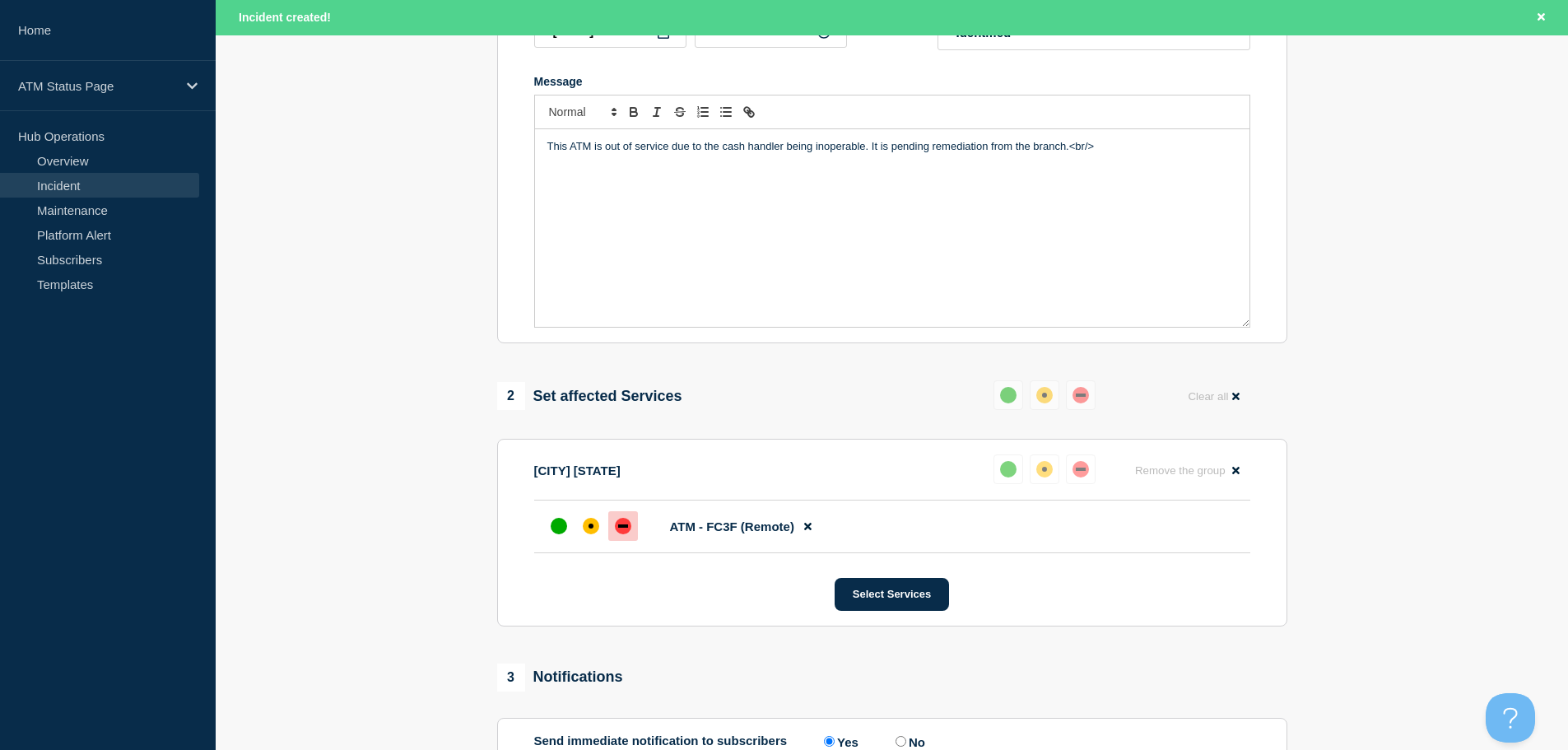 scroll, scrollTop: 525, scrollLeft: 0, axis: vertical 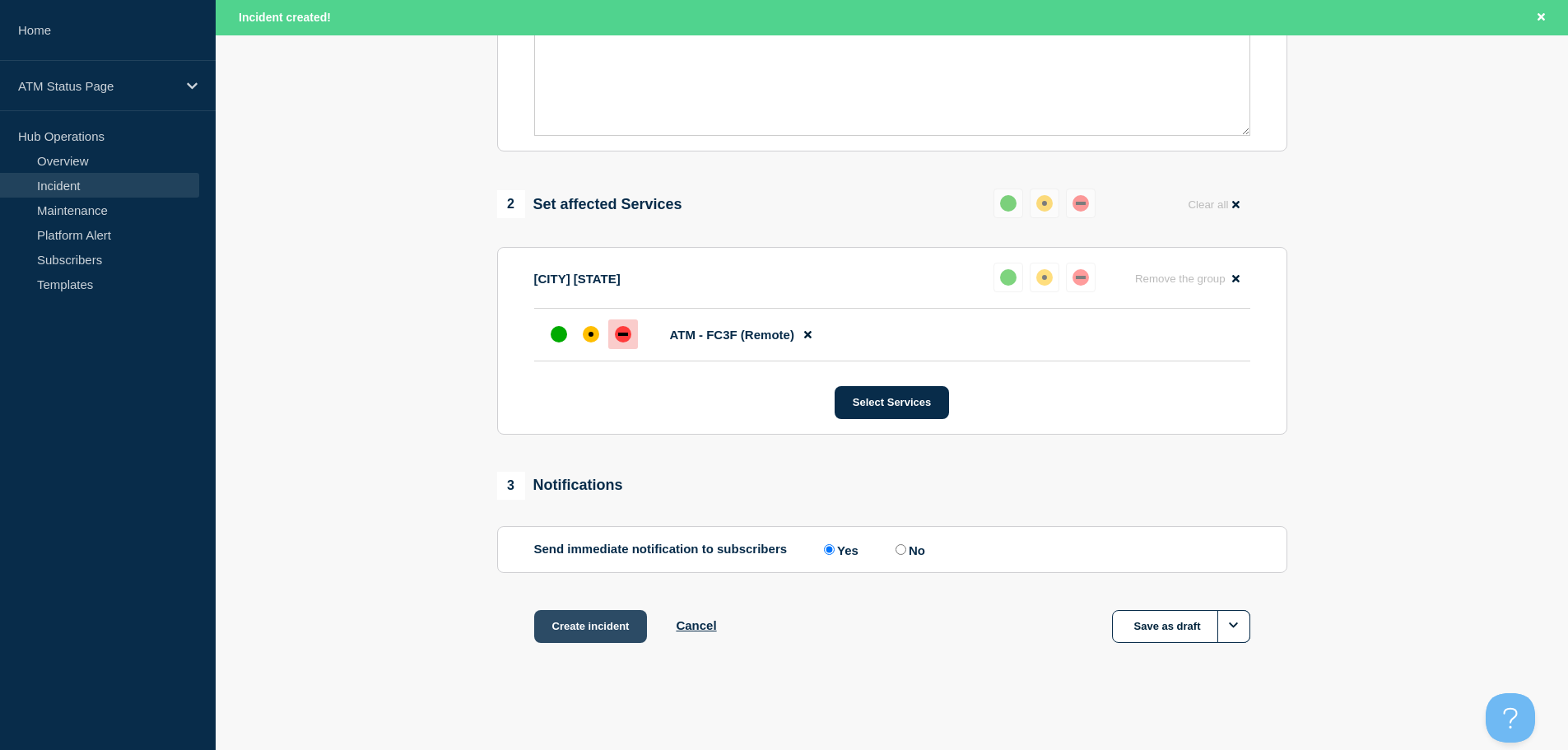 click on "Create incident" at bounding box center (591, 627) 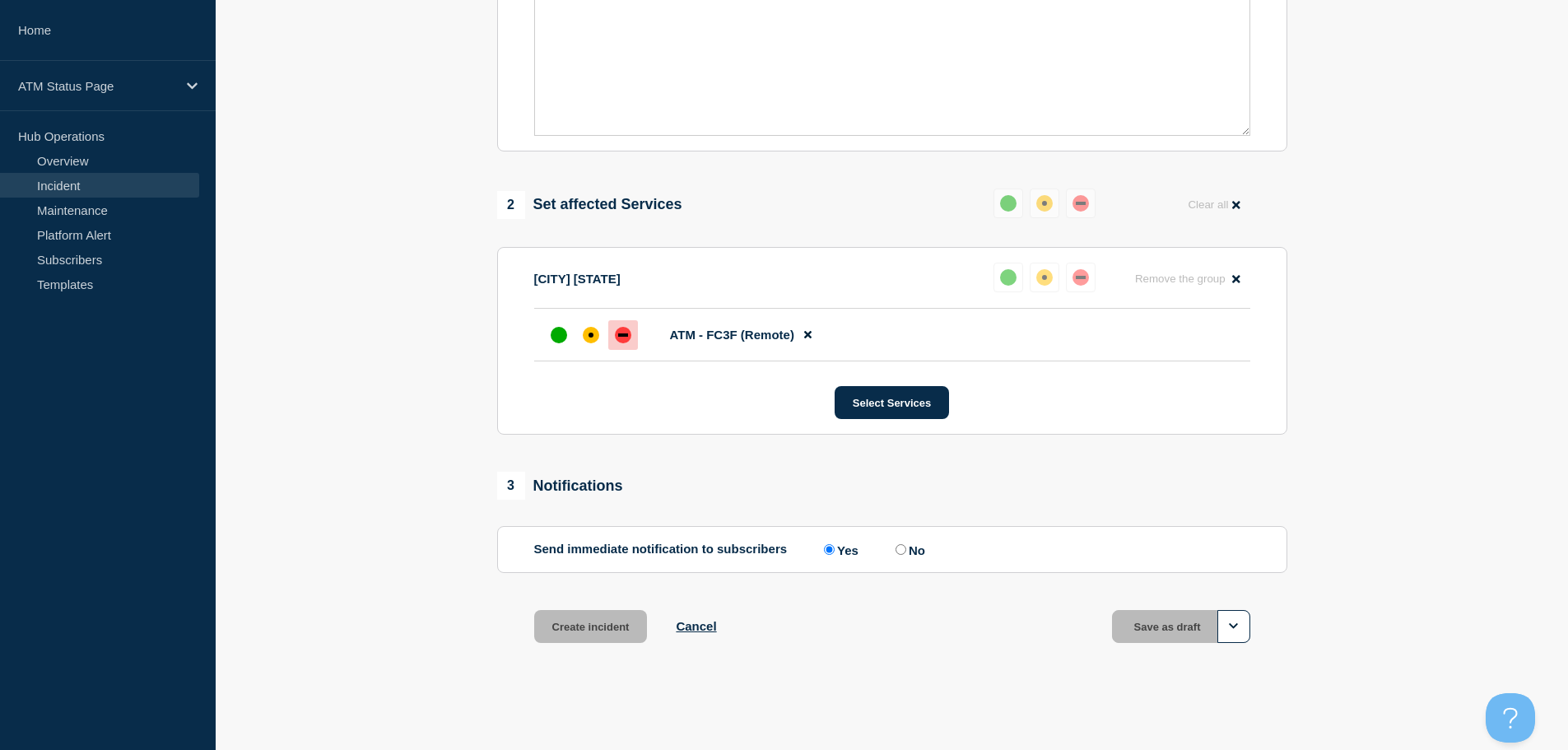 scroll, scrollTop: 490, scrollLeft: 0, axis: vertical 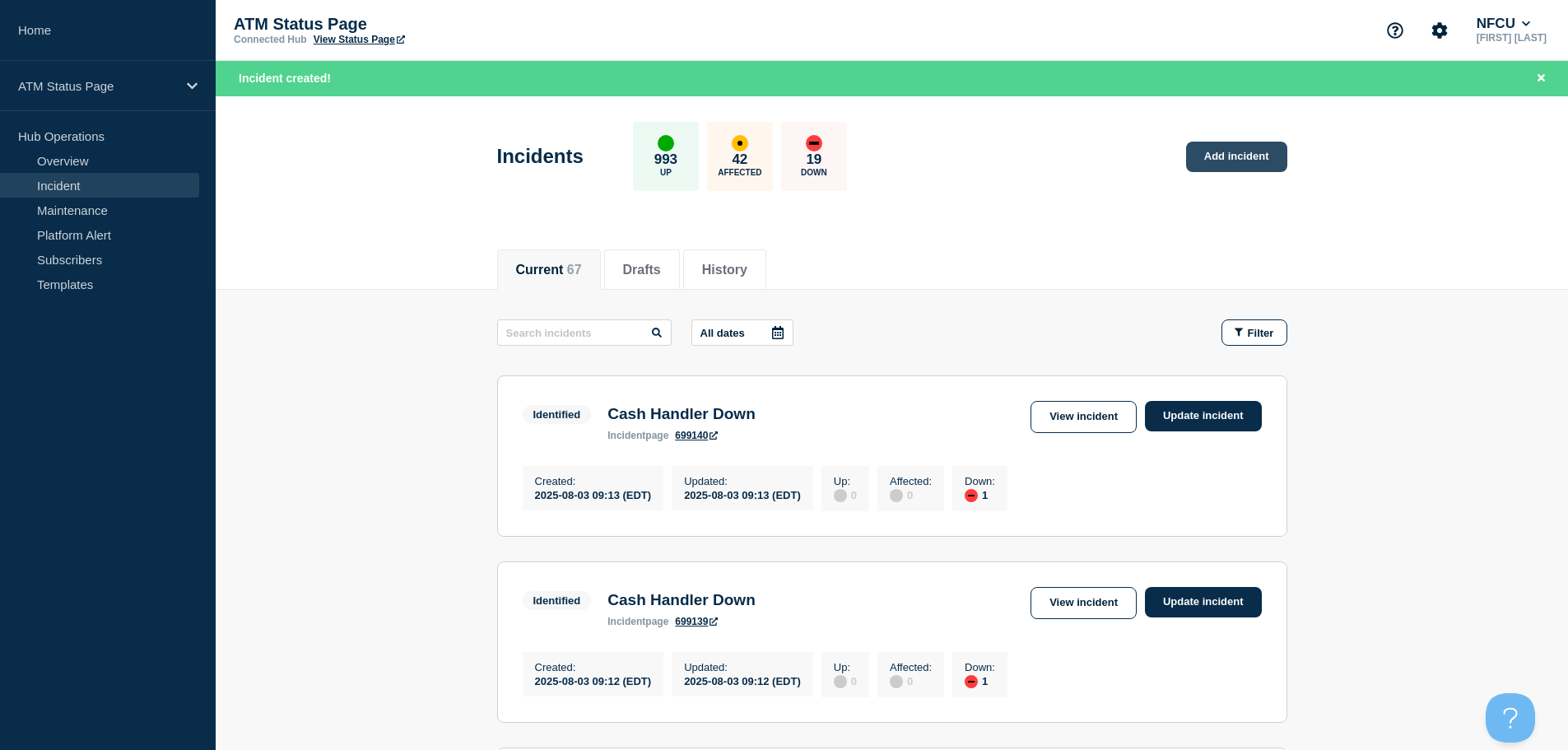 click on "Add incident" 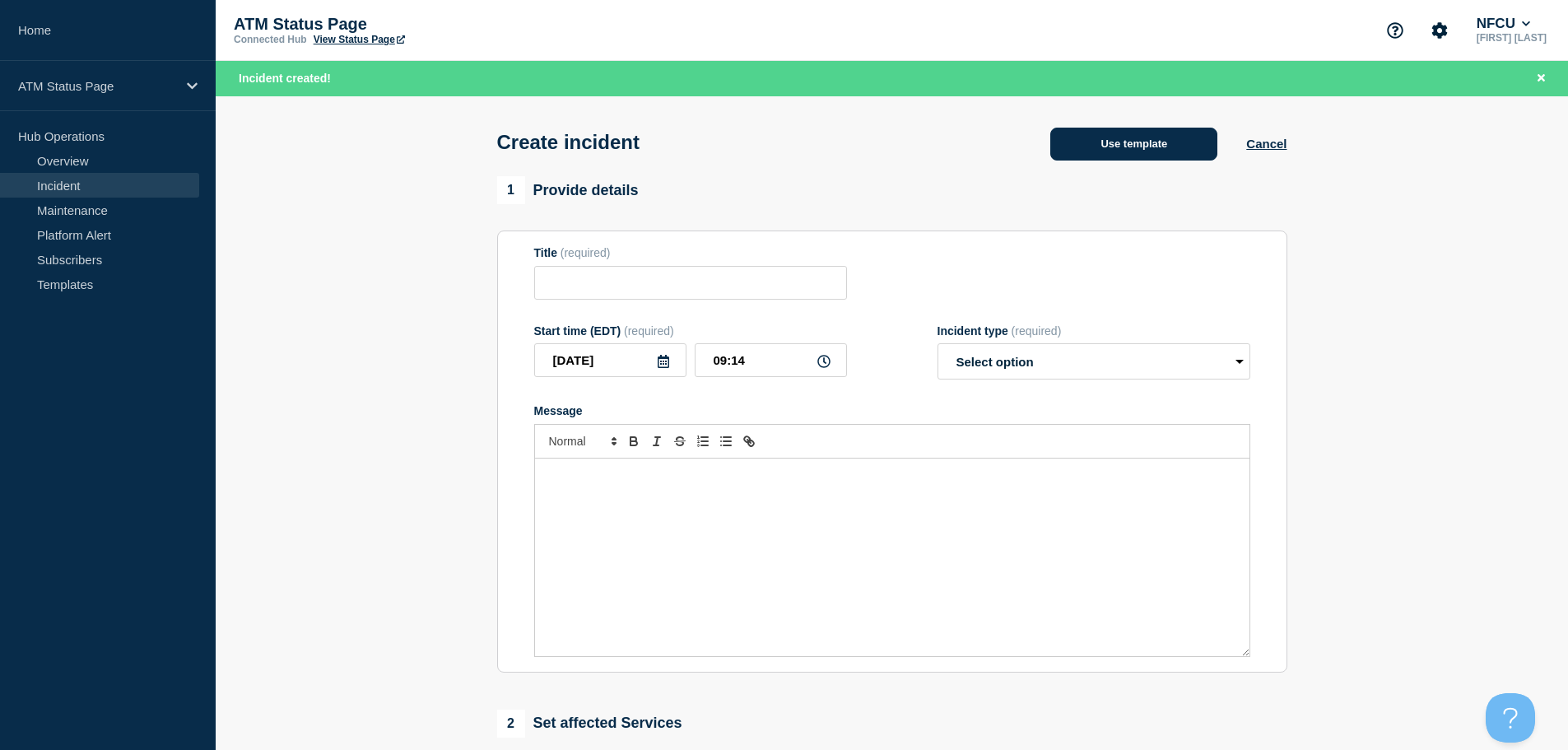 click on "Use template" at bounding box center (1133, 144) 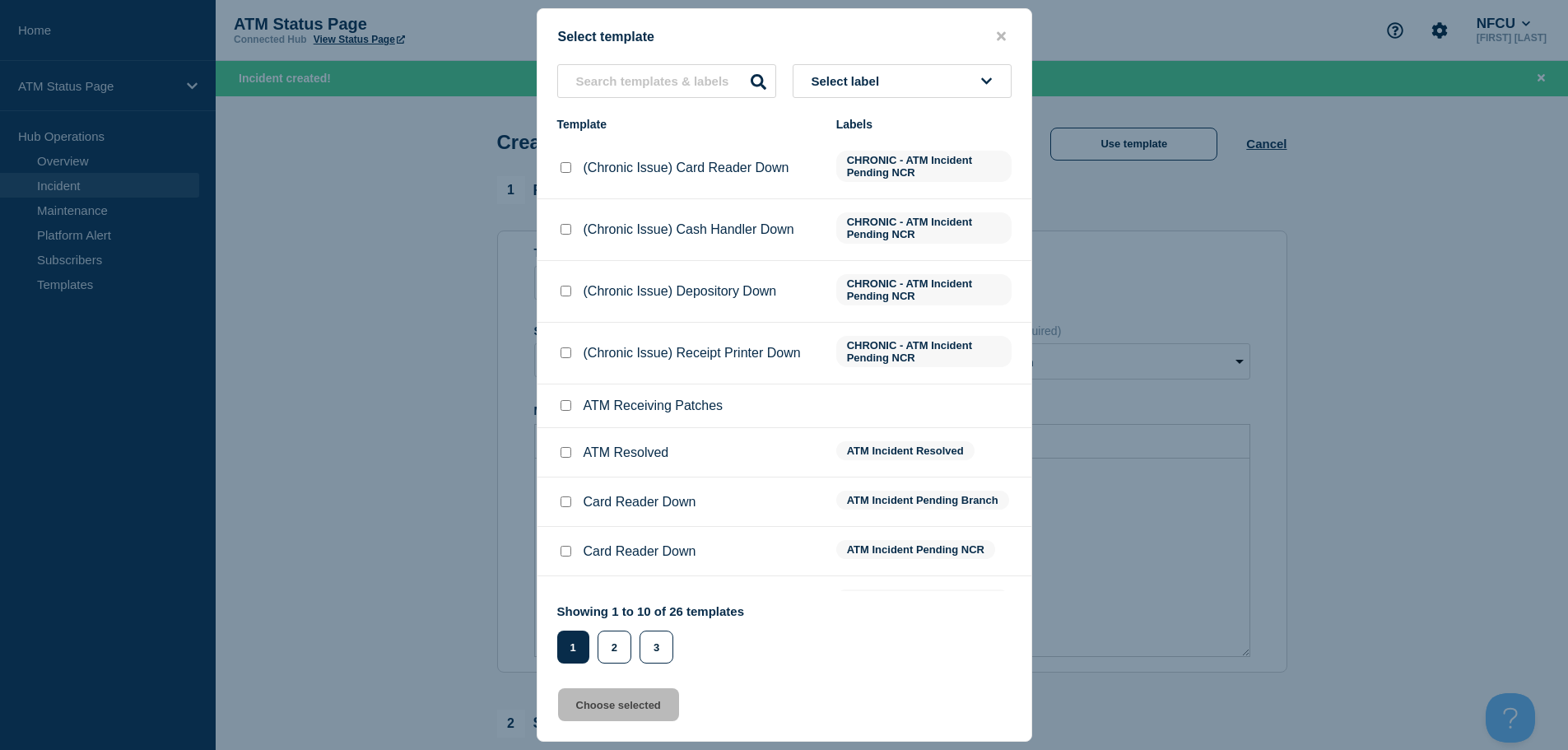 click on "Select label" at bounding box center [849, 81] 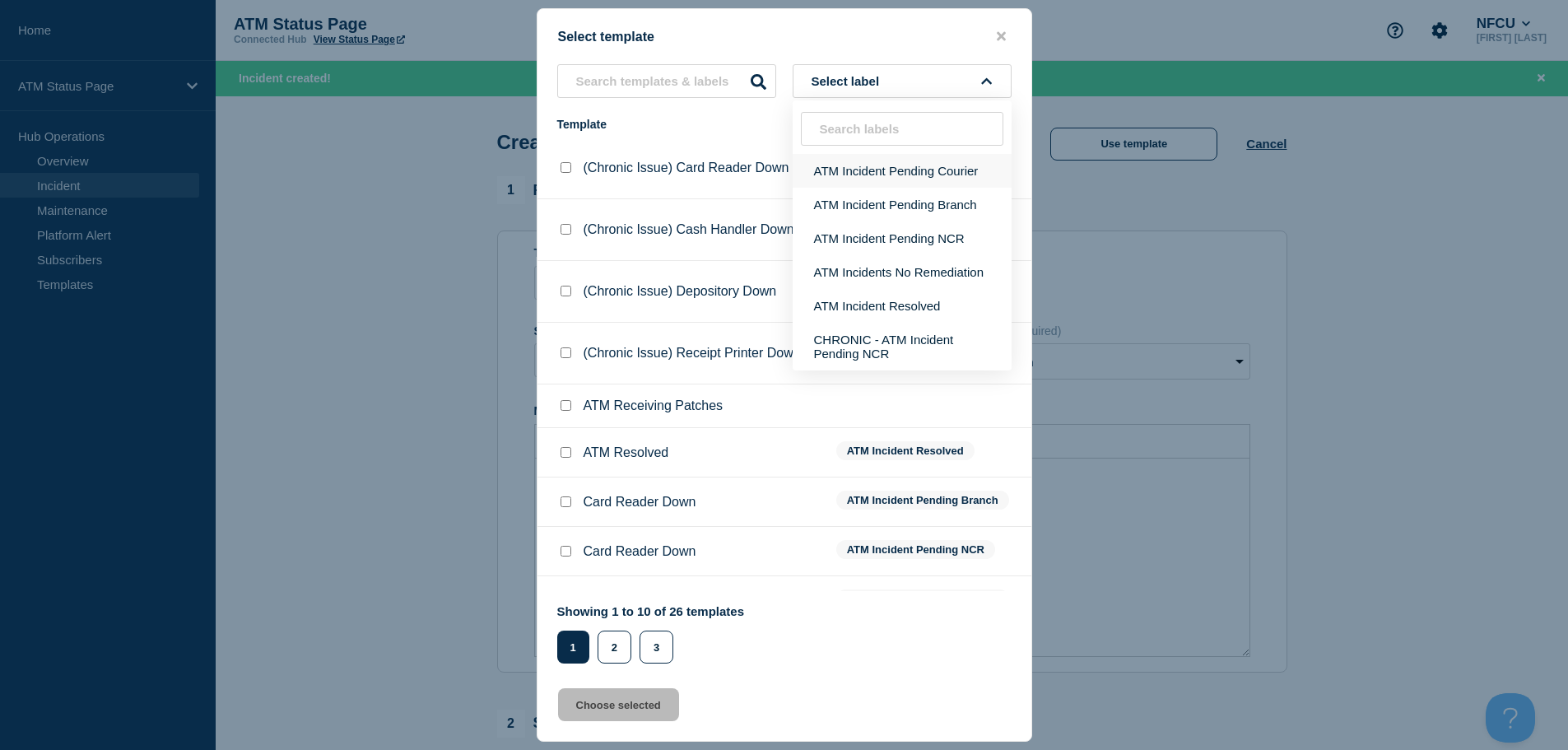 click on "ATM Incident Pending Courier" at bounding box center (902, 170) 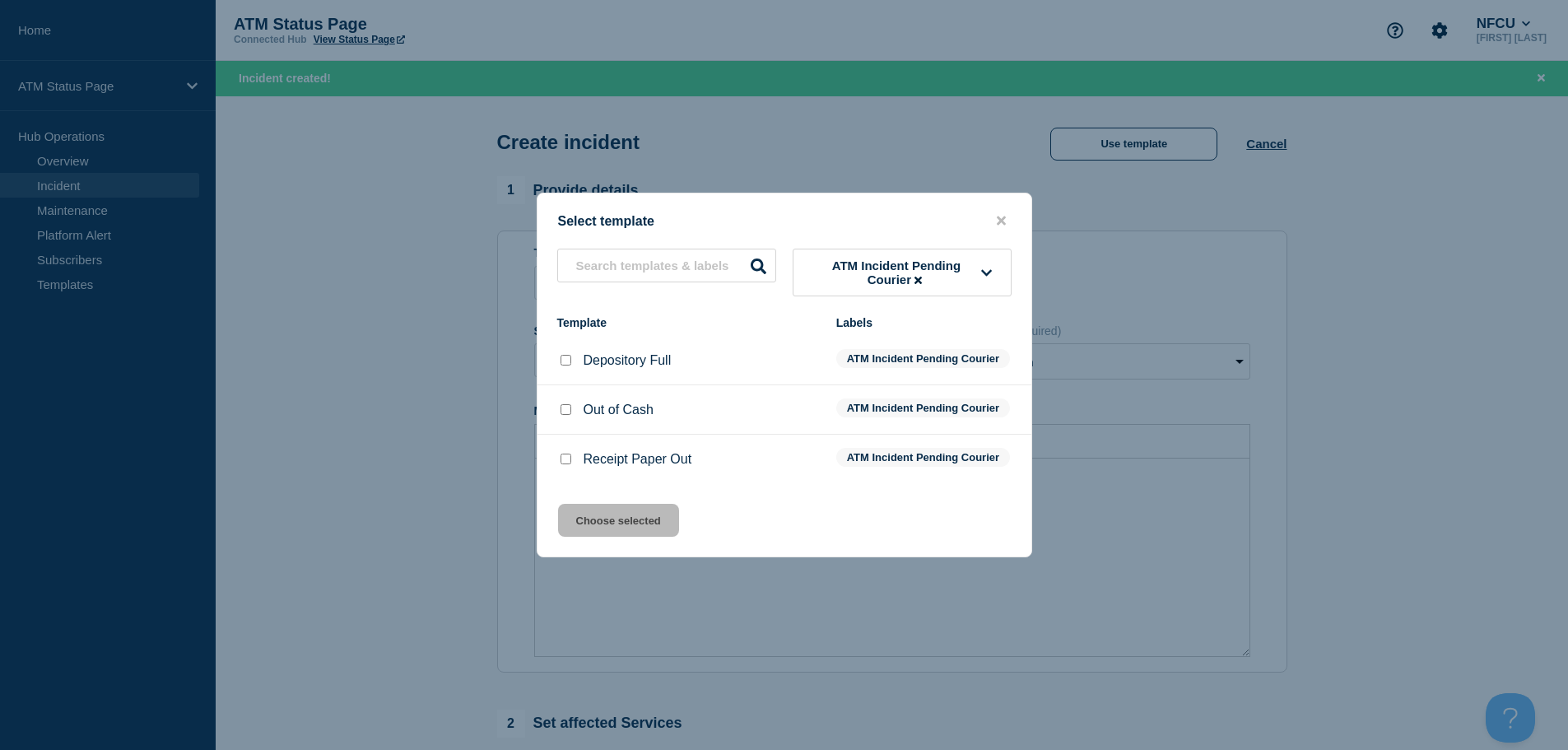 click at bounding box center (565, 360) 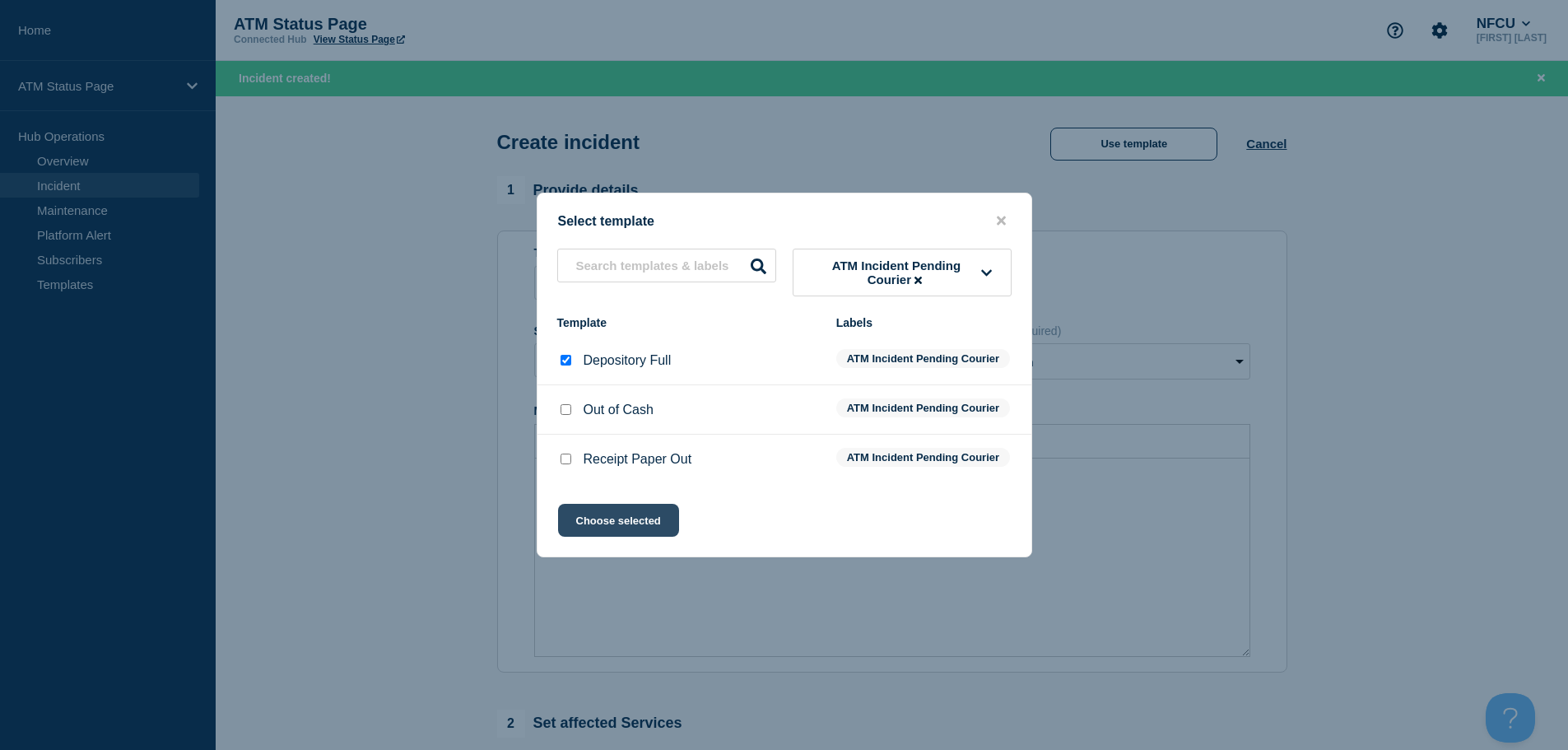 click on "Choose selected" 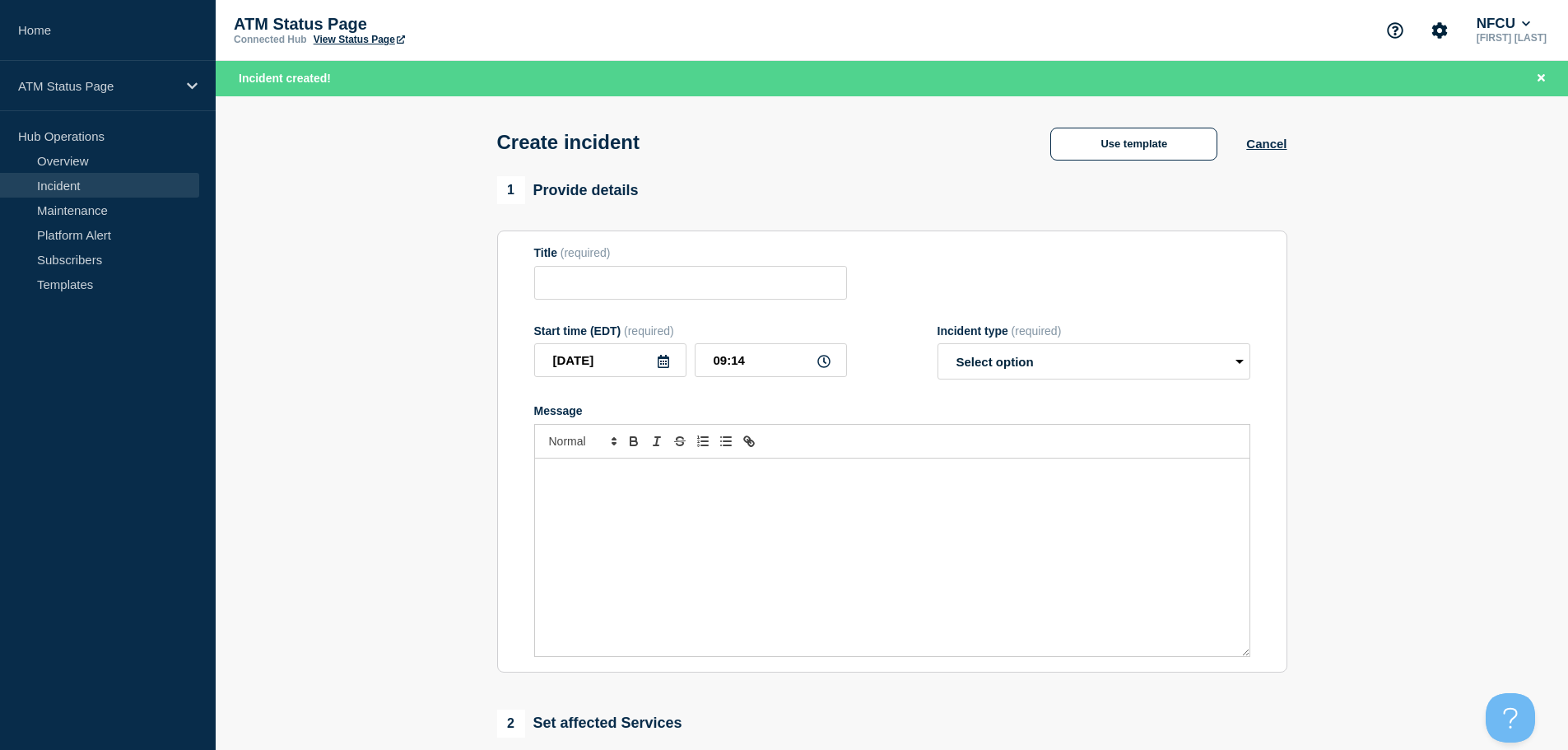type on "Depository Full" 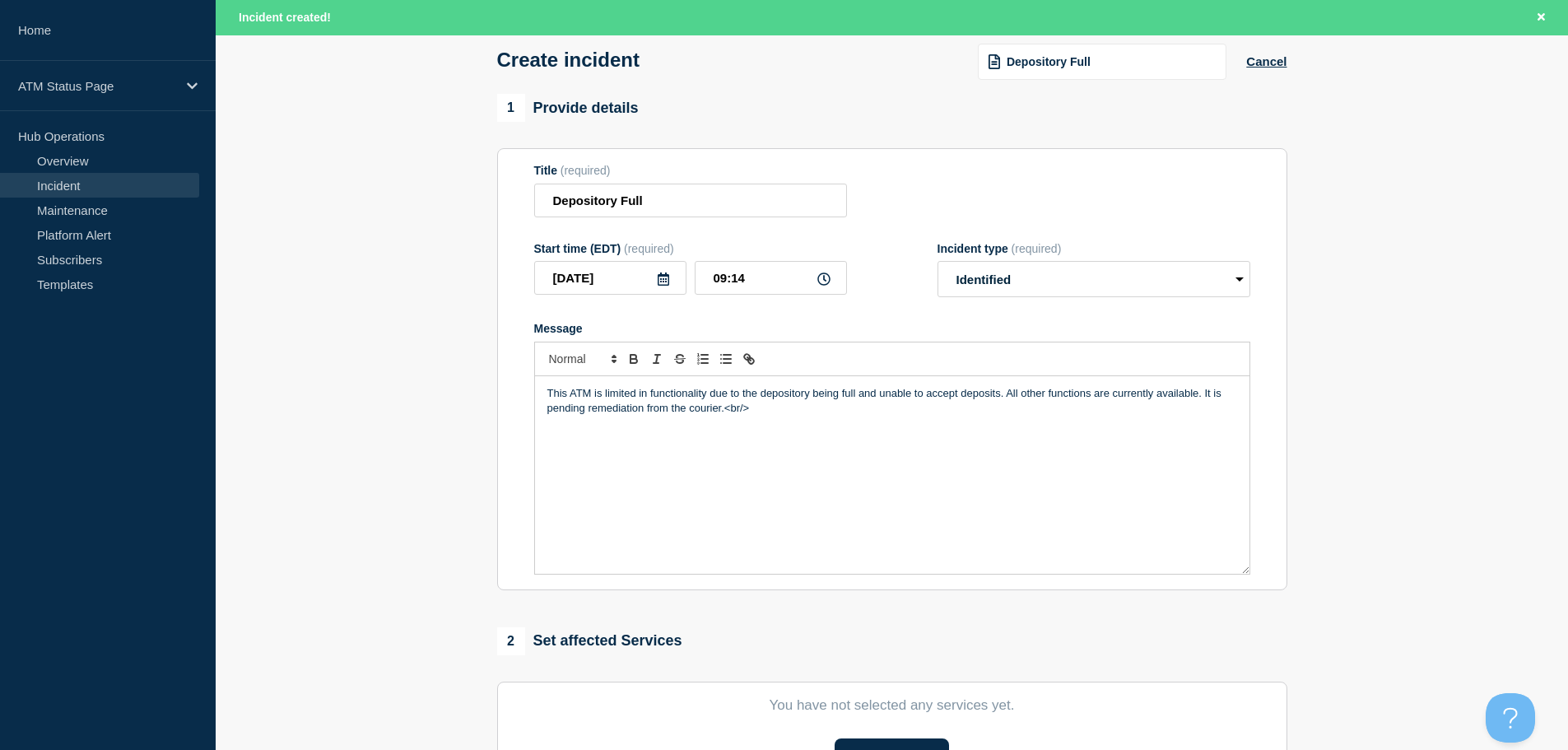 scroll, scrollTop: 412, scrollLeft: 0, axis: vertical 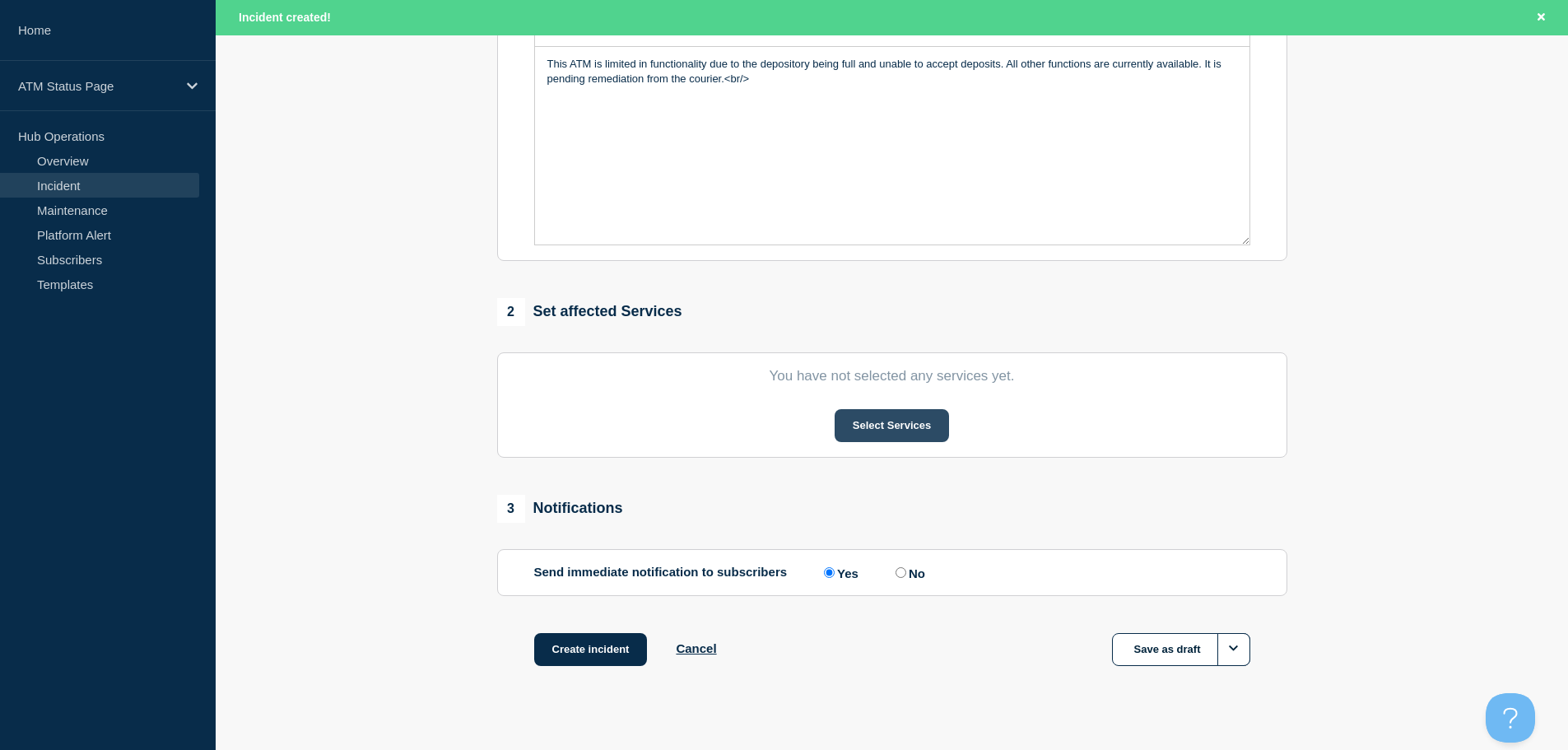 click on "Select Services" at bounding box center [891, 426] 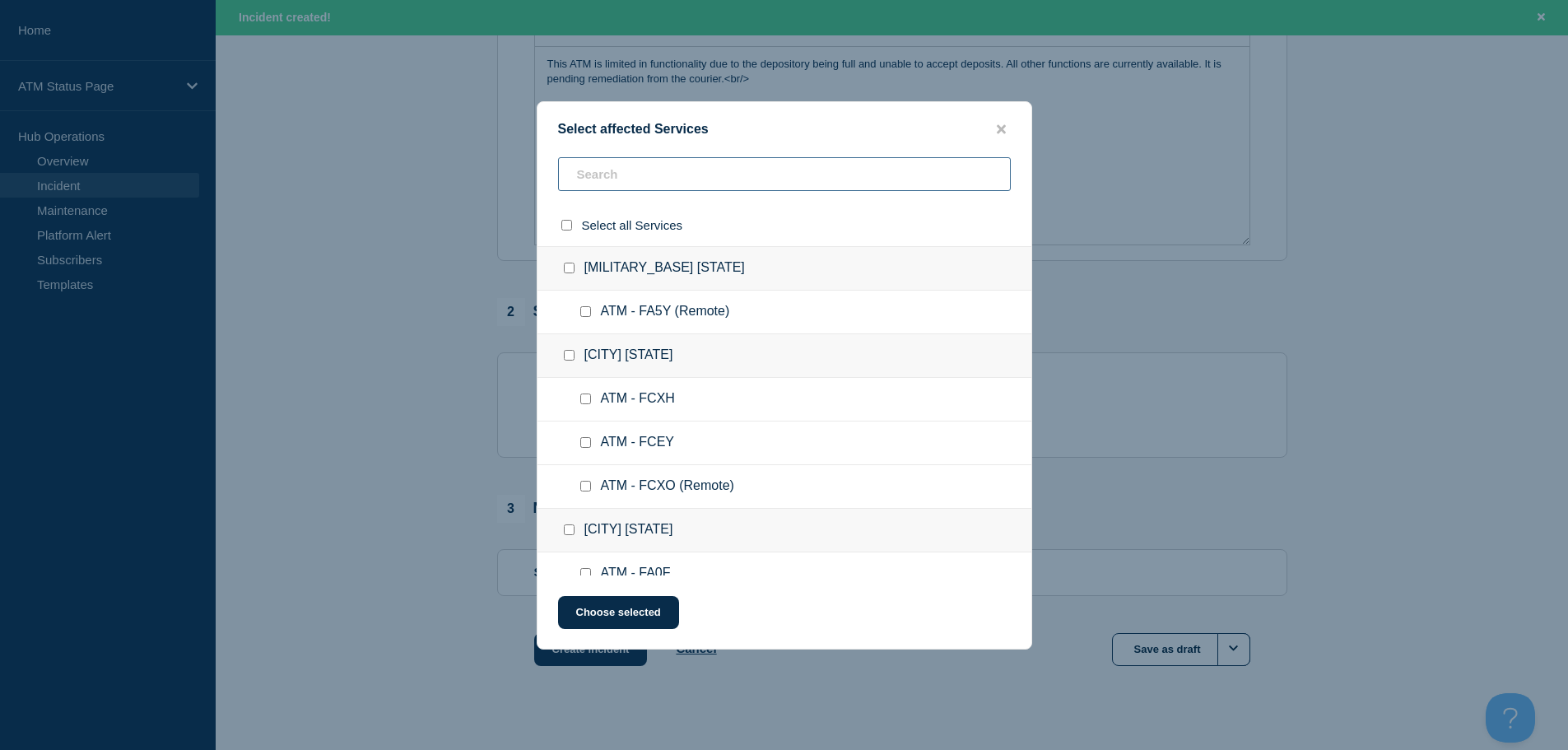 click at bounding box center [784, 174] 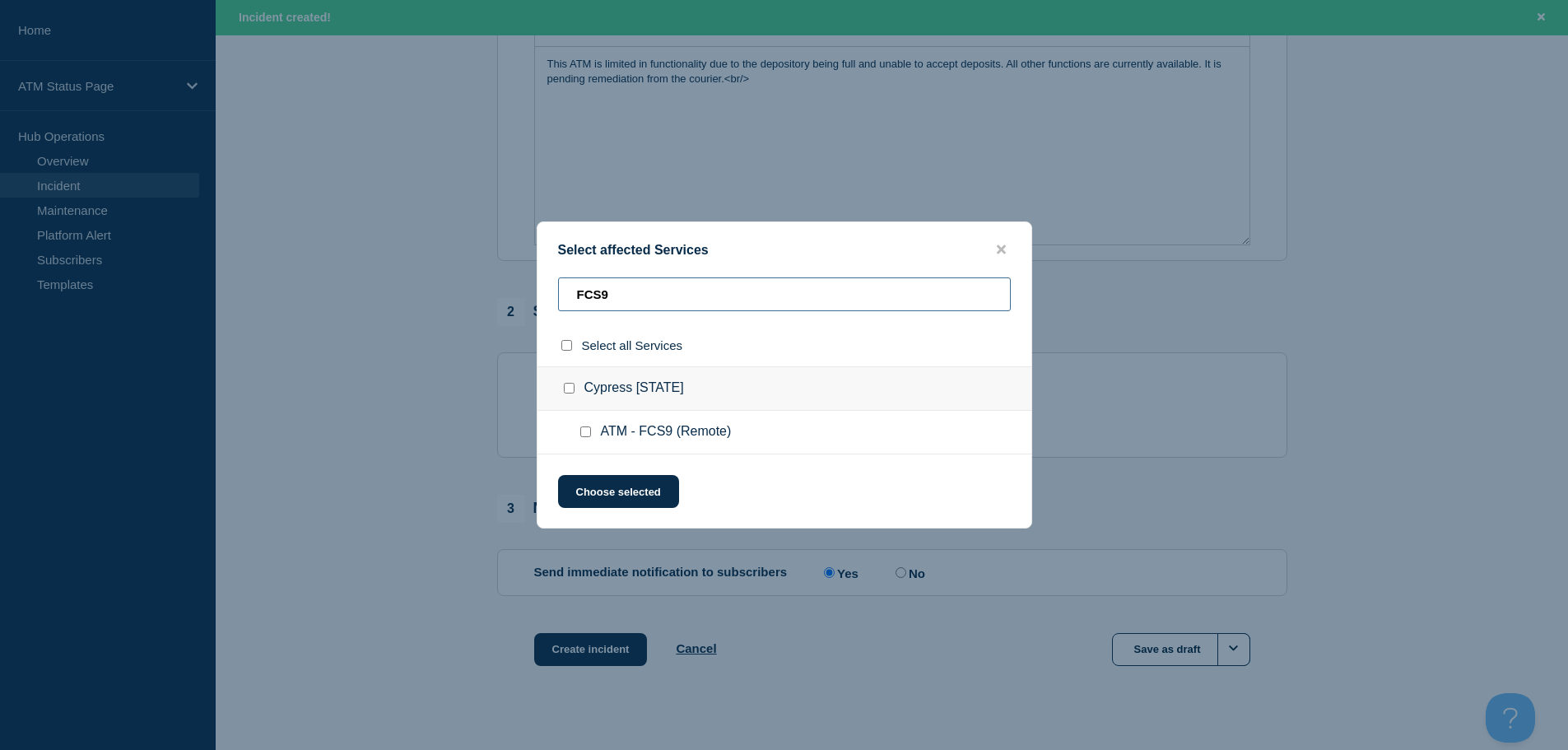 type on "FCS9" 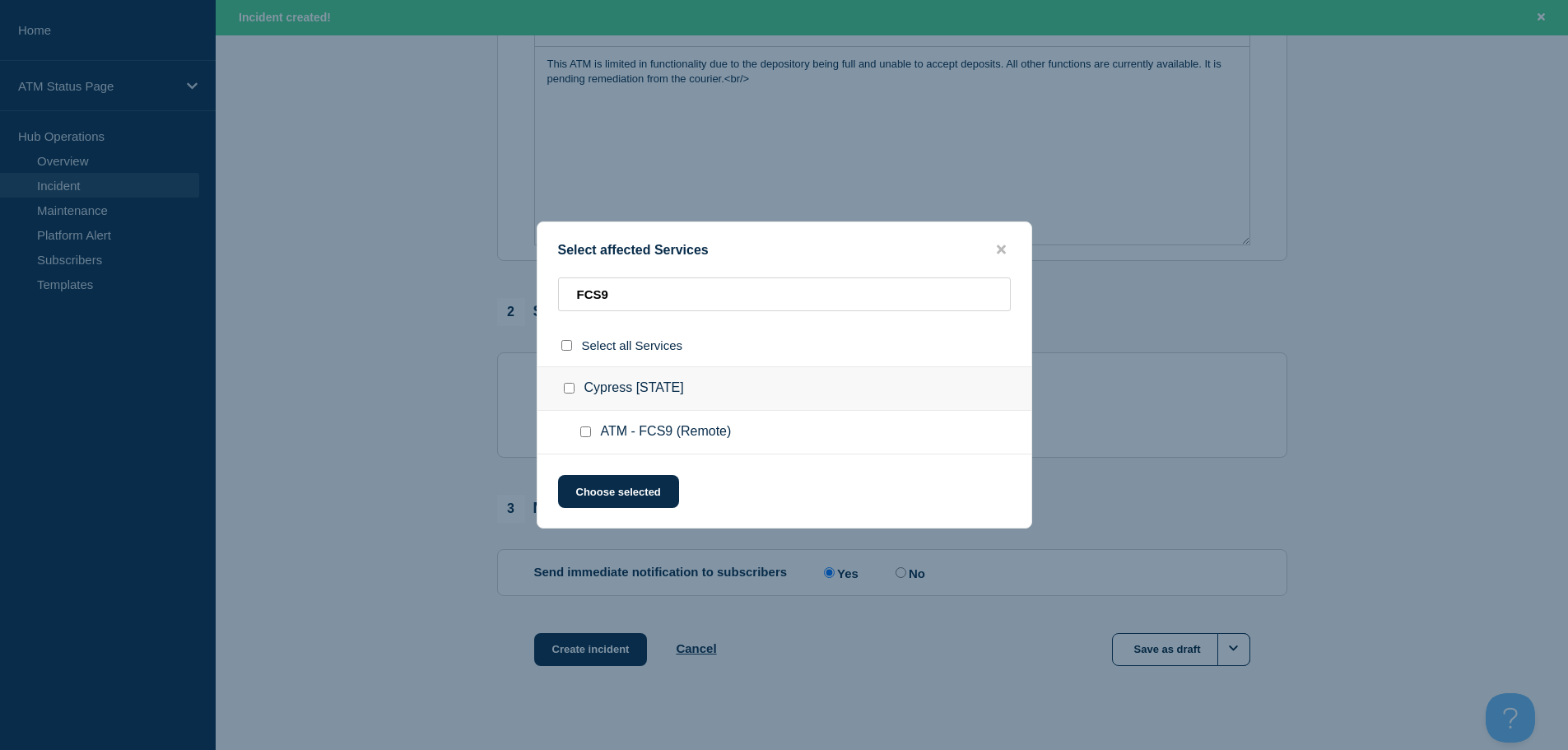 click at bounding box center [585, 431] 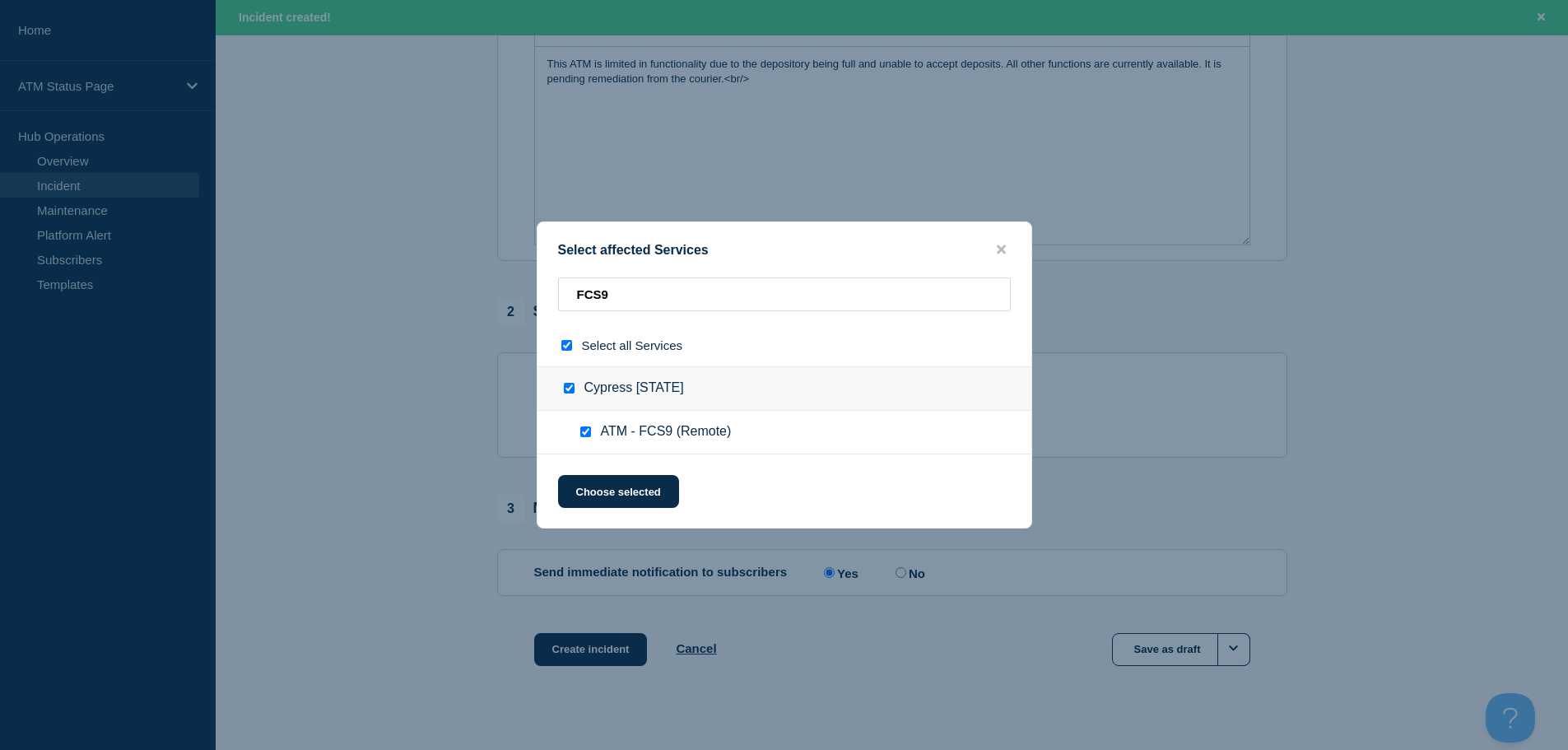 checkbox on "true" 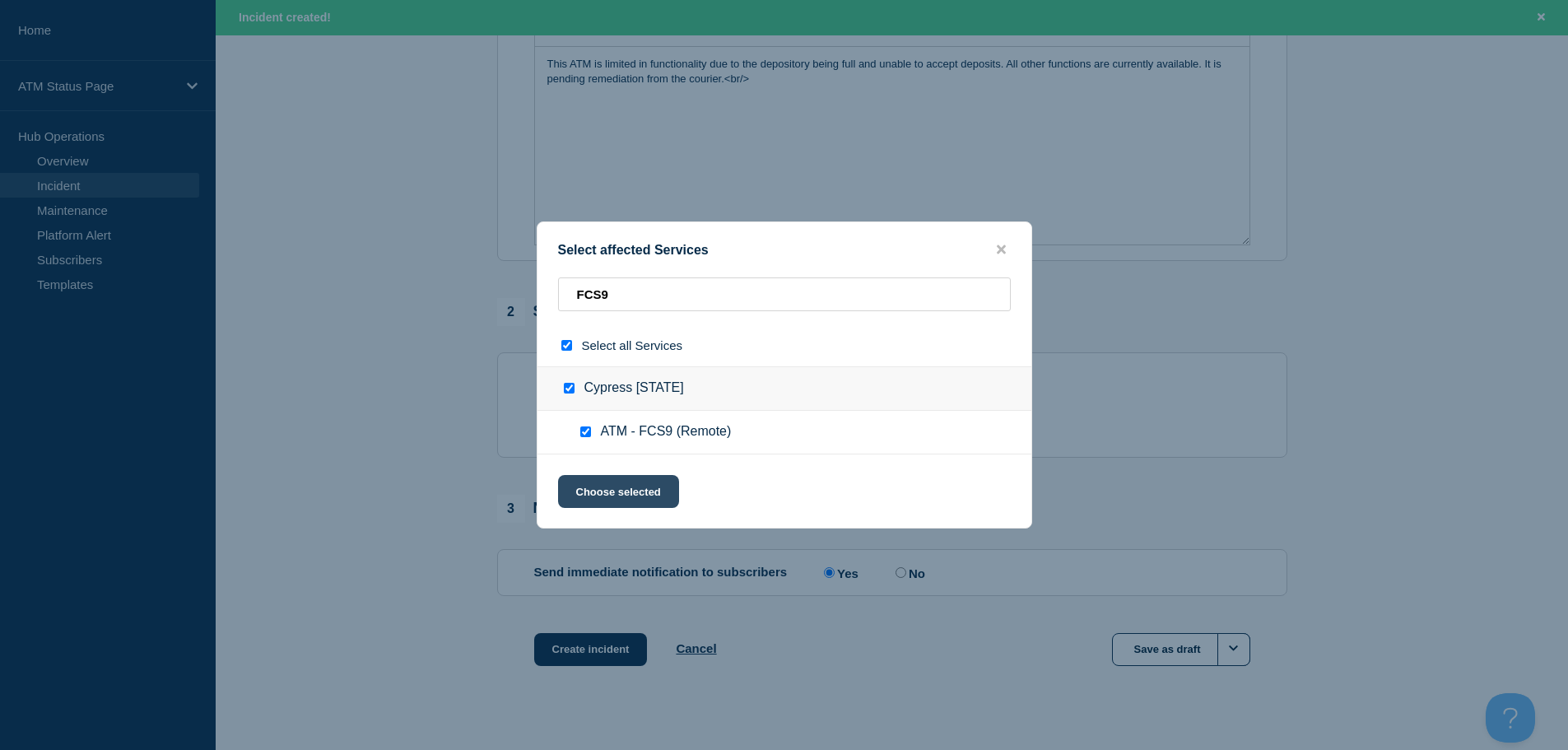 click on "Choose selected" 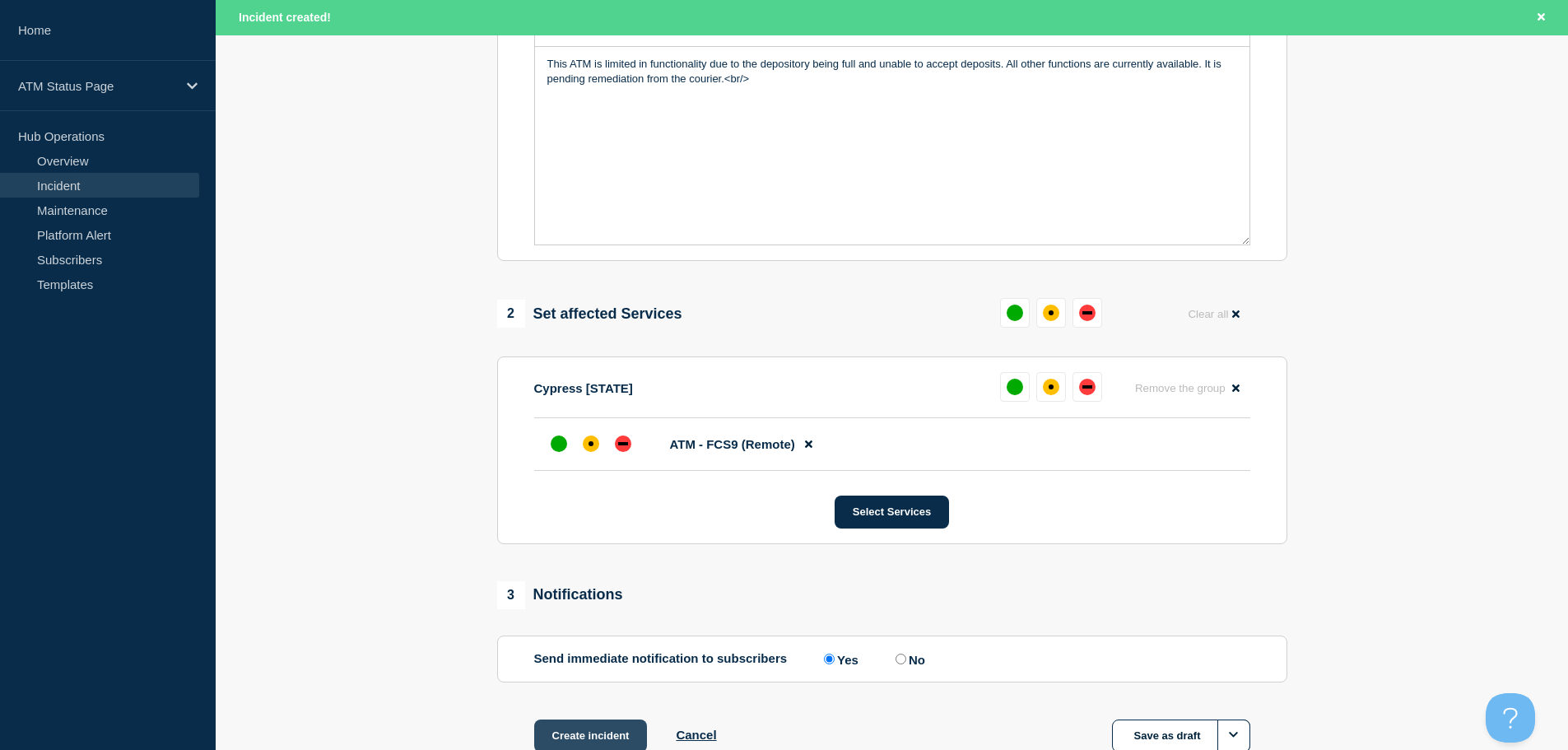 click on "Create incident" at bounding box center [591, 736] 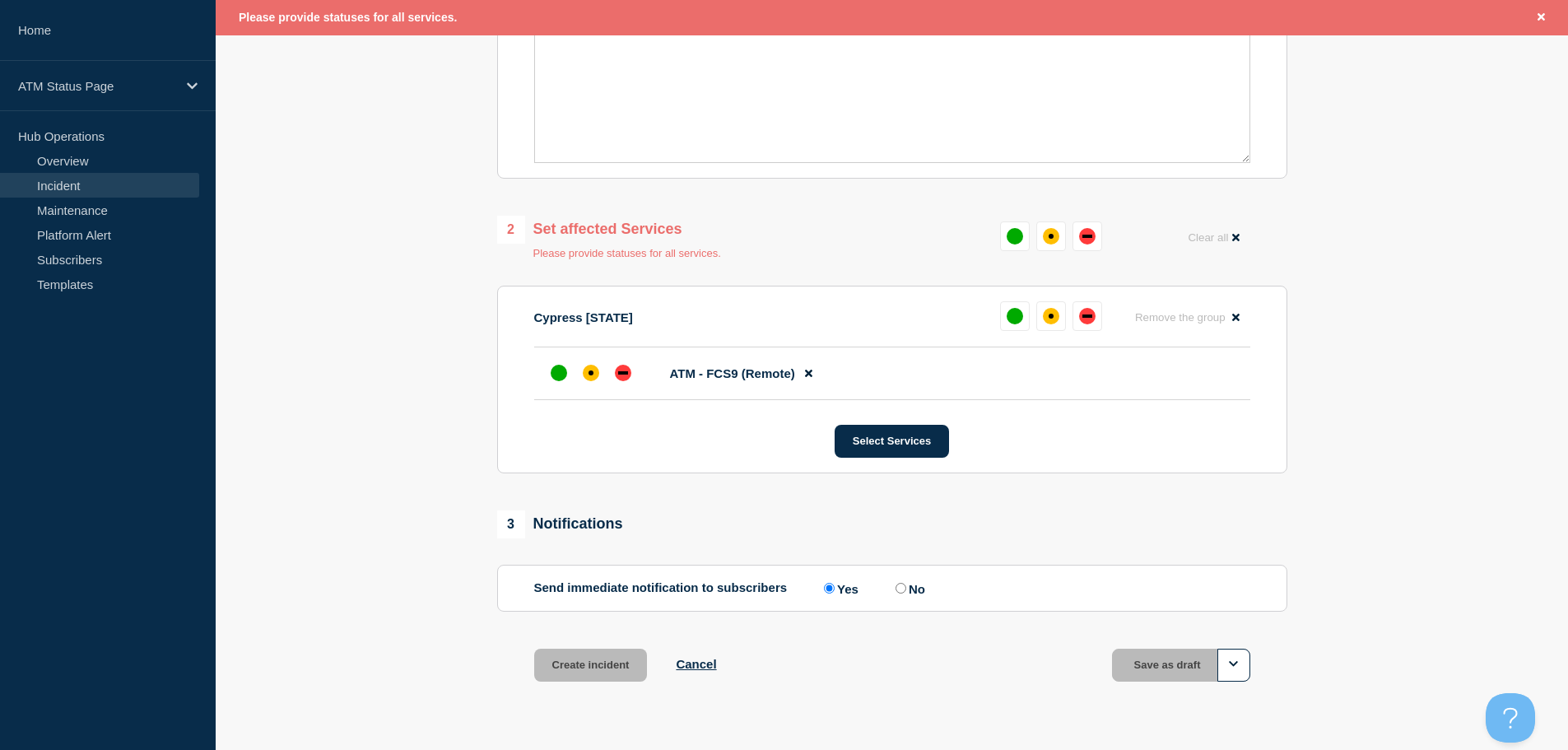 scroll, scrollTop: 537, scrollLeft: 0, axis: vertical 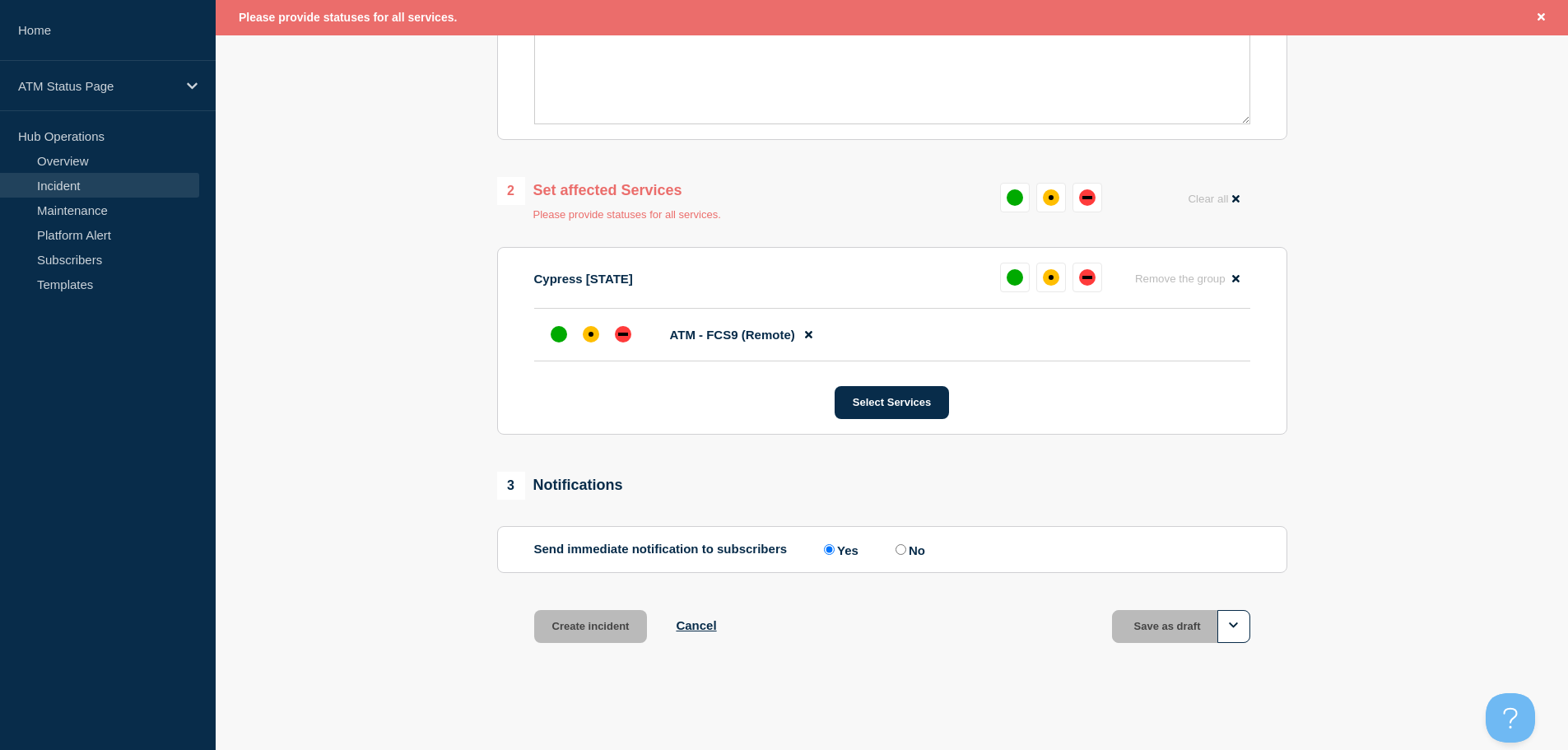 click on "Create incident Depository Full Cancel 1  Provide details  Title  (required) Depository Full Start time  (required) 2025-08-03 09:14 Incident type  (required) Select option Investigating Identified Monitoring Message  This ATM is limited in functionality due to the depository being full and unable to accept deposits. All other functions are currently available. It is pending remediation from the courier.<br/> 2  Set affected Services  Please provide statuses for all services. Clear all  [CITY] [STATE] Remove the group Remove   ATM - FCS9 (Remote)  Select Services 3  Notifications  Send immediate notification to subscribers Send immediate notification to subscribers  Yes  No Create incident Cancel Save as draft" 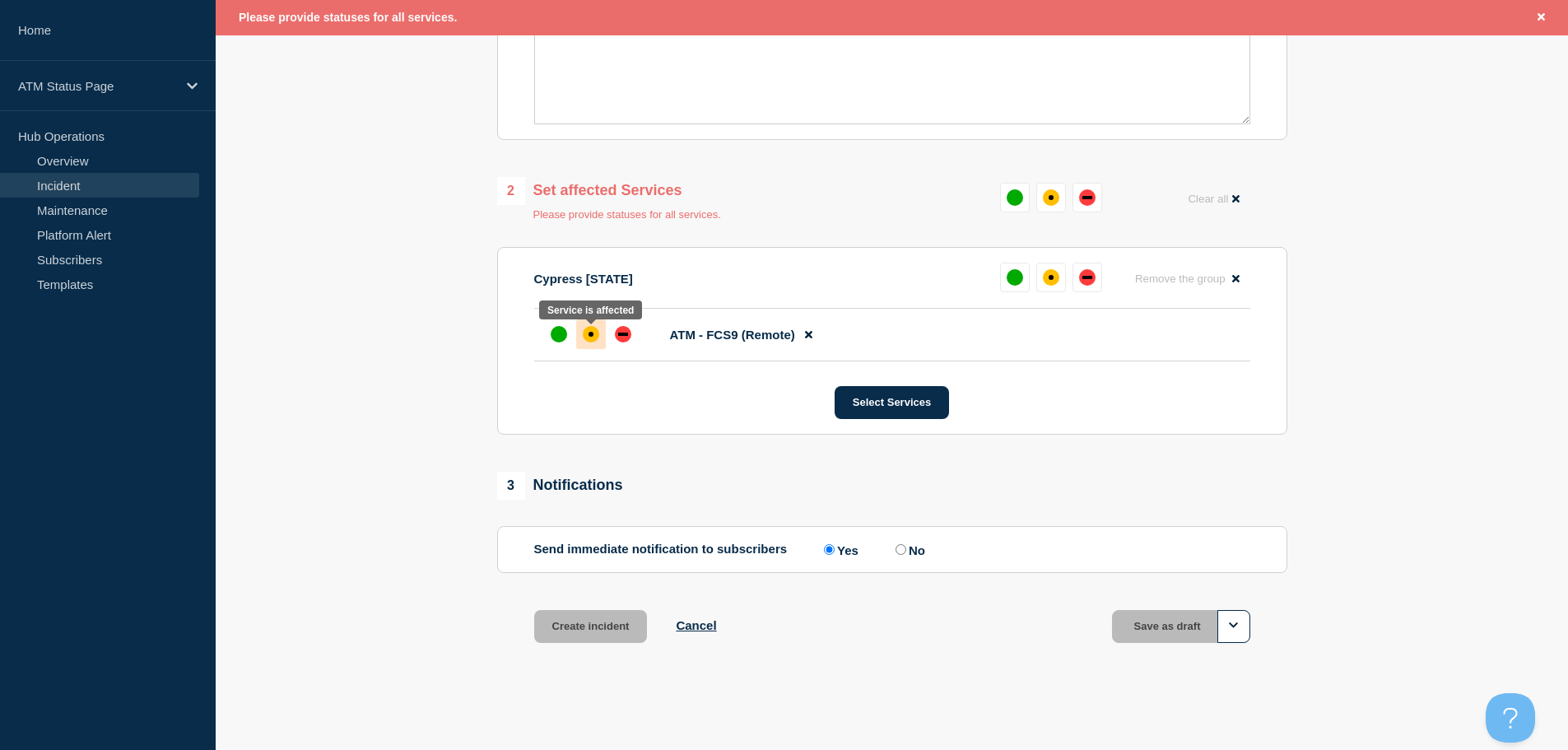 click at bounding box center [591, 334] 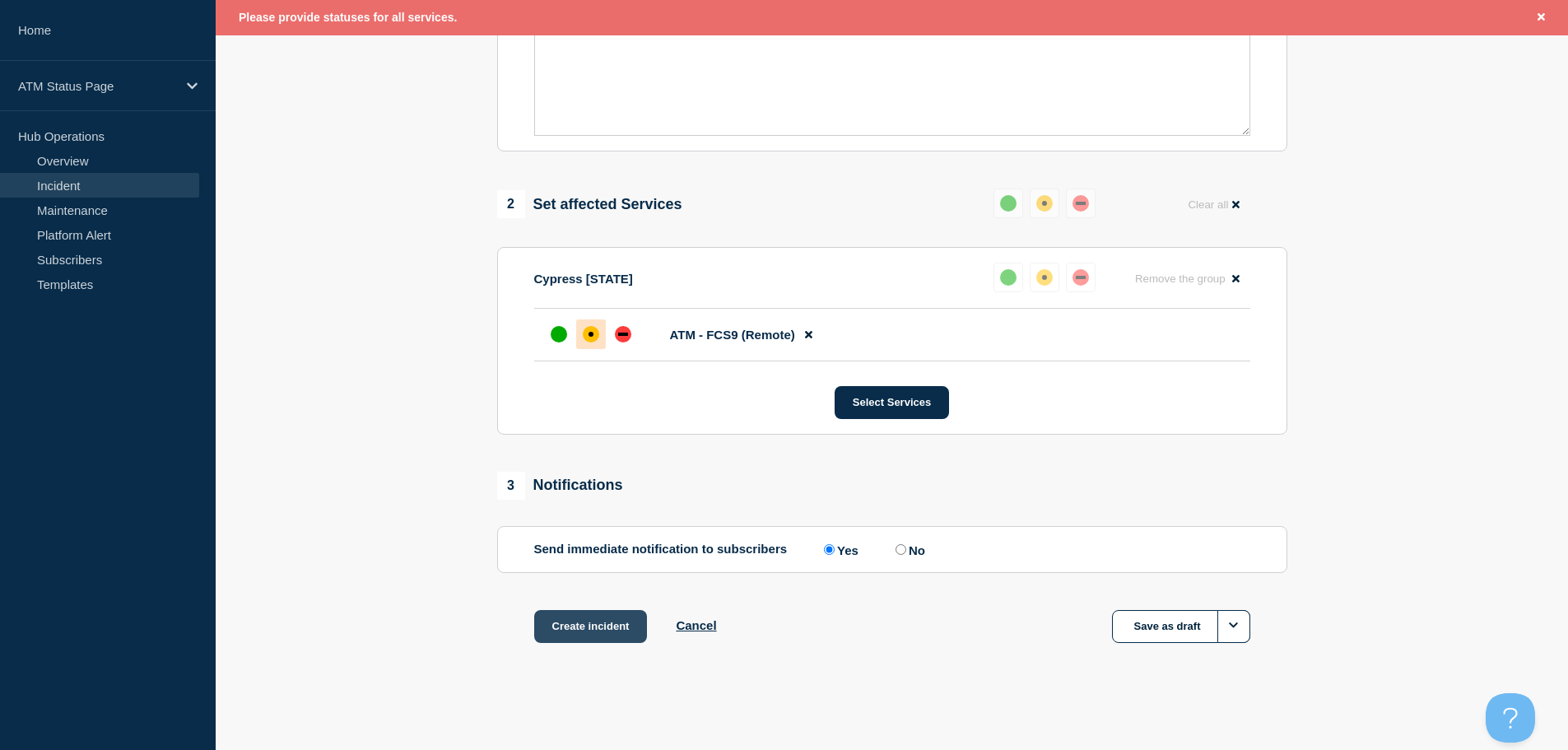 click on "Create incident" at bounding box center (591, 627) 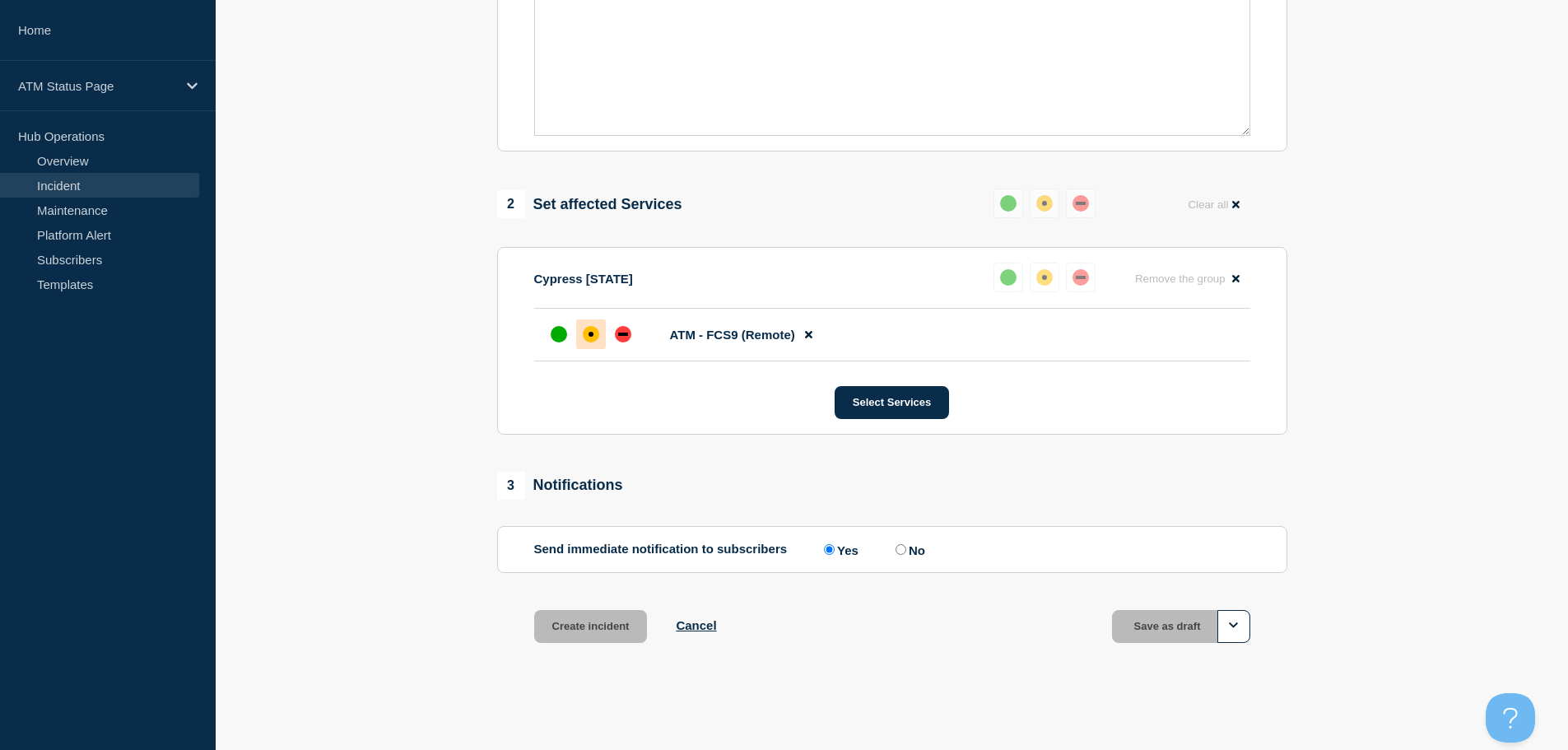 scroll, scrollTop: 490, scrollLeft: 0, axis: vertical 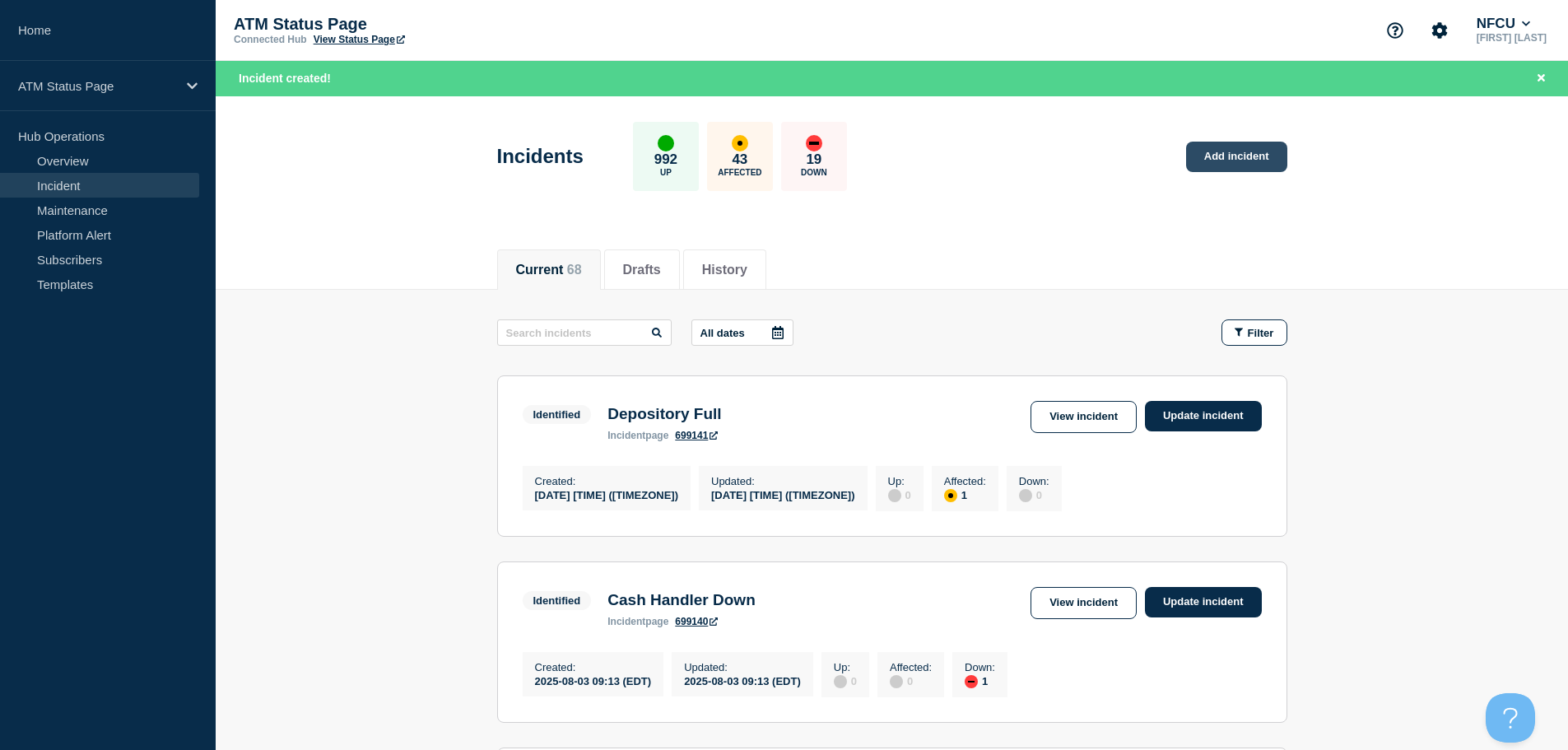 click on "Add incident" 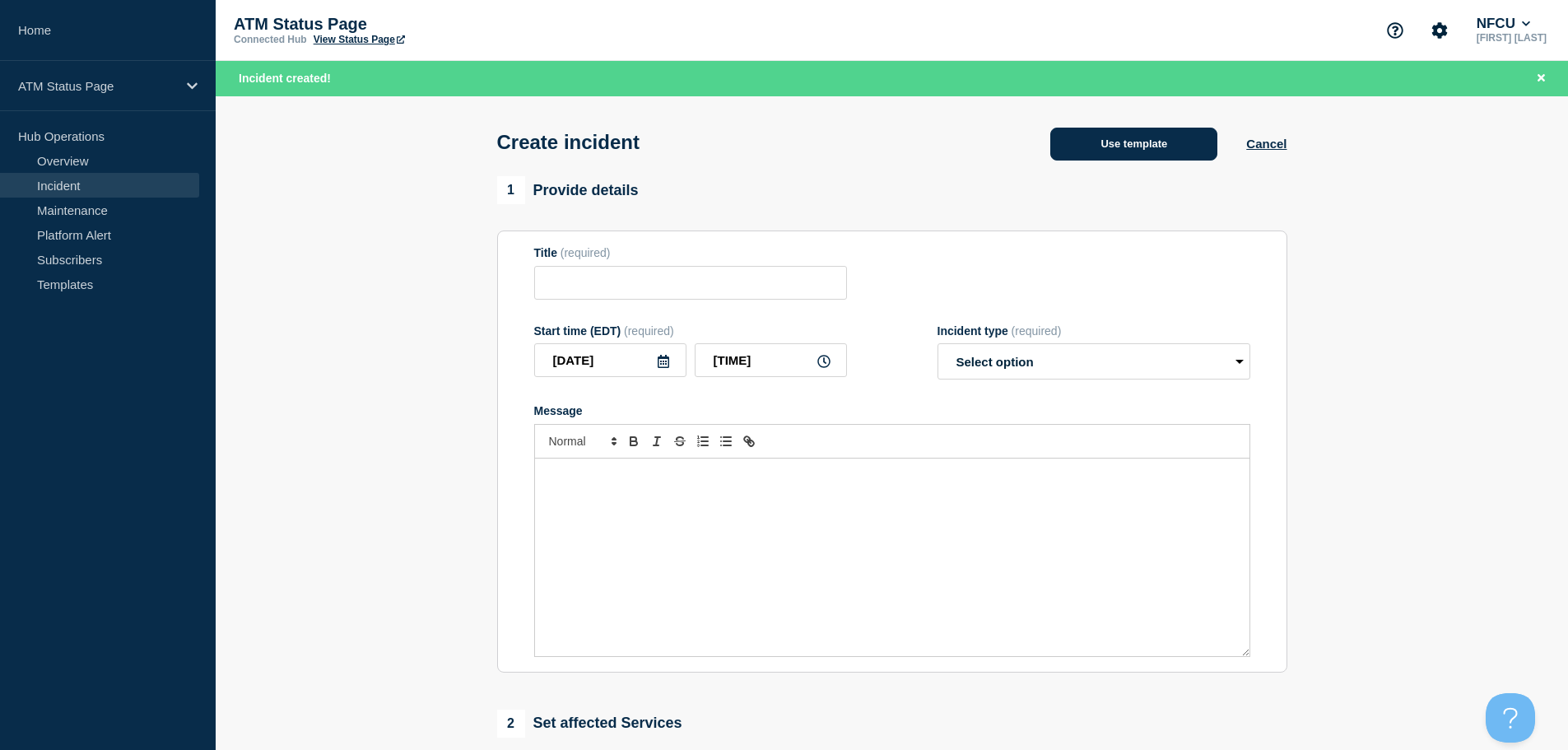 click on "Use template" at bounding box center (1133, 144) 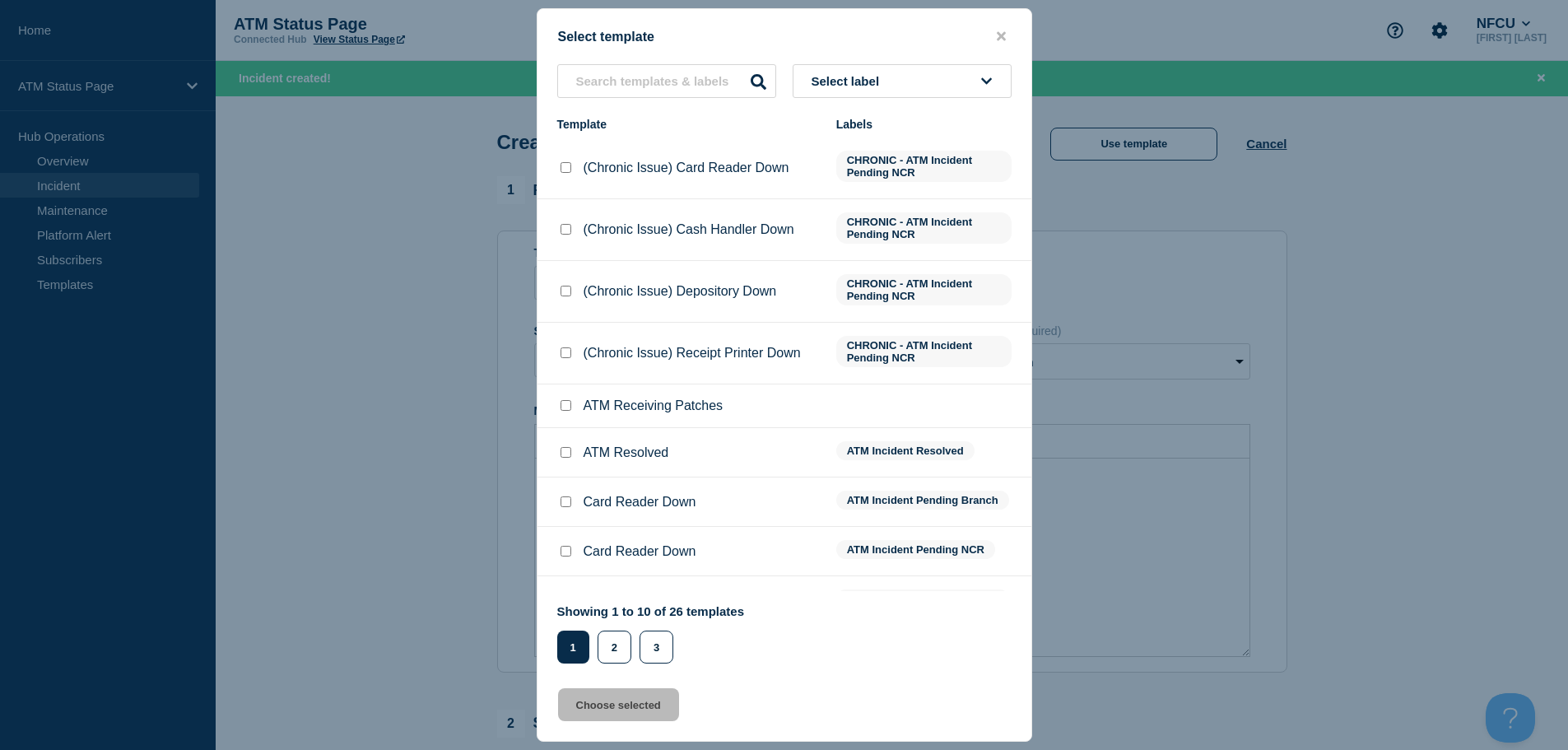 click on "Select label" at bounding box center [902, 81] 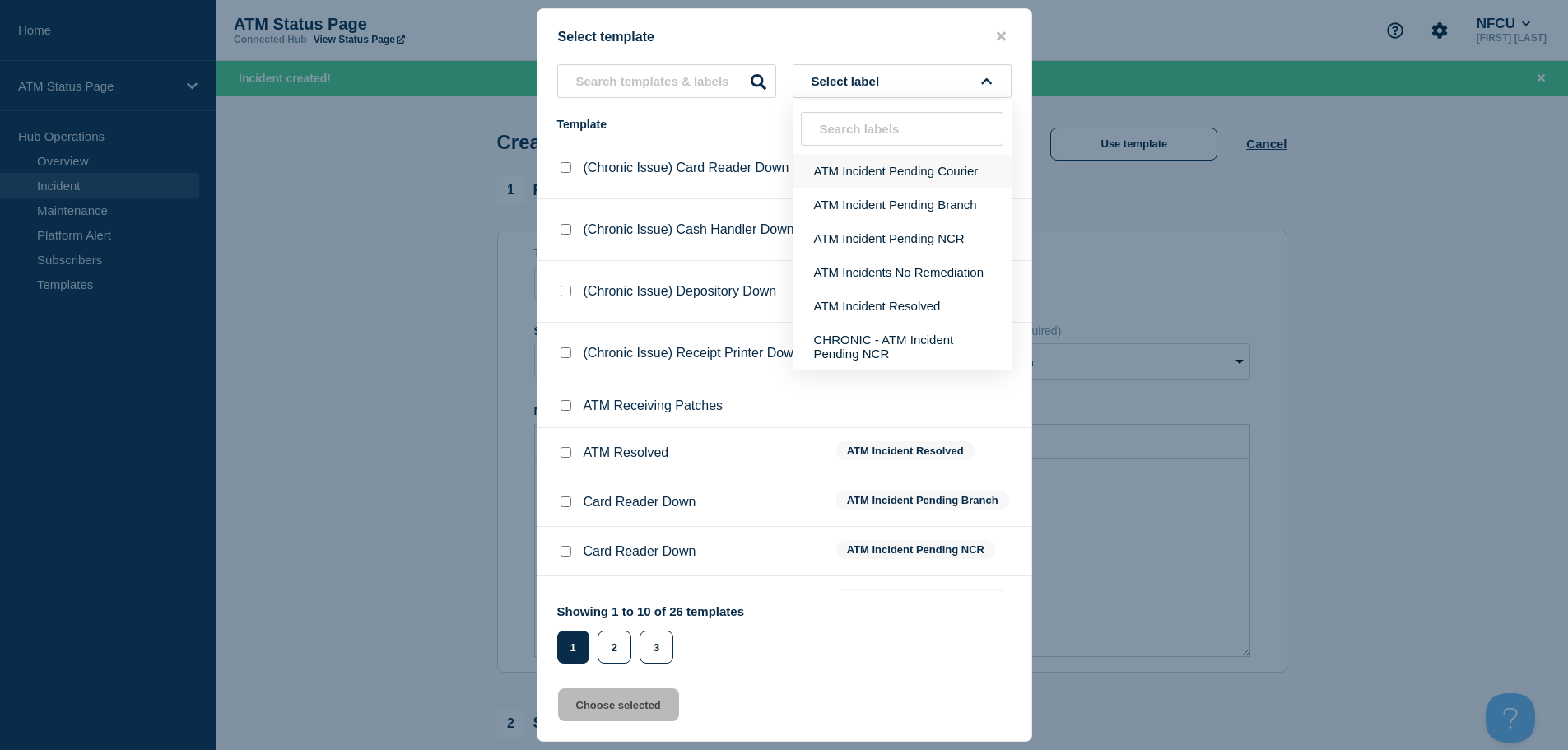 click on "ATM Incident Pending Courier" at bounding box center (902, 170) 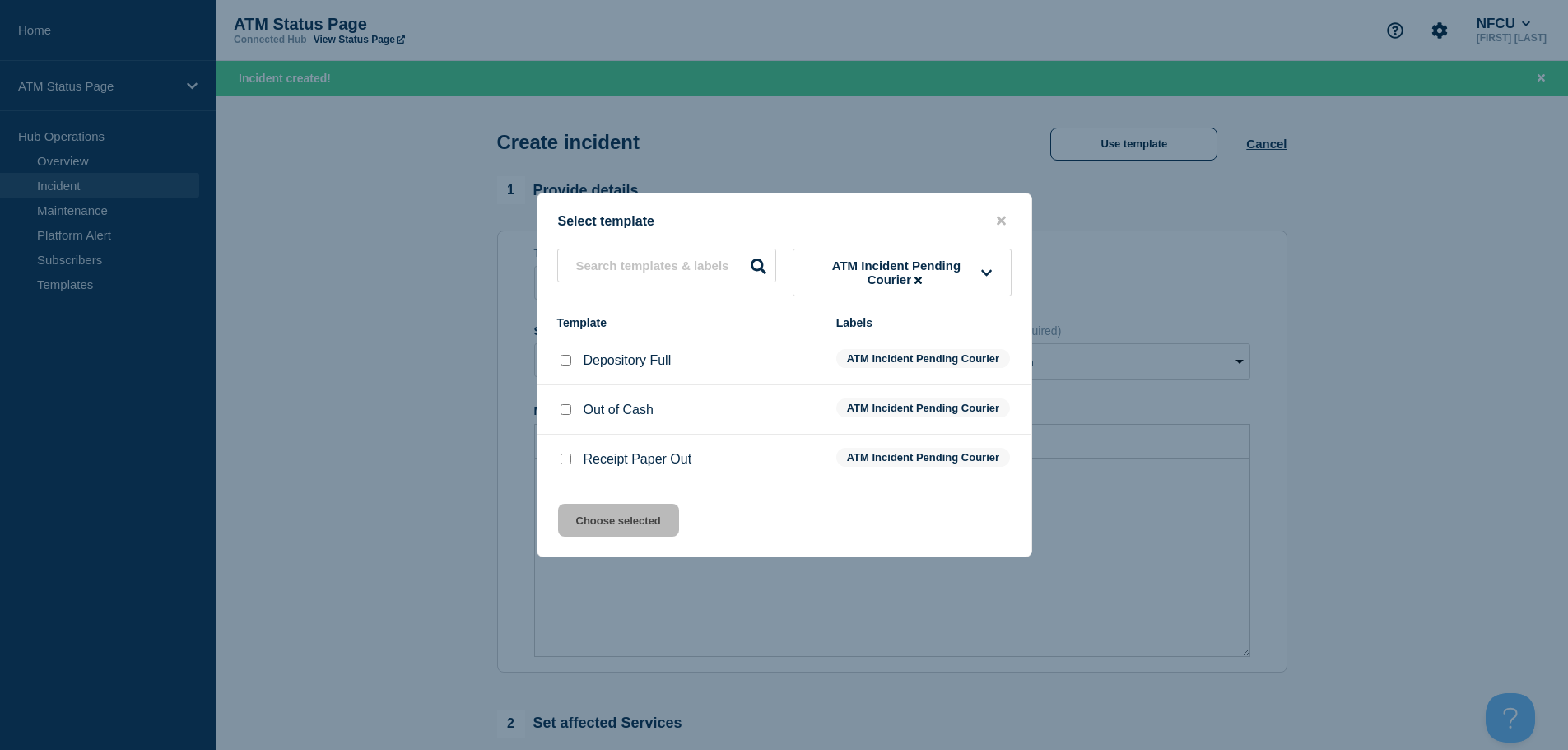 click at bounding box center (565, 360) 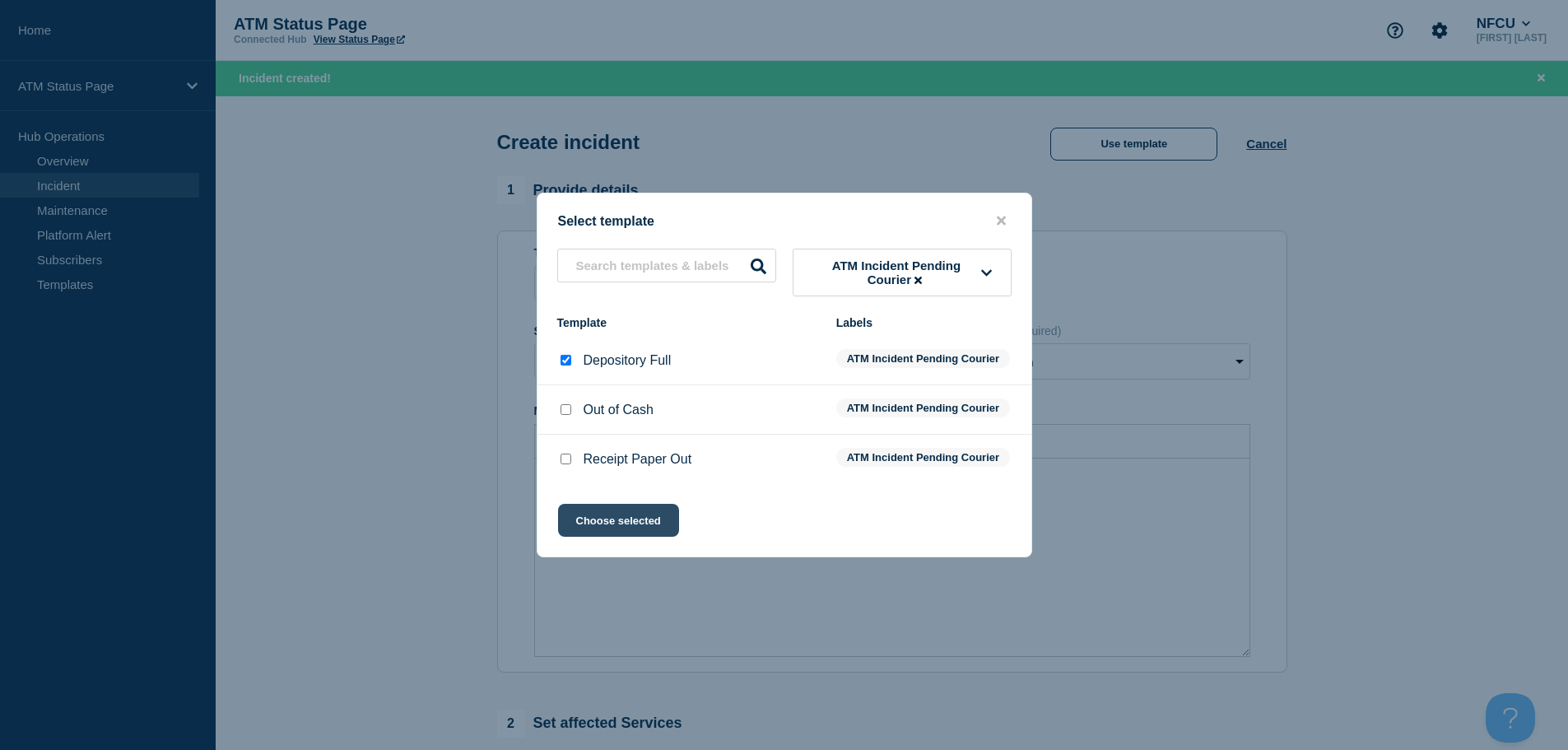 click on "Choose selected" 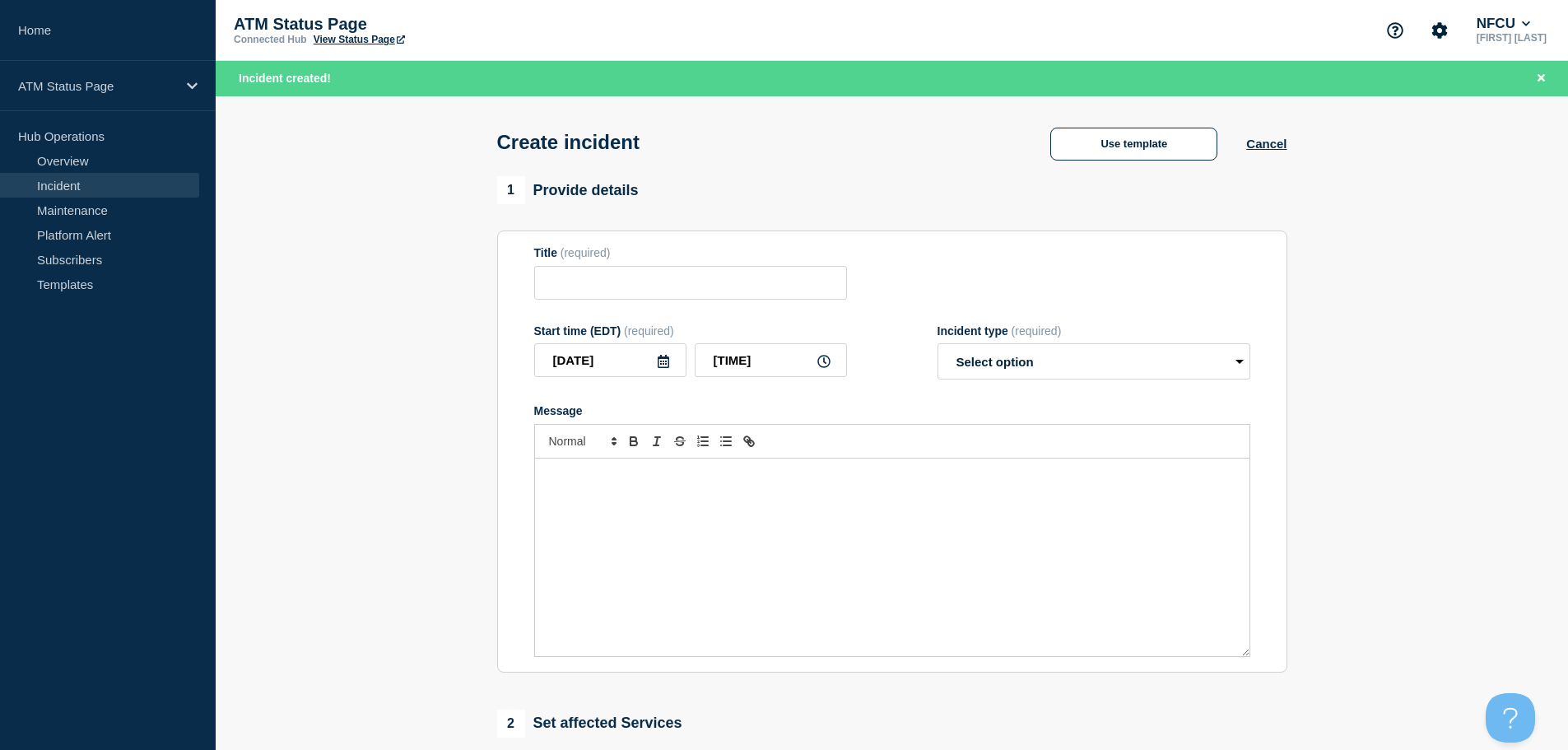 type on "Depository Full" 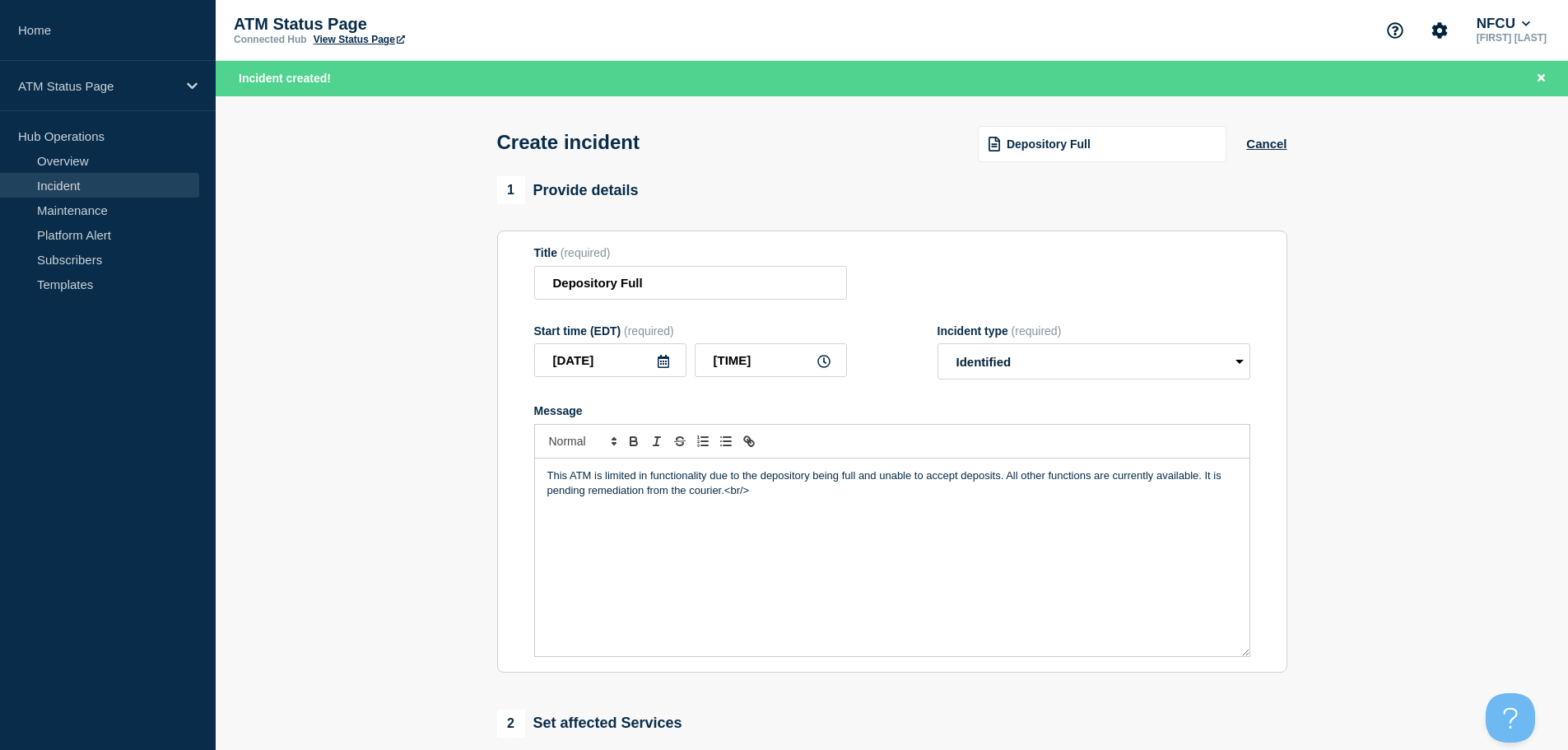 scroll, scrollTop: 329, scrollLeft: 0, axis: vertical 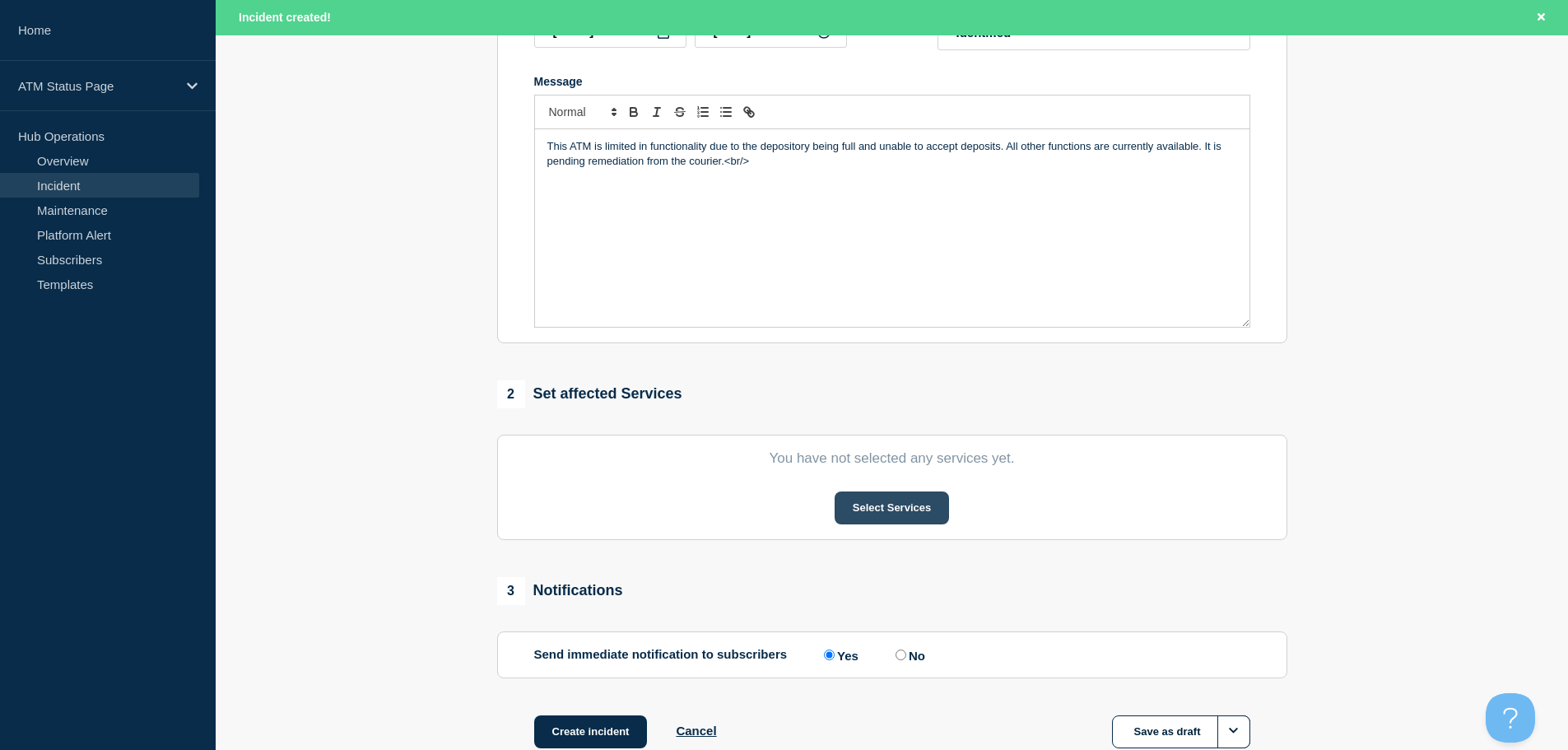 click on "Select Services" at bounding box center (891, 508) 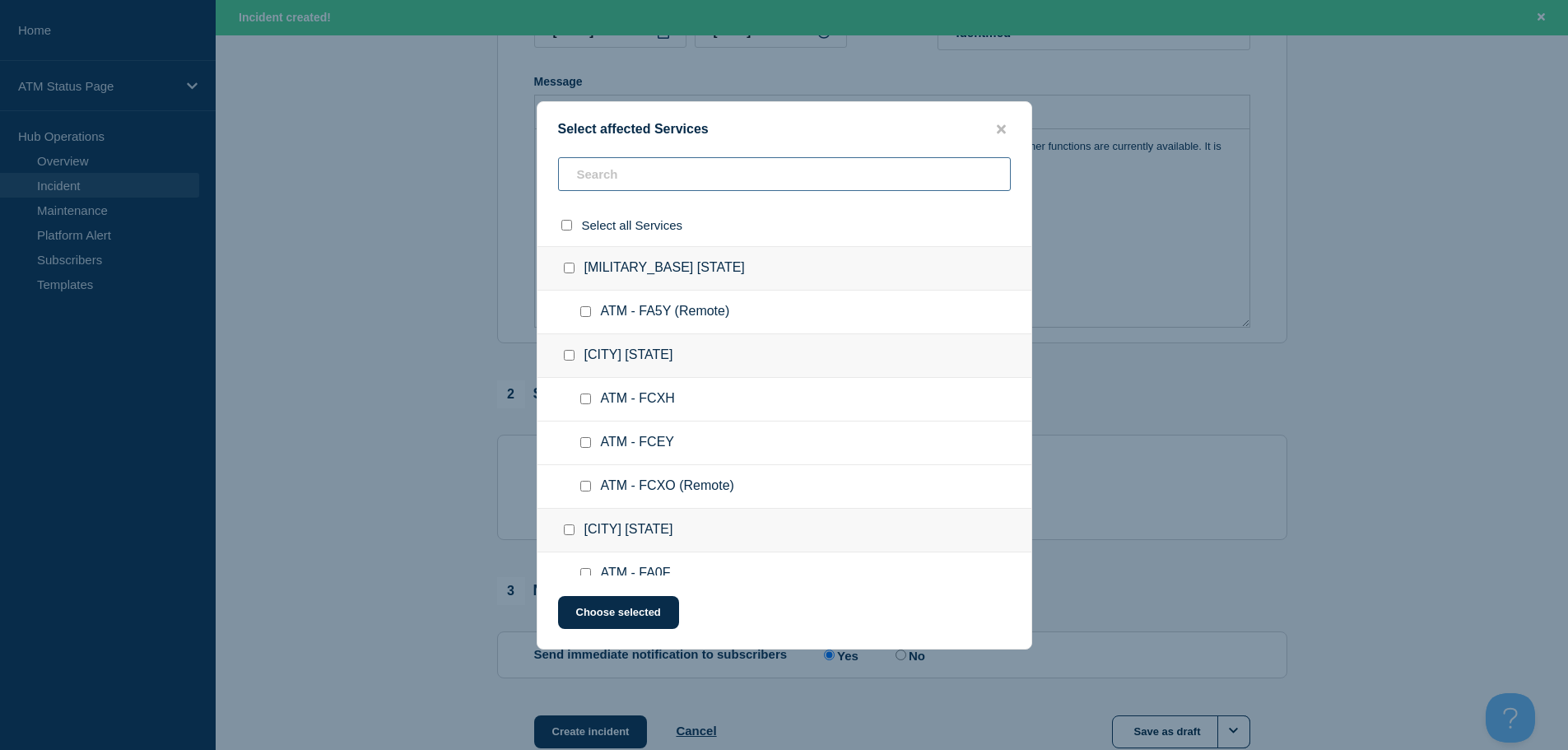 click at bounding box center [784, 174] 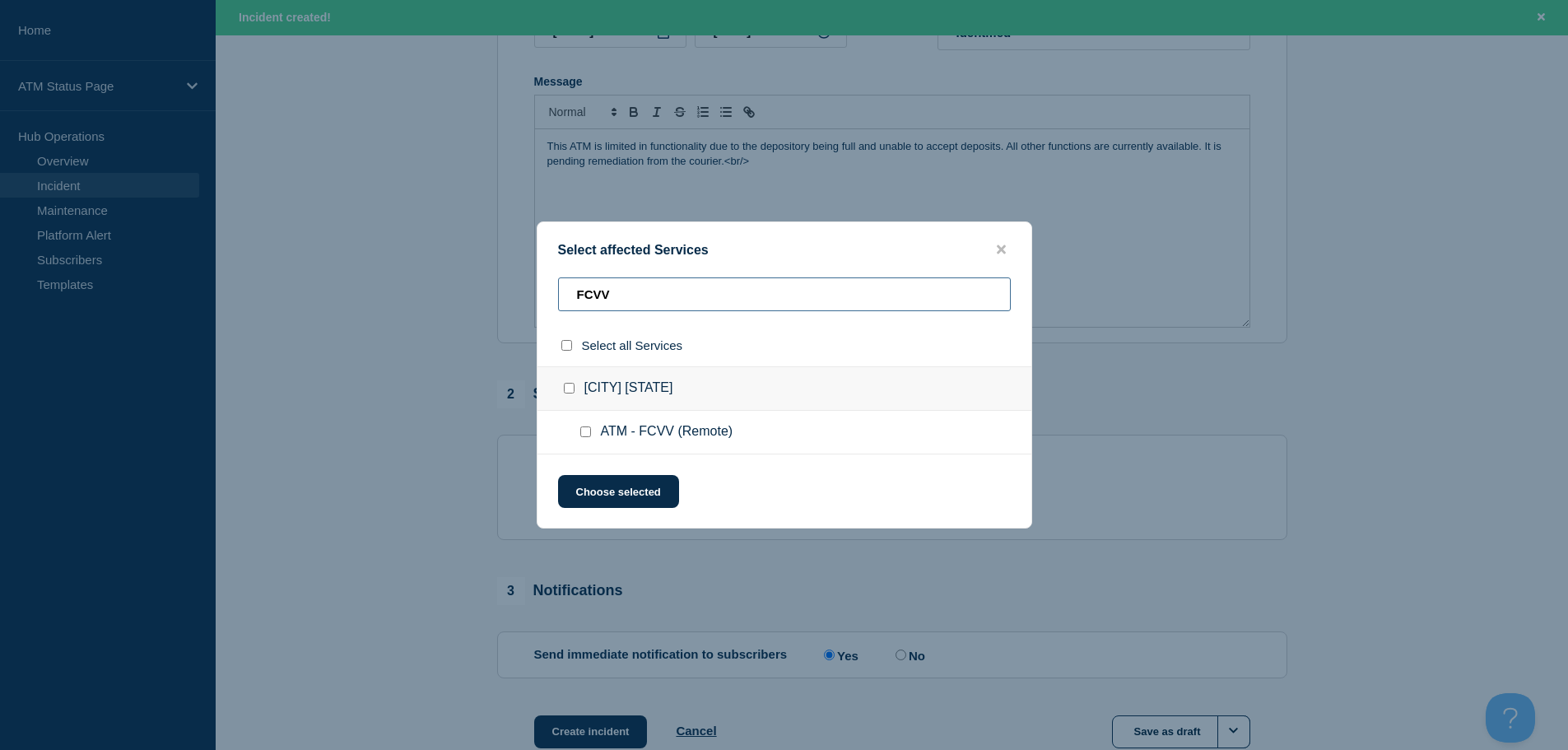 type on "FCVV" 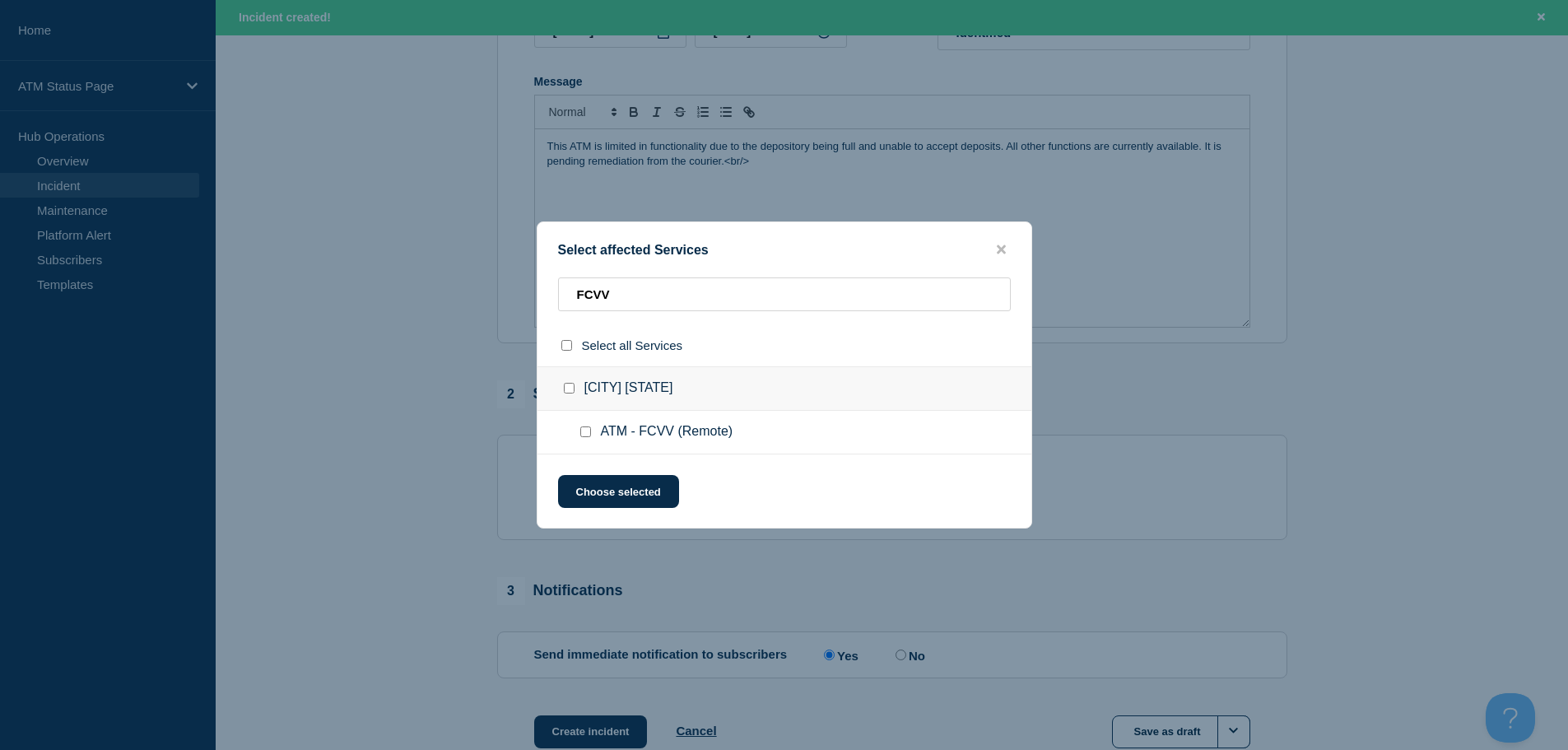 click at bounding box center [585, 431] 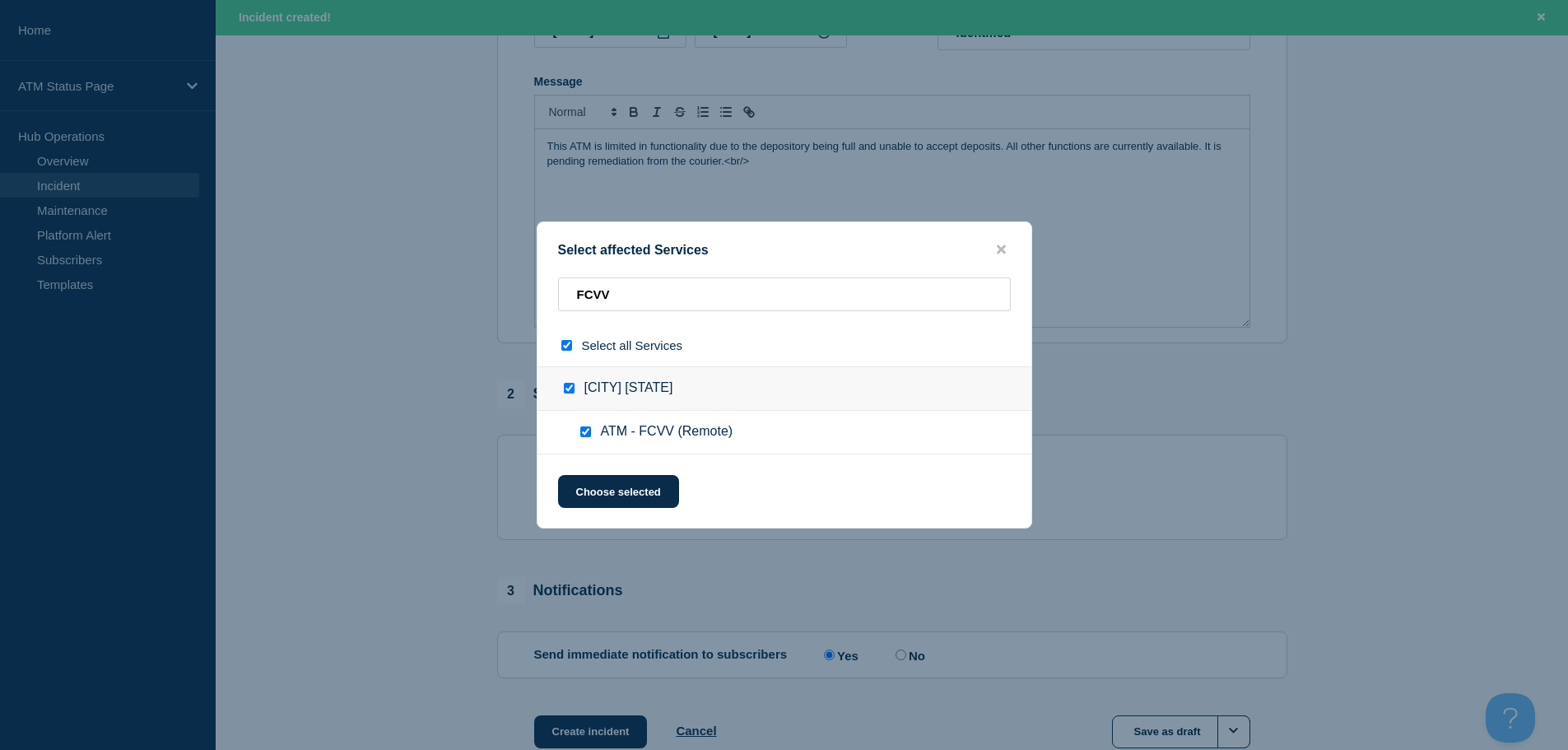 checkbox on "true" 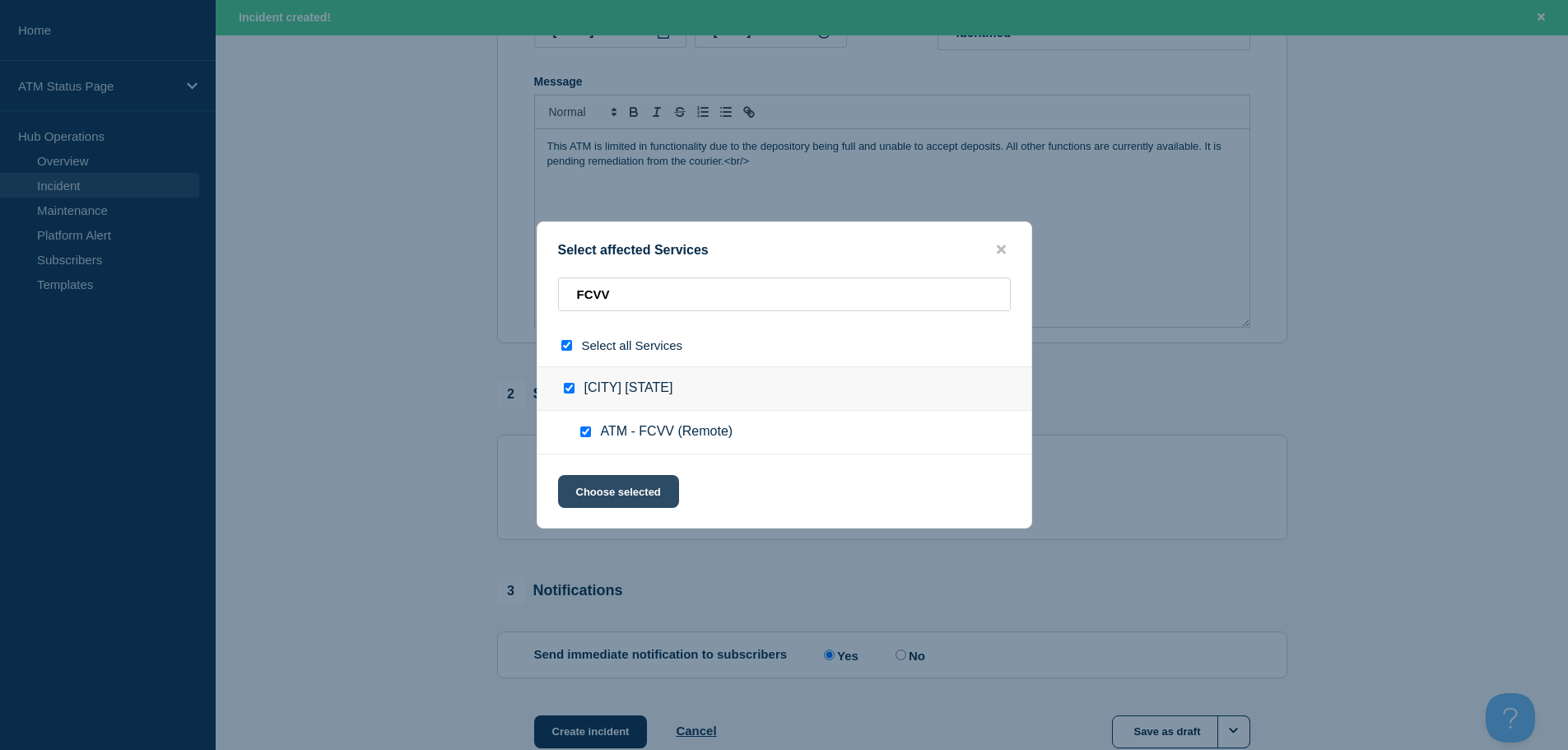 click on "Choose selected" 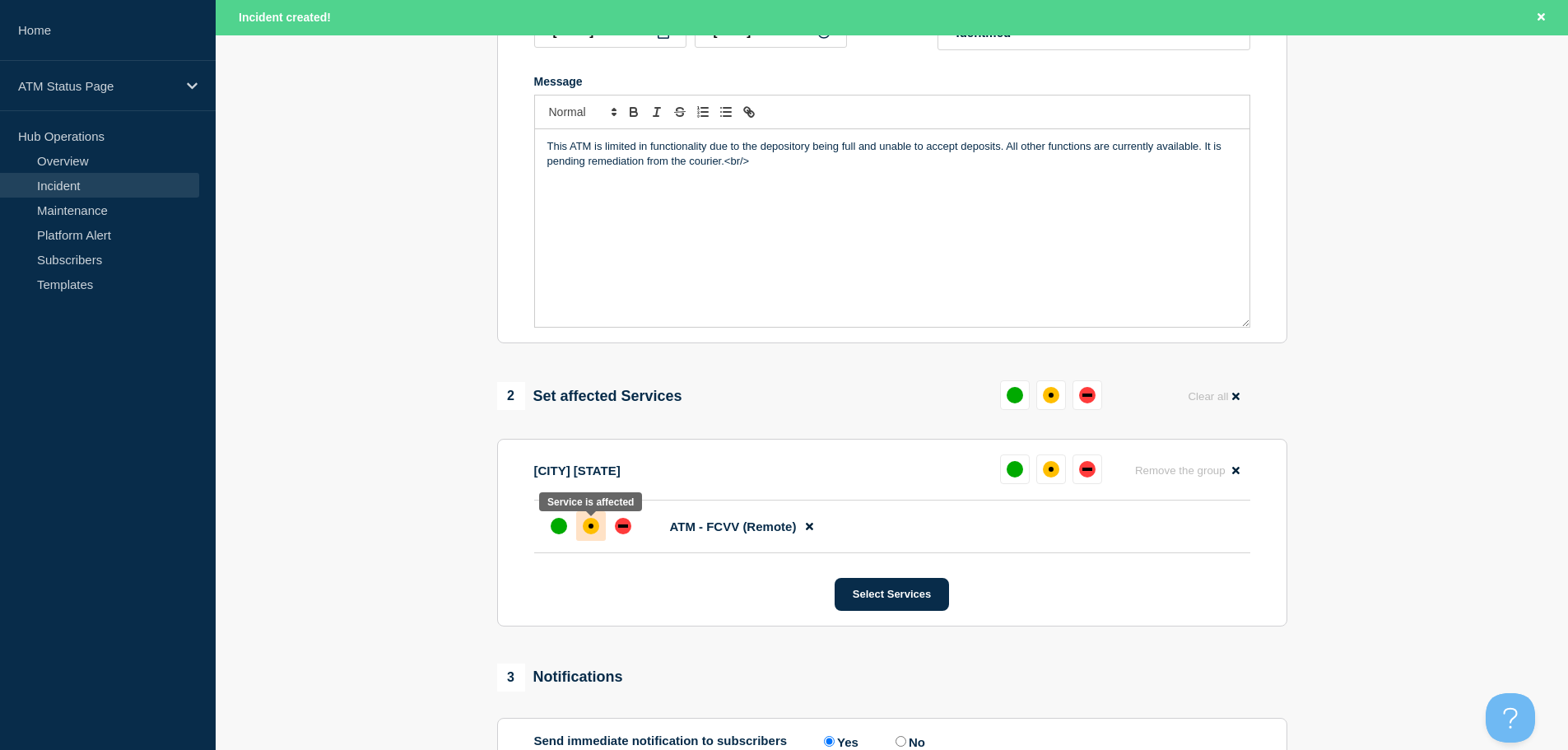 click at bounding box center [591, 526] 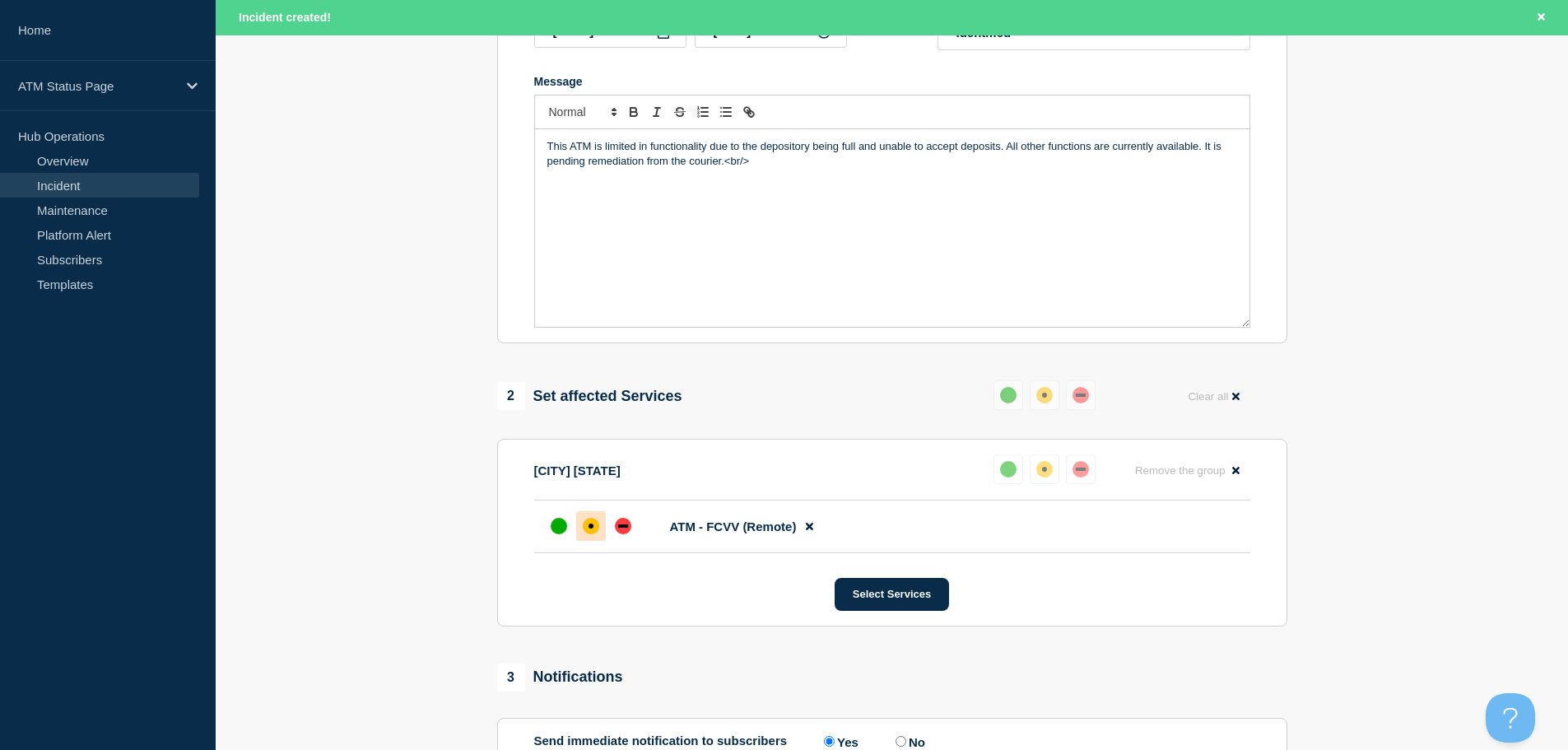 scroll, scrollTop: 525, scrollLeft: 0, axis: vertical 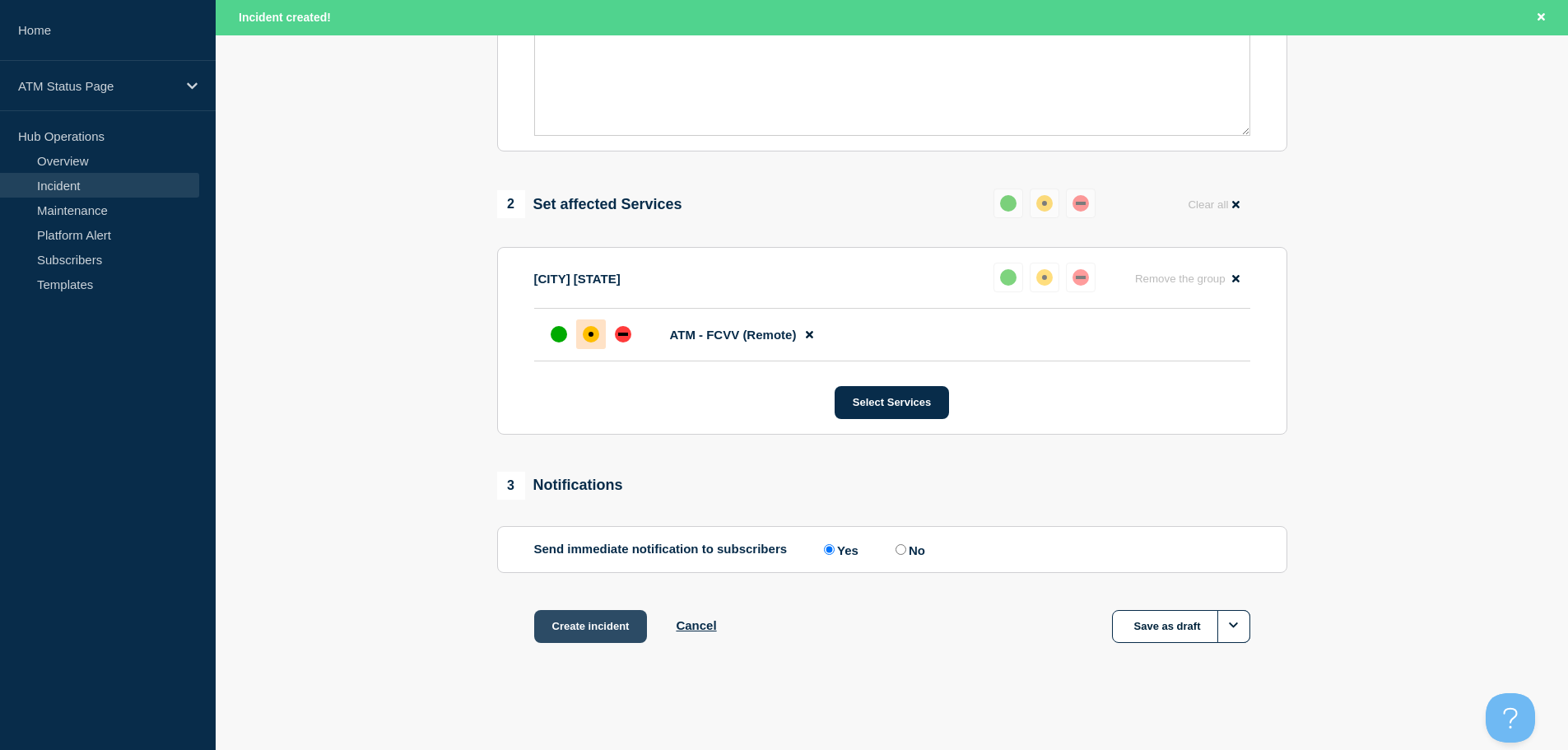 click on "Create incident" at bounding box center [591, 627] 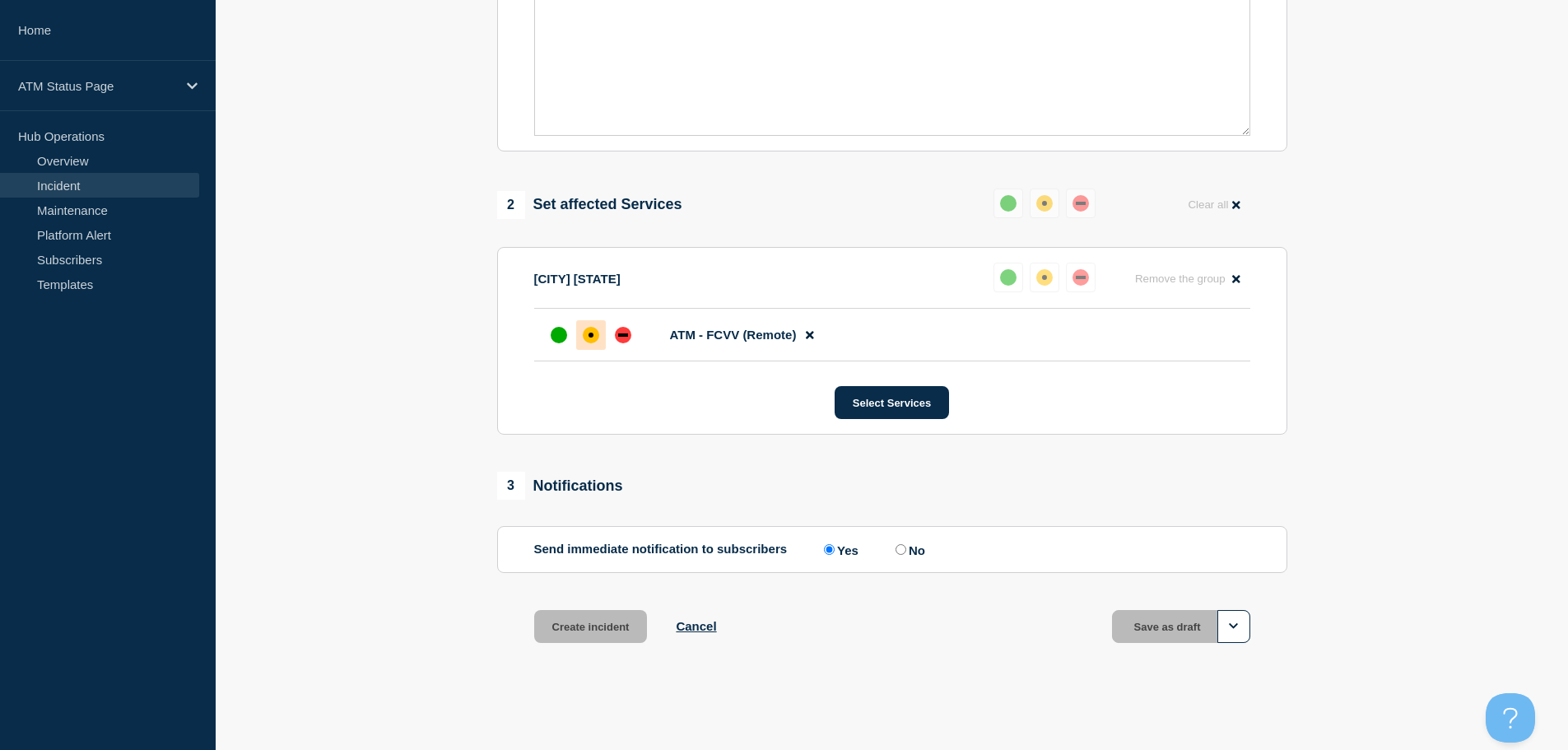 scroll, scrollTop: 490, scrollLeft: 0, axis: vertical 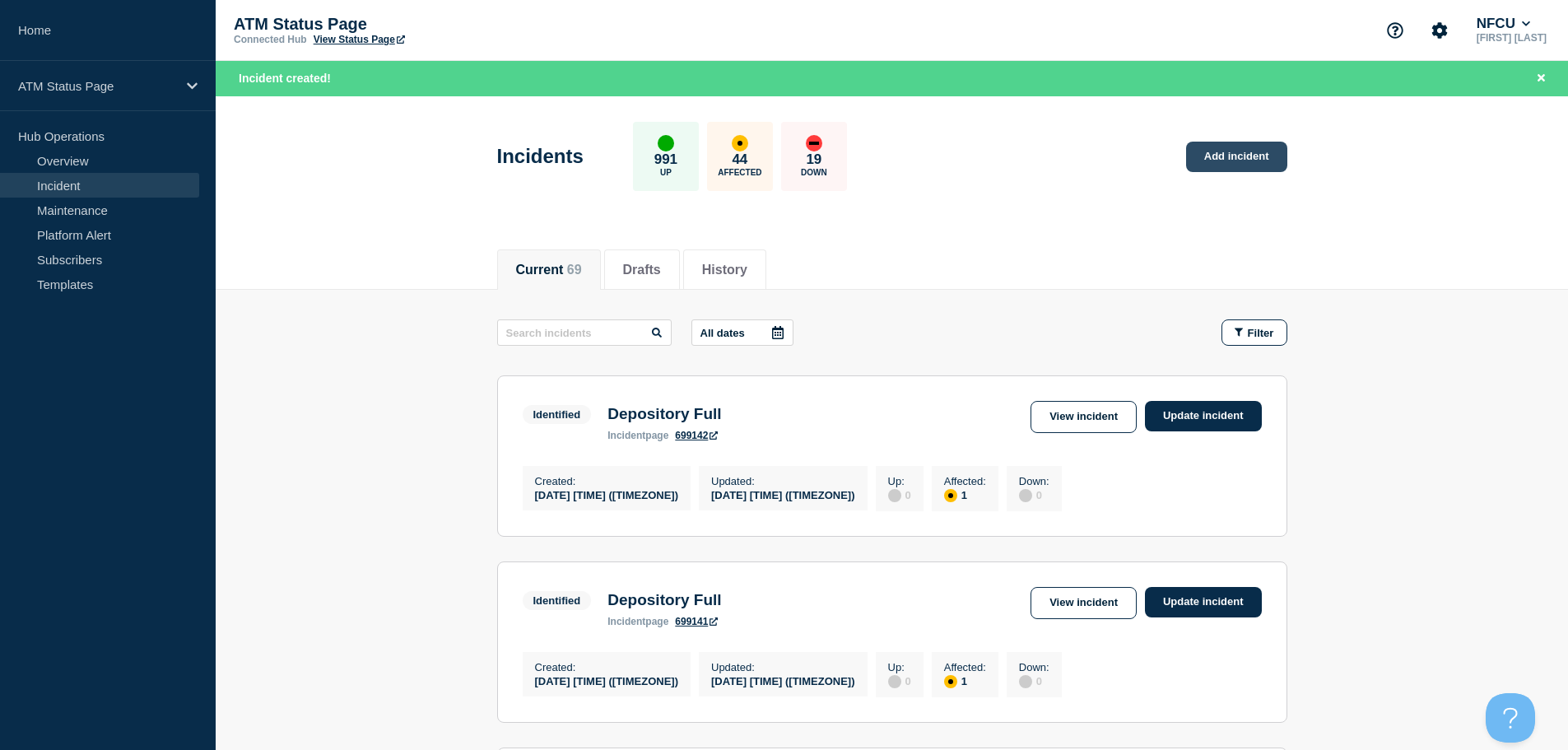 click on "Add incident" 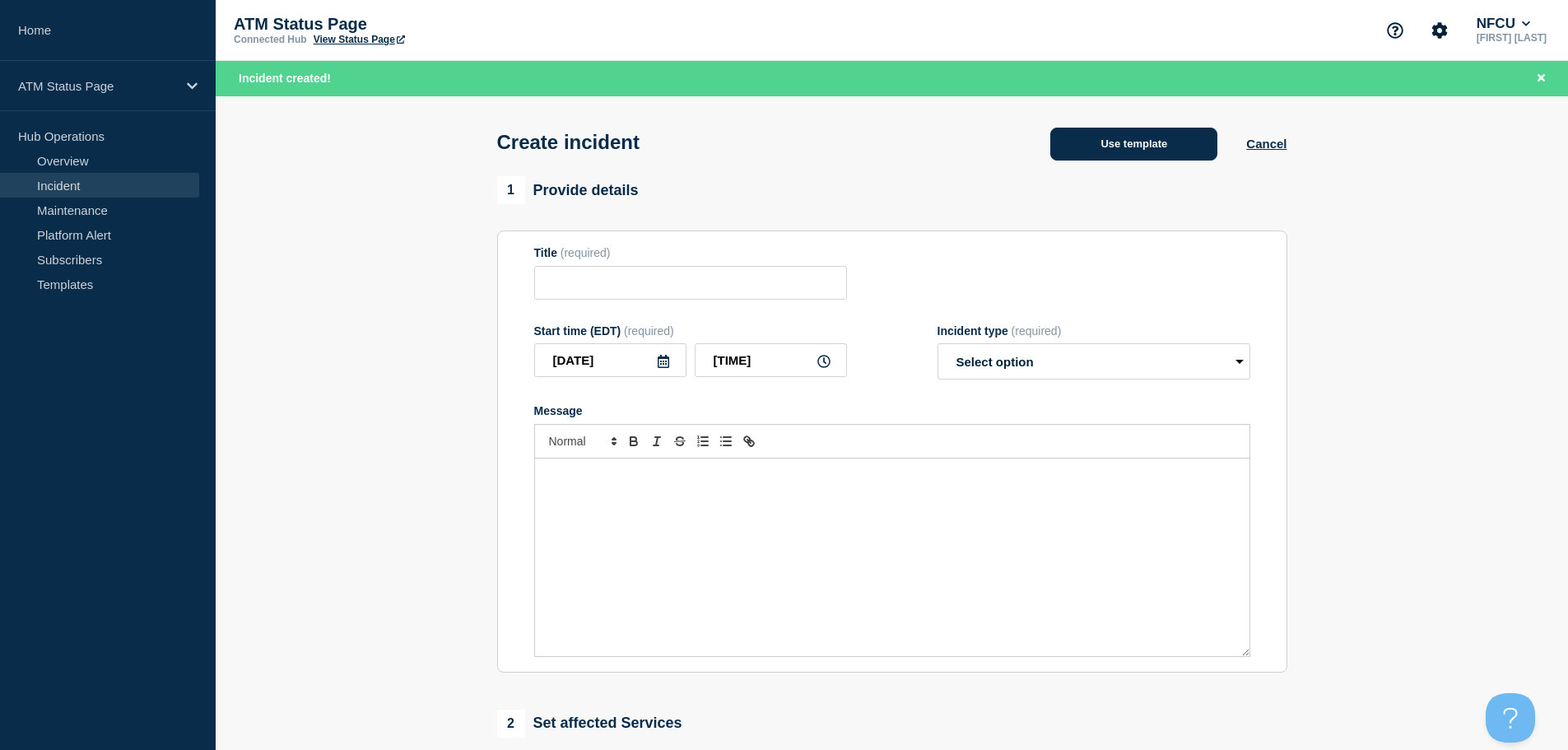 click on "Use template" at bounding box center [1133, 144] 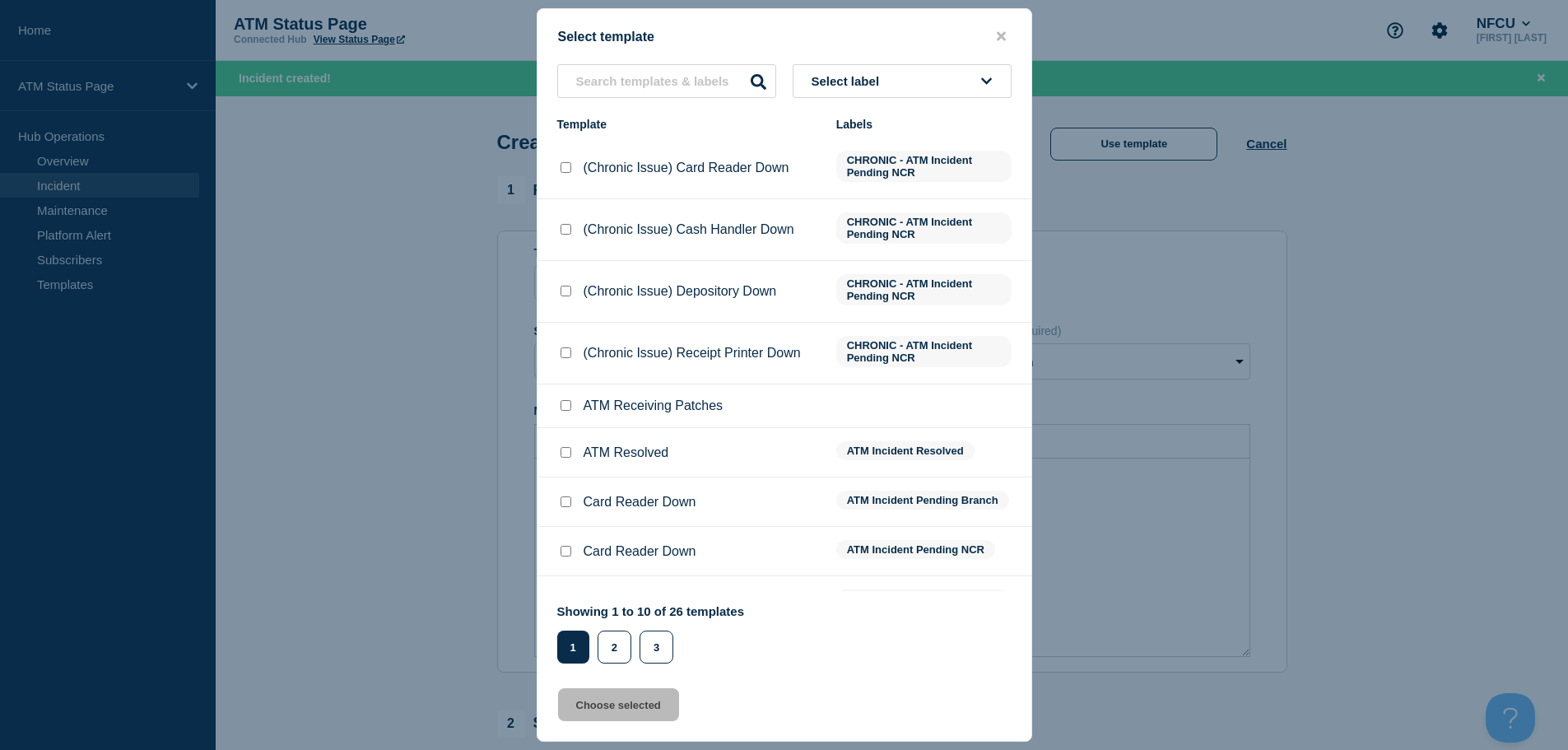 click on "Select label" at bounding box center (902, 81) 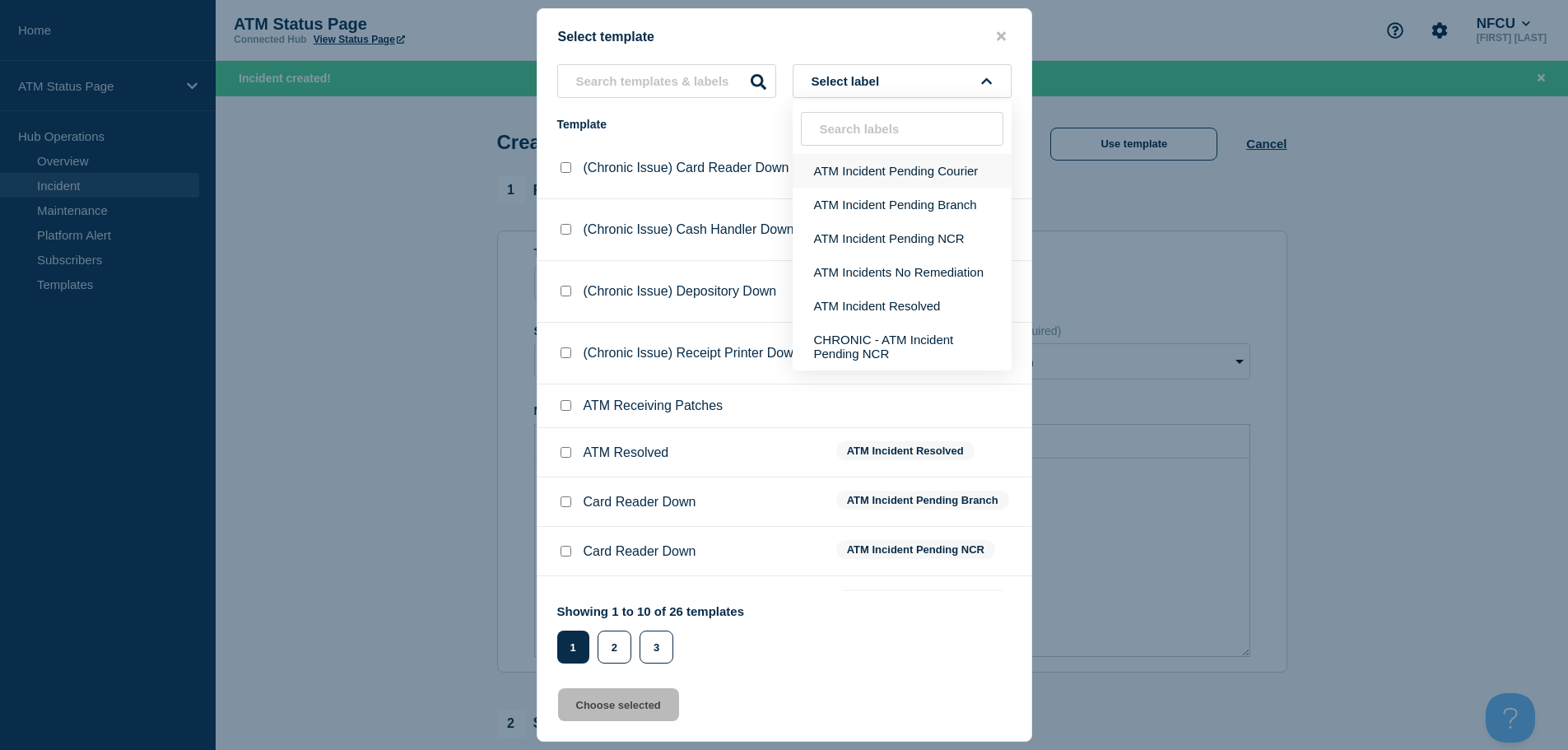 click on "ATM Incident Pending Courier" at bounding box center [902, 170] 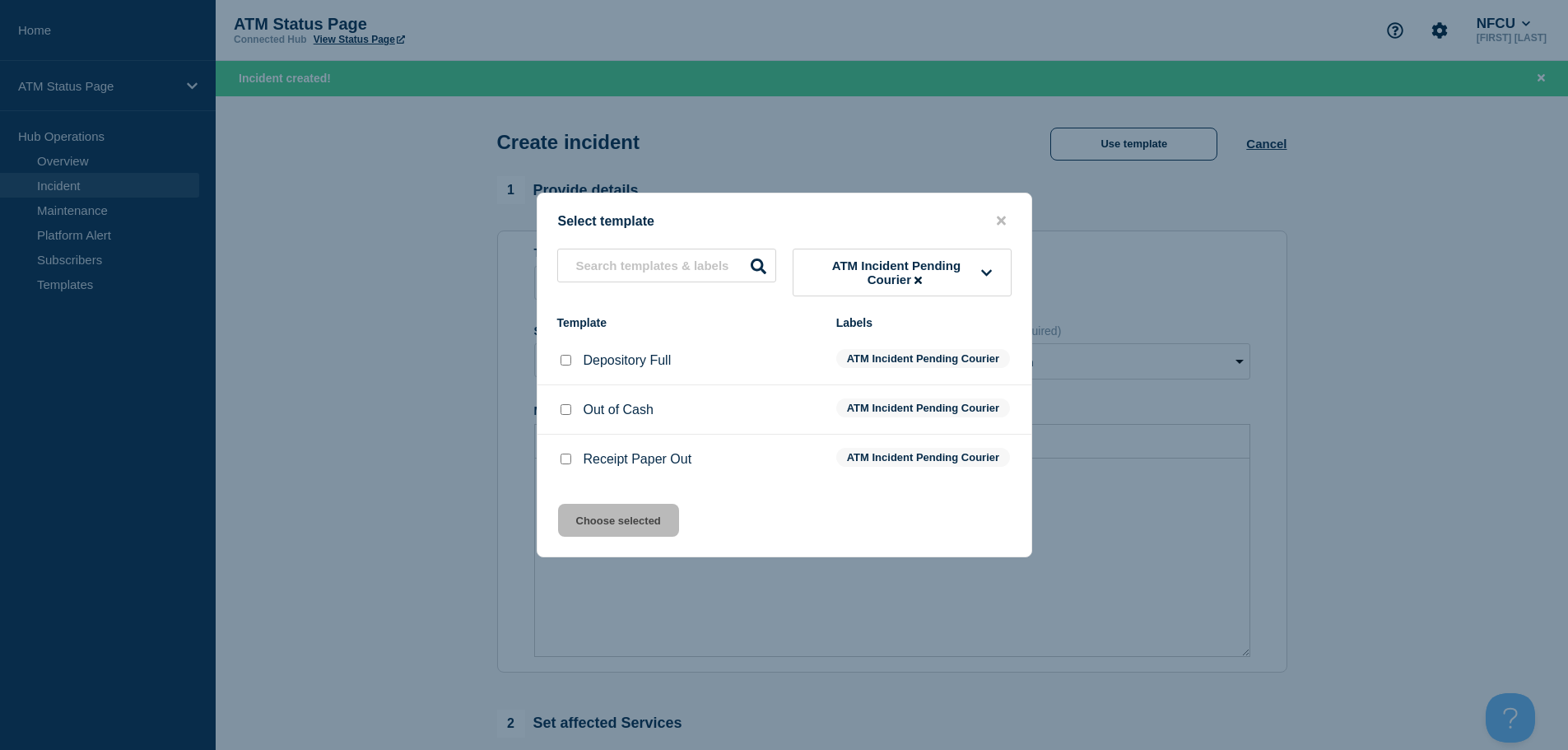 click at bounding box center (565, 360) 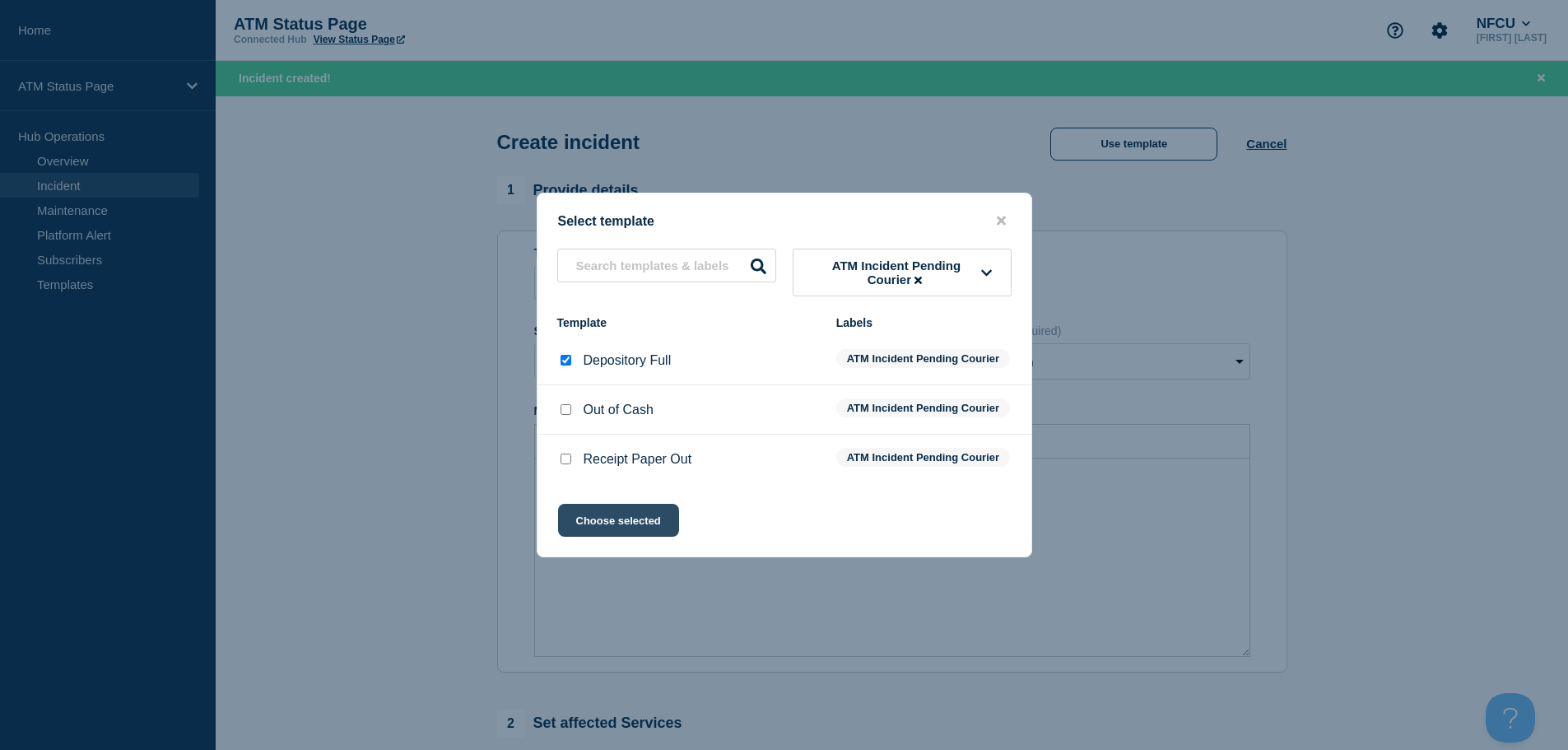 click on "Choose selected" 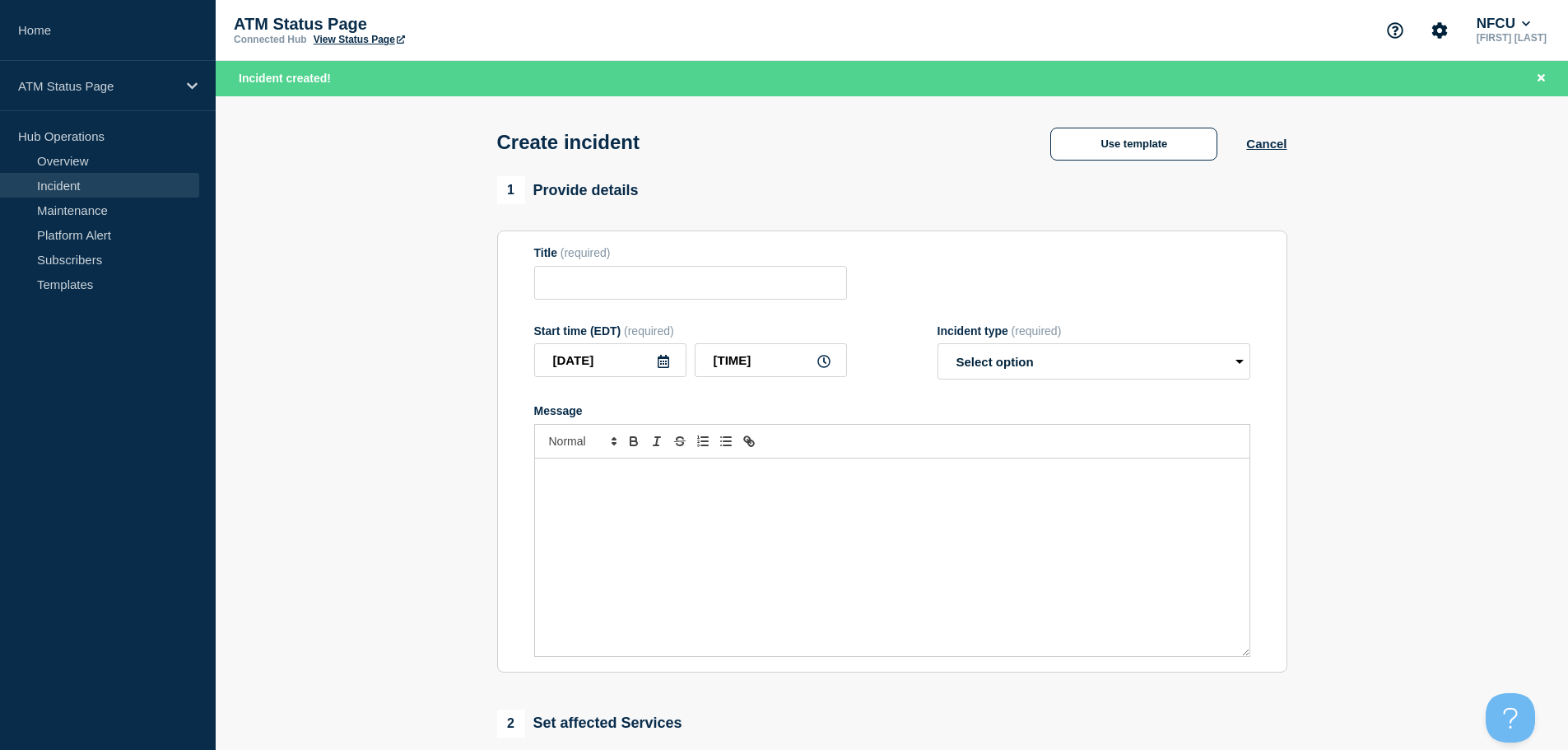 type on "Depository Full" 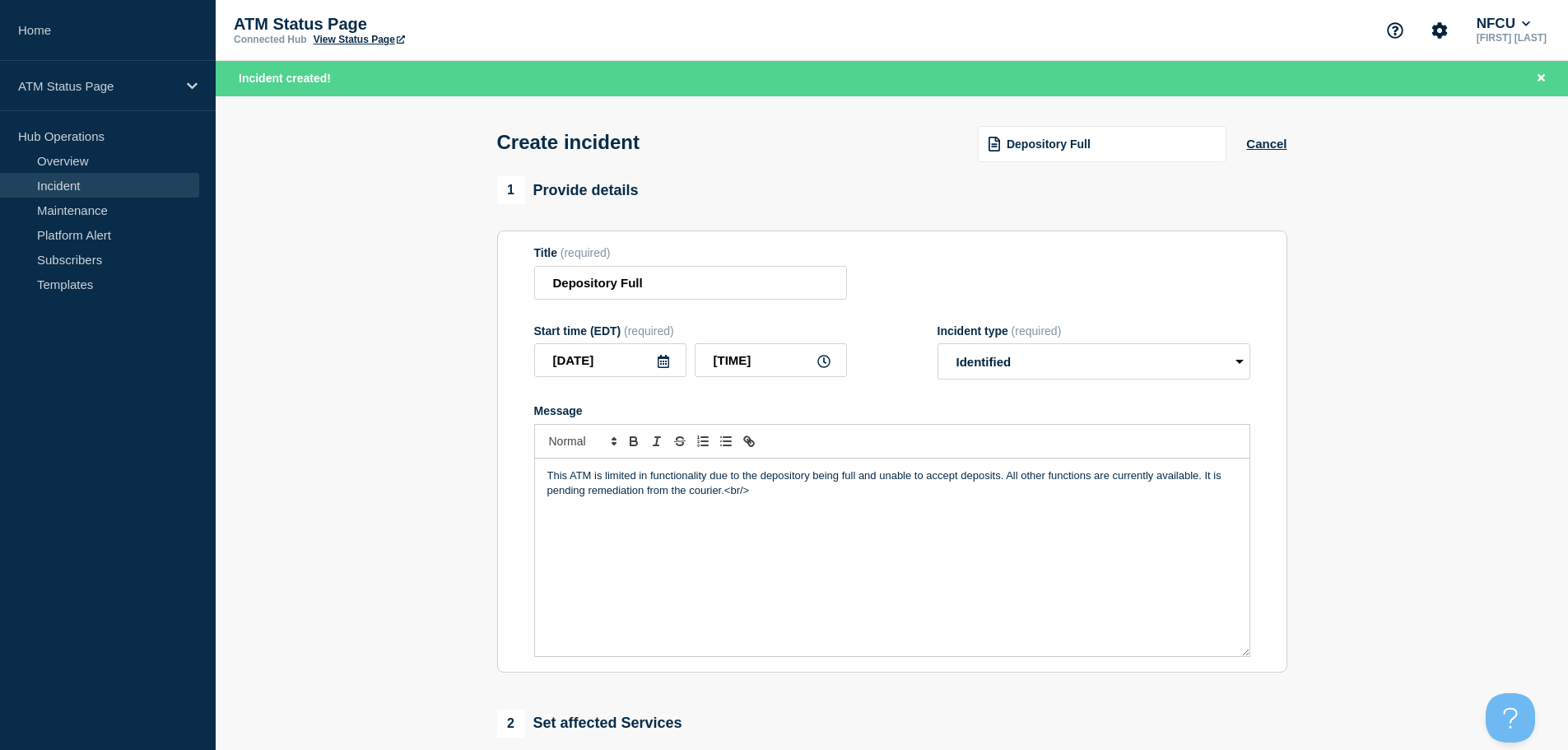 scroll, scrollTop: 329, scrollLeft: 0, axis: vertical 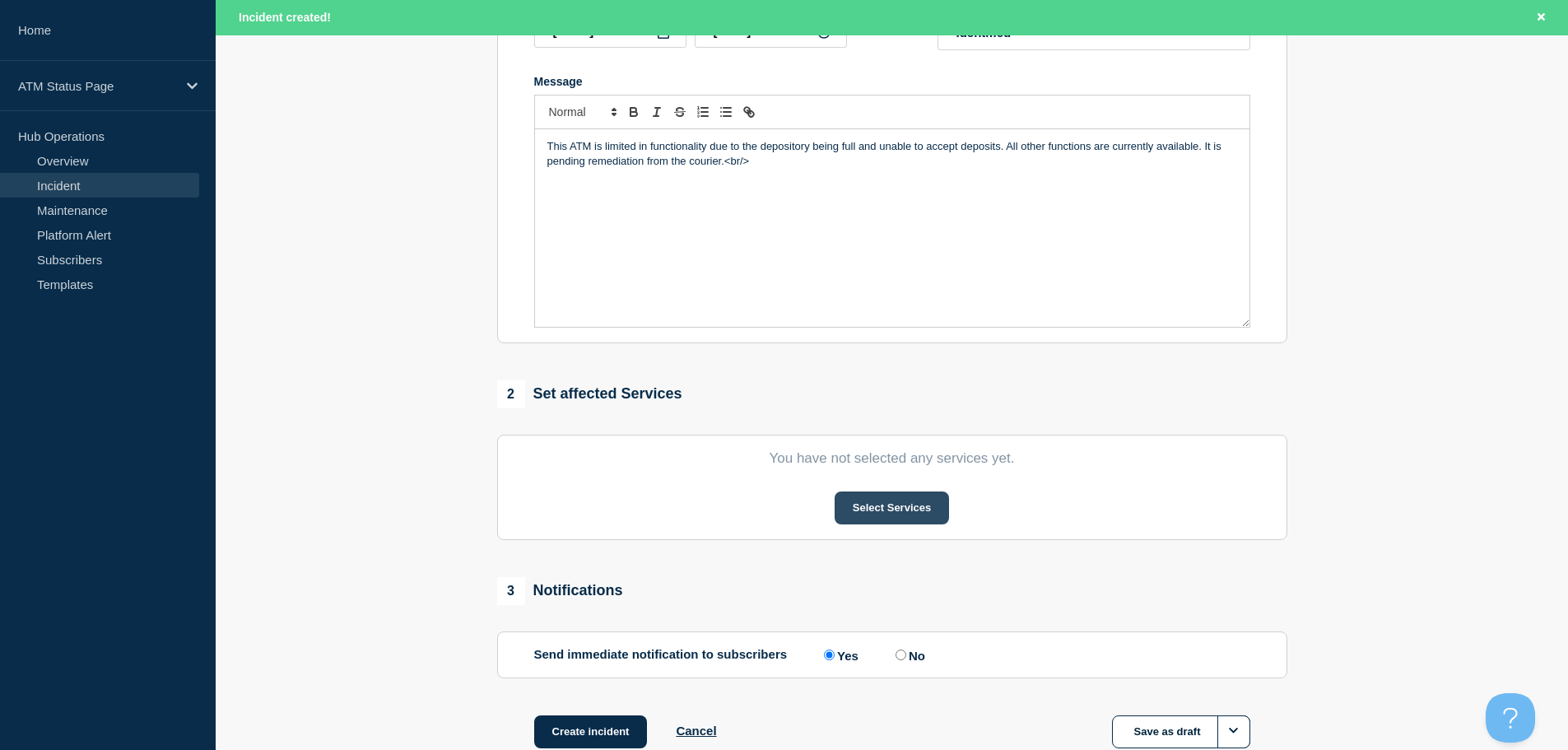 click on "Select Services" at bounding box center (891, 508) 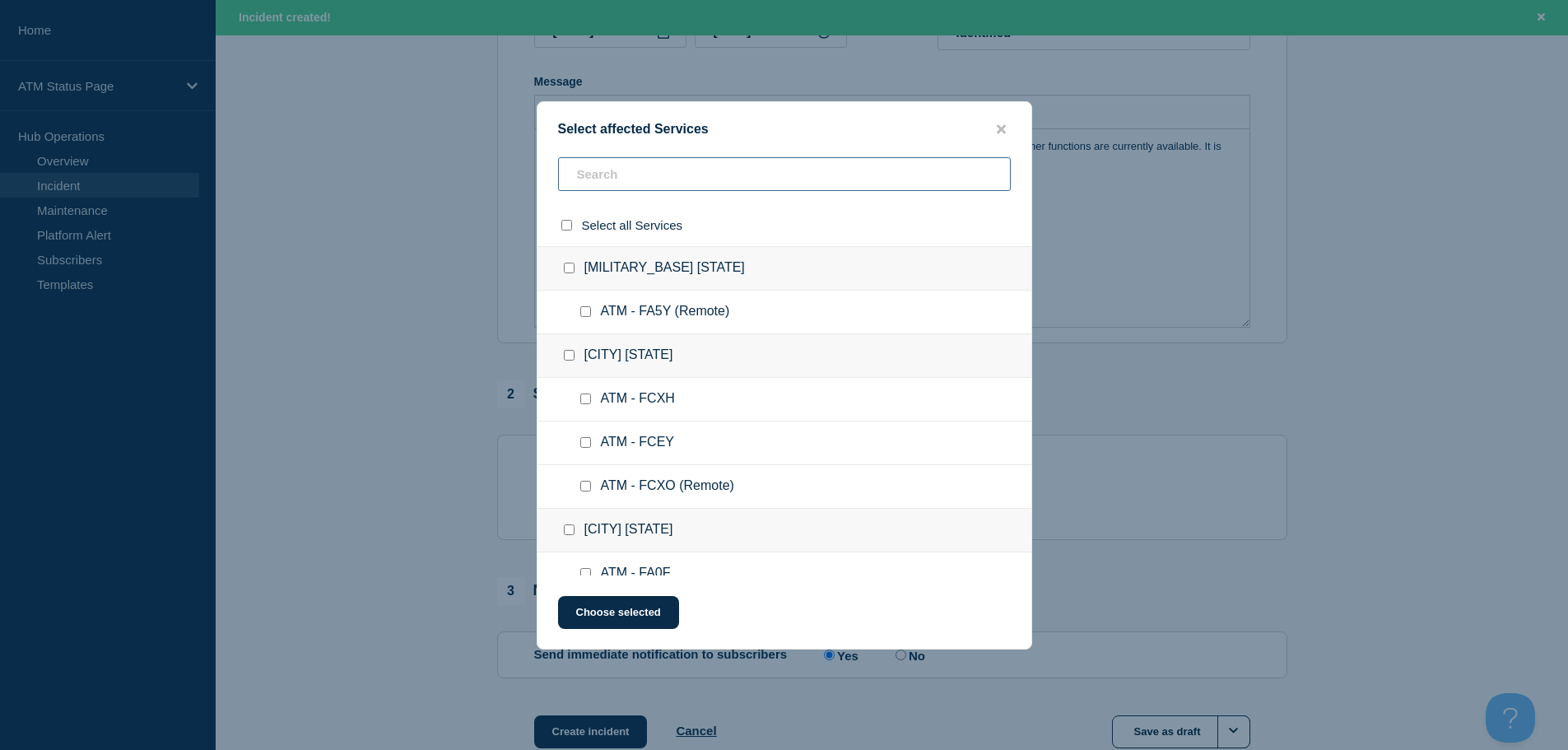 click at bounding box center [784, 174] 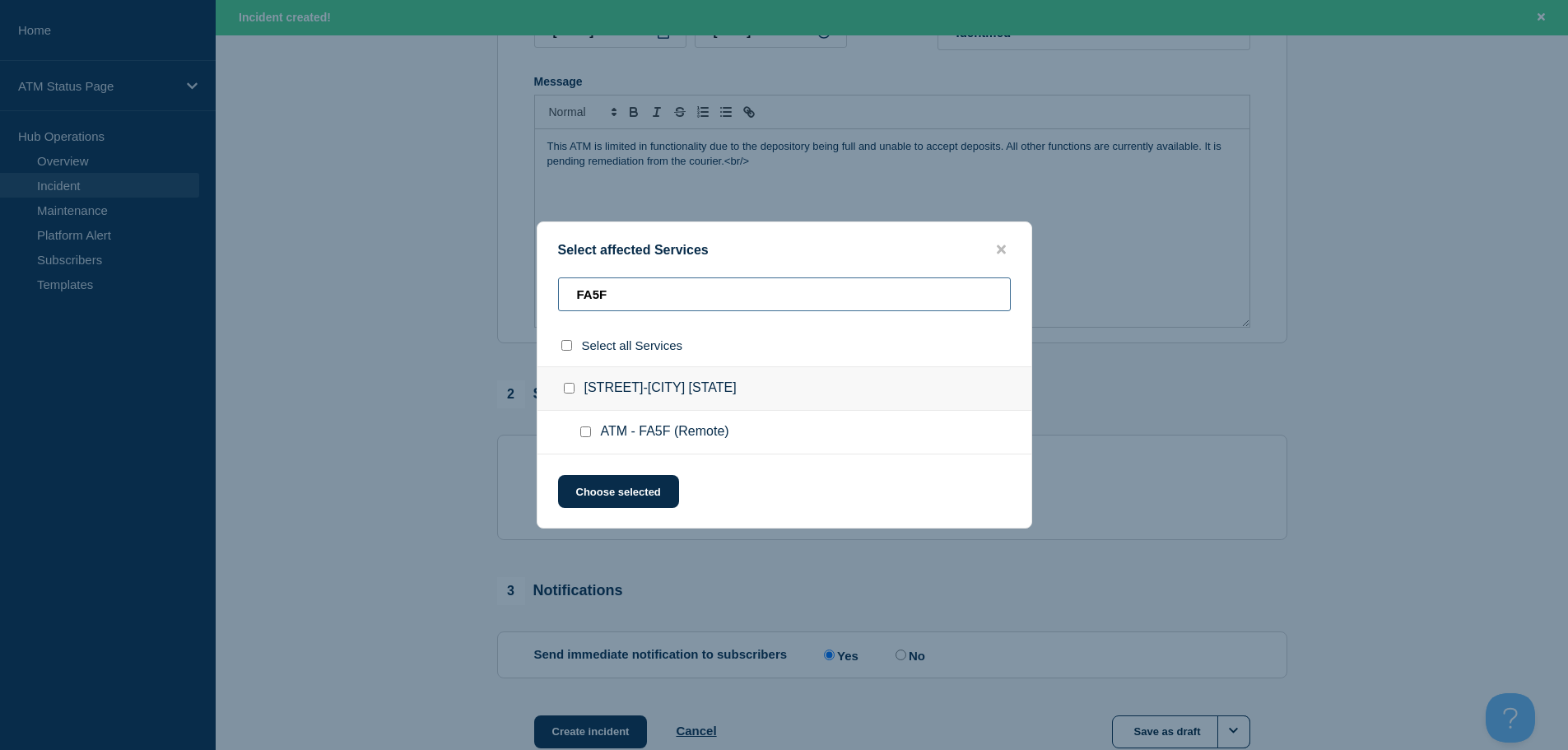 type on "FA5F" 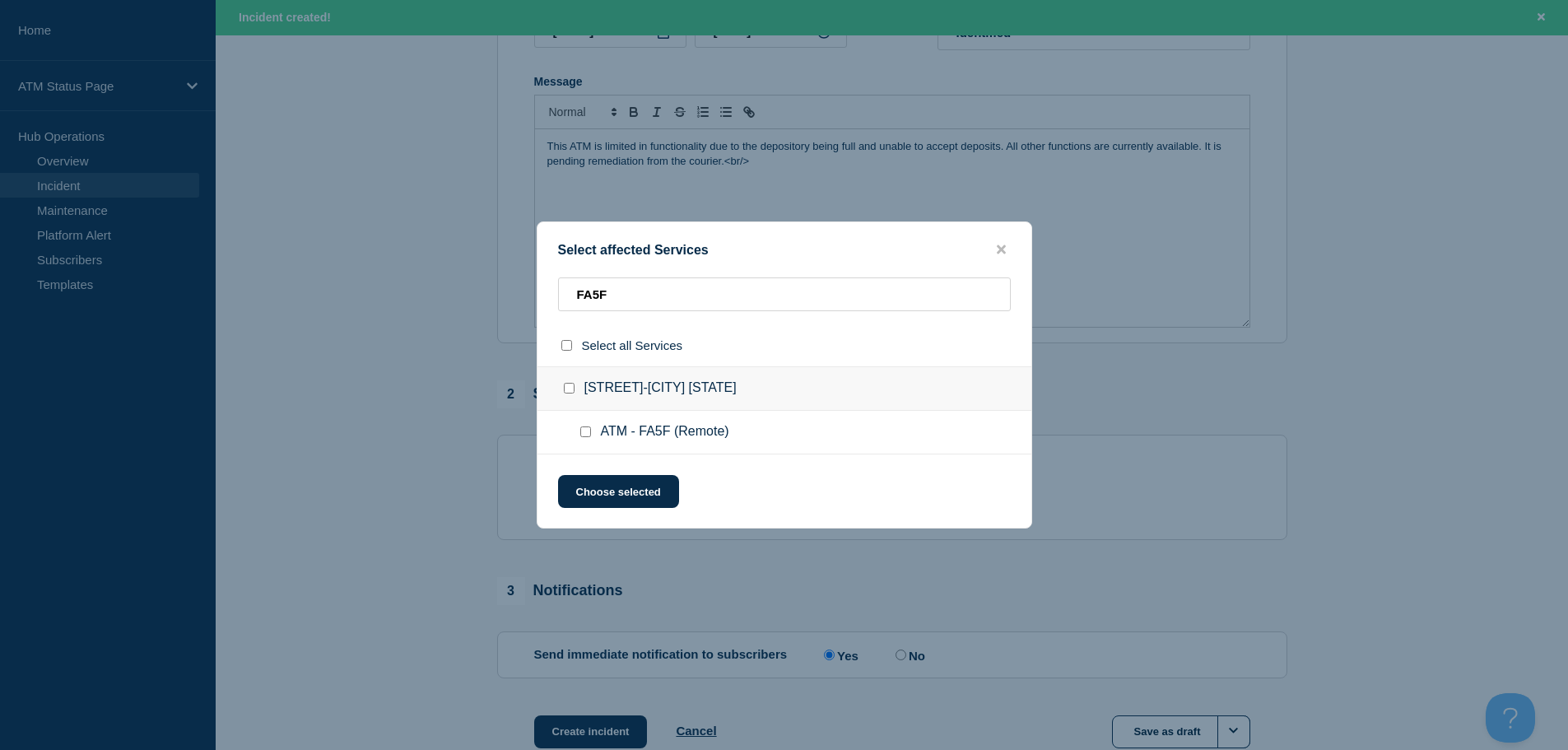 click at bounding box center [585, 431] 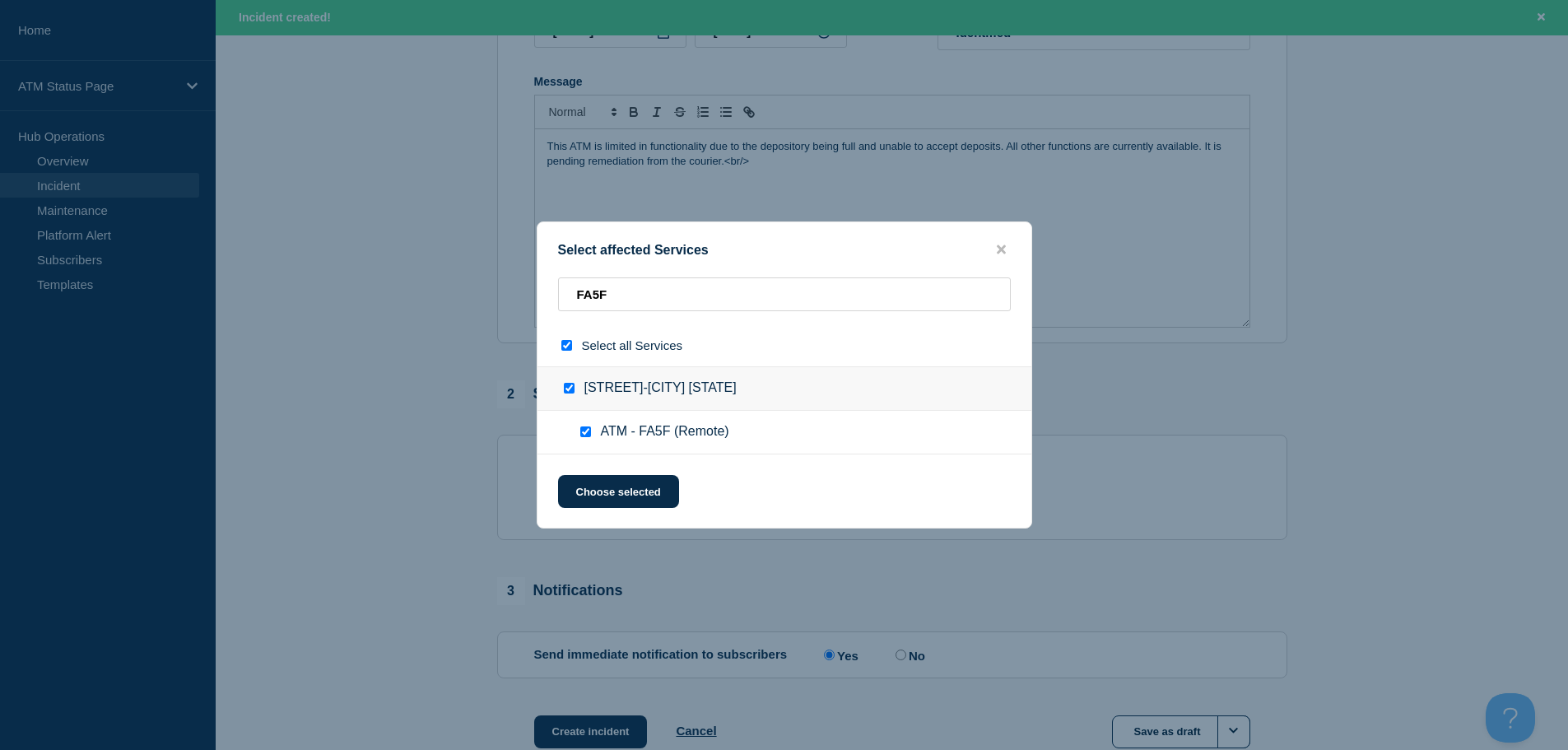 checkbox on "true" 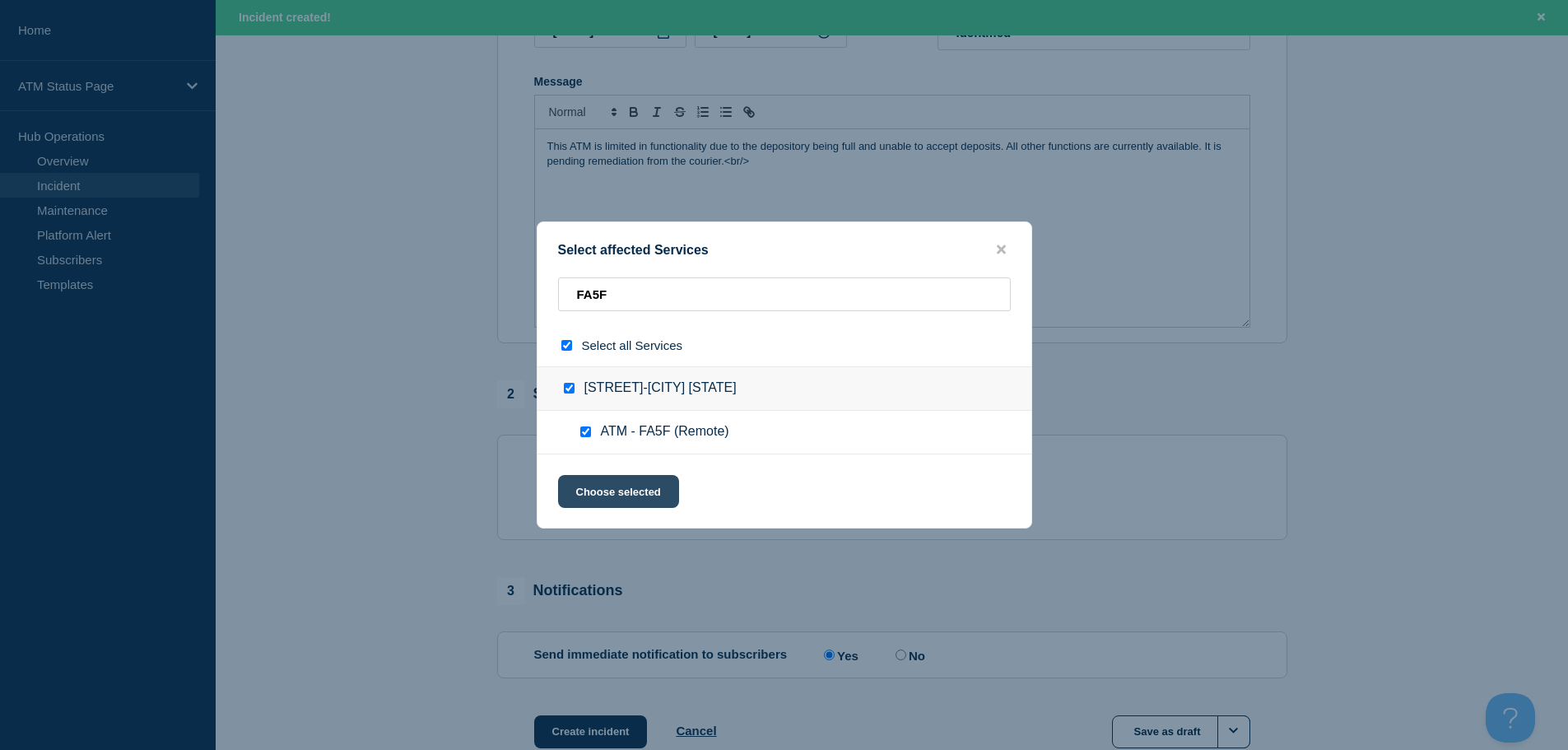 click on "Choose selected" 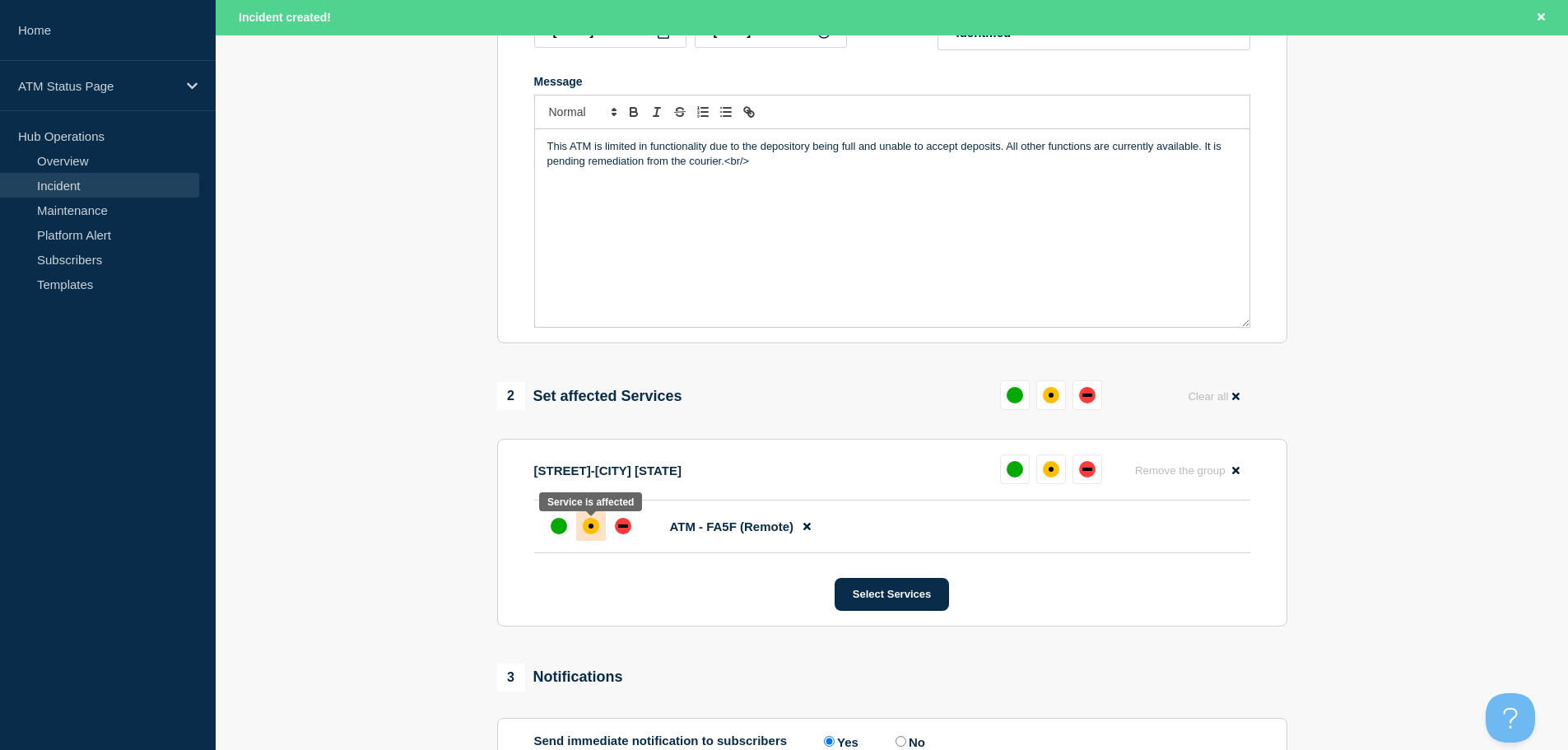 click at bounding box center (591, 526) 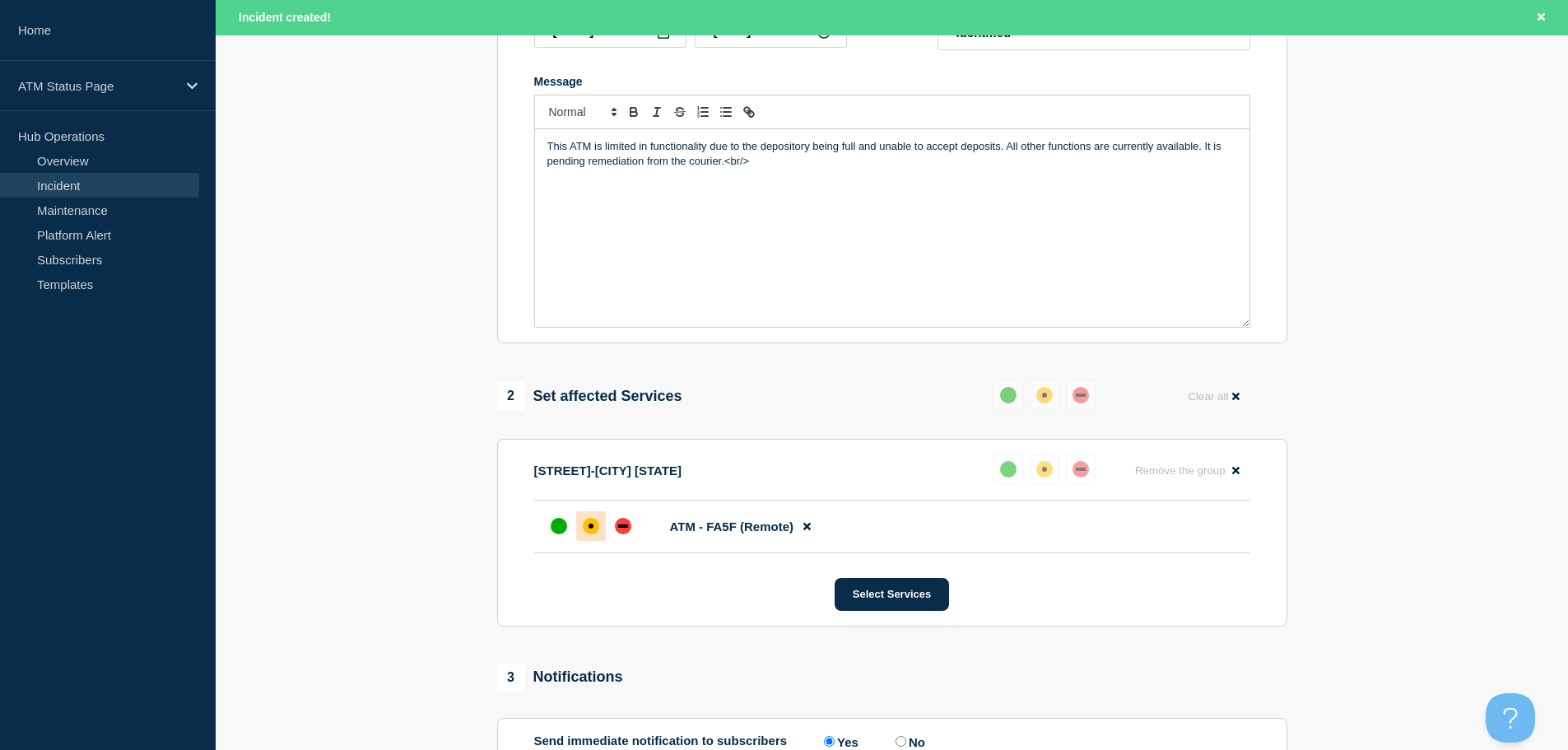 scroll, scrollTop: 525, scrollLeft: 0, axis: vertical 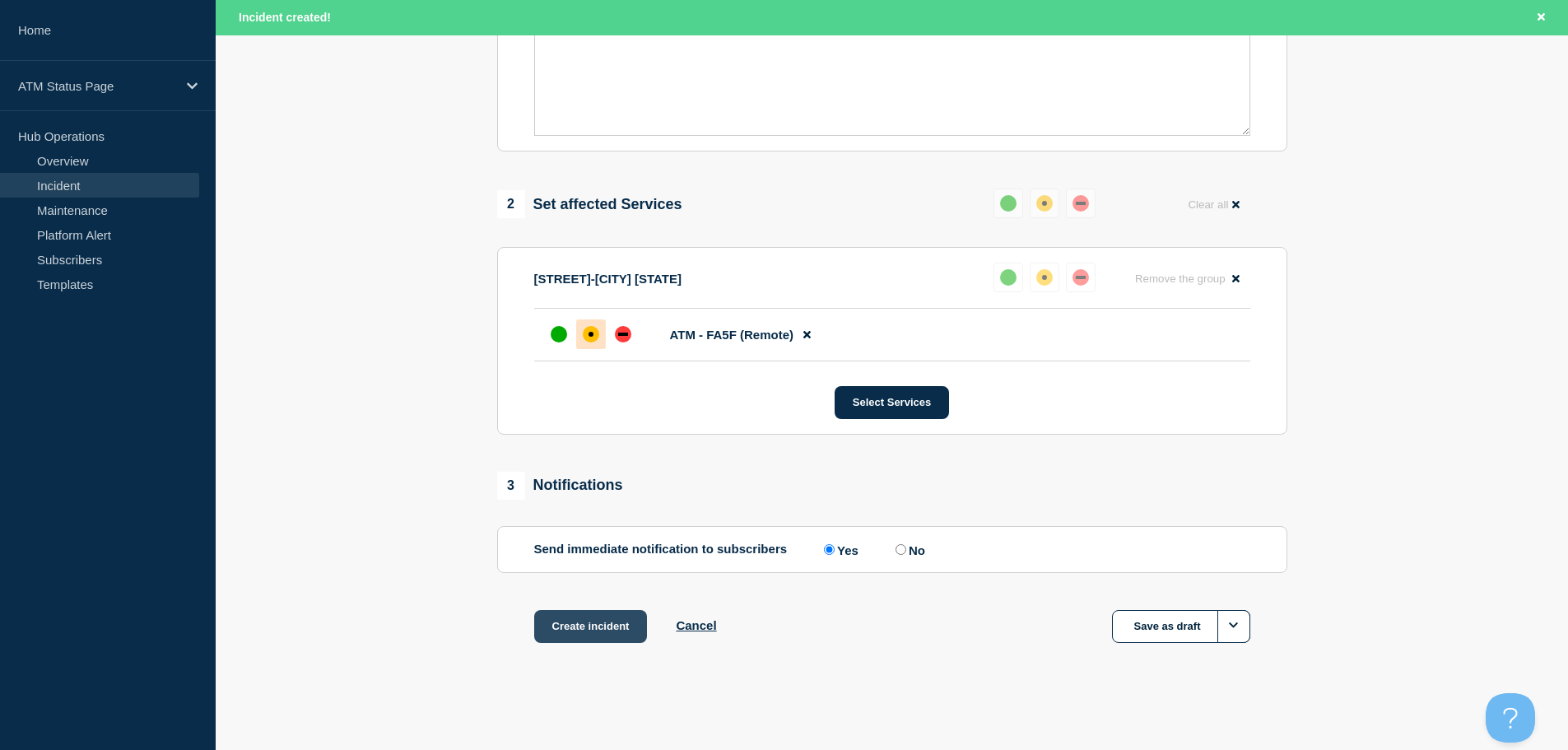 click on "Create incident" at bounding box center [591, 627] 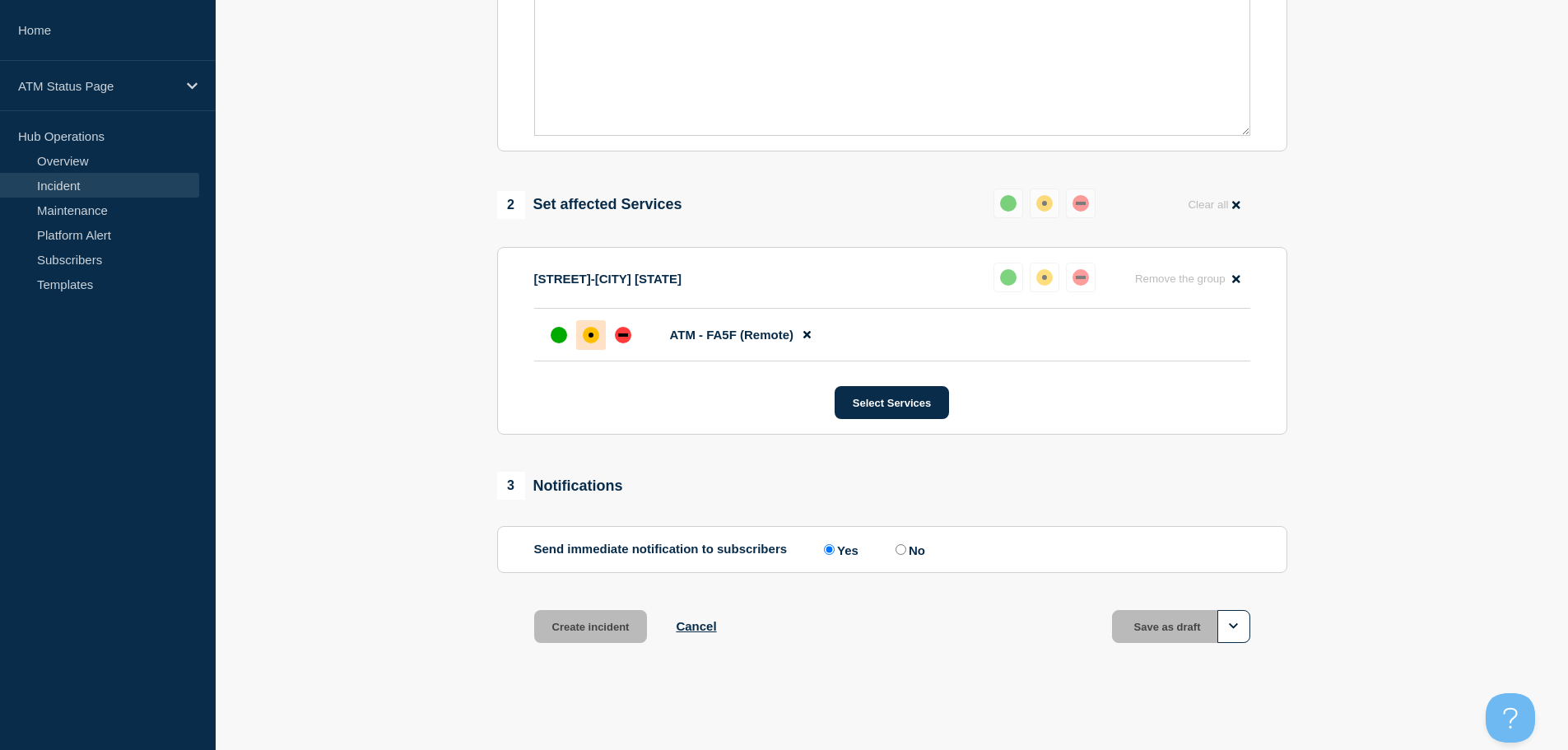 scroll, scrollTop: 490, scrollLeft: 0, axis: vertical 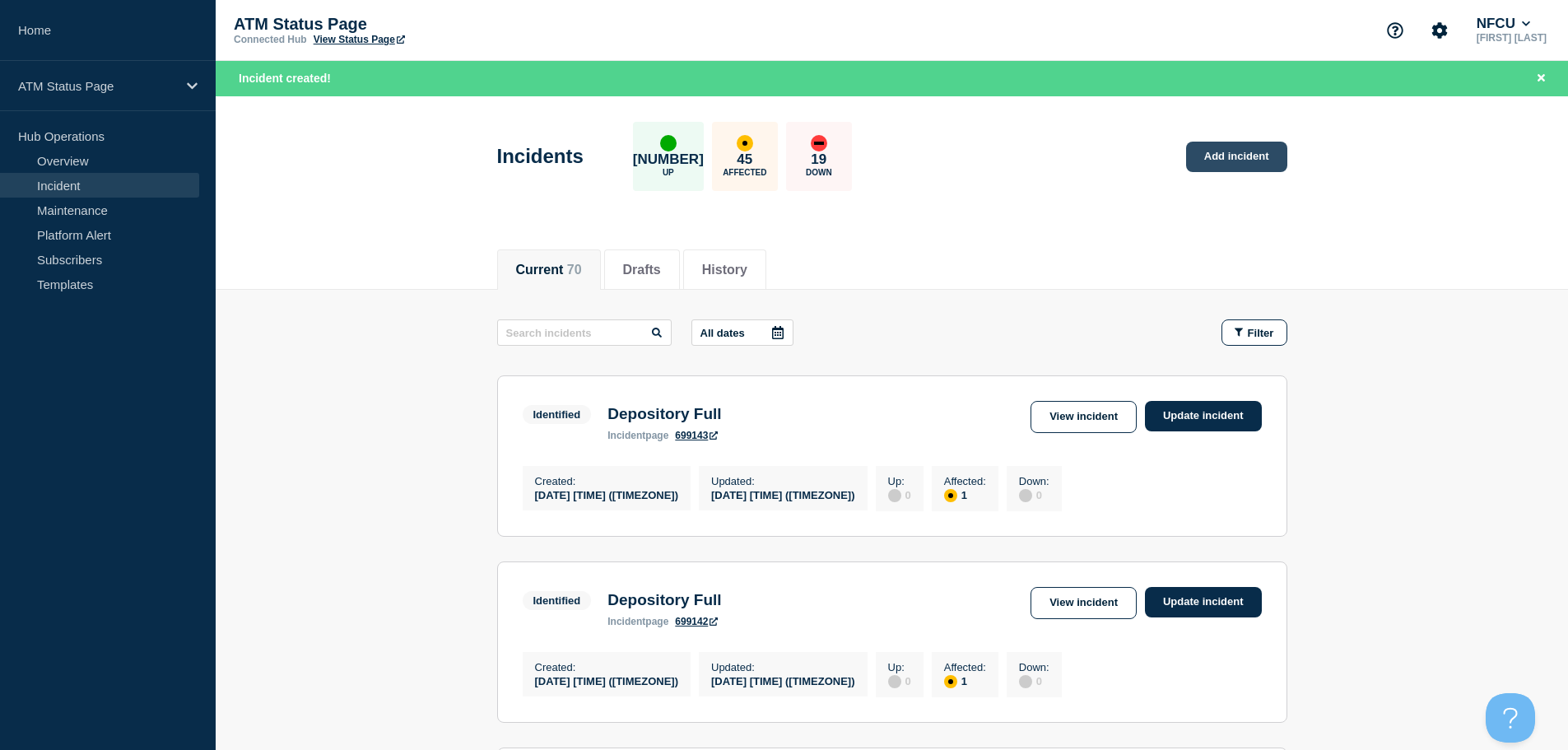 click on "Add incident" 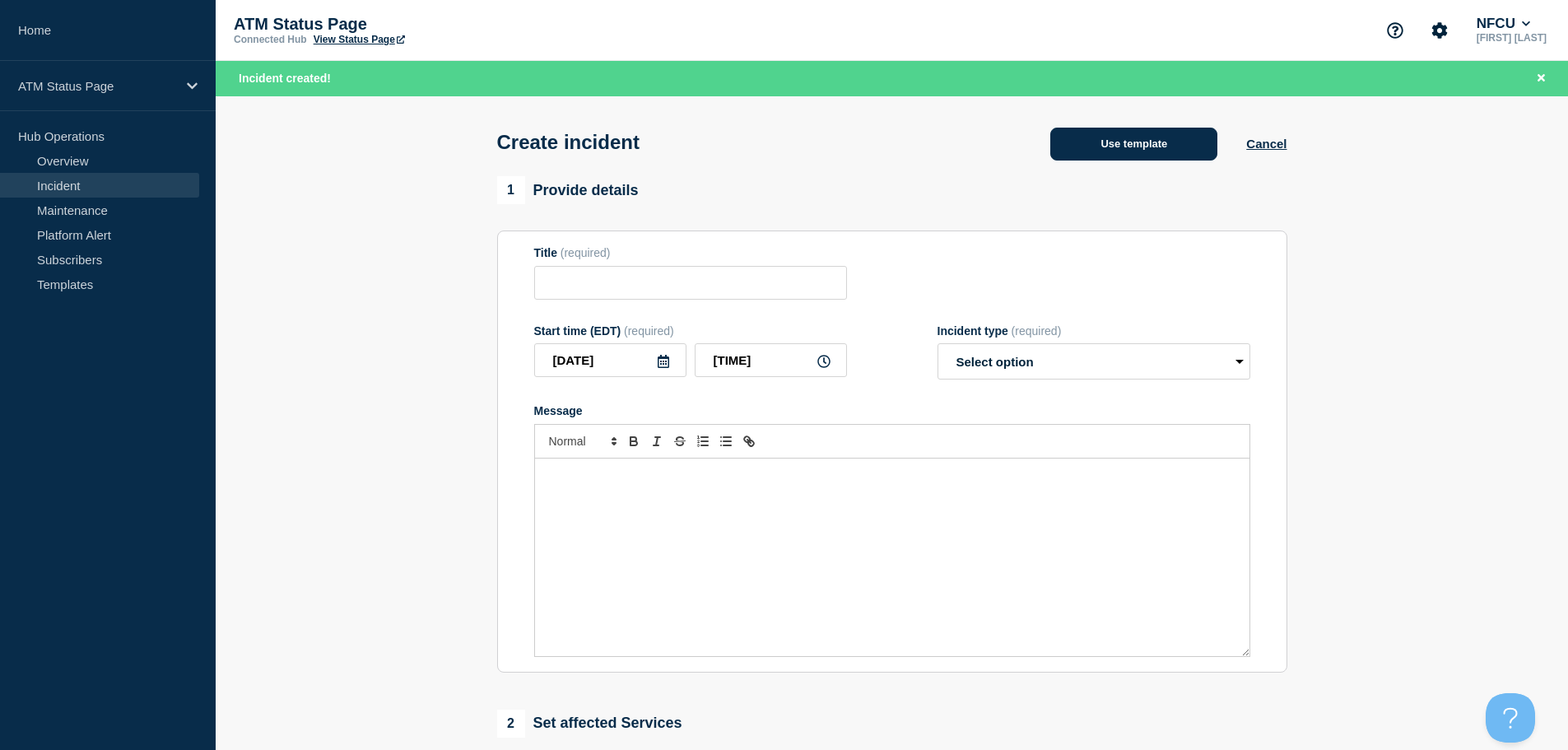 click on "Use template" at bounding box center [1133, 144] 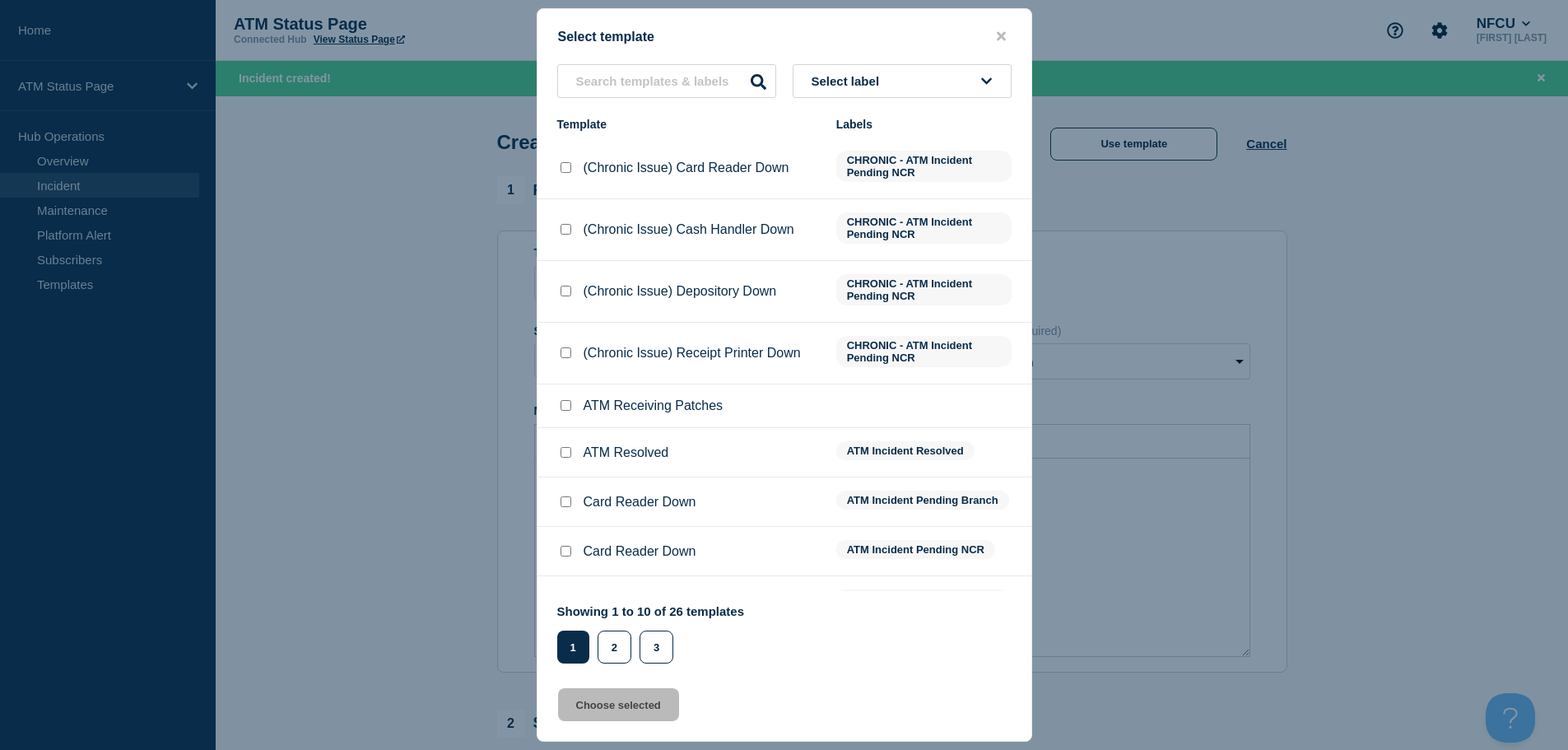 click on "Select label" at bounding box center [902, 81] 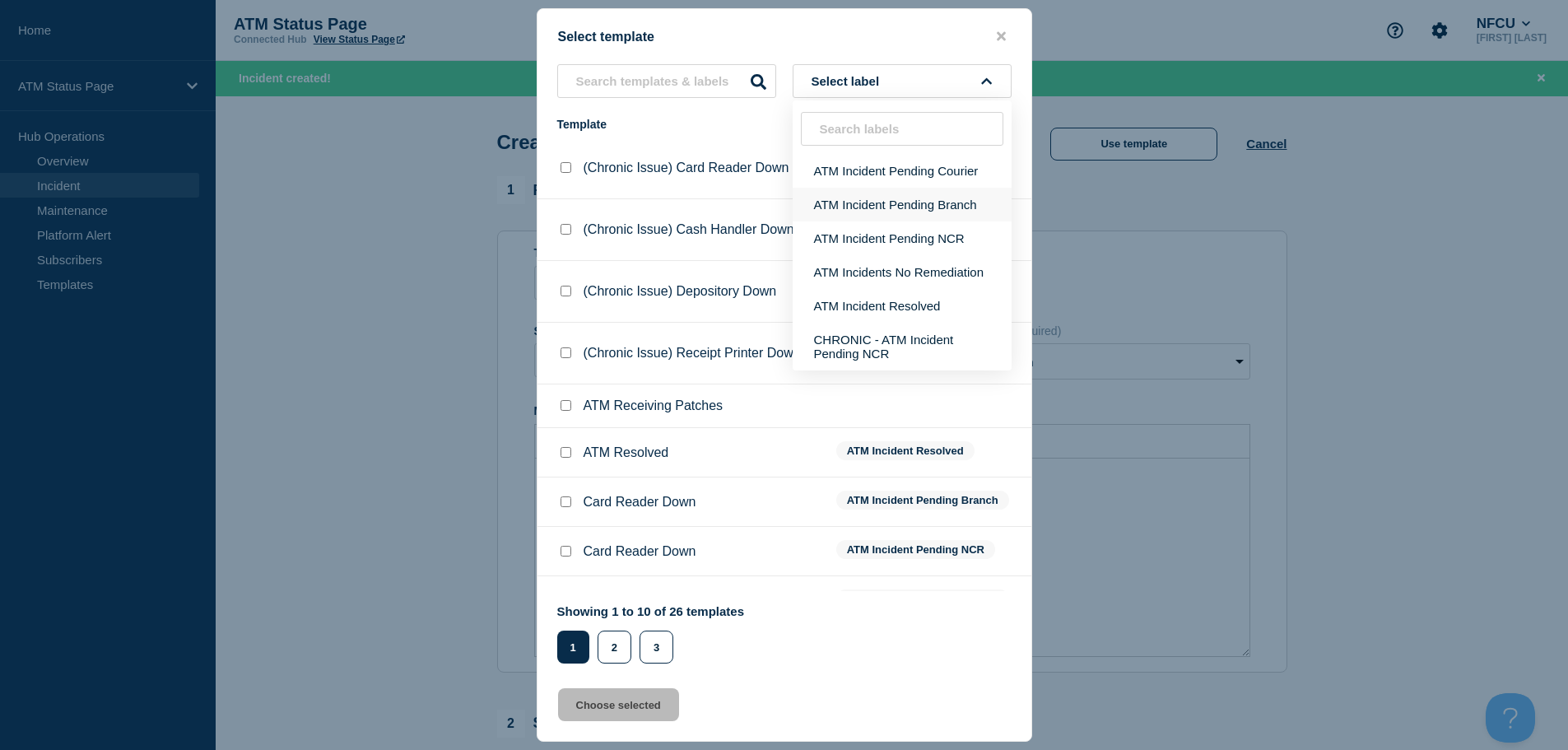 click on "ATM Incident Pending Branch" at bounding box center [902, 204] 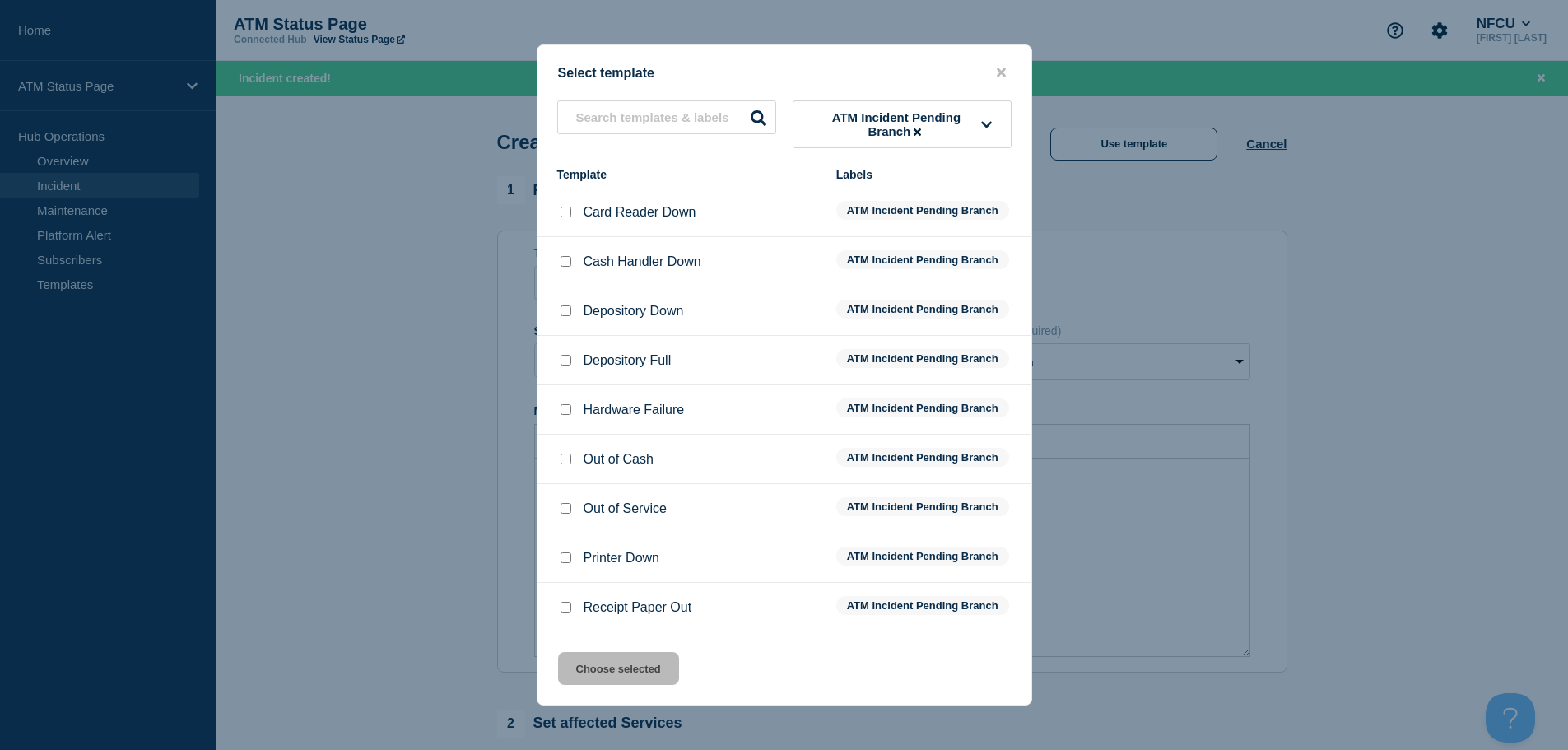 click at bounding box center [565, 557] 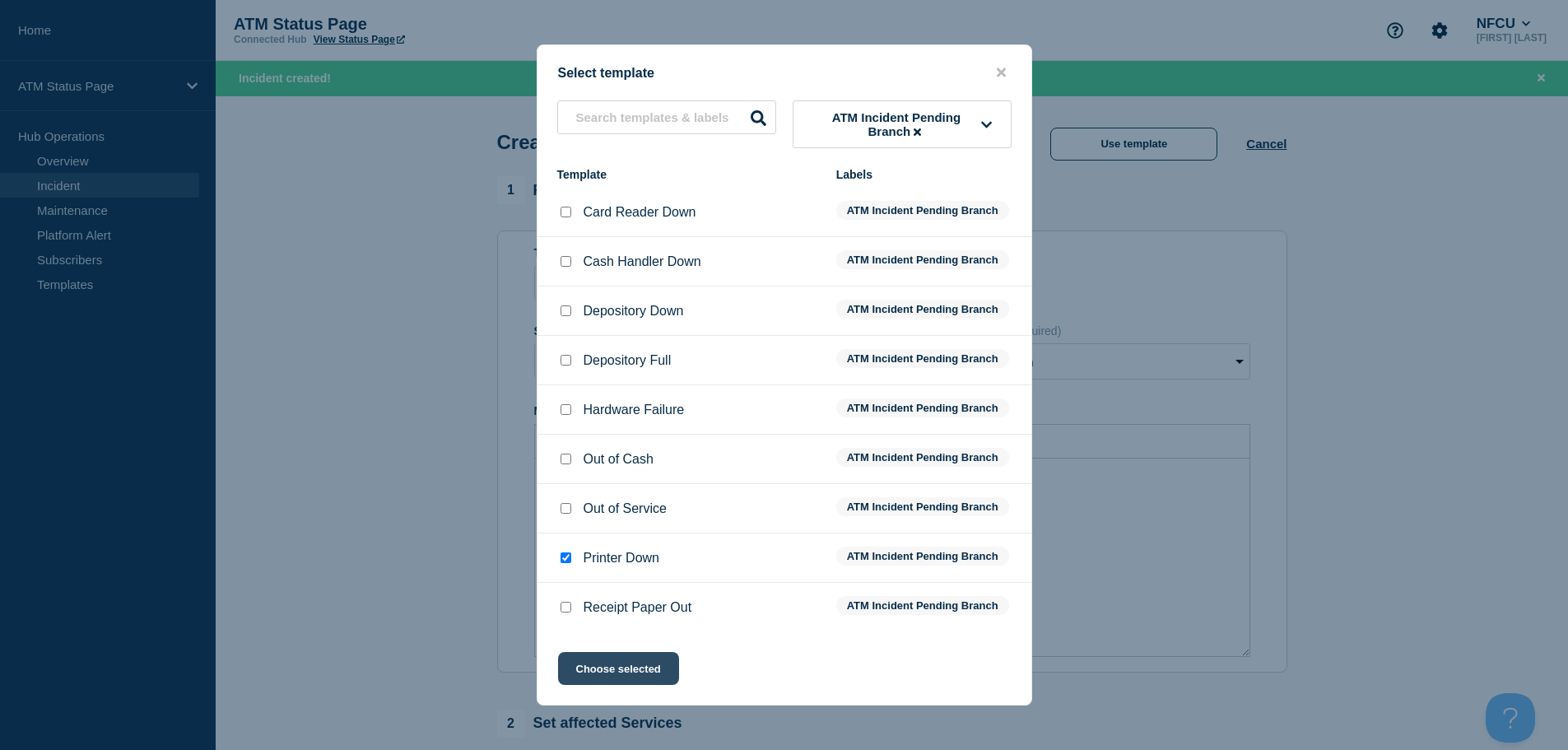 click on "Choose selected" 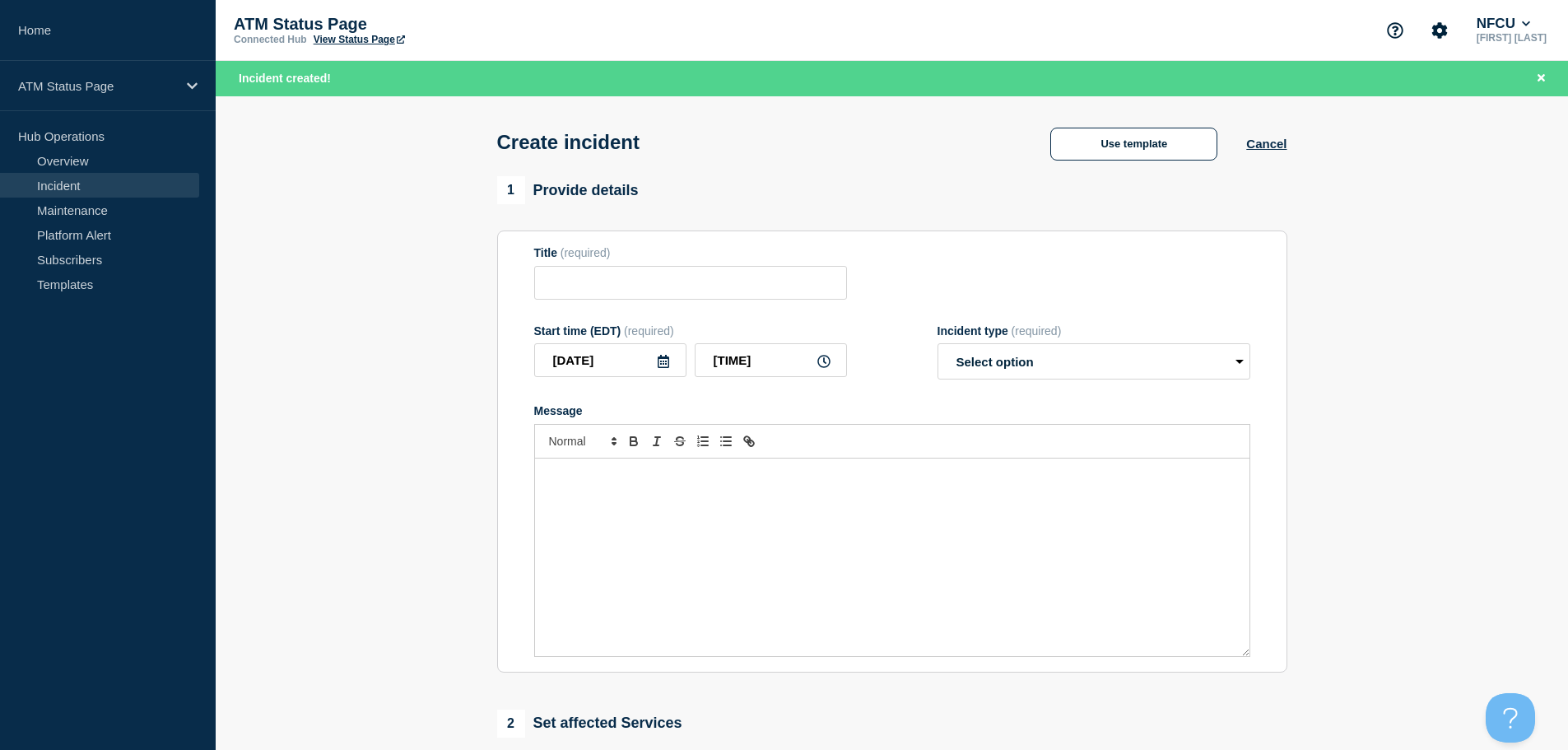 type on "Printer Down" 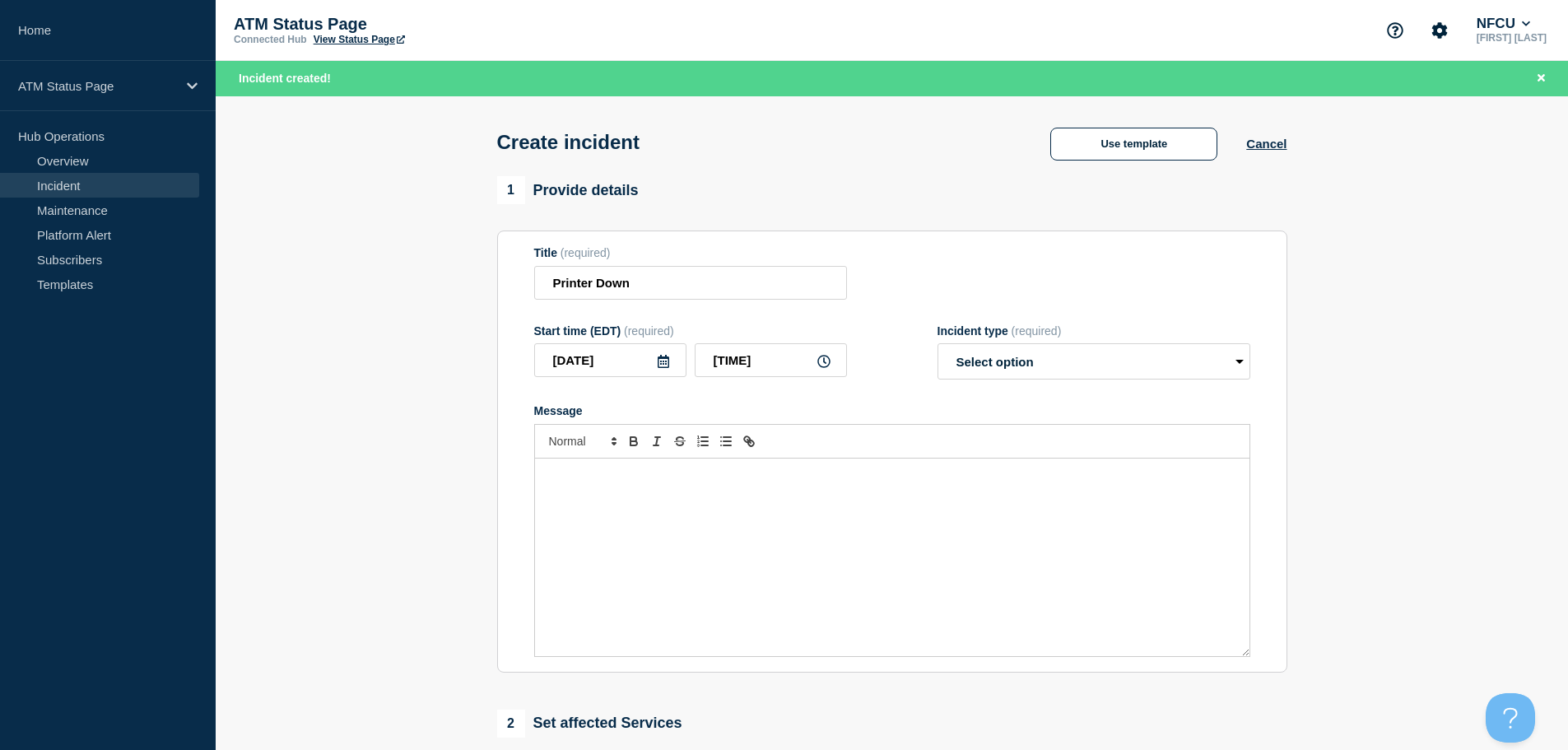 select on "identified" 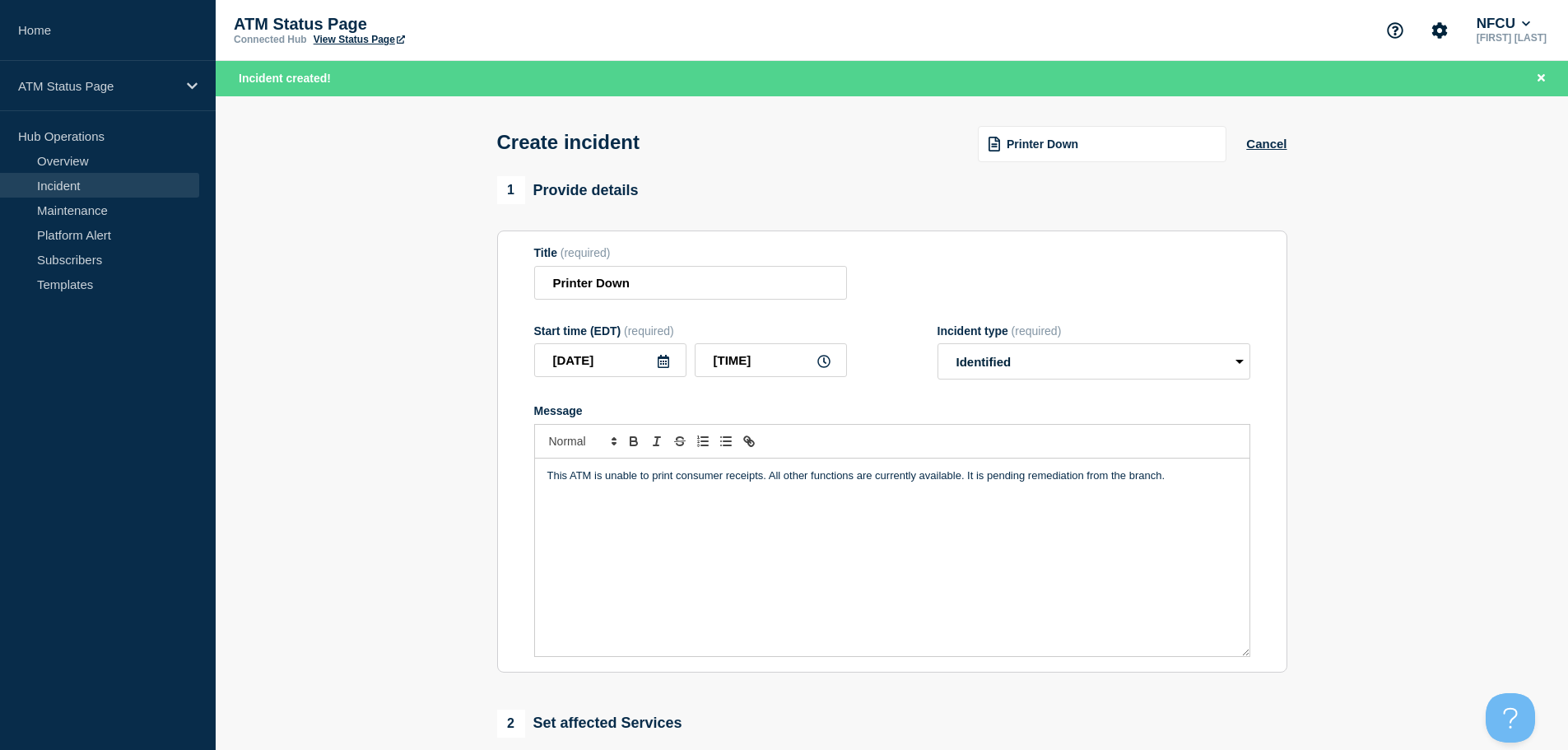 scroll, scrollTop: 329, scrollLeft: 0, axis: vertical 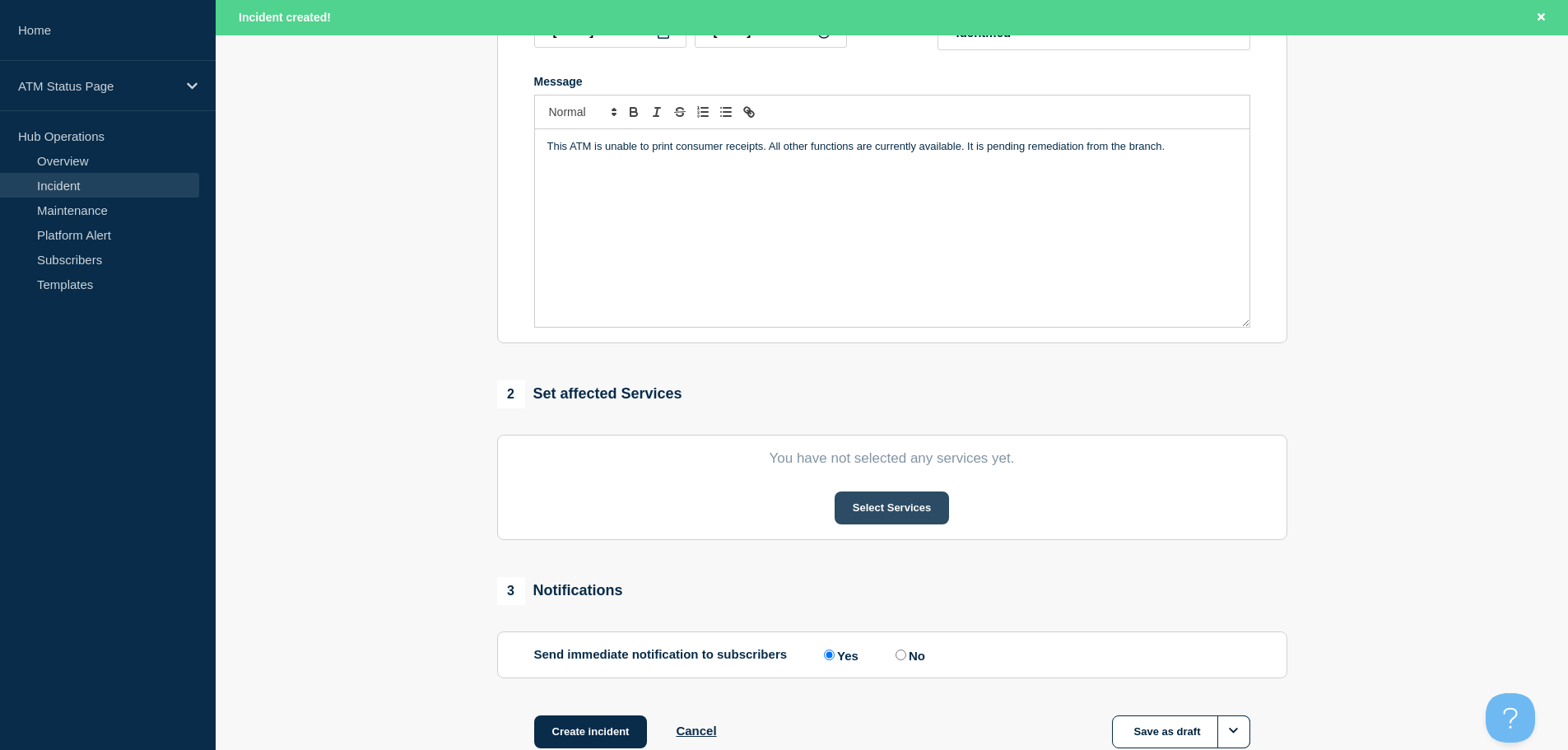 click on "Select Services" at bounding box center (891, 508) 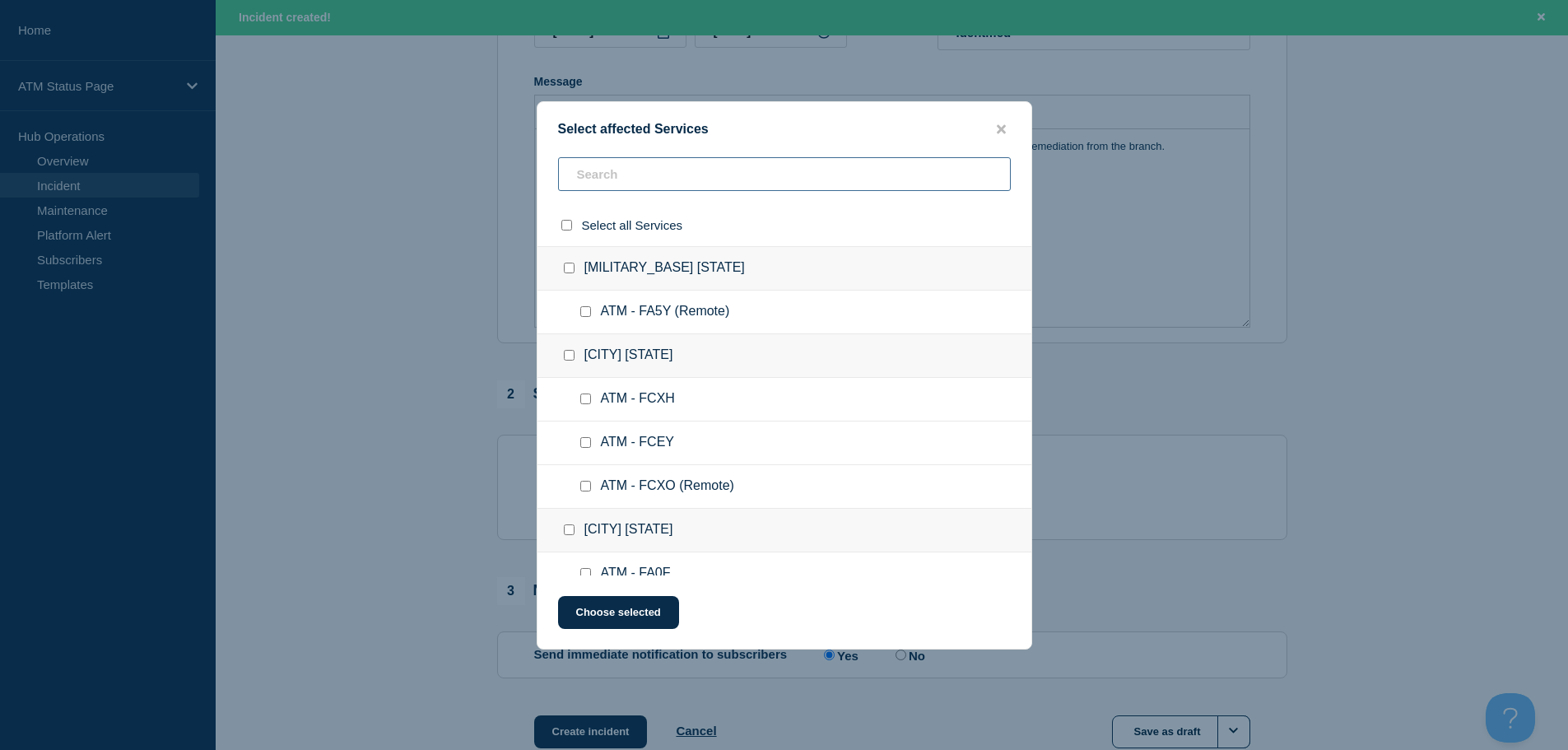 click at bounding box center (784, 174) 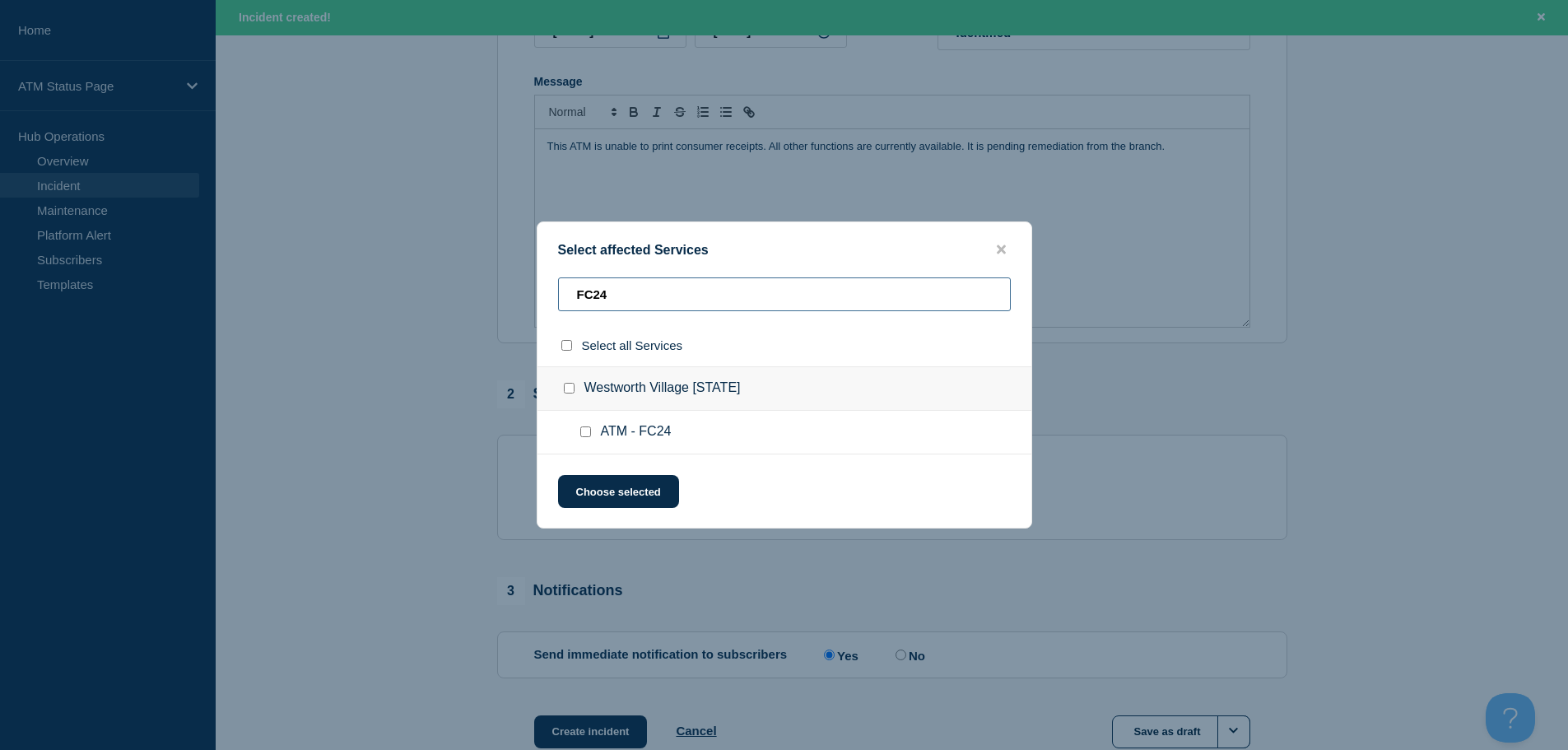 type on "FC24" 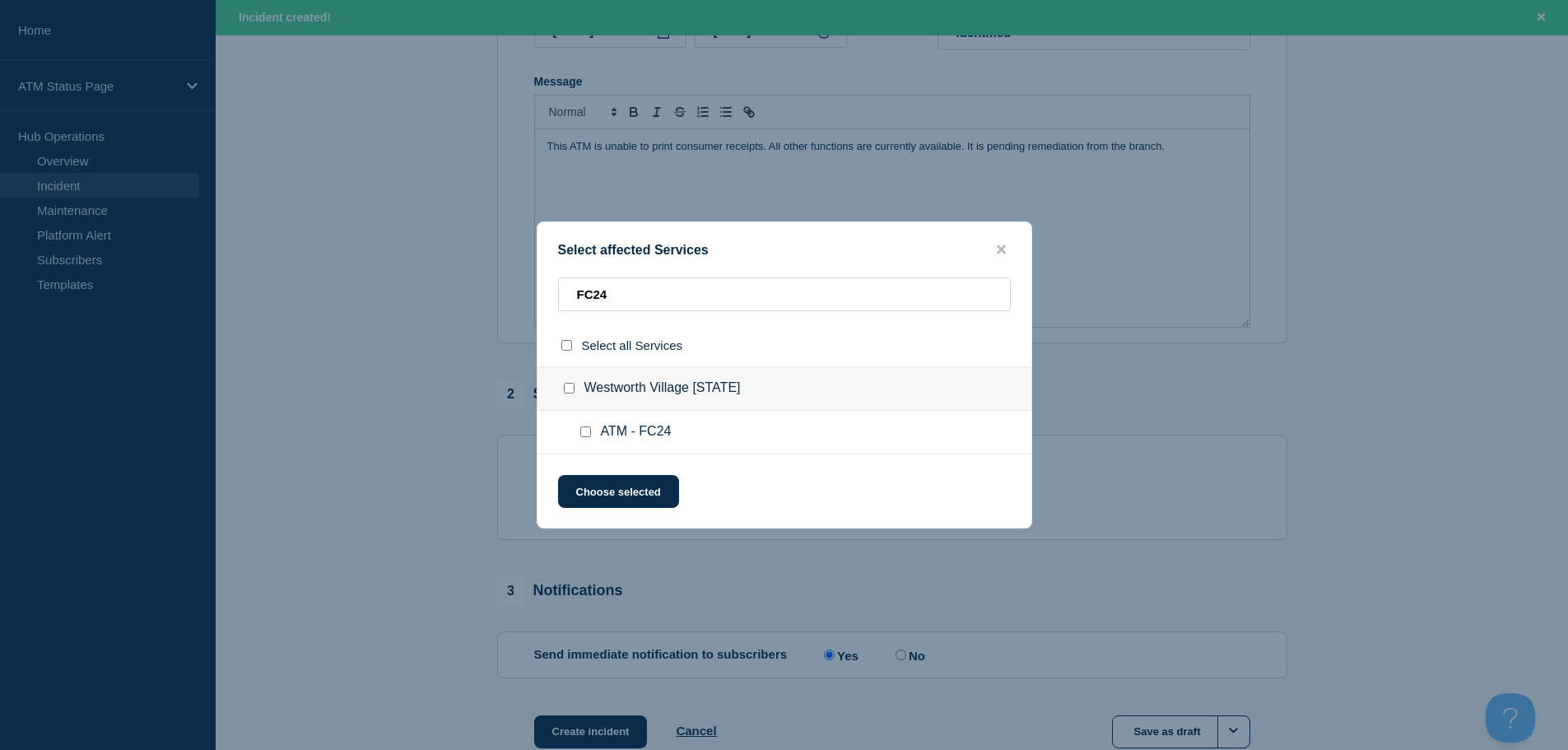 click at bounding box center [585, 431] 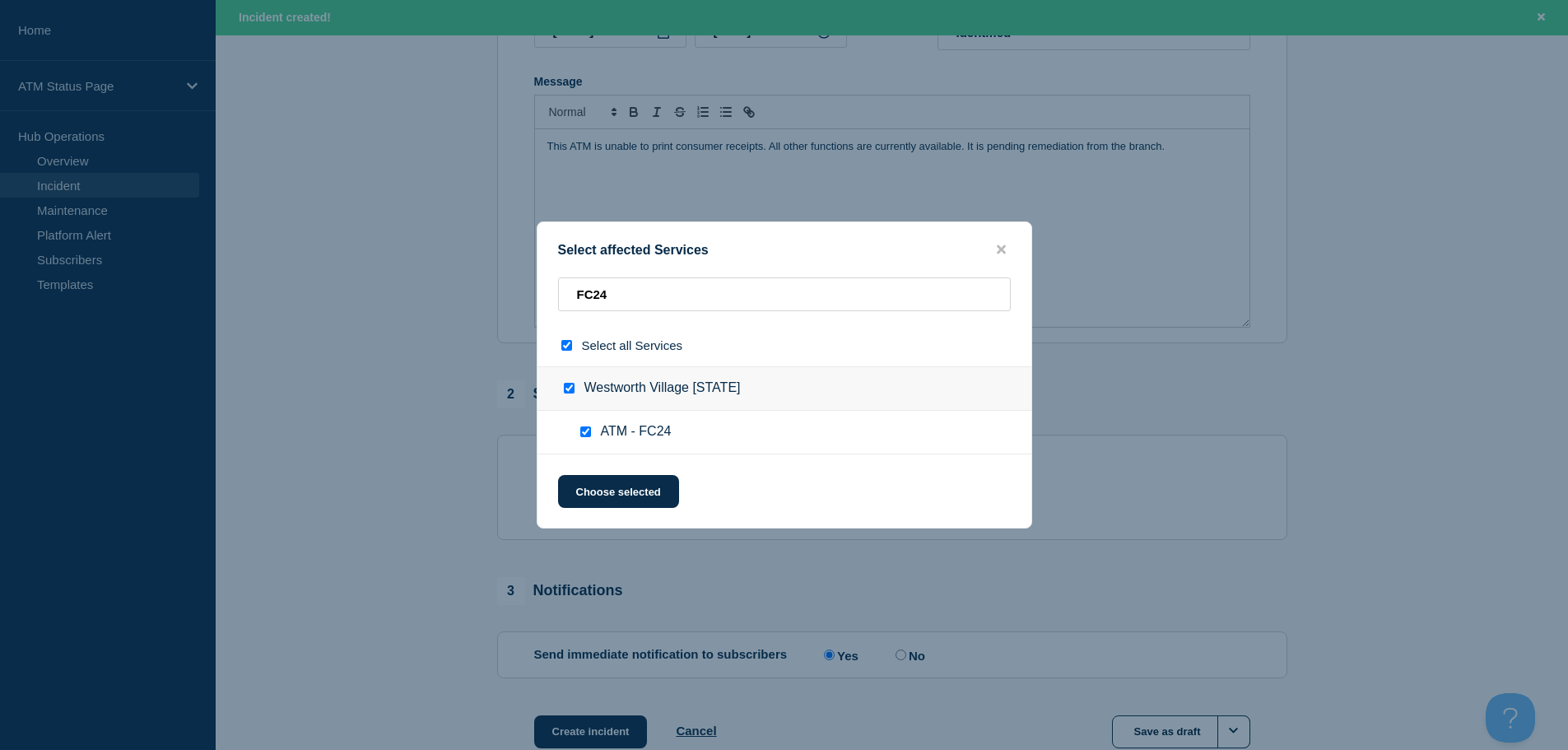 checkbox on "true" 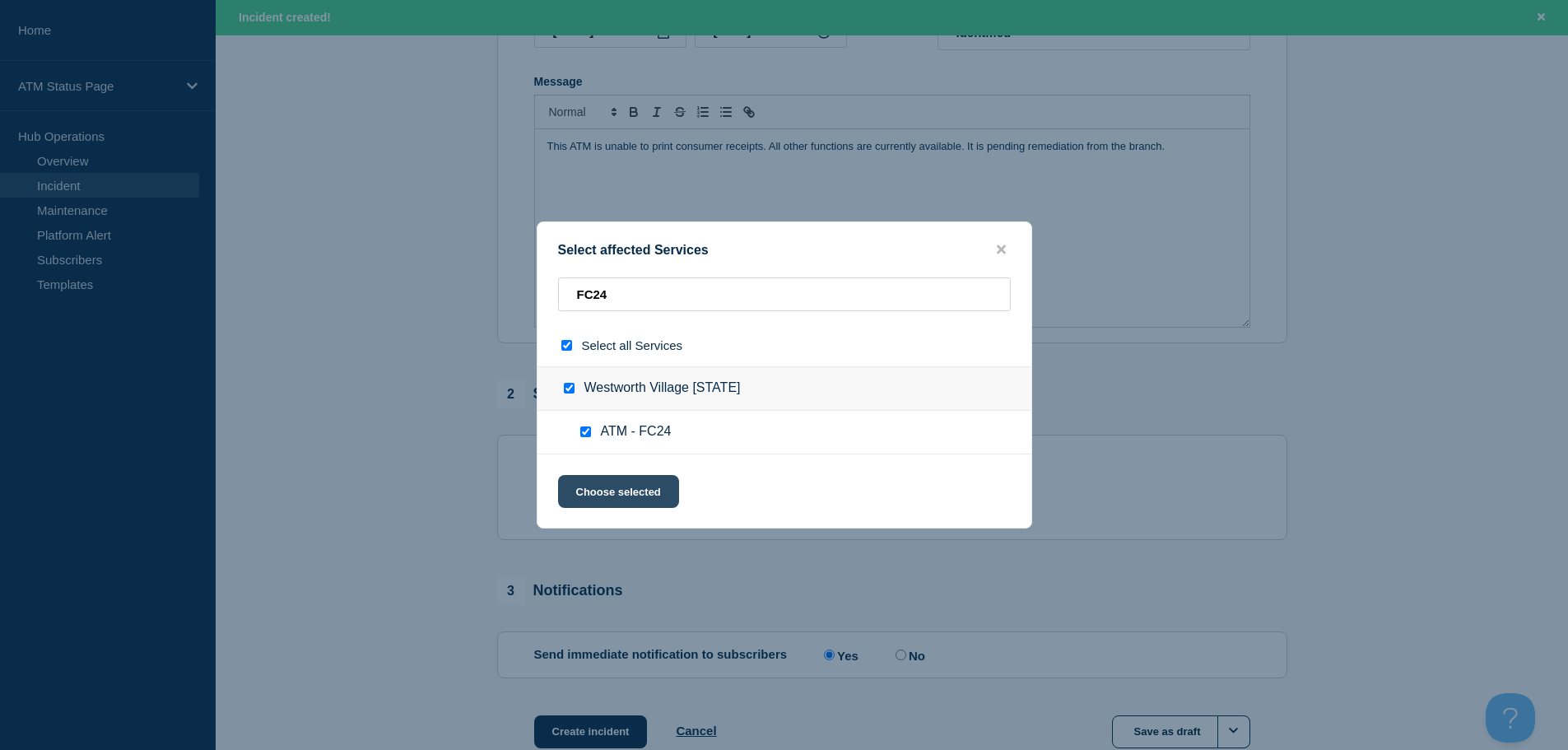 click on "Choose selected" 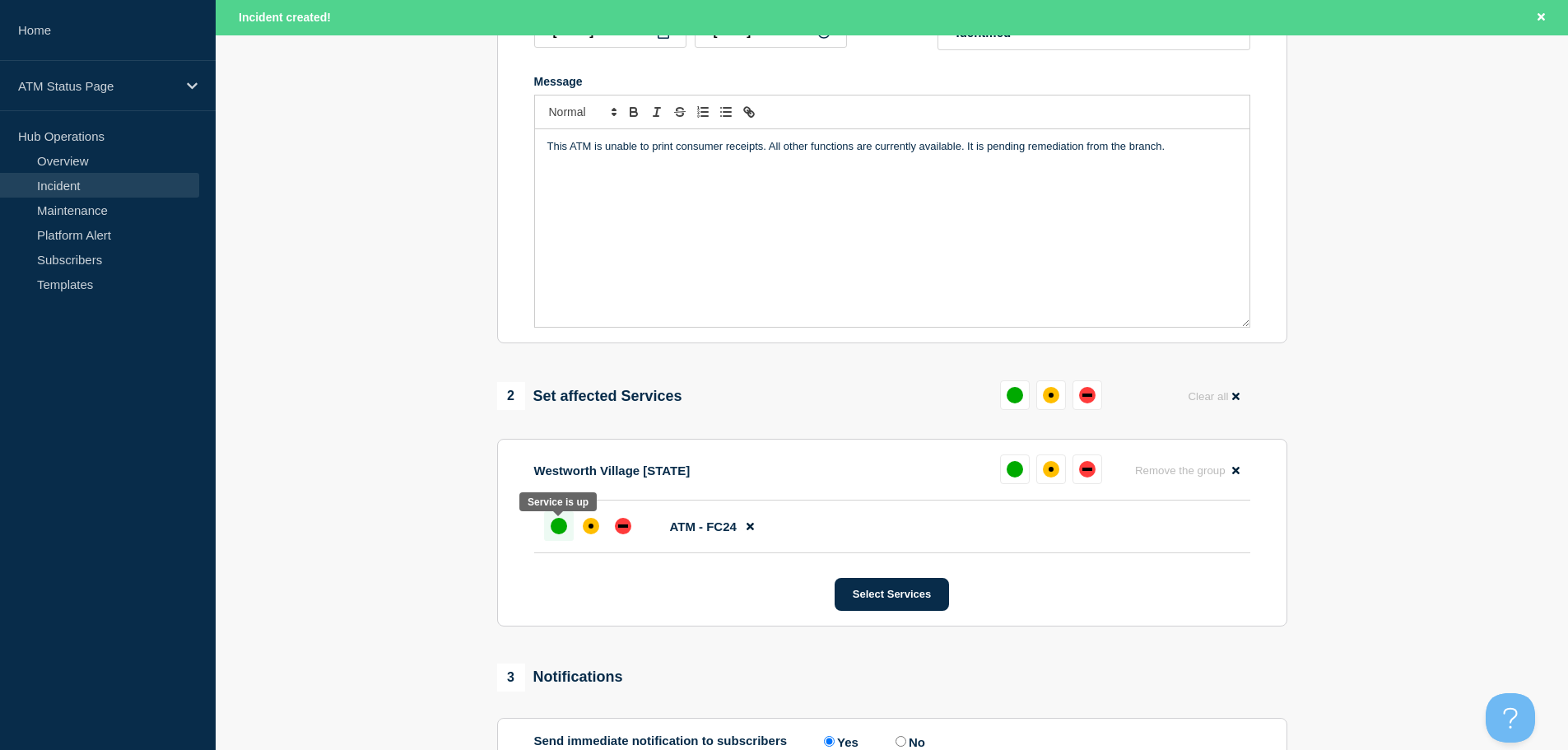 click at bounding box center (559, 526) 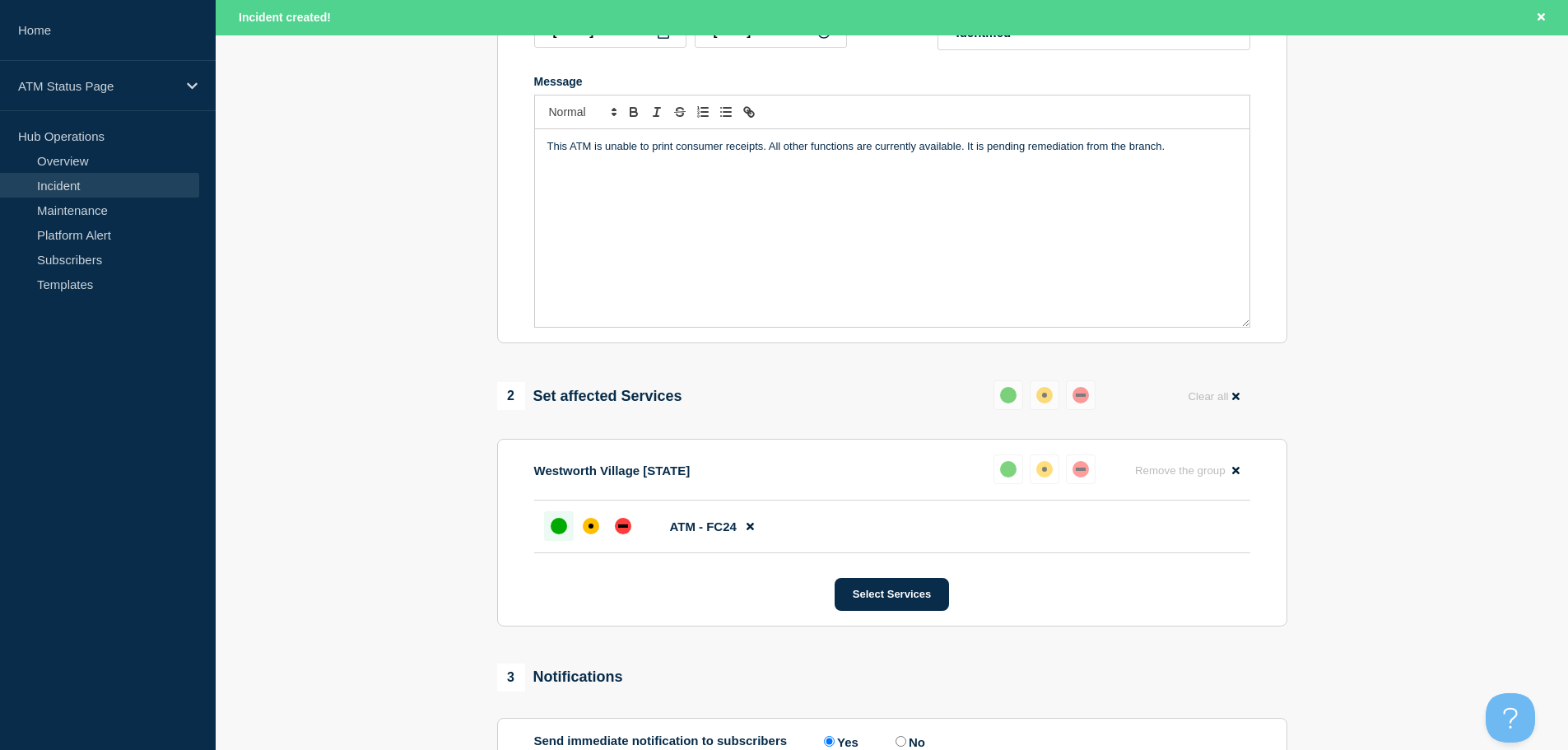 scroll, scrollTop: 525, scrollLeft: 0, axis: vertical 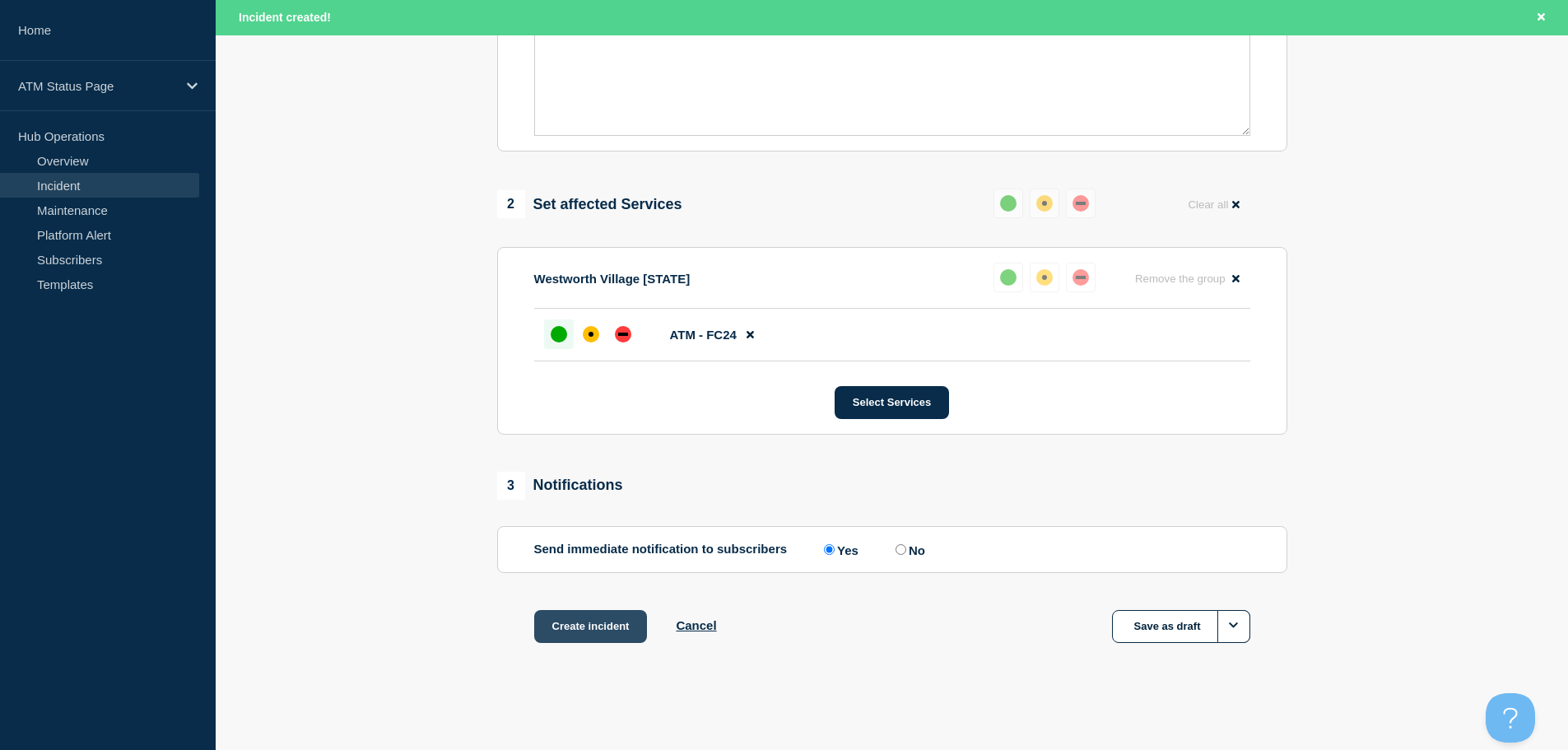 click on "Create incident" at bounding box center [591, 627] 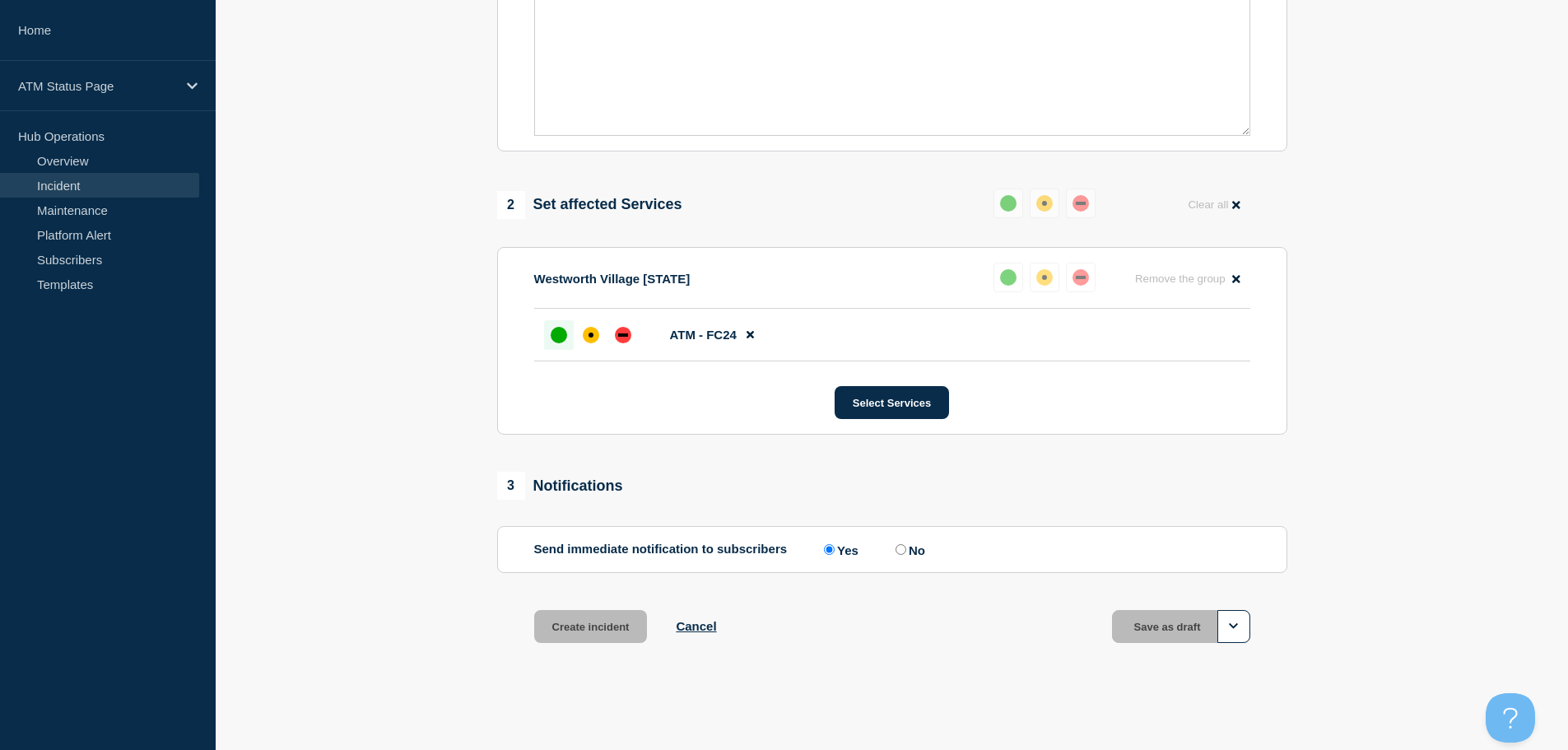 scroll, scrollTop: 490, scrollLeft: 0, axis: vertical 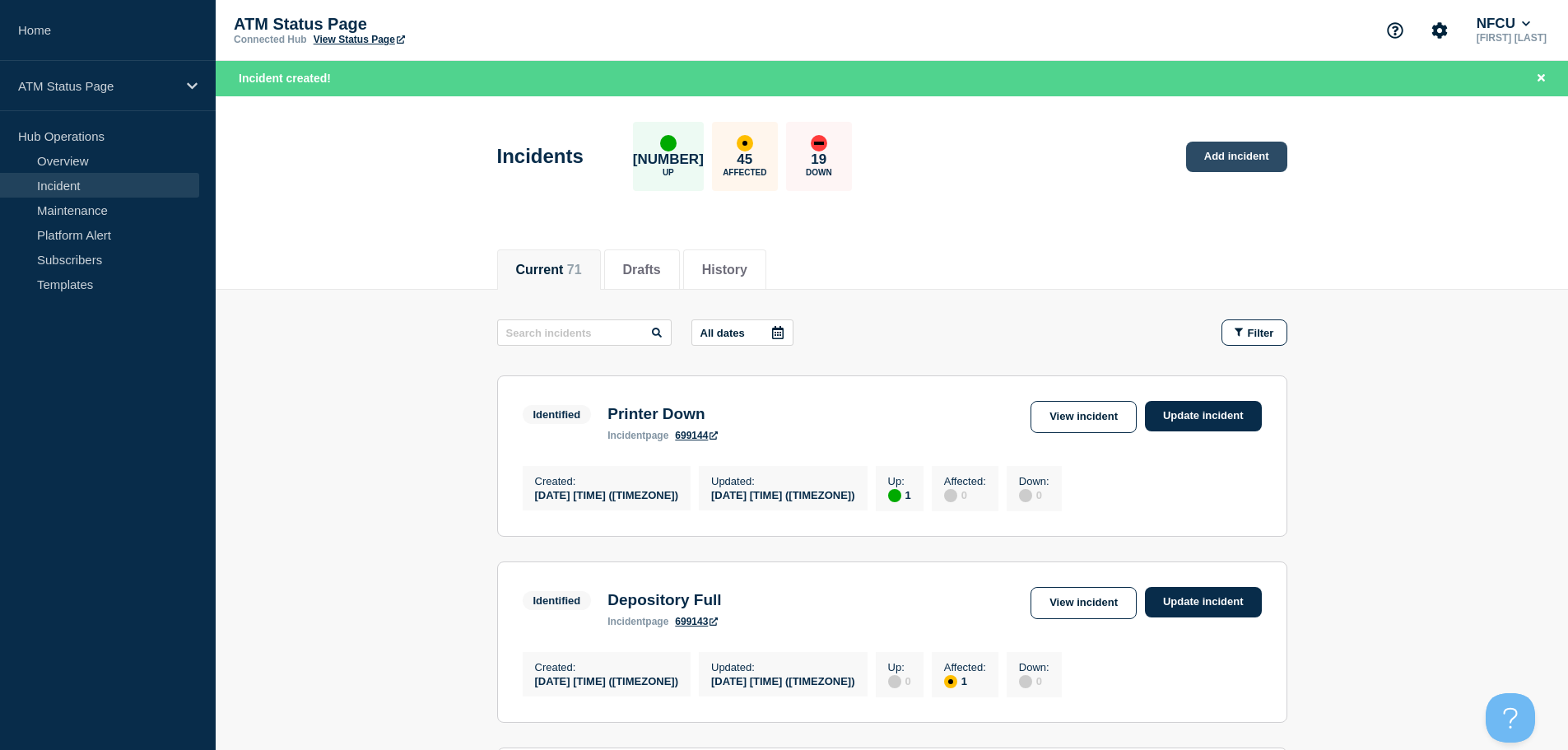 click on "Add incident" 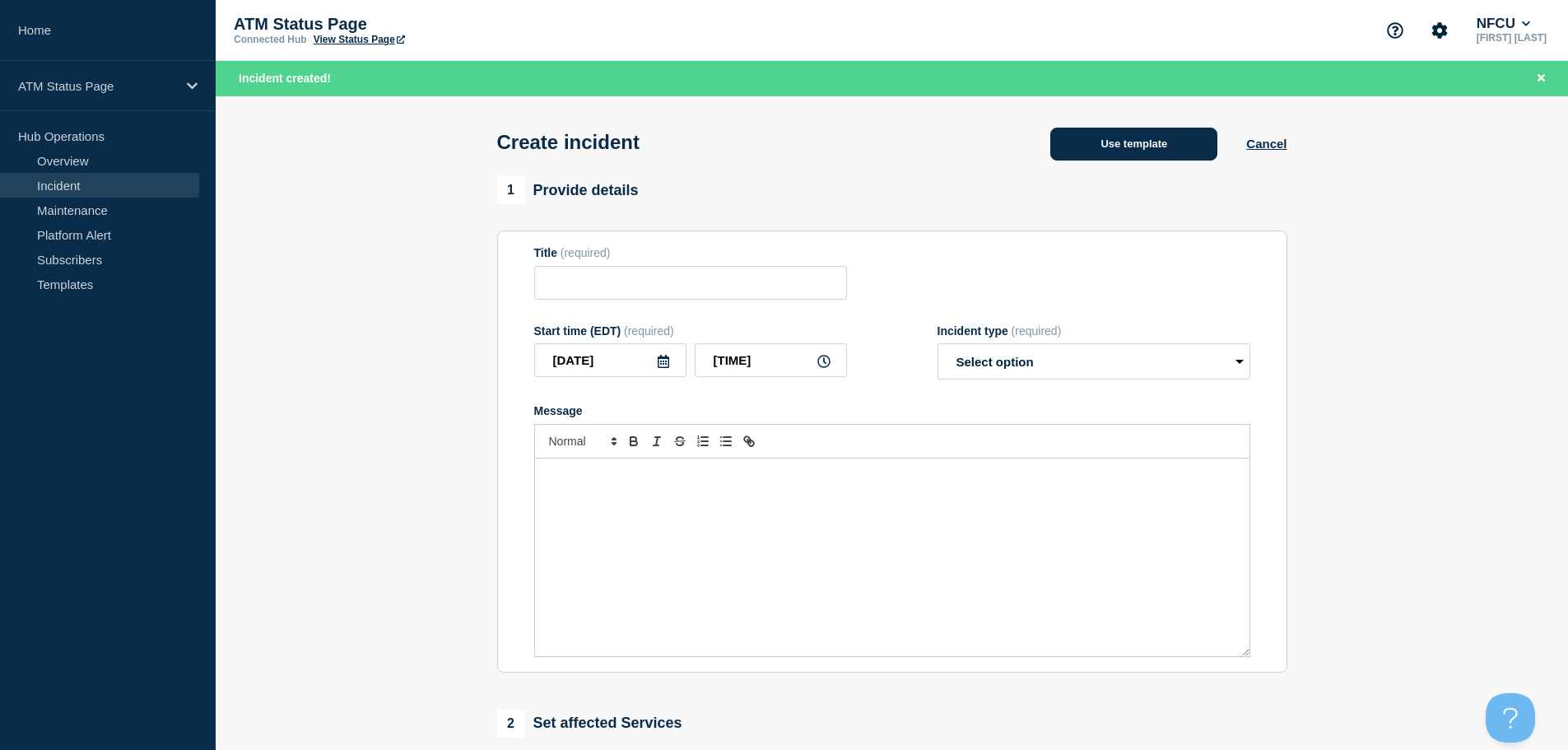 click on "Use template" at bounding box center [1133, 144] 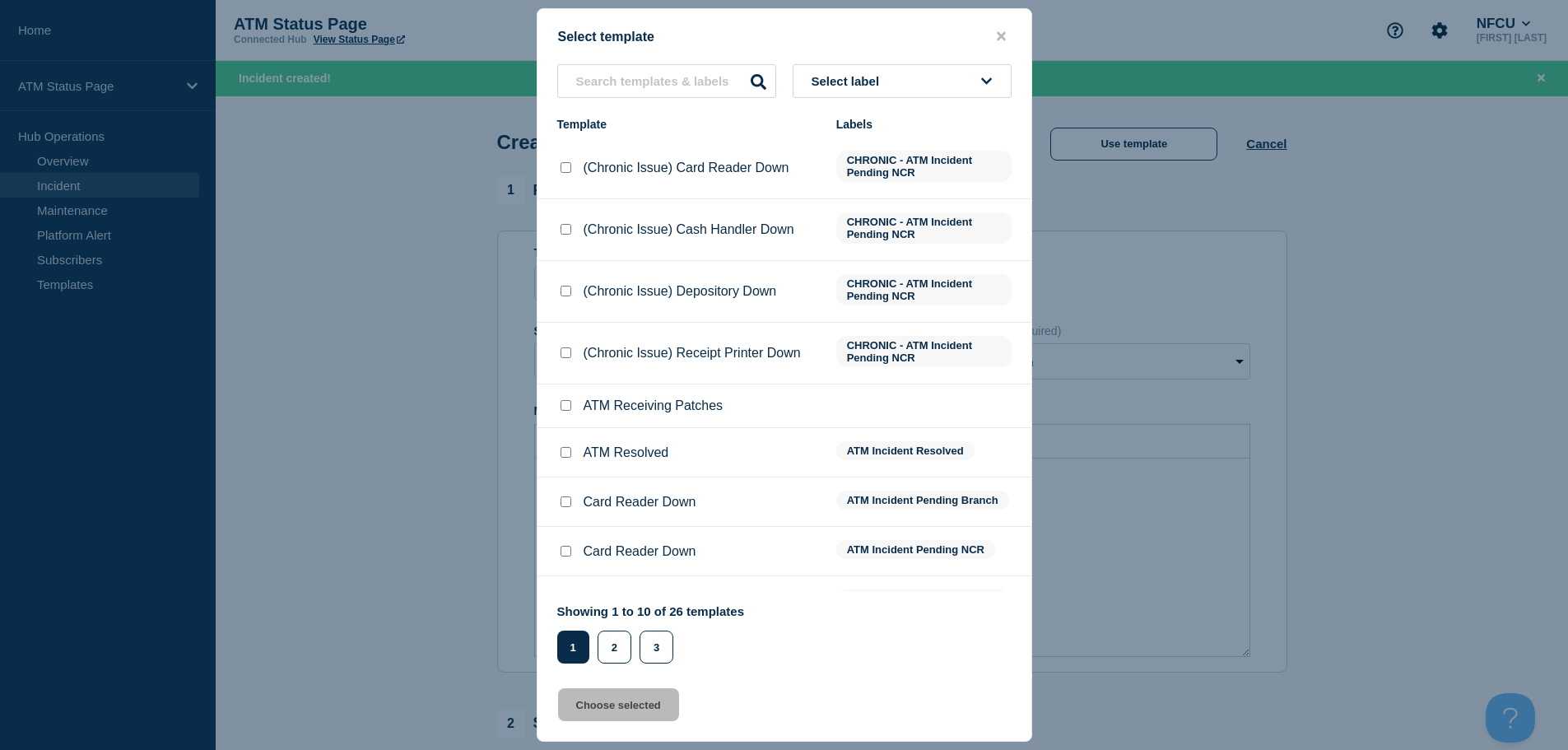 click on "Select label" at bounding box center [902, 81] 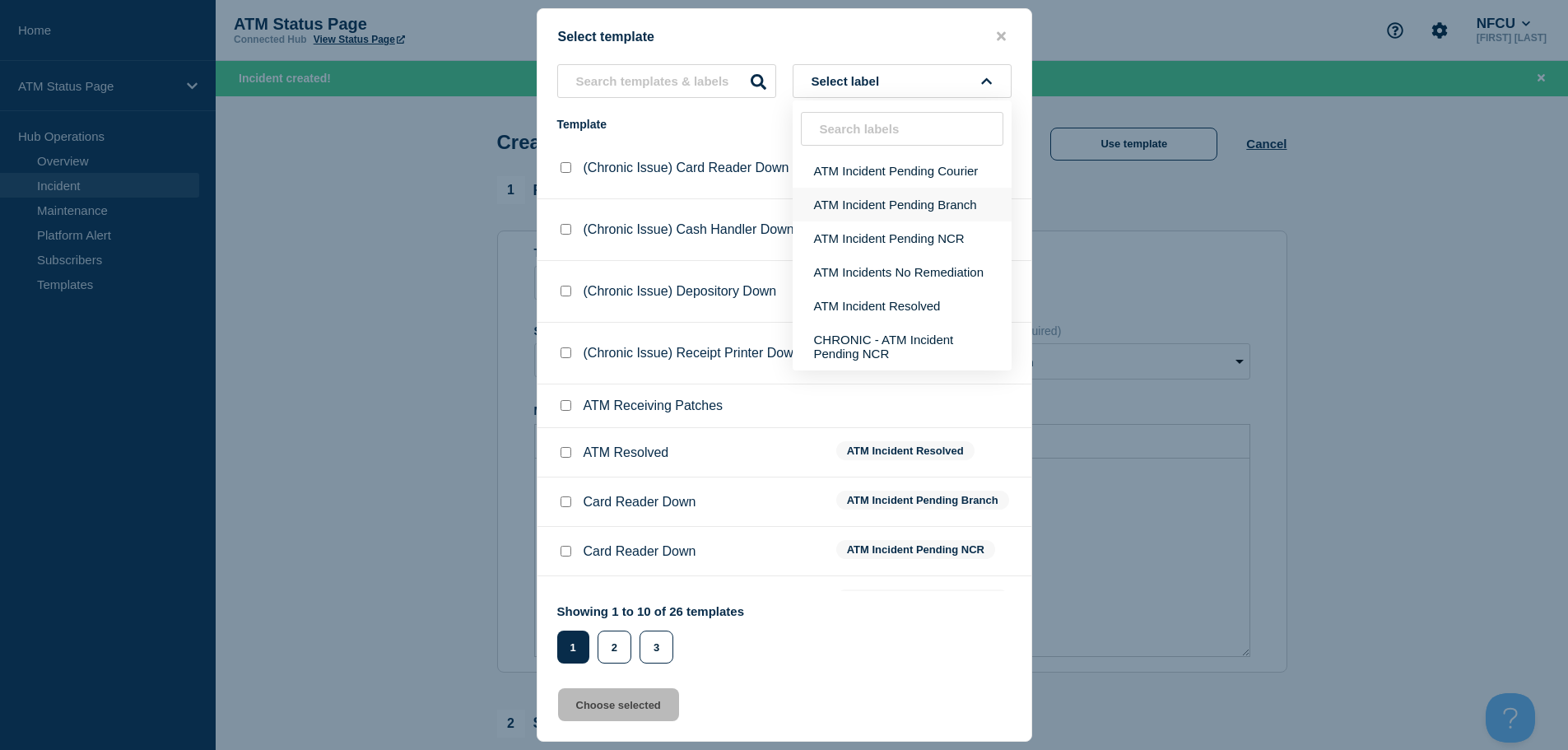 click on "ATM Incident Pending Branch" at bounding box center (902, 204) 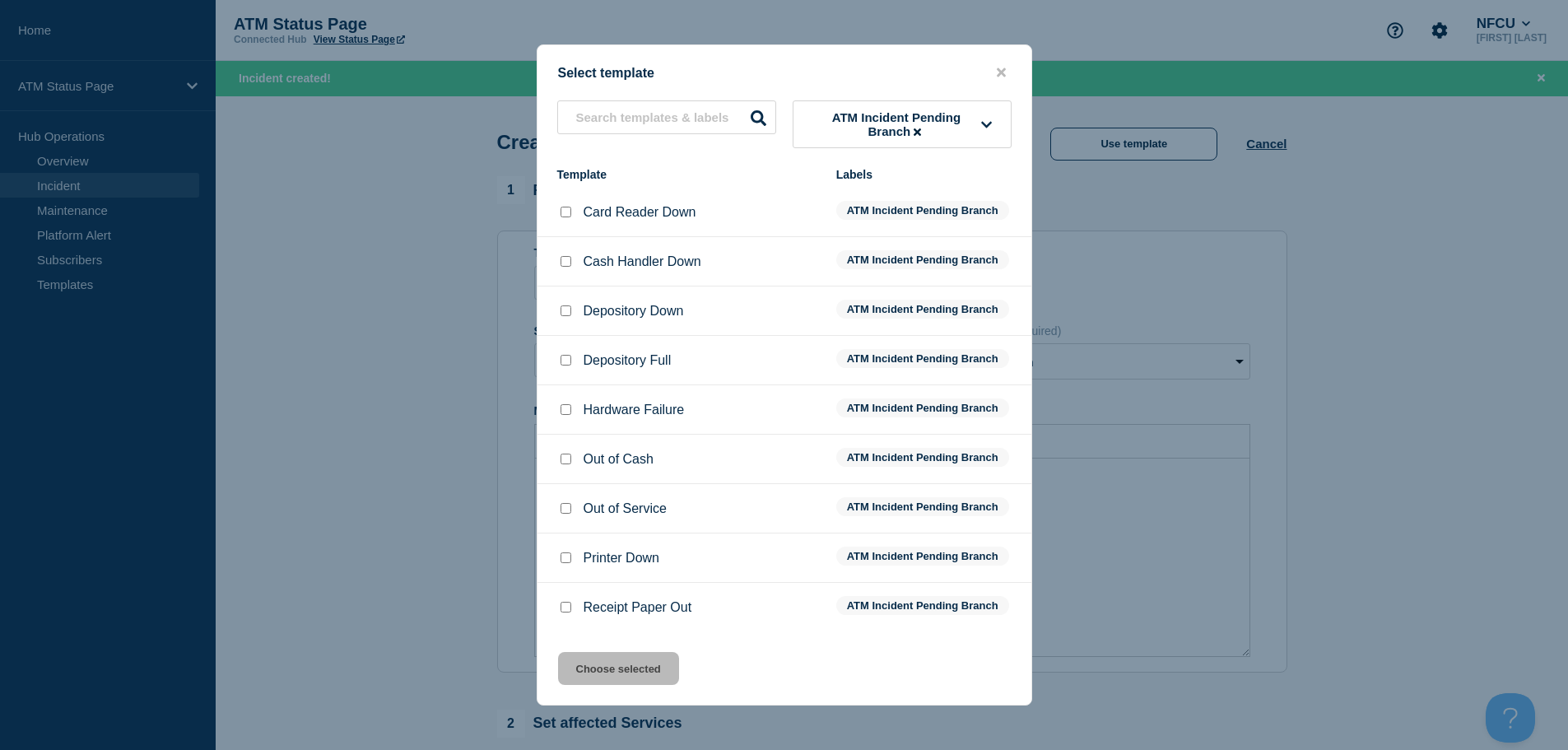 click at bounding box center [565, 607] 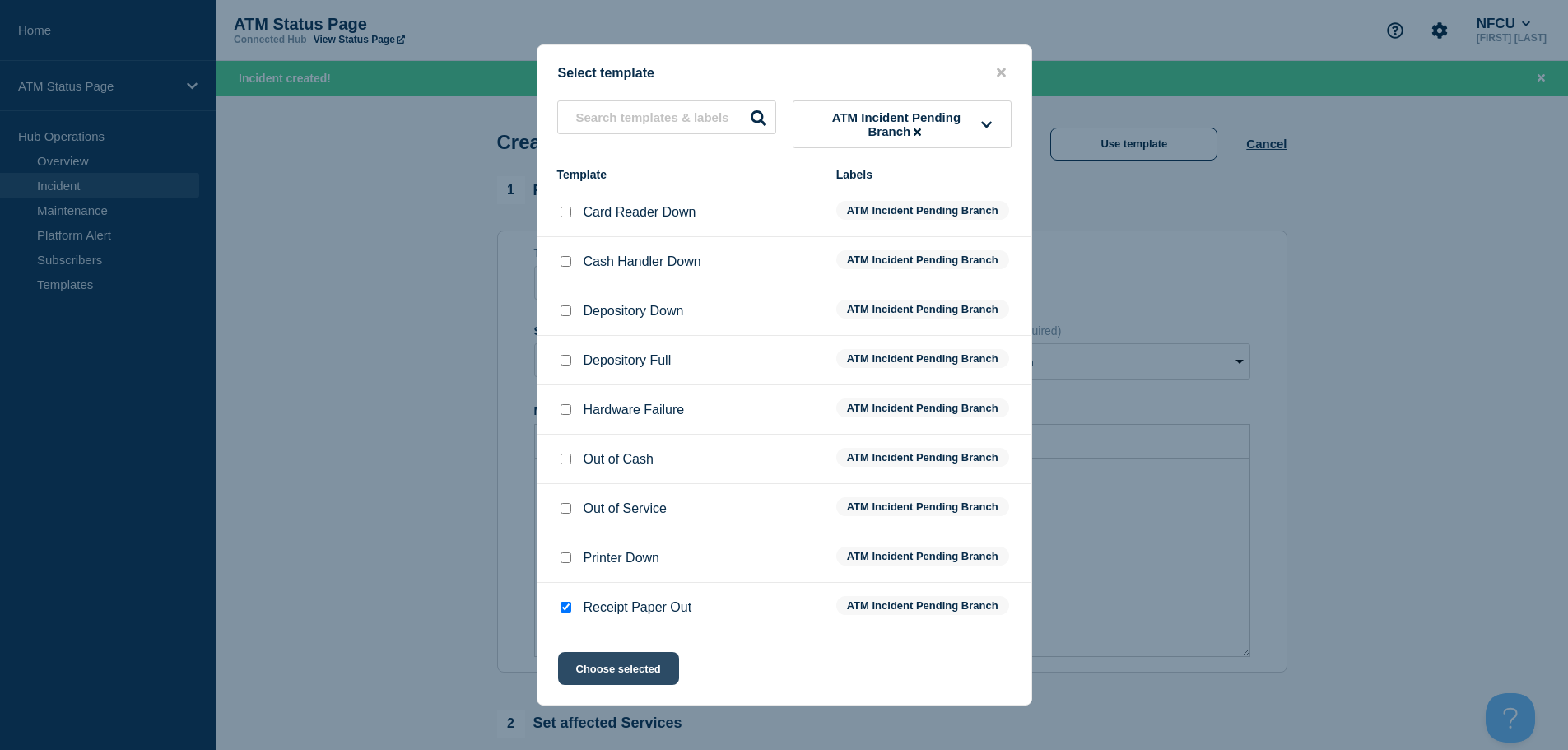 click on "Choose selected" 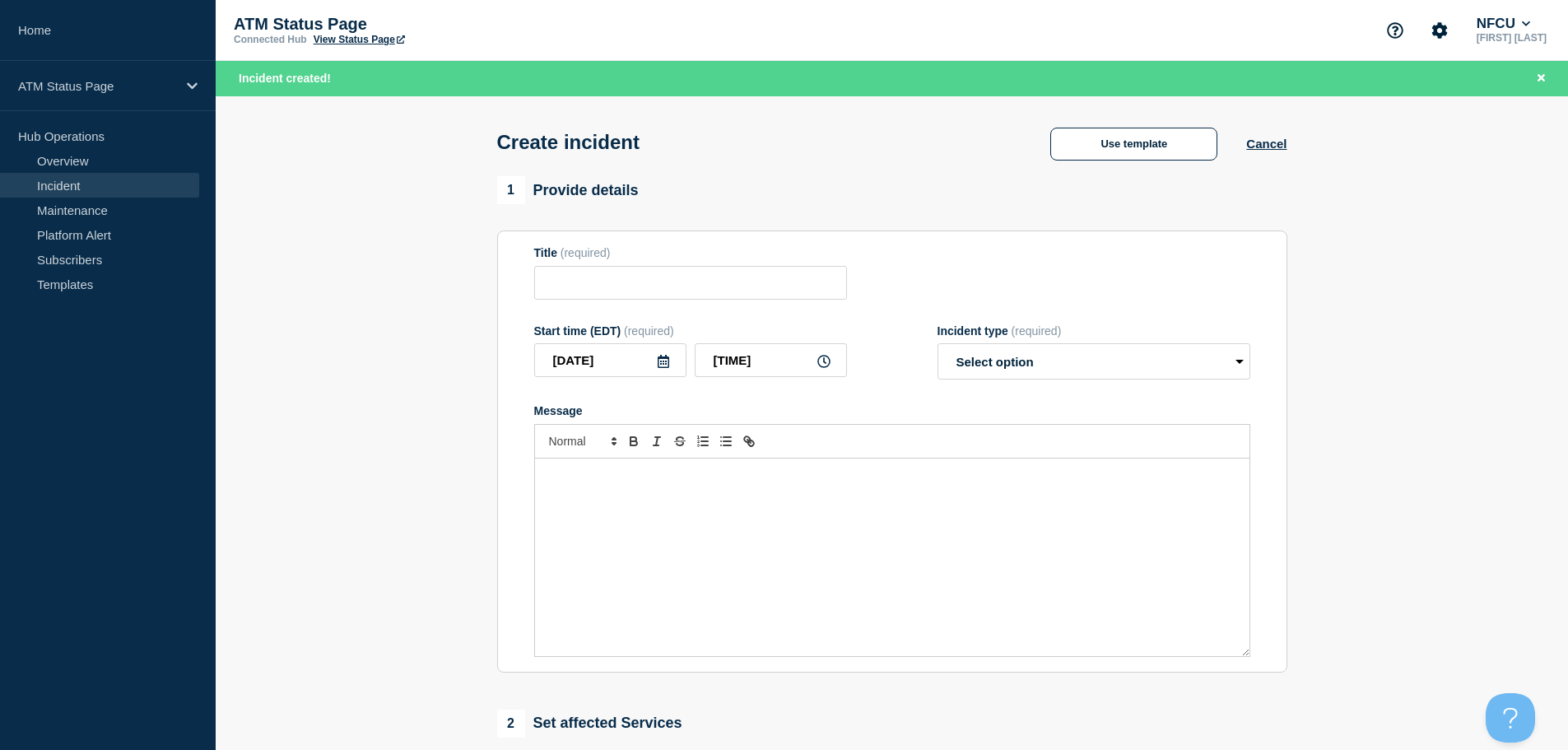 type on "Receipt Paper Out" 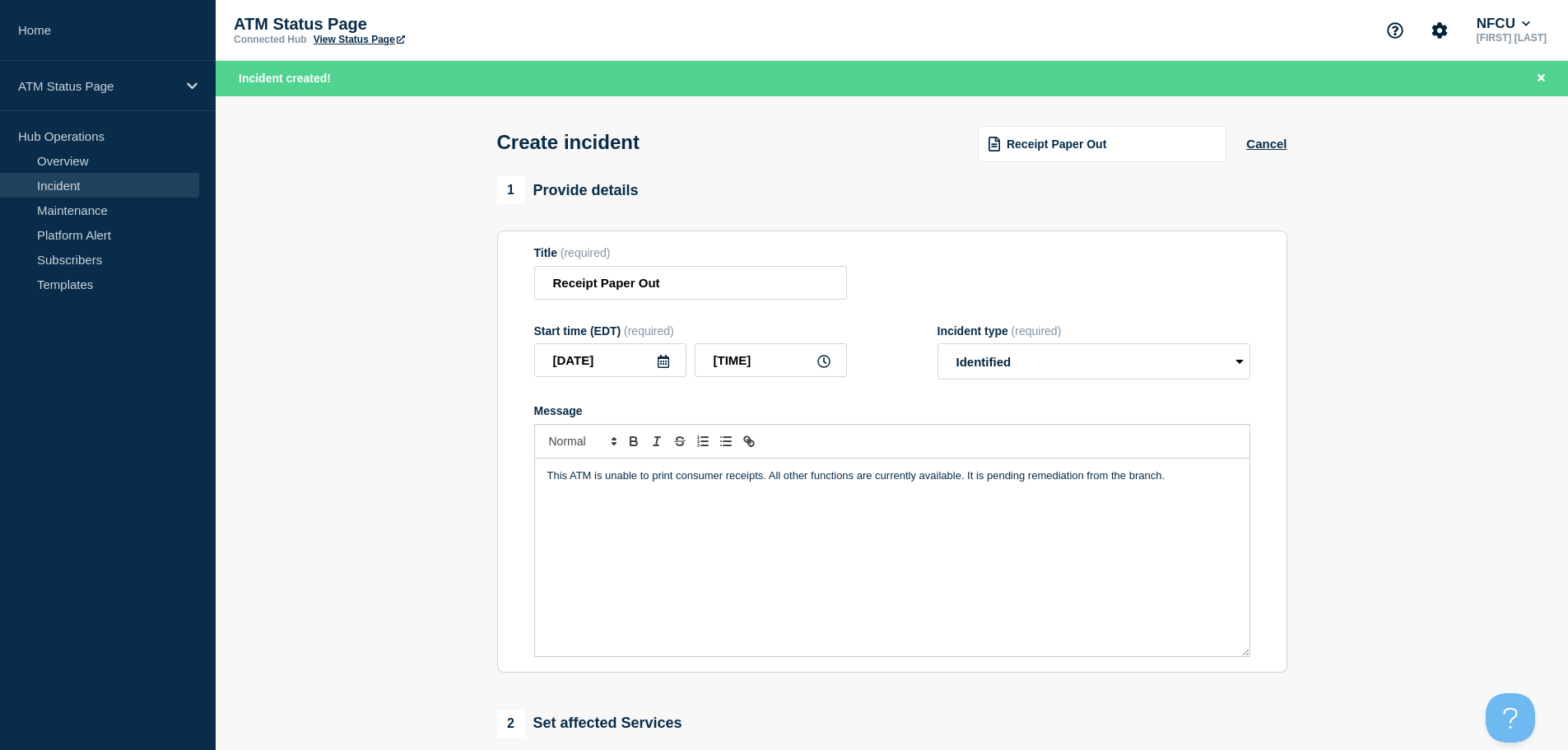 scroll, scrollTop: 247, scrollLeft: 0, axis: vertical 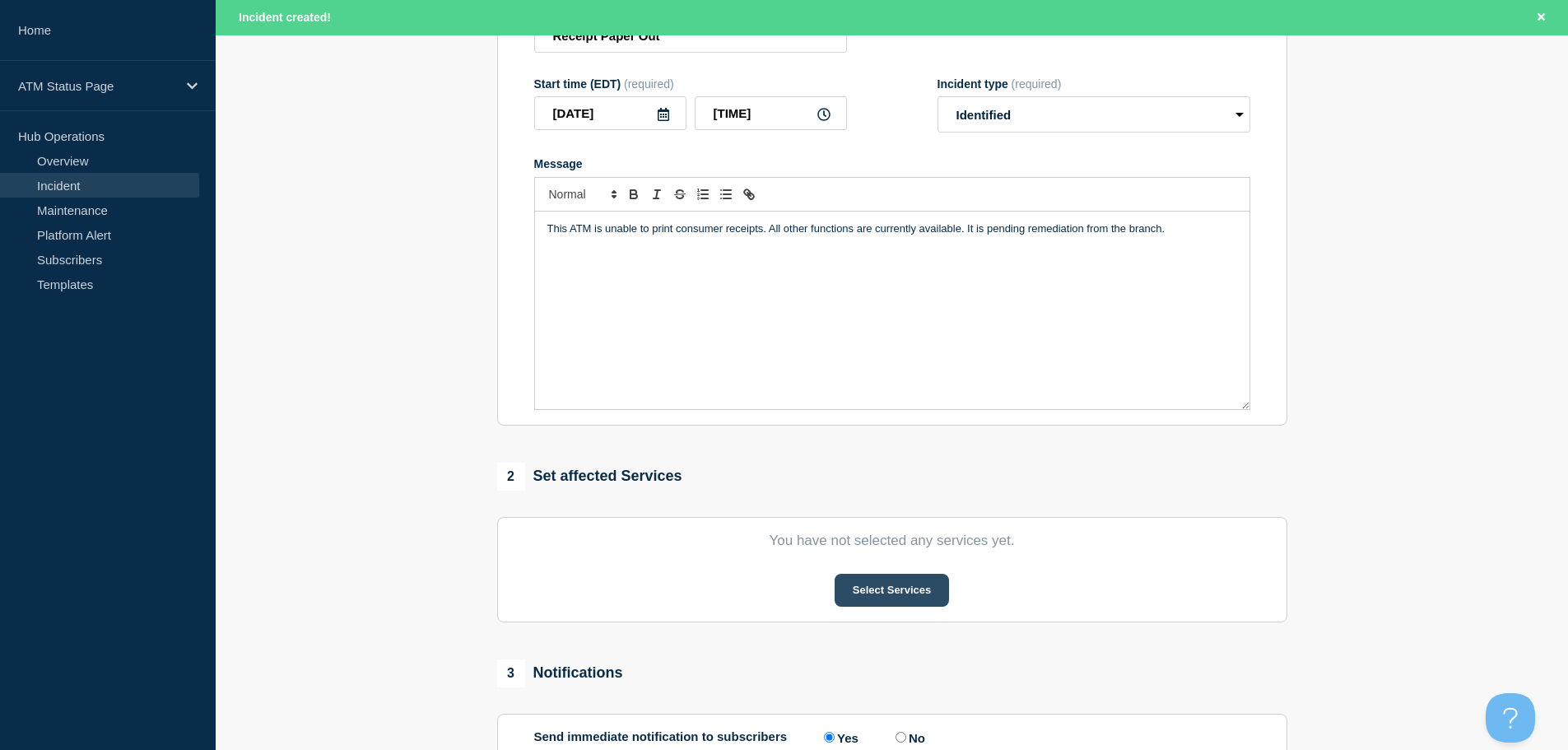 click on "Select Services" at bounding box center (891, 590) 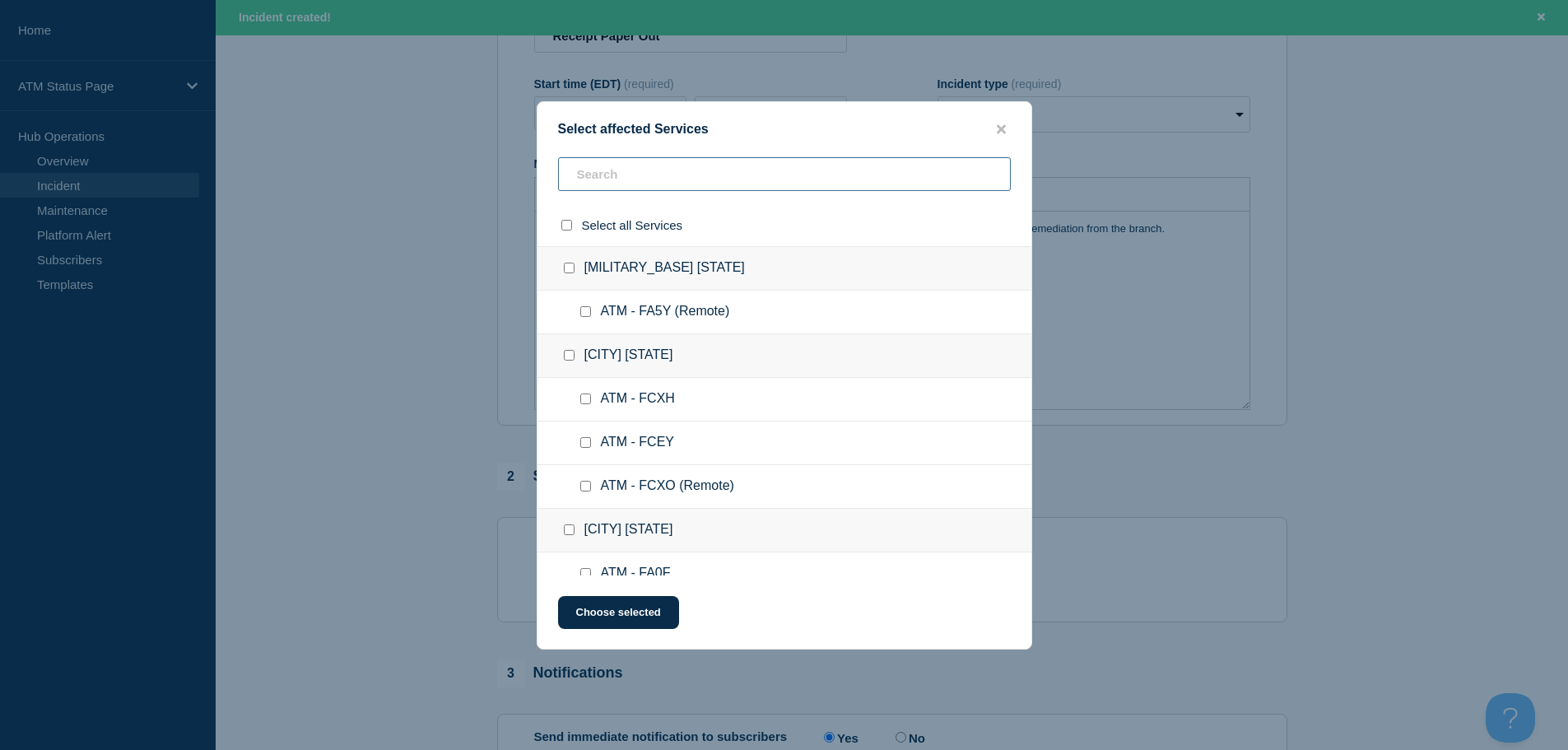 click at bounding box center (784, 174) 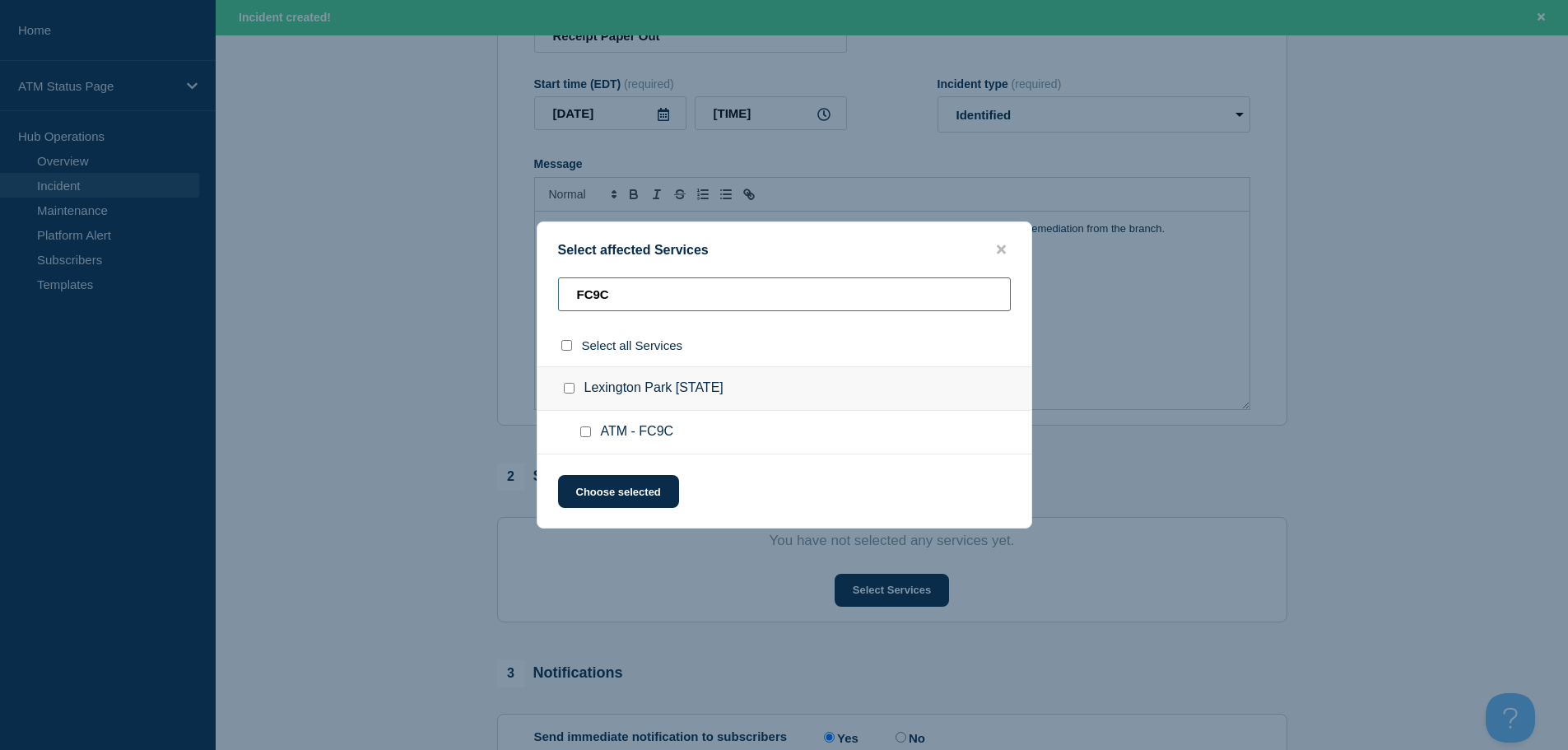 type on "FC9C" 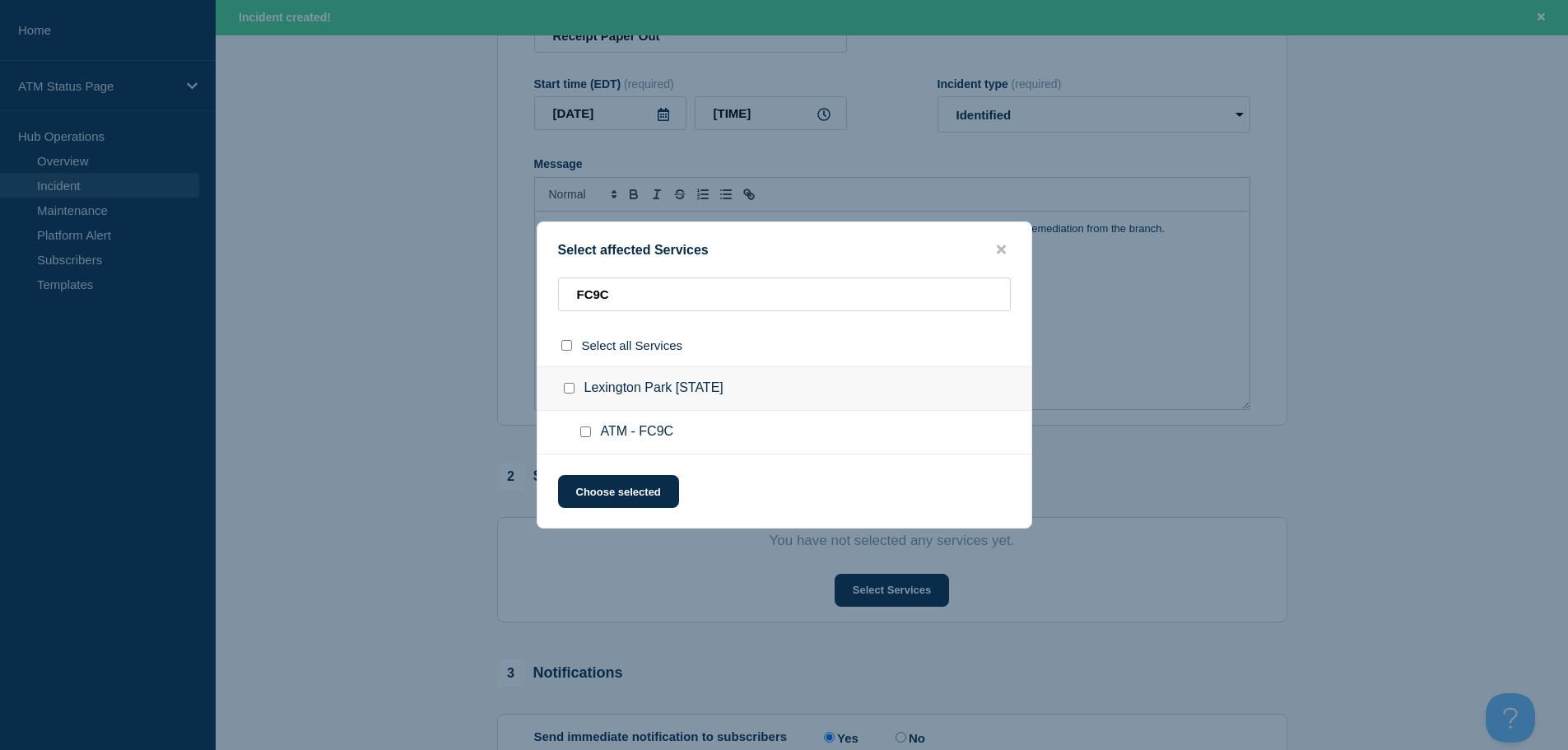 click at bounding box center (585, 431) 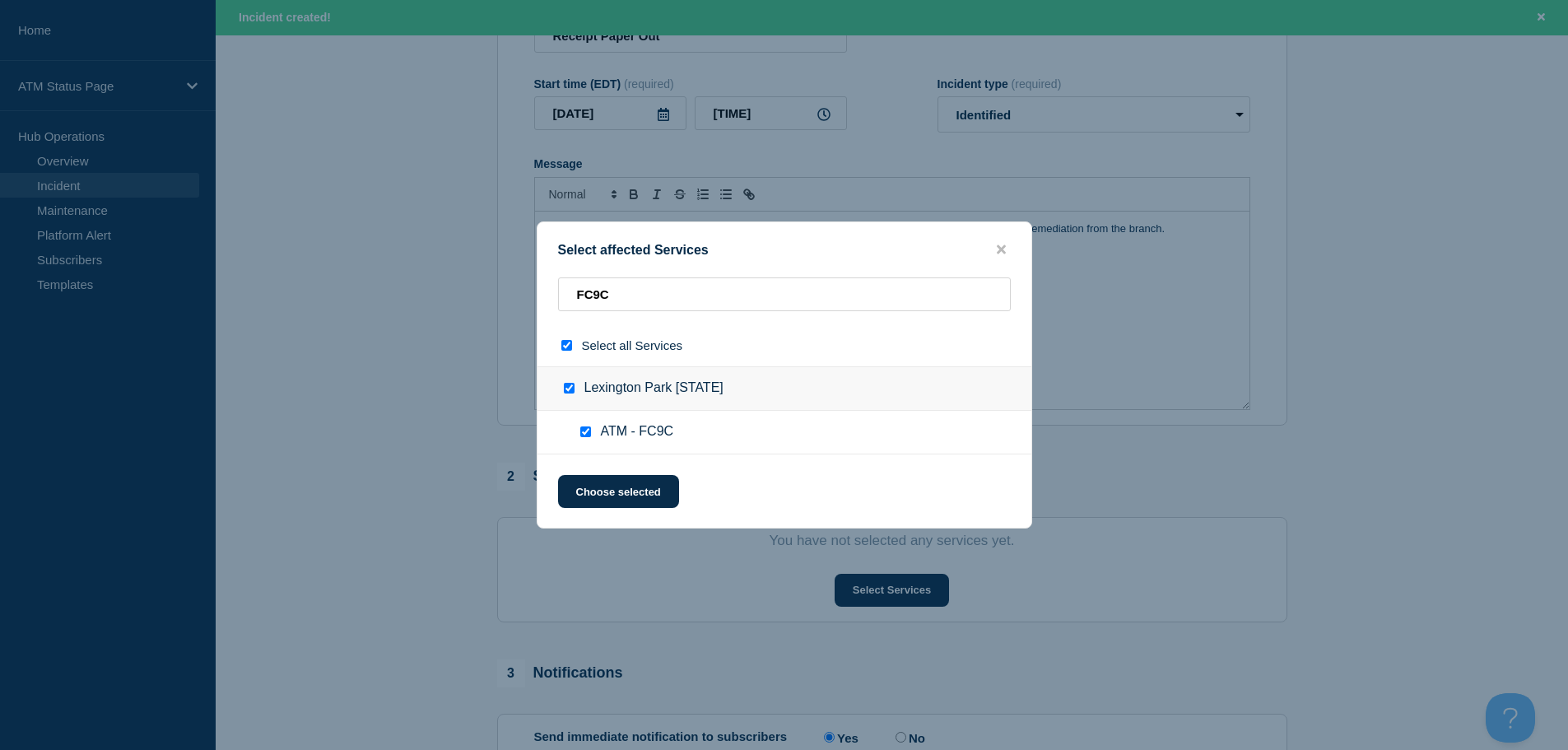 checkbox on "true" 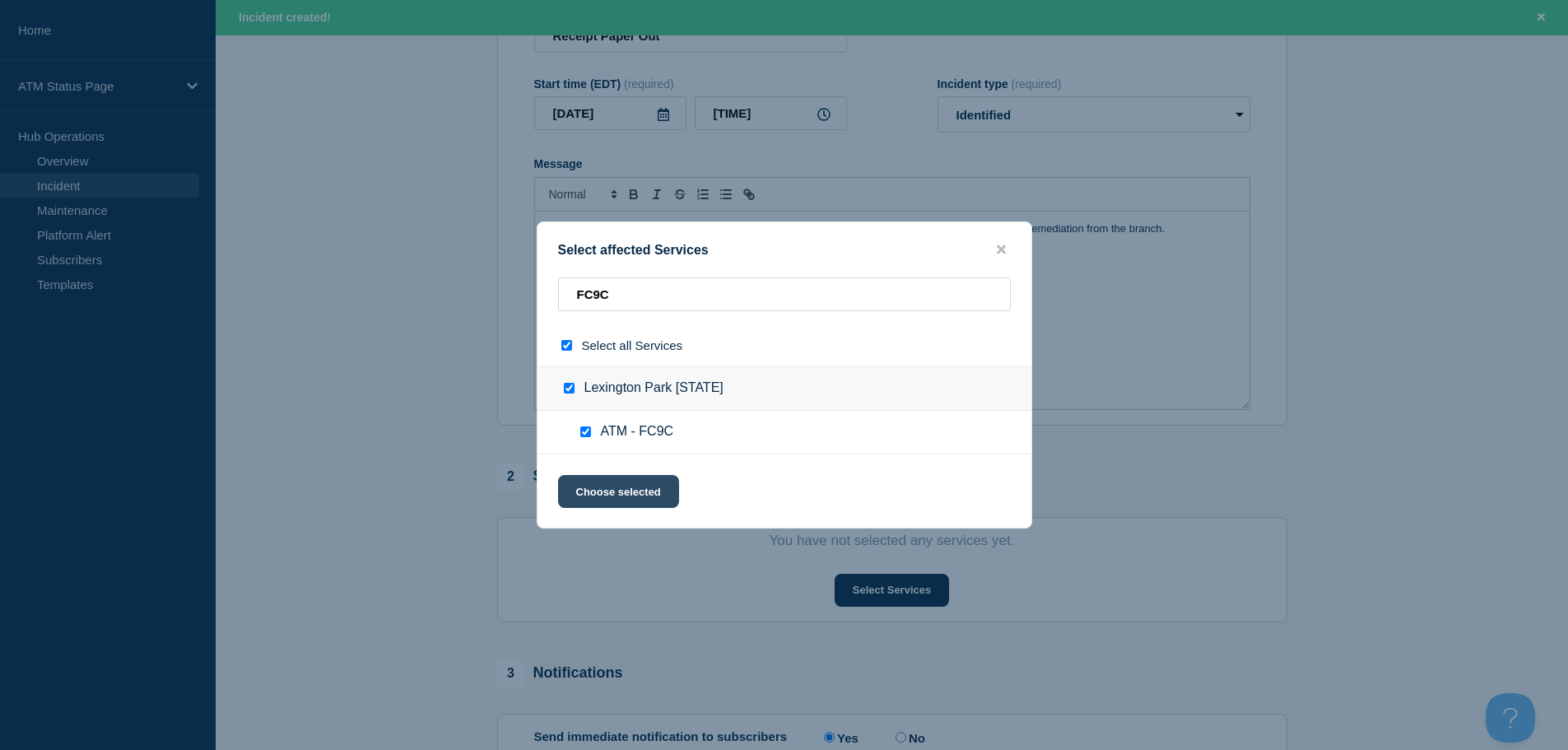 click on "Choose selected" 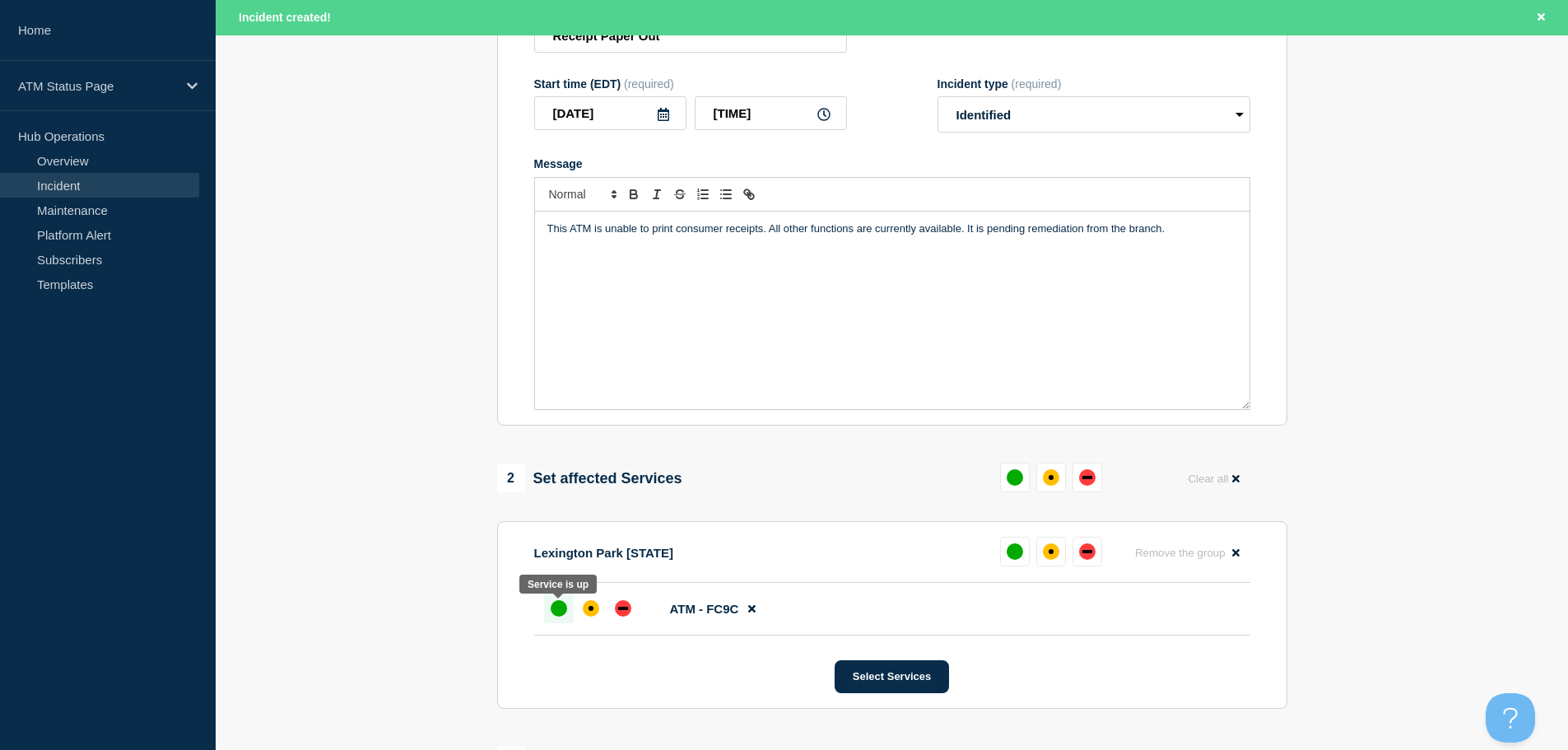 click at bounding box center [559, 608] 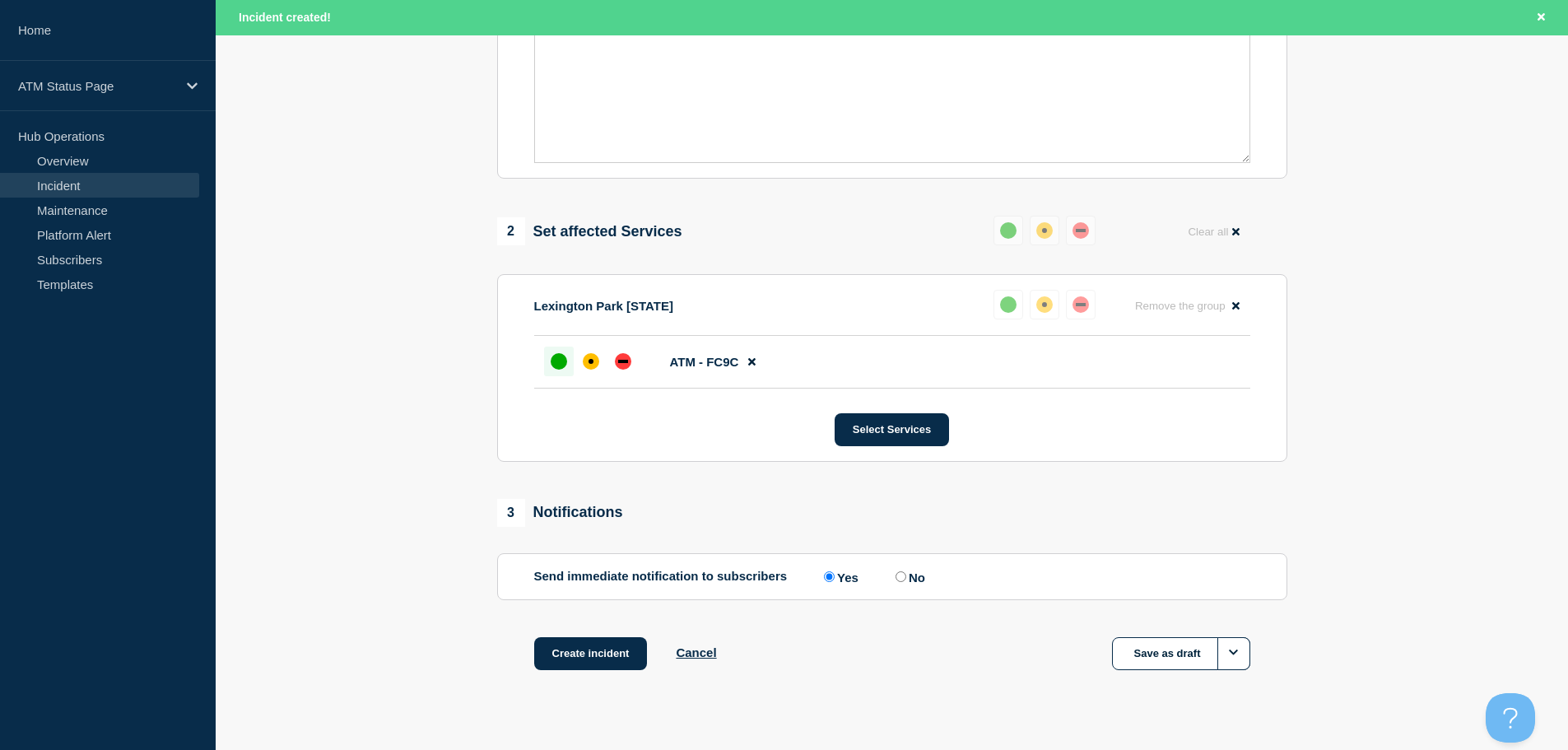 scroll, scrollTop: 525, scrollLeft: 0, axis: vertical 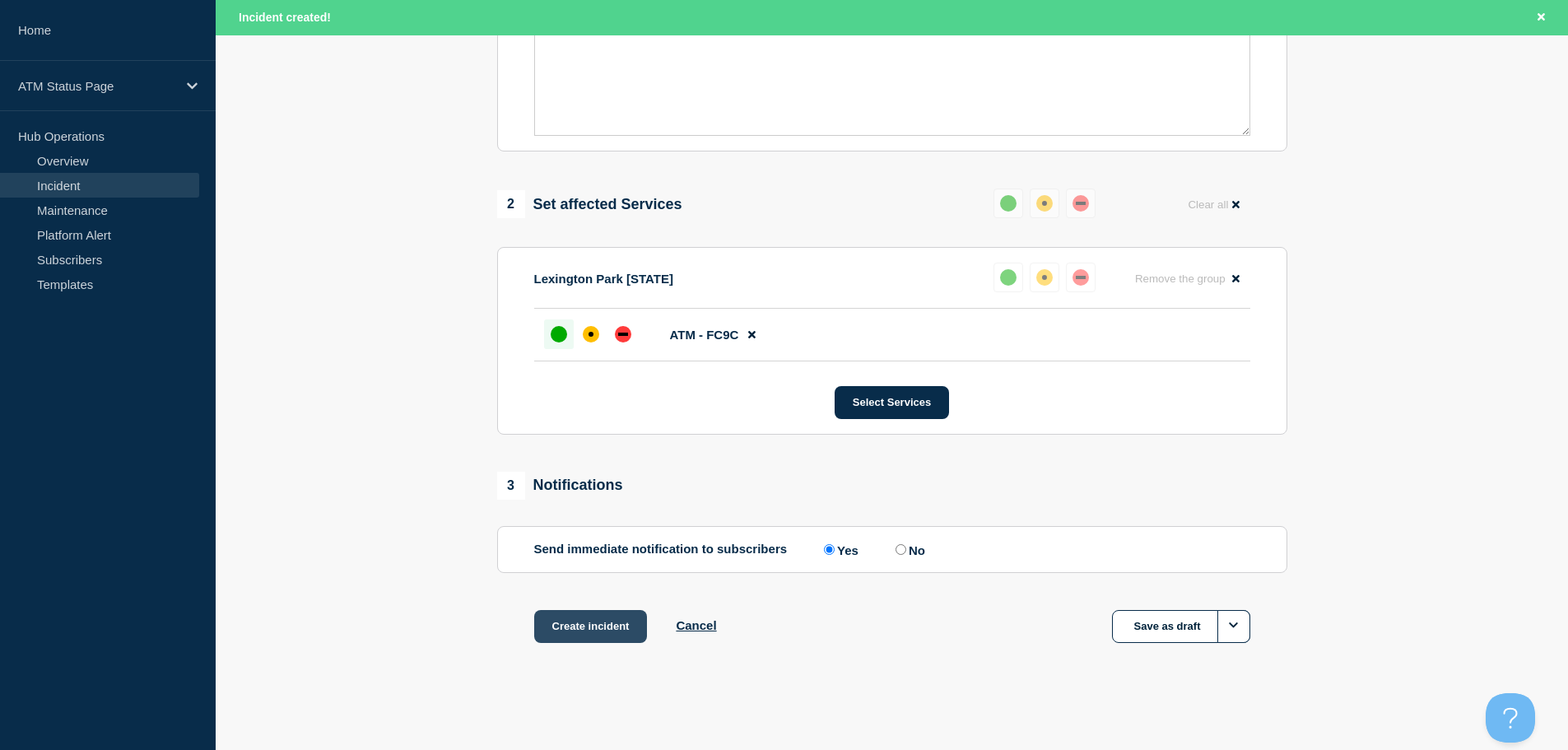click on "Create incident" at bounding box center (591, 627) 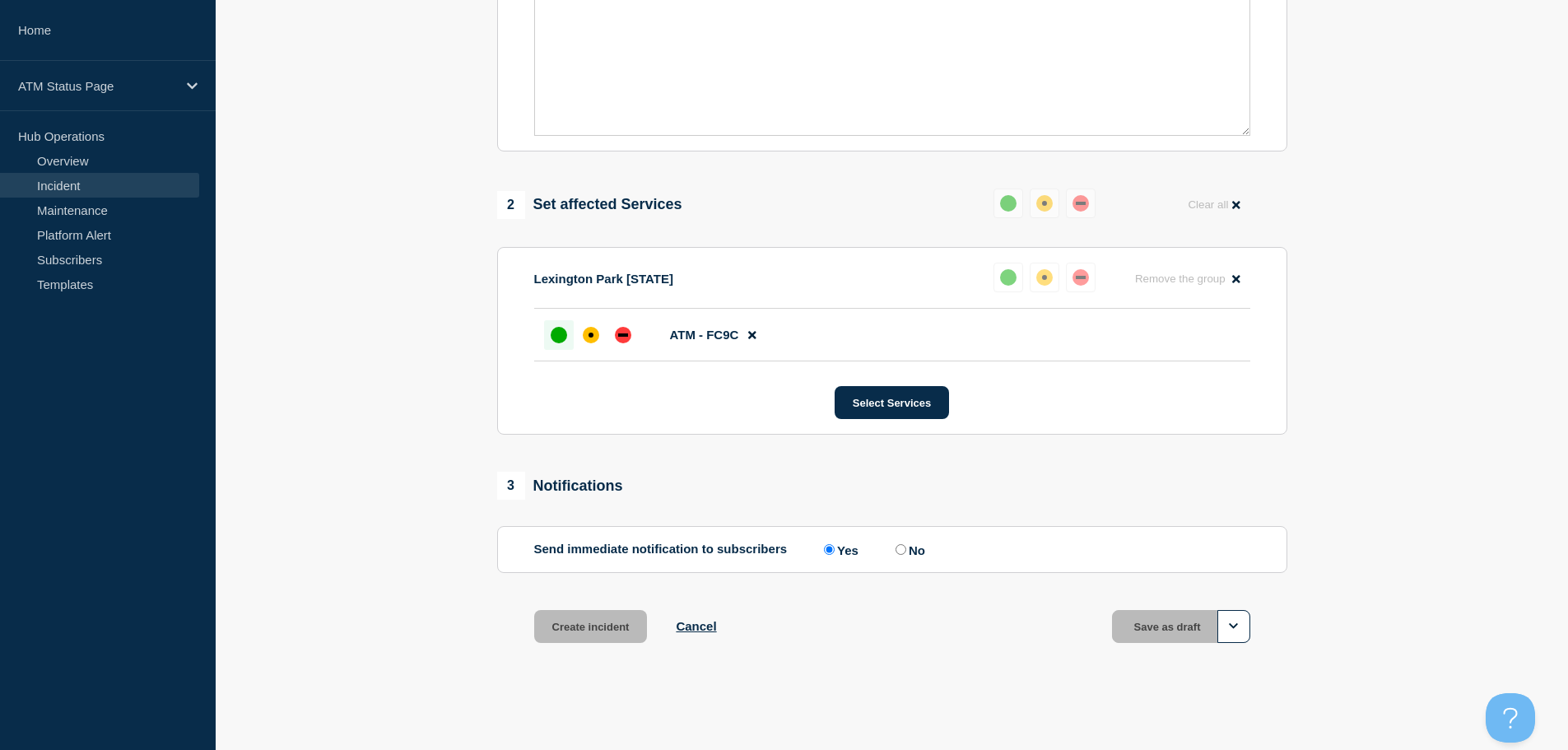 scroll, scrollTop: 490, scrollLeft: 0, axis: vertical 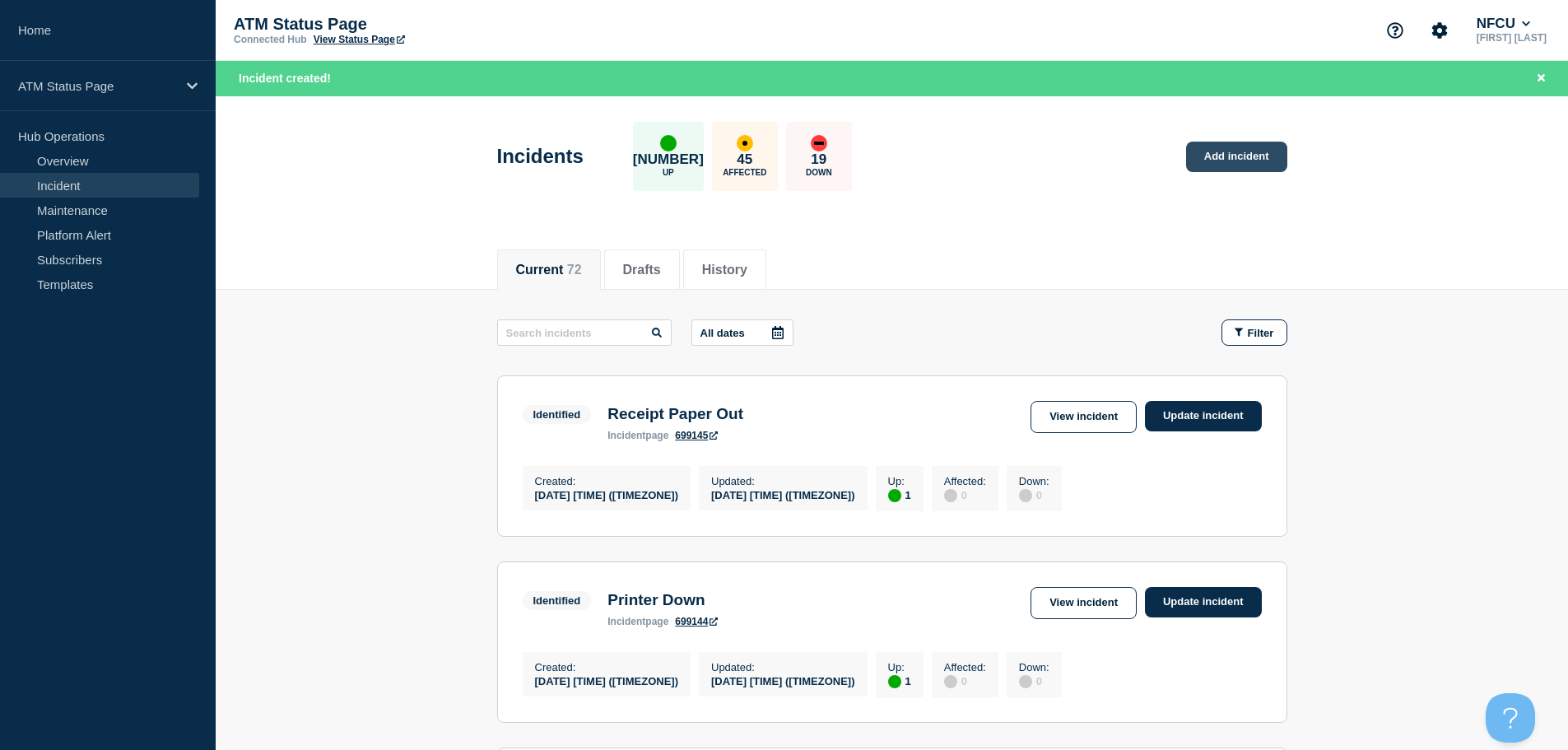 click on "Add incident" 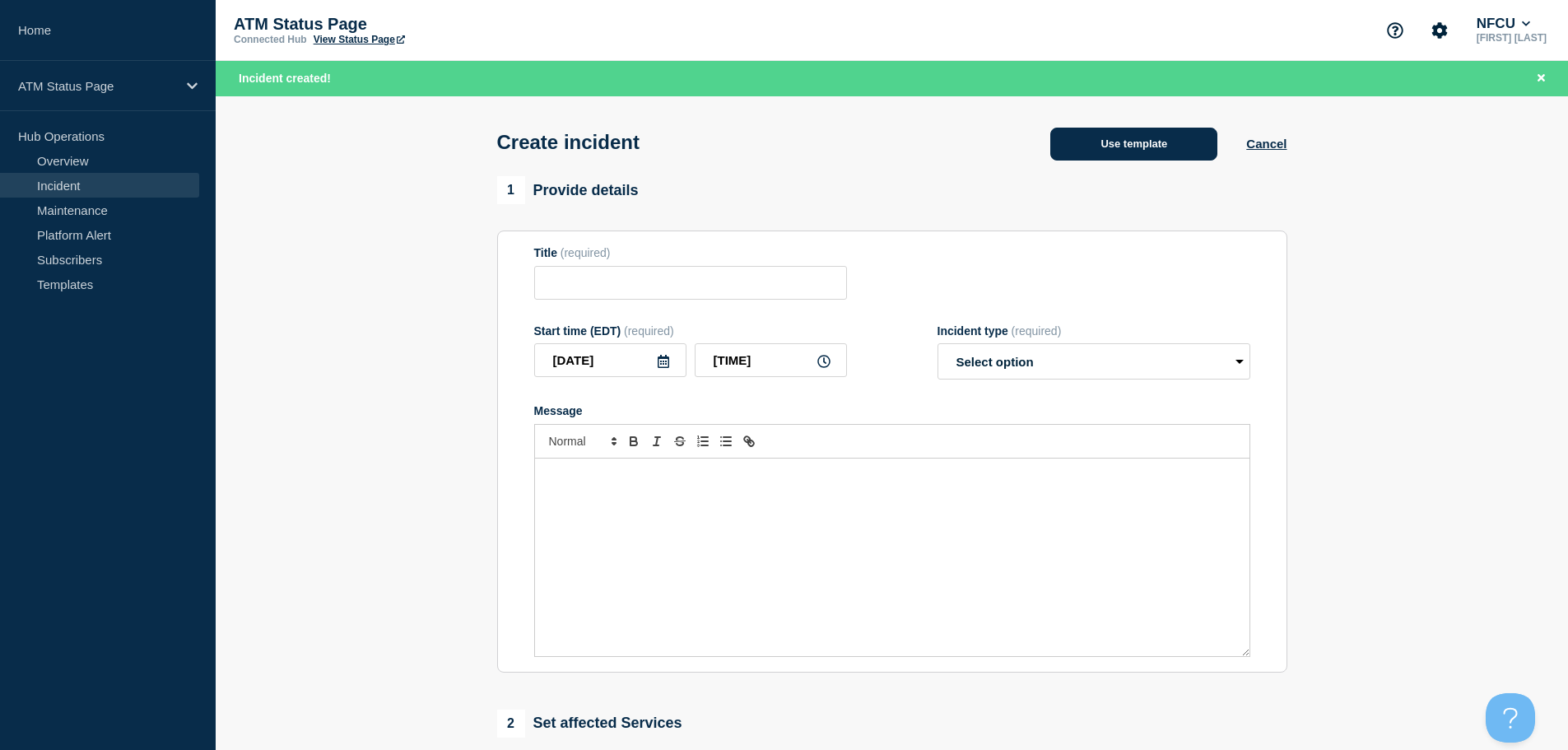 click on "Use template" at bounding box center (1133, 144) 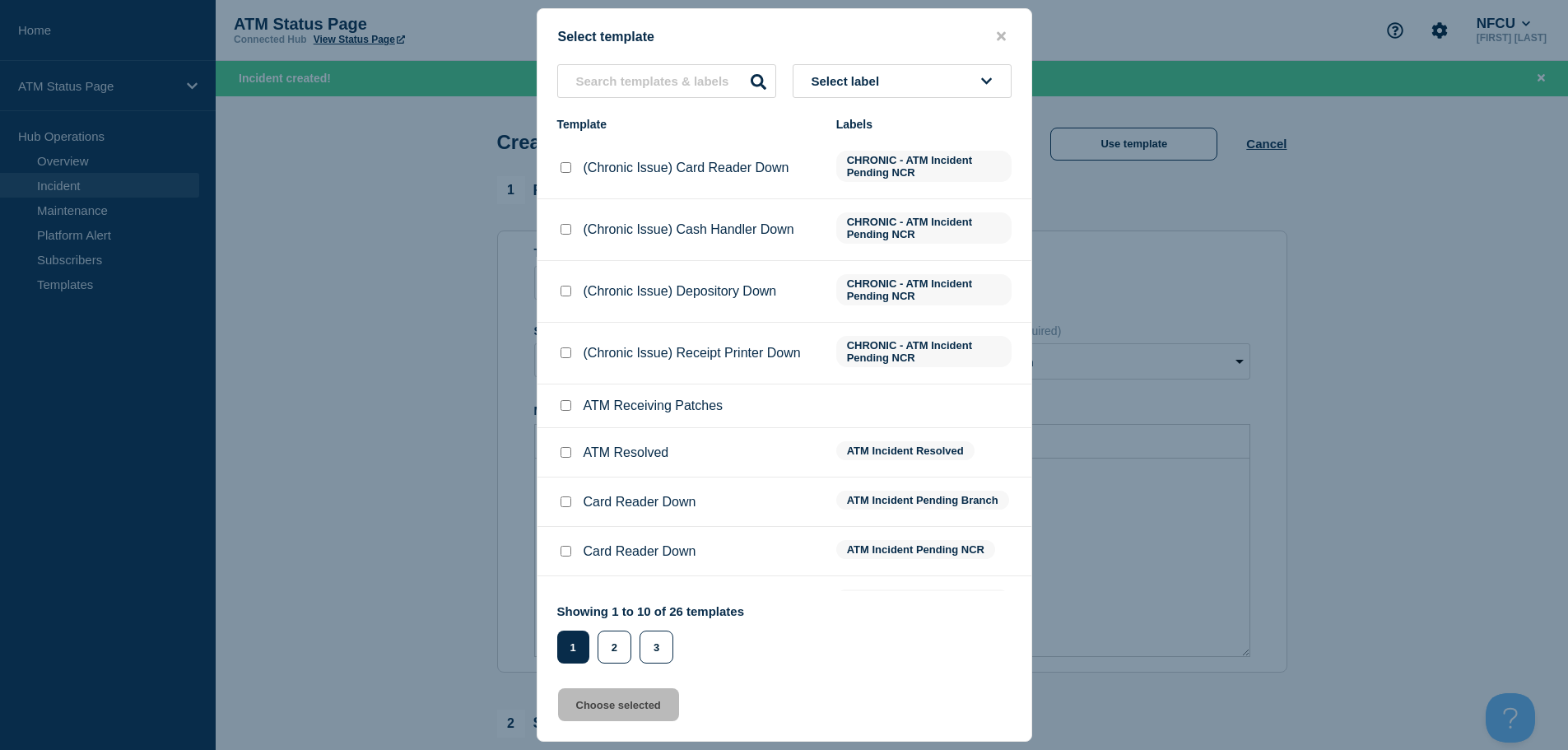 click on "Select label" at bounding box center [902, 81] 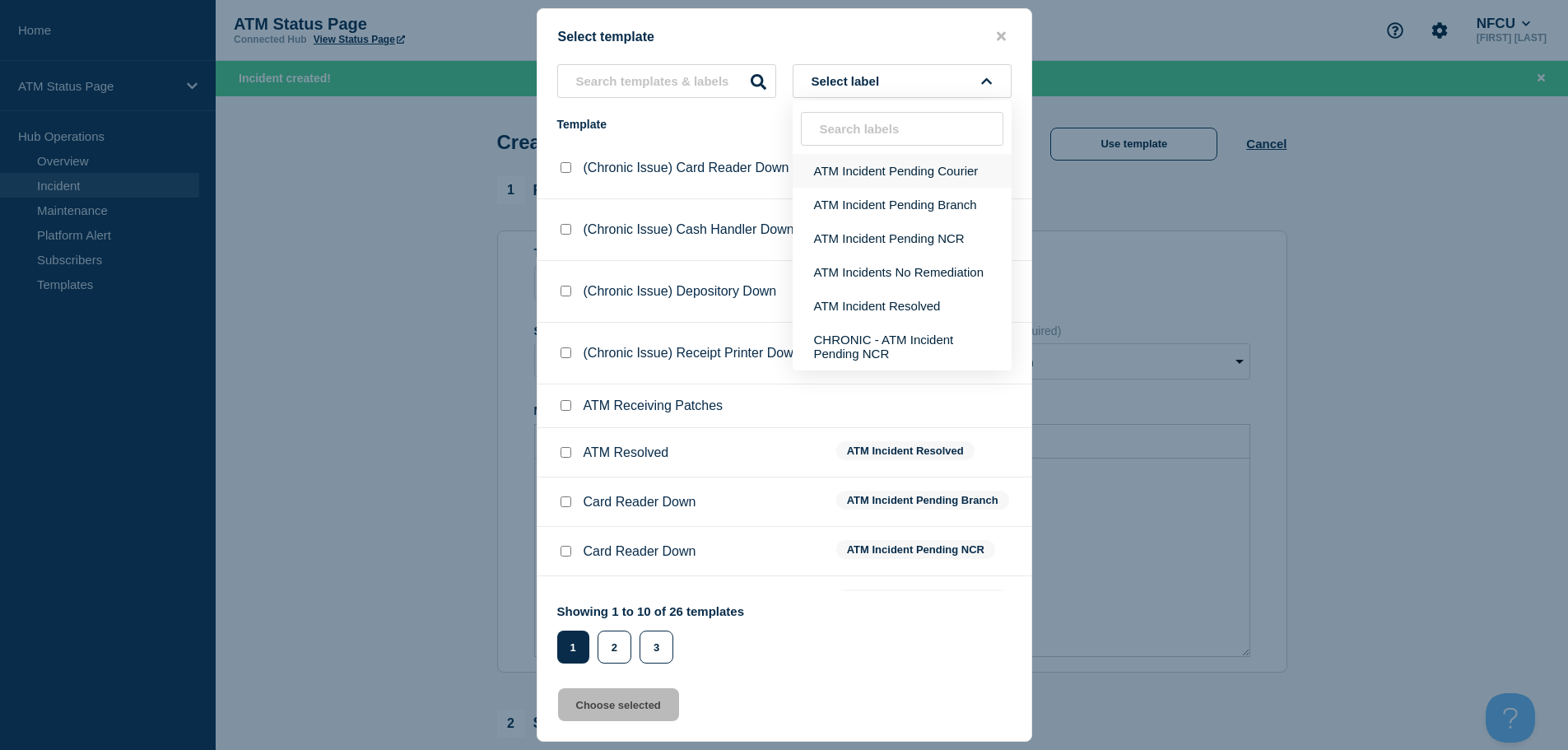 click on "ATM Incident Pending Courier" at bounding box center [902, 170] 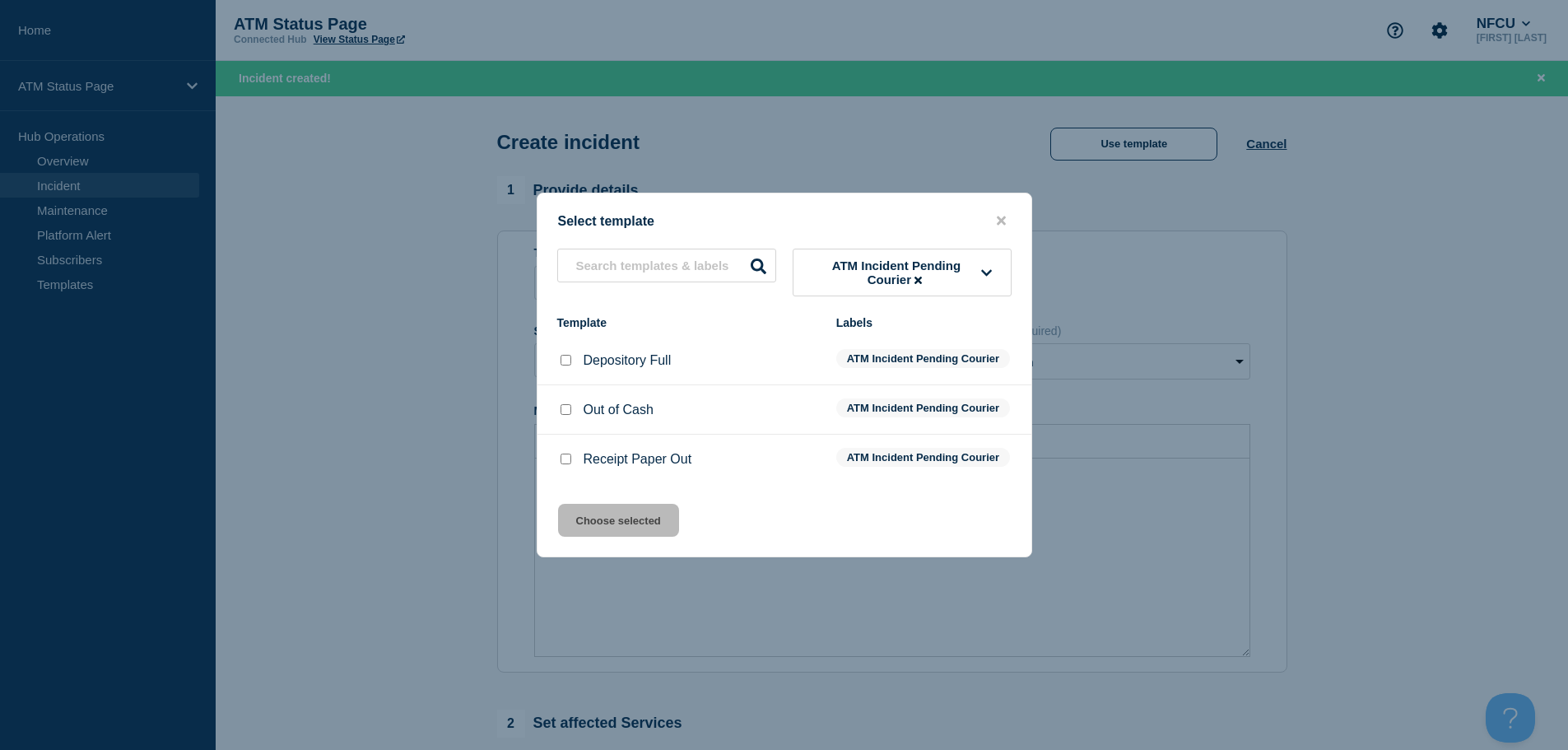 click at bounding box center [565, 459] 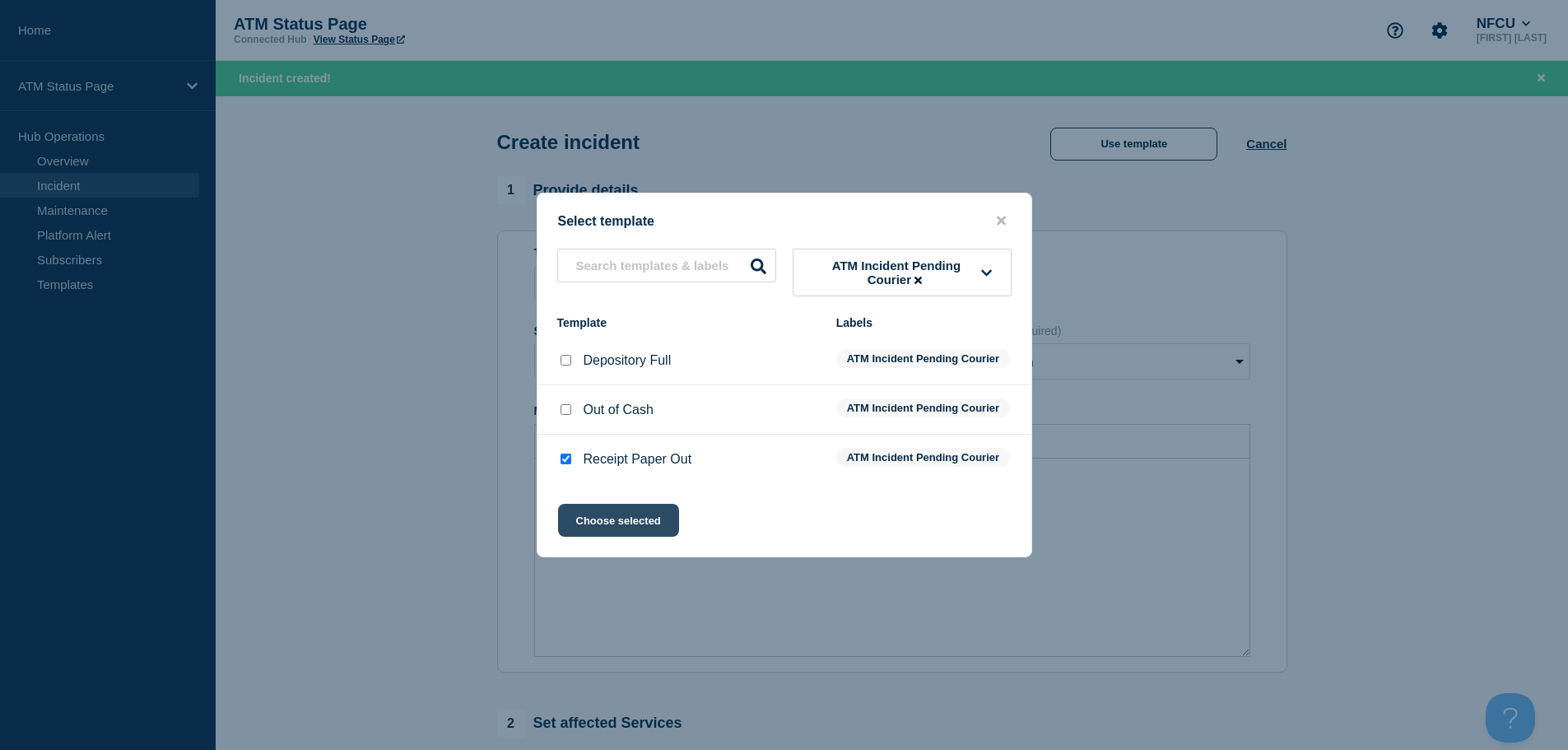 click on "Choose selected" 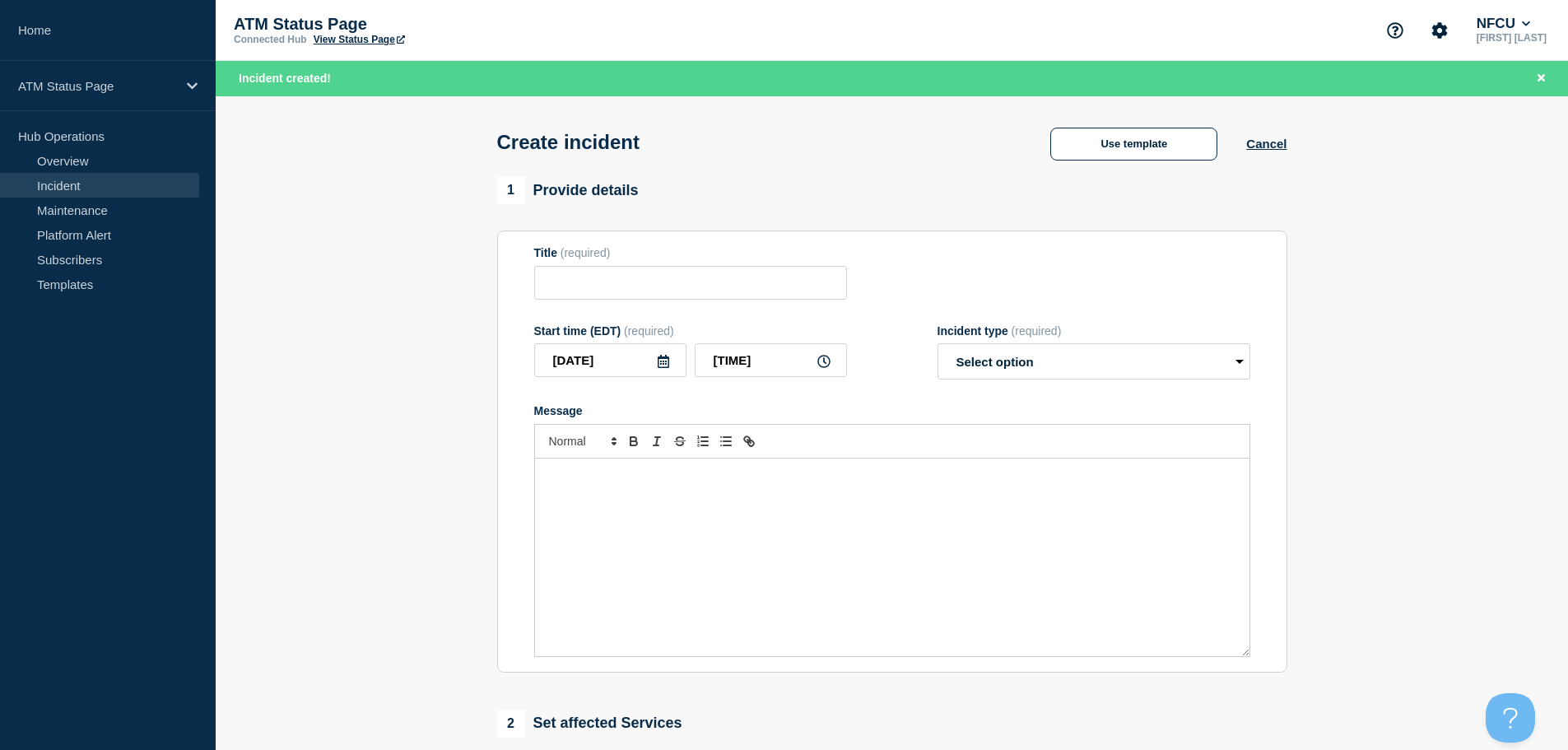 type on "Receipt Paper Out" 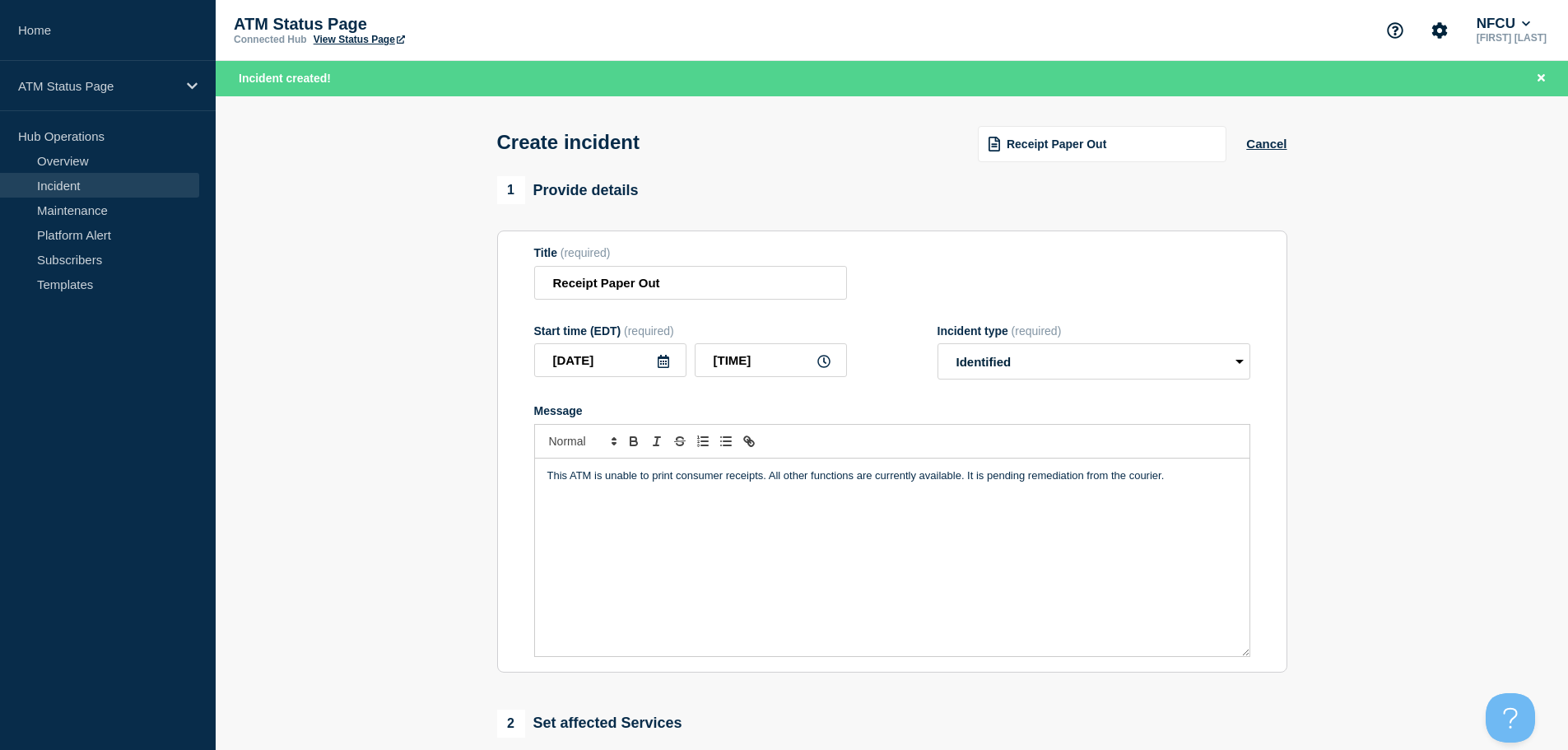 scroll, scrollTop: 412, scrollLeft: 0, axis: vertical 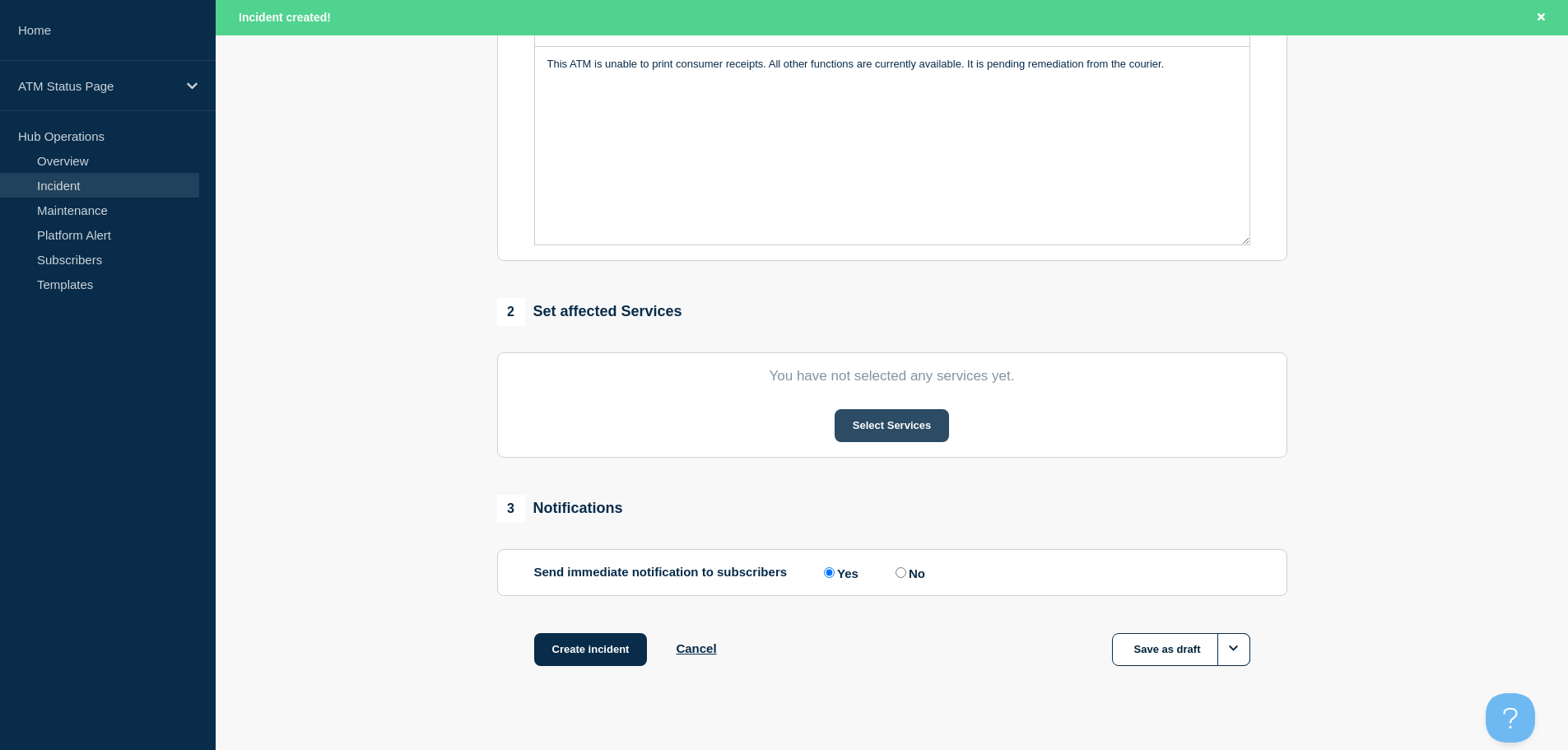 click on "Select Services" at bounding box center (891, 426) 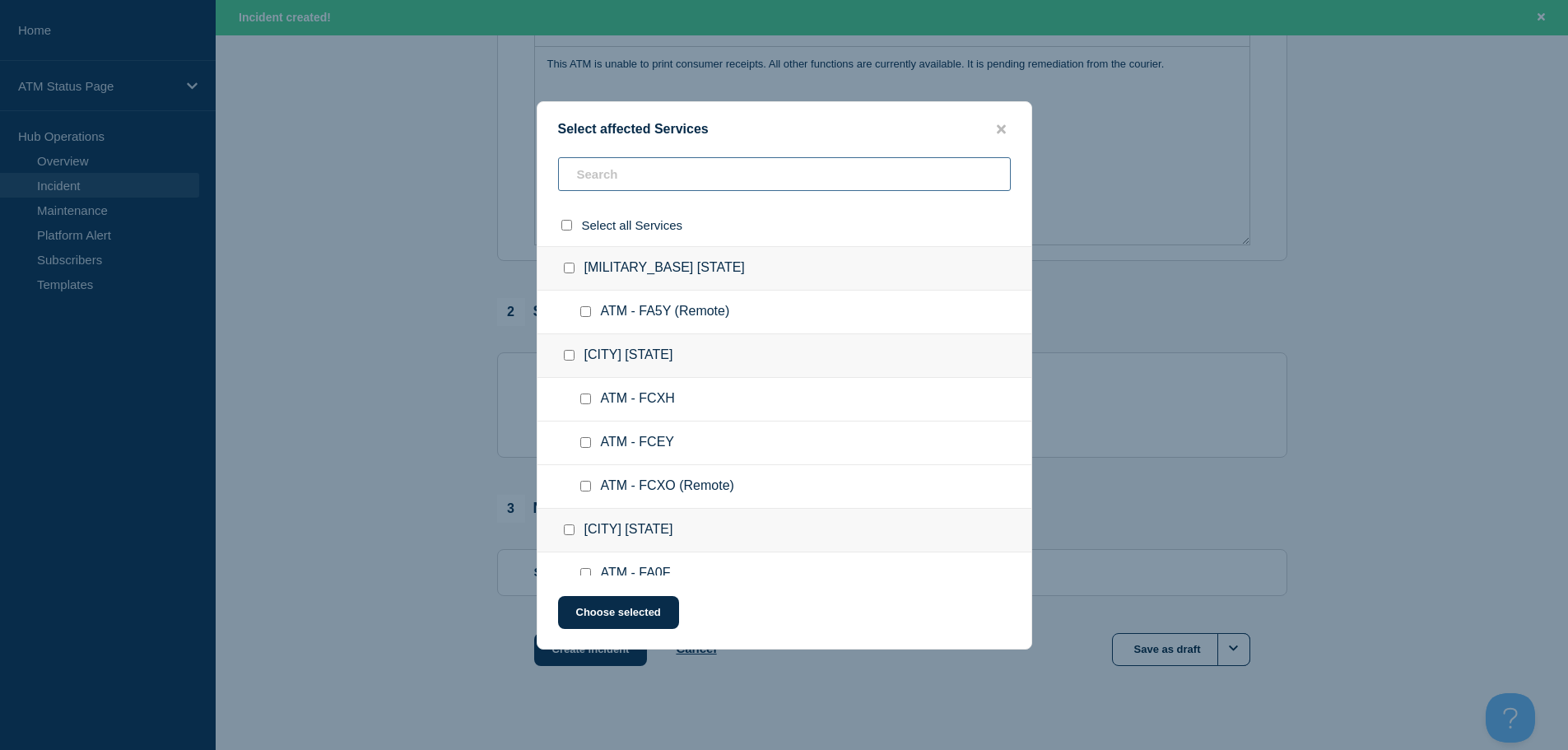 click at bounding box center [784, 174] 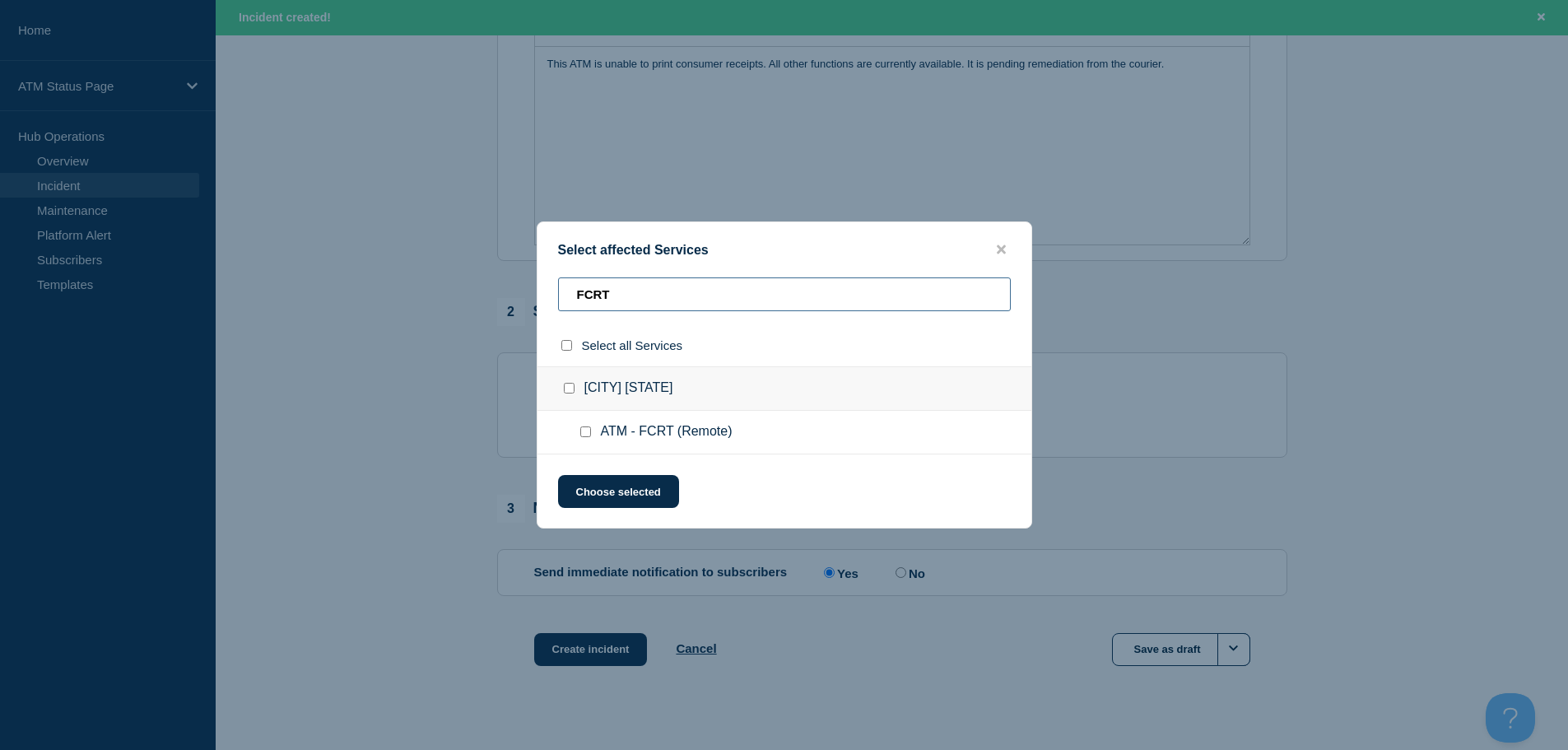 type on "FCRT" 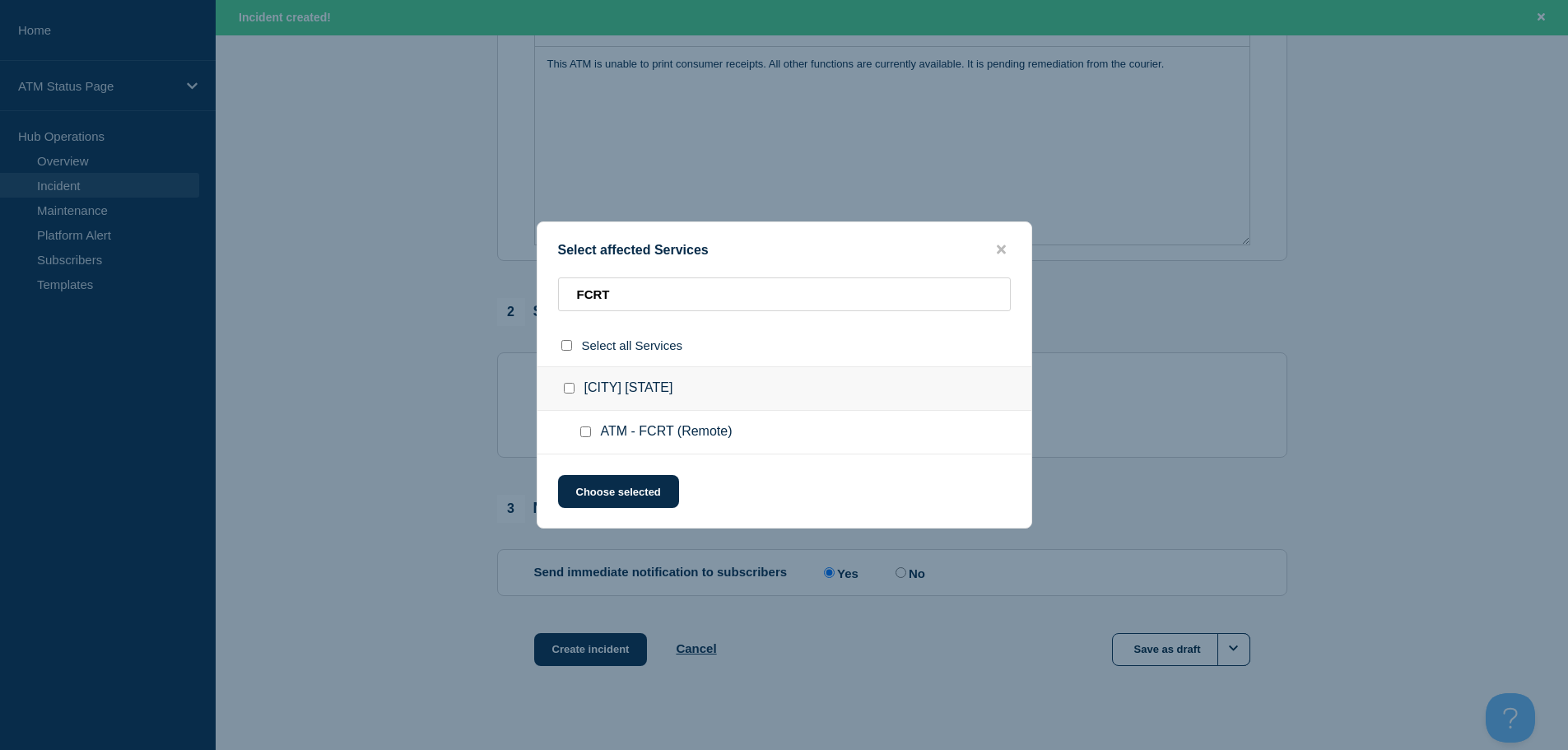 click at bounding box center (585, 431) 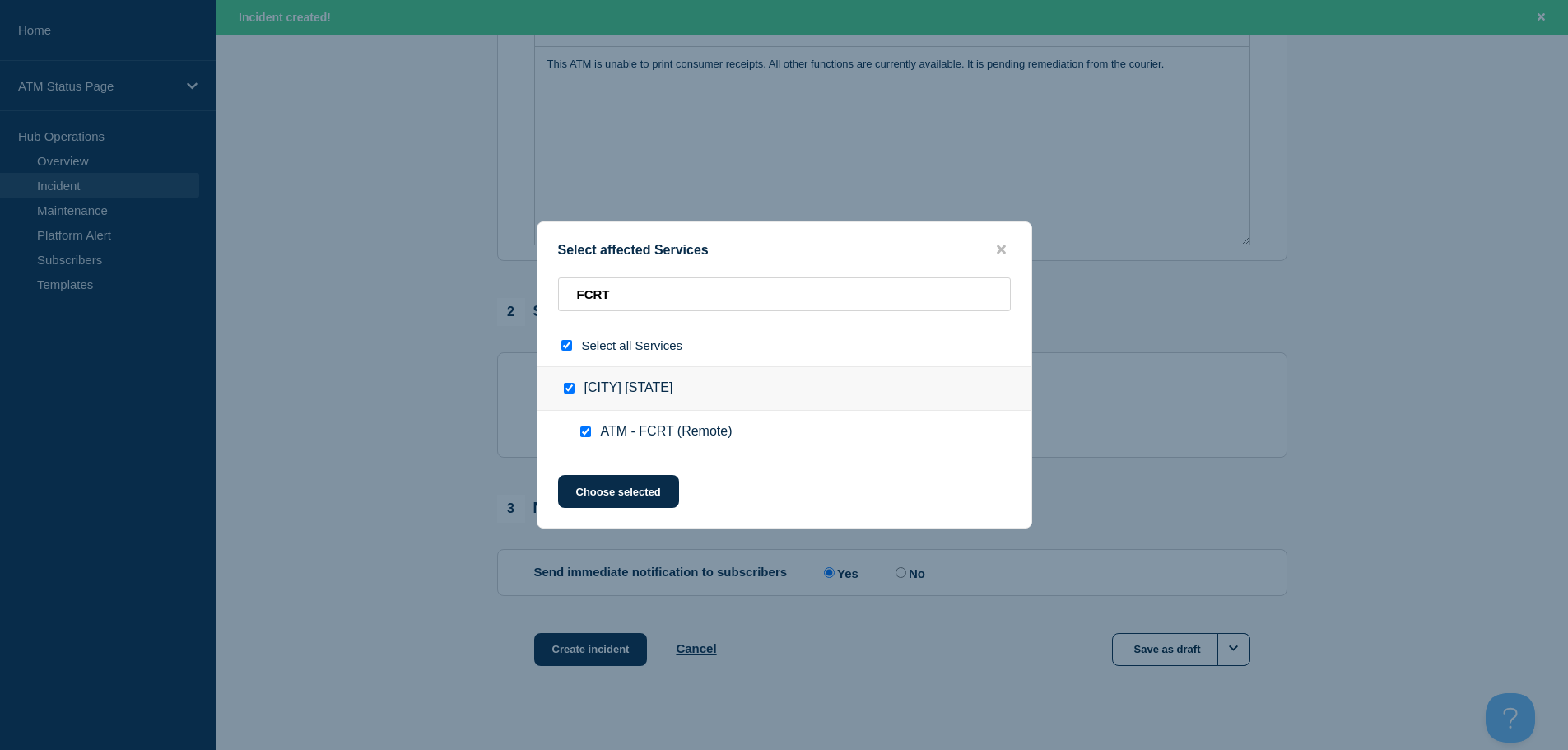 checkbox on "true" 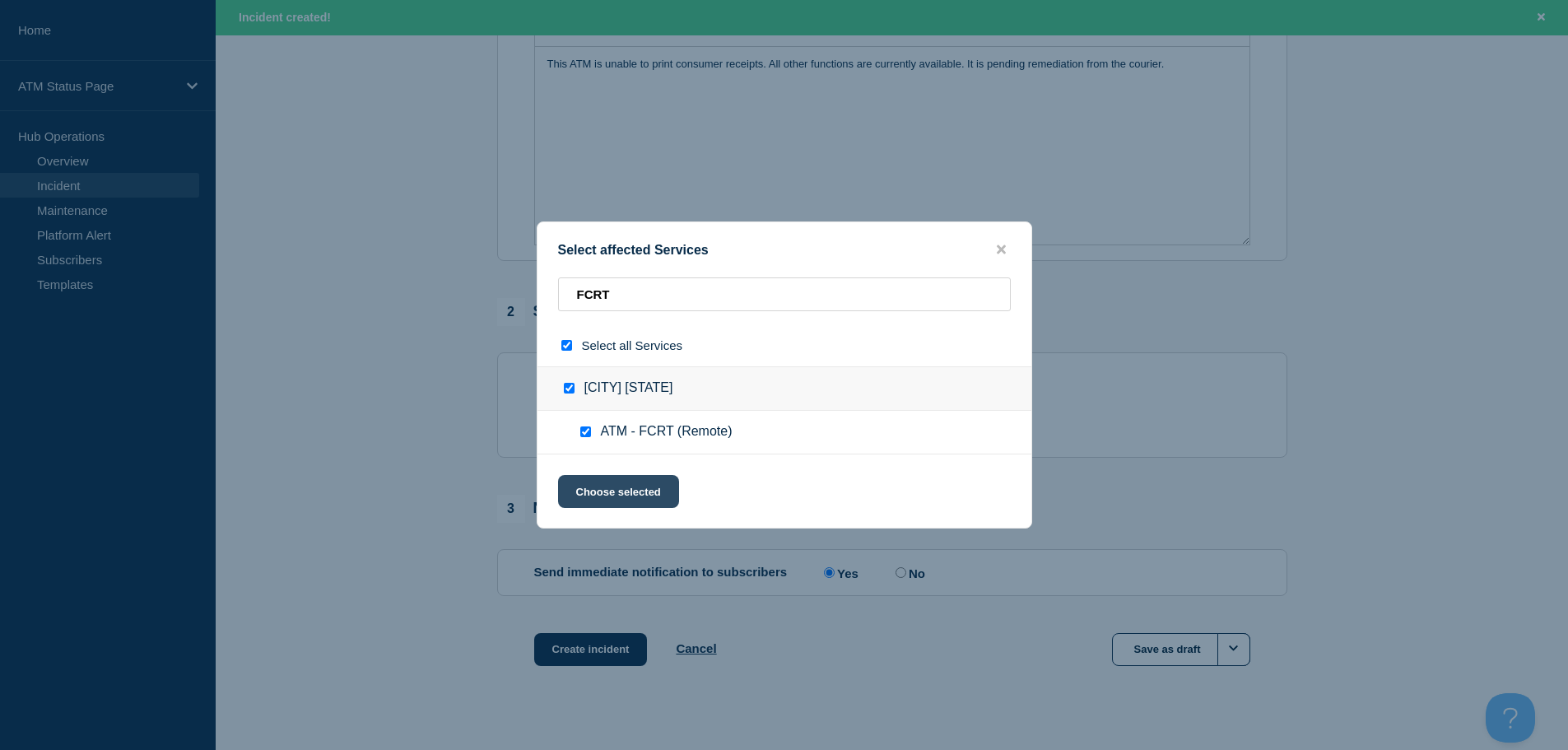 click on "Choose selected" 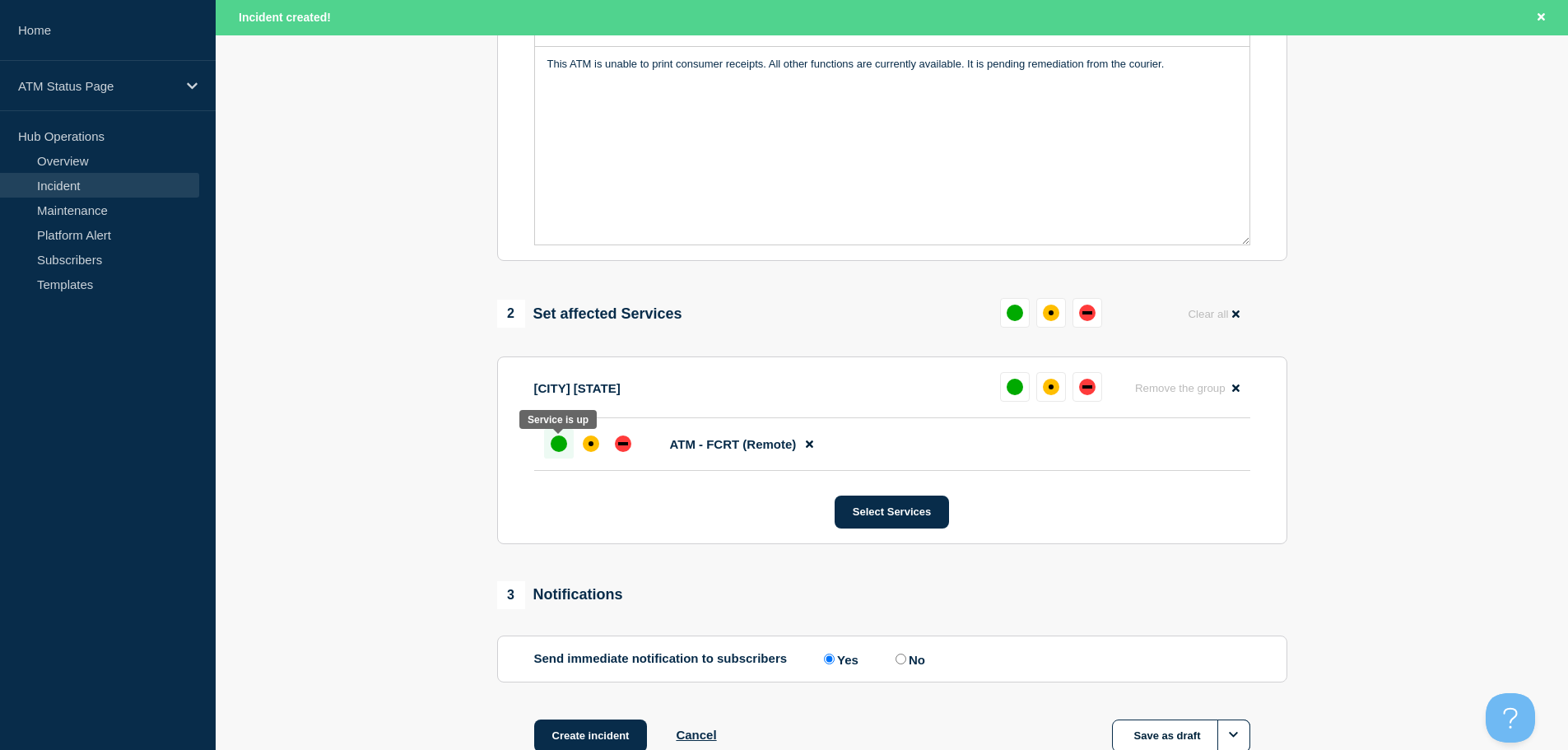 click at bounding box center (559, 444) 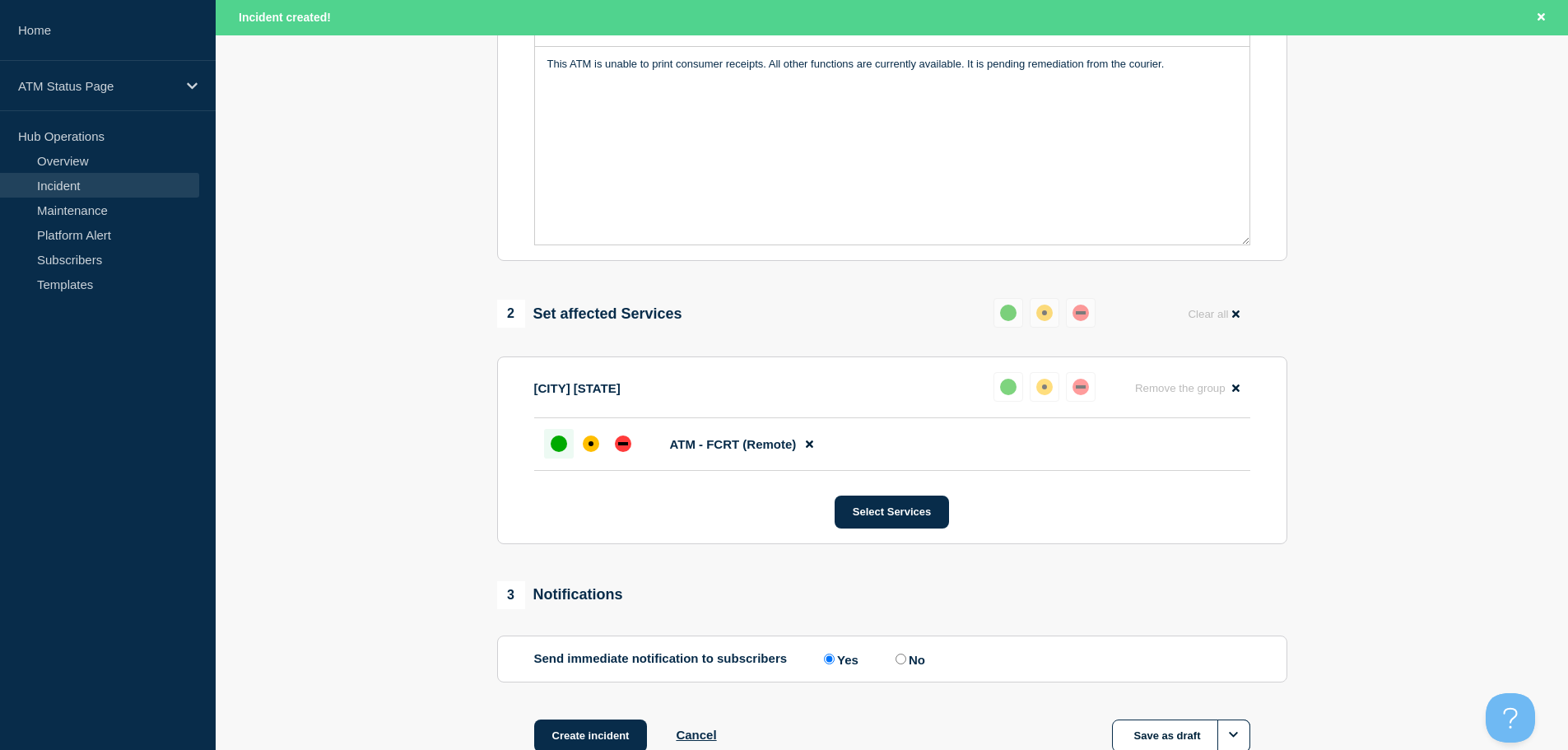 scroll, scrollTop: 525, scrollLeft: 0, axis: vertical 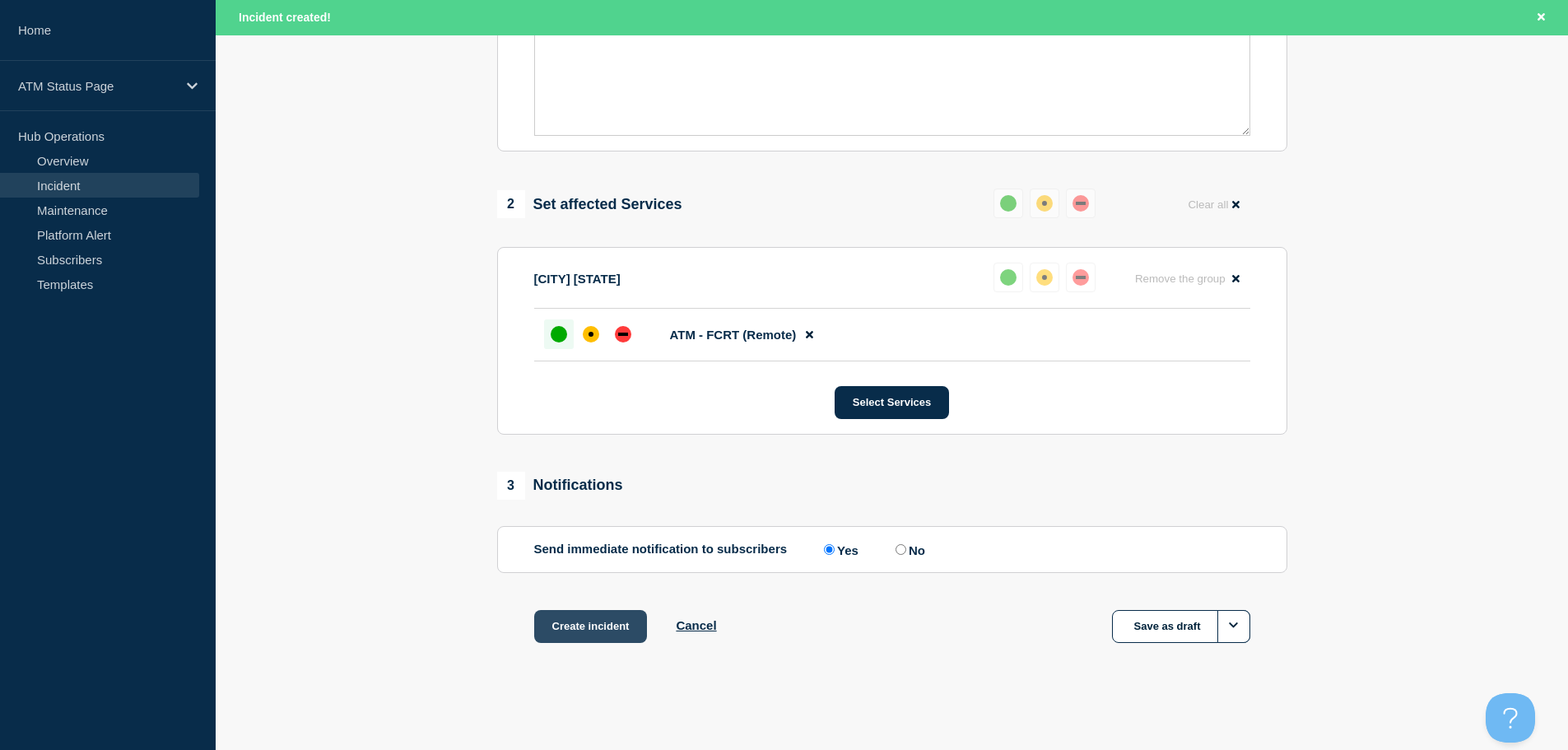 click on "Create incident" at bounding box center [591, 627] 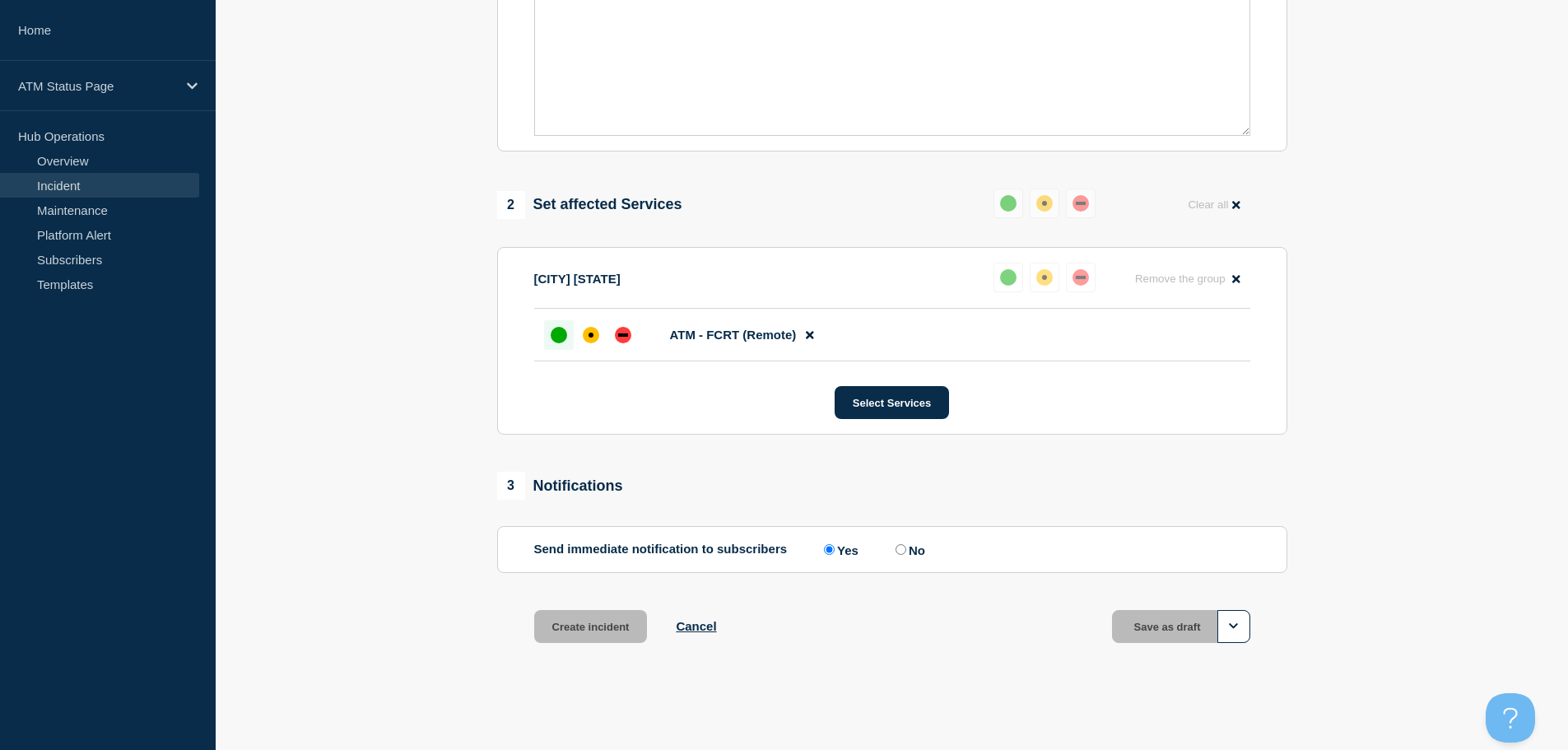 scroll, scrollTop: 490, scrollLeft: 0, axis: vertical 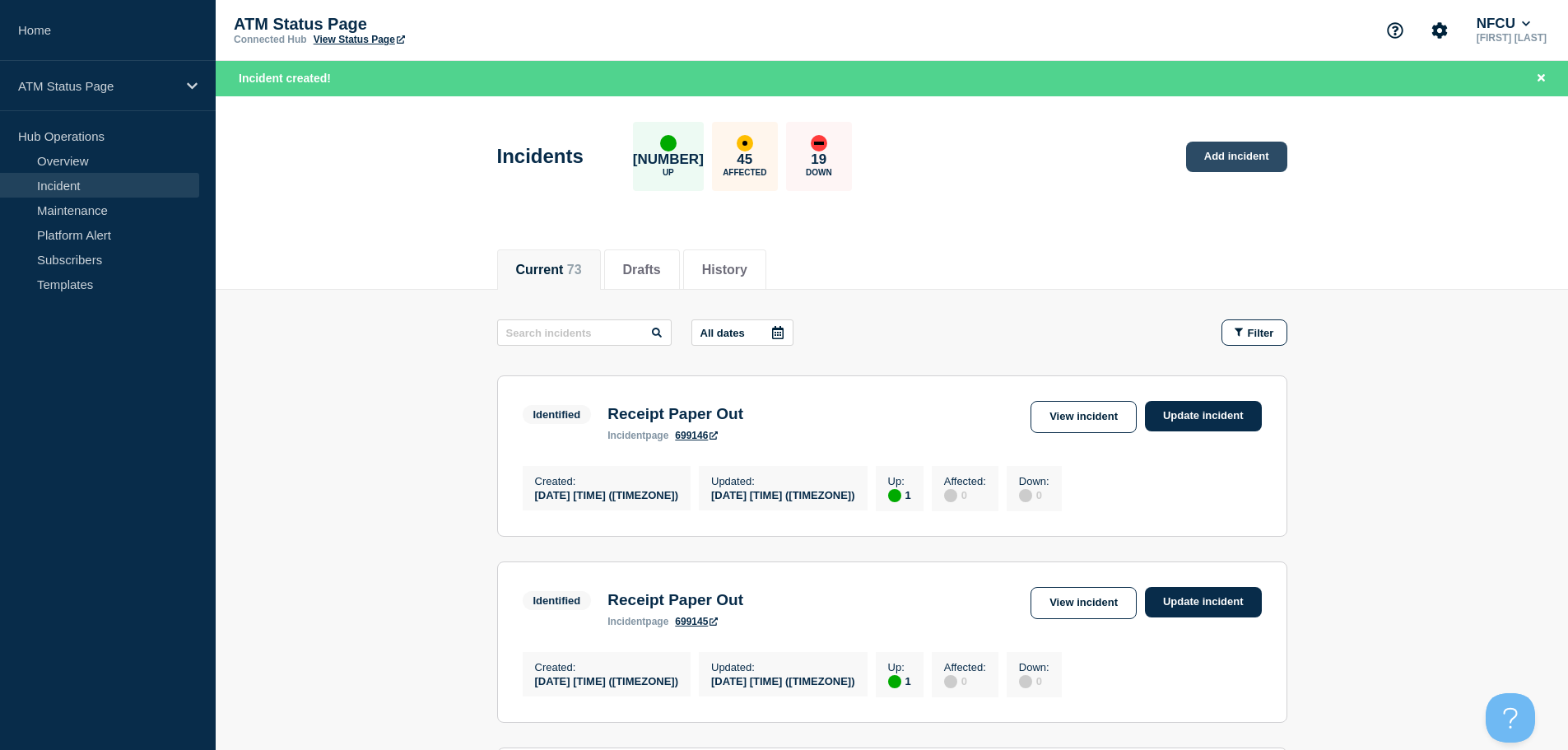 click on "Add incident" 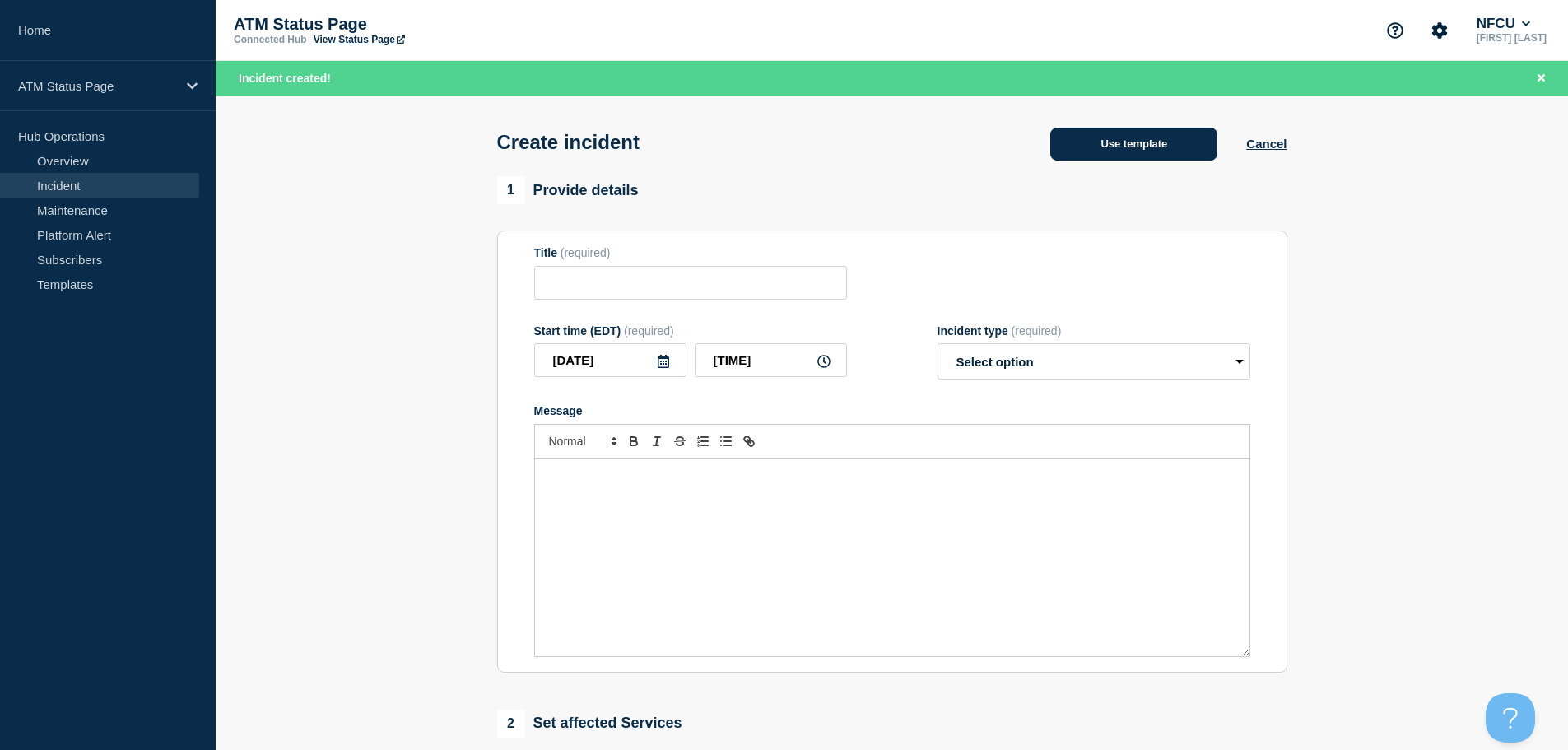 click on "Use template" at bounding box center (1133, 144) 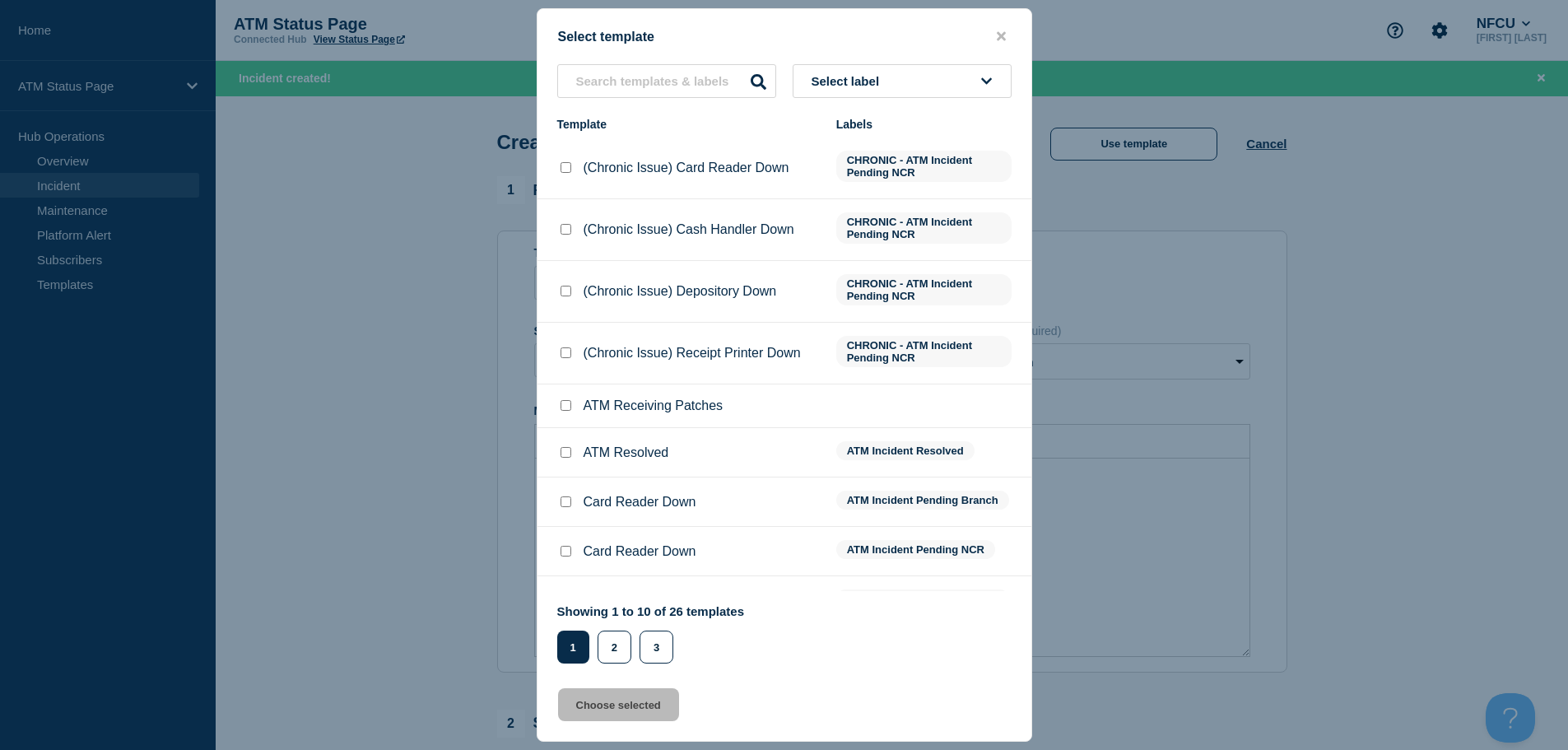 click on "Select label" at bounding box center (902, 81) 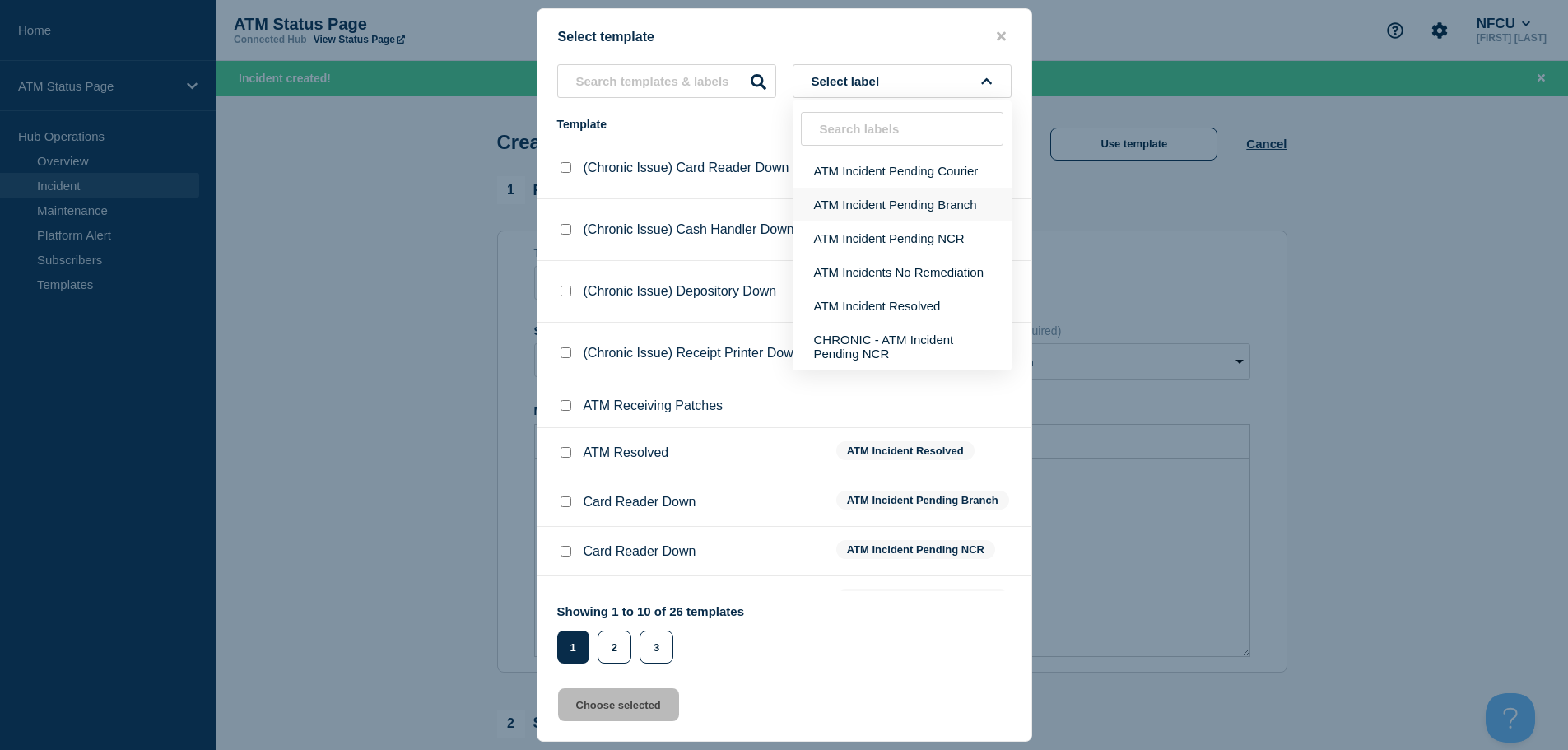 click on "ATM Incident Pending Branch" at bounding box center [902, 204] 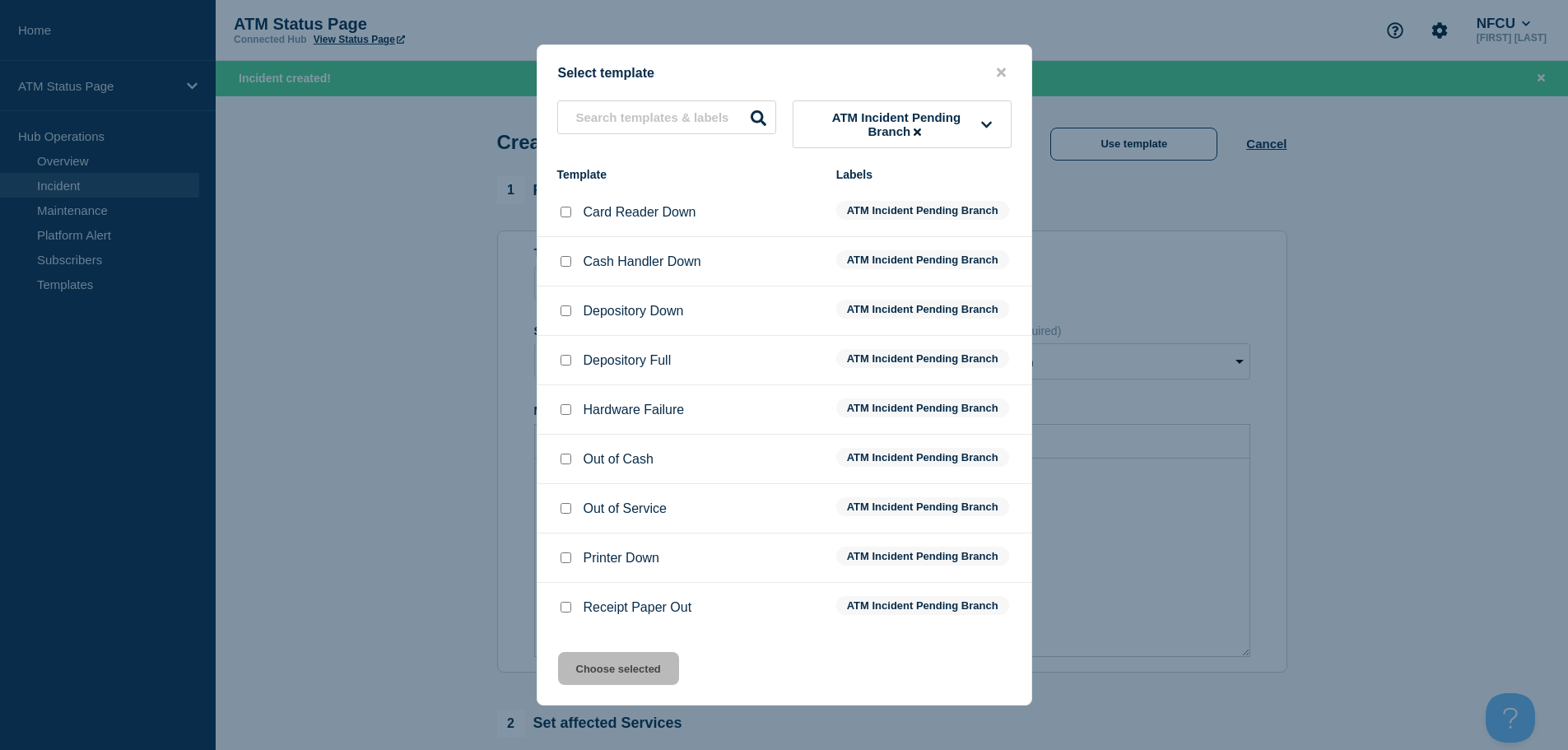 click at bounding box center (565, 212) 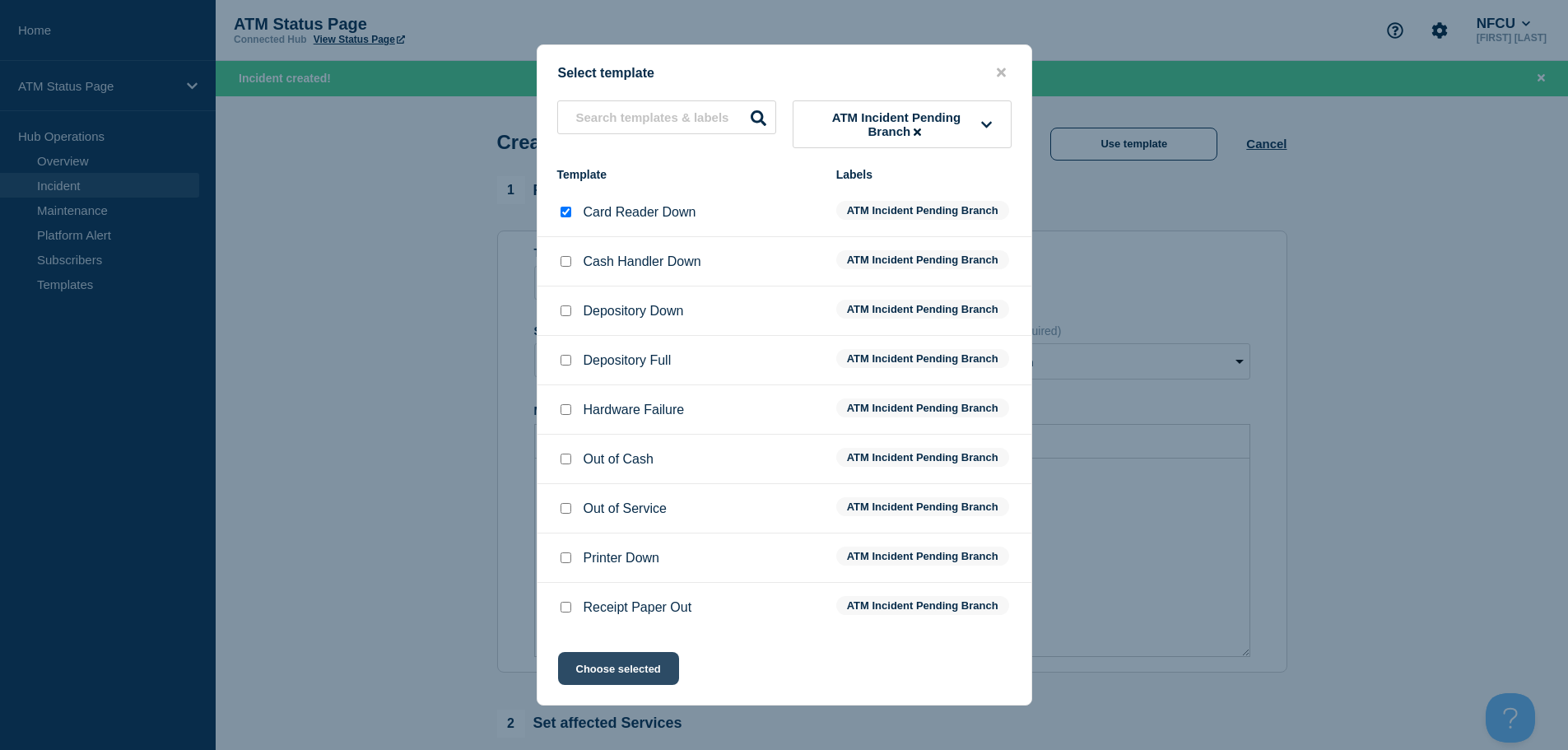 click on "Choose selected" 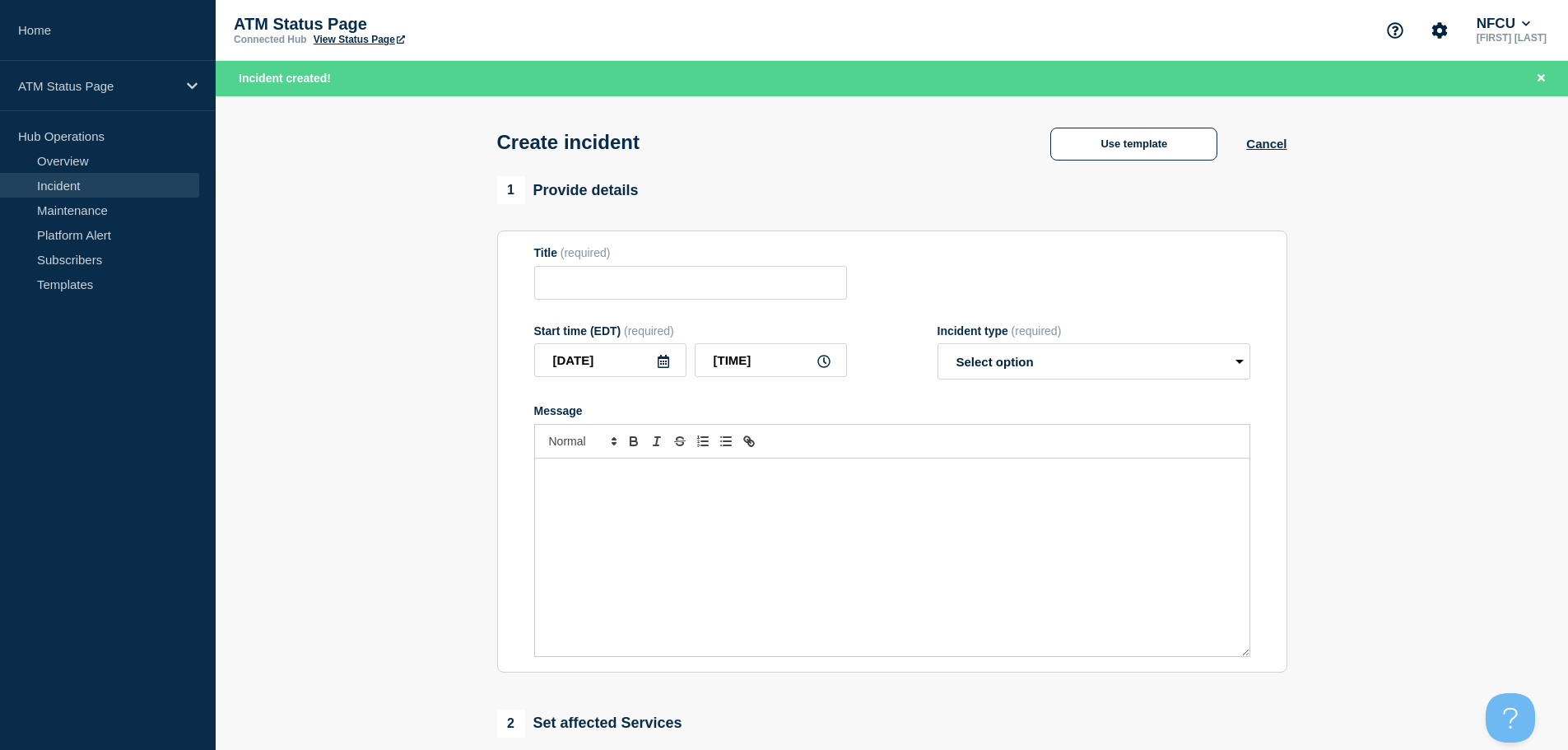 type on "Card Reader Down" 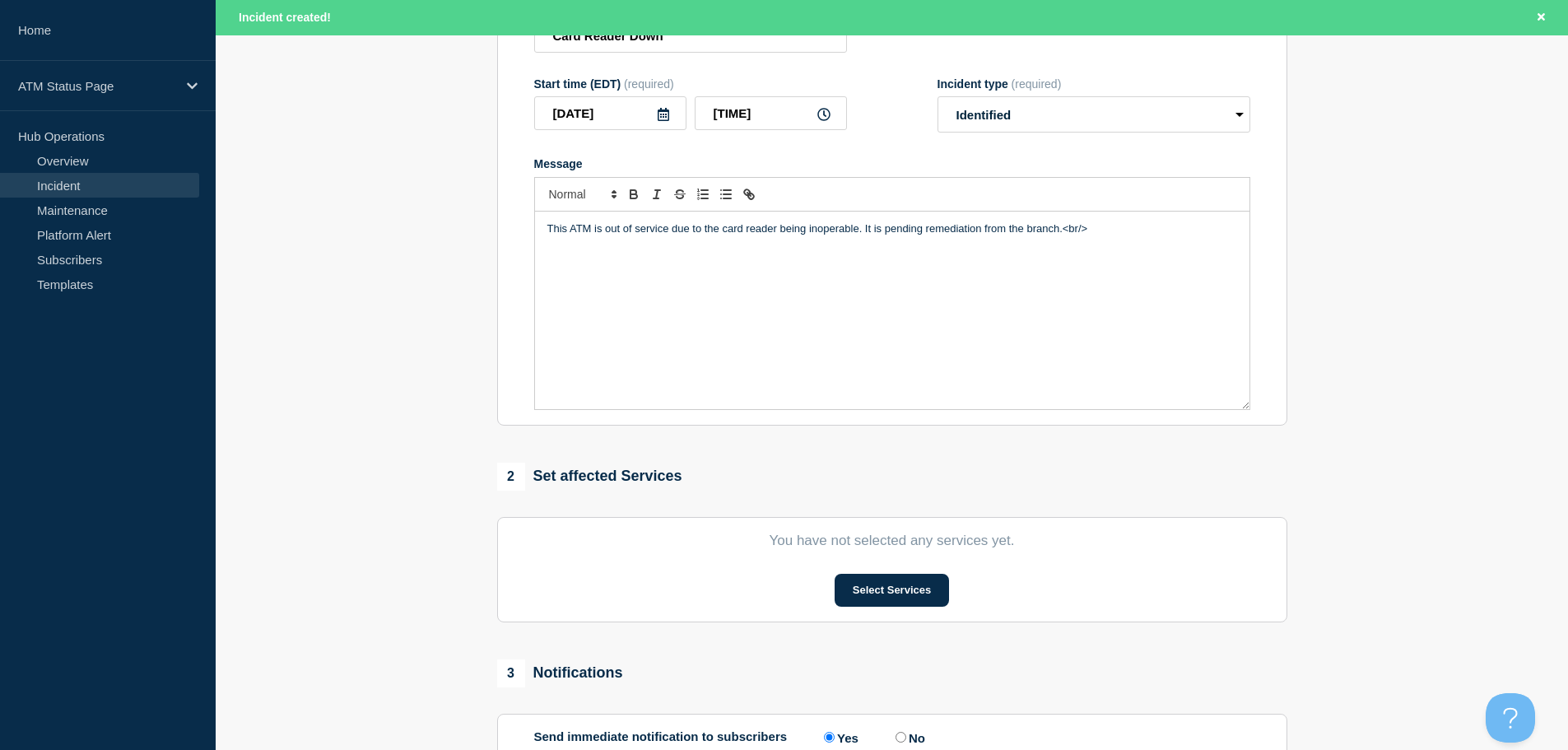 scroll, scrollTop: 412, scrollLeft: 0, axis: vertical 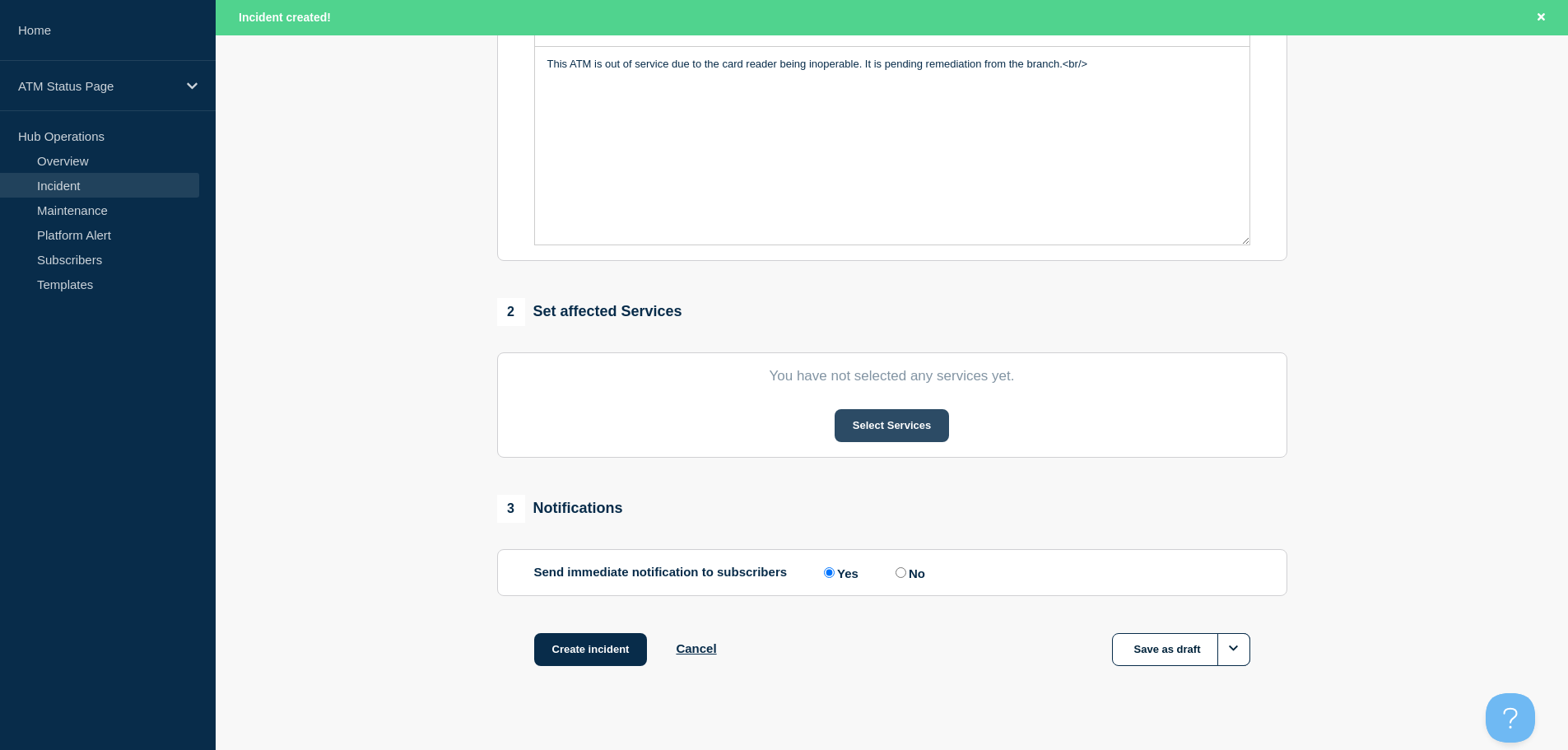 click on "Select Services" at bounding box center (891, 426) 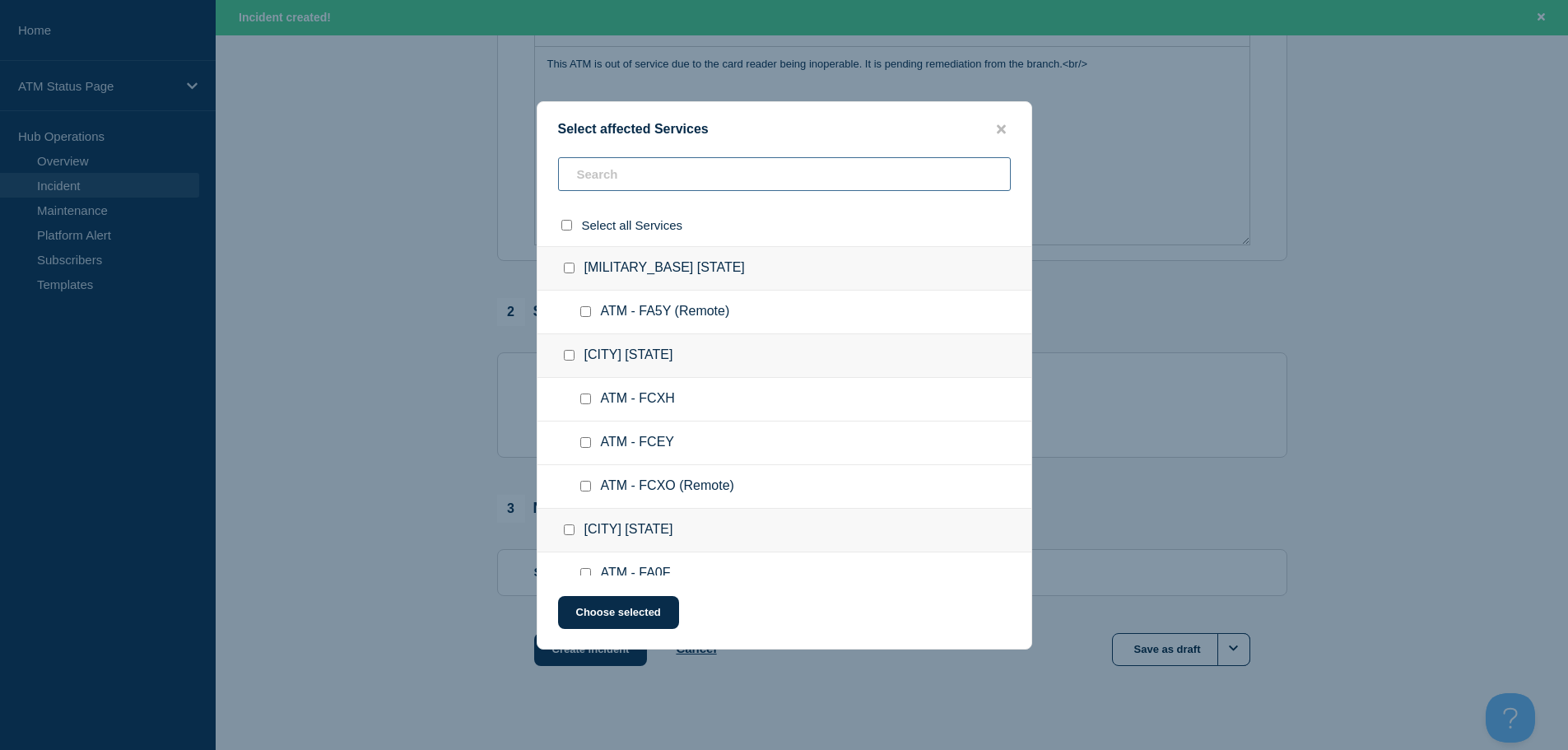 click at bounding box center (784, 174) 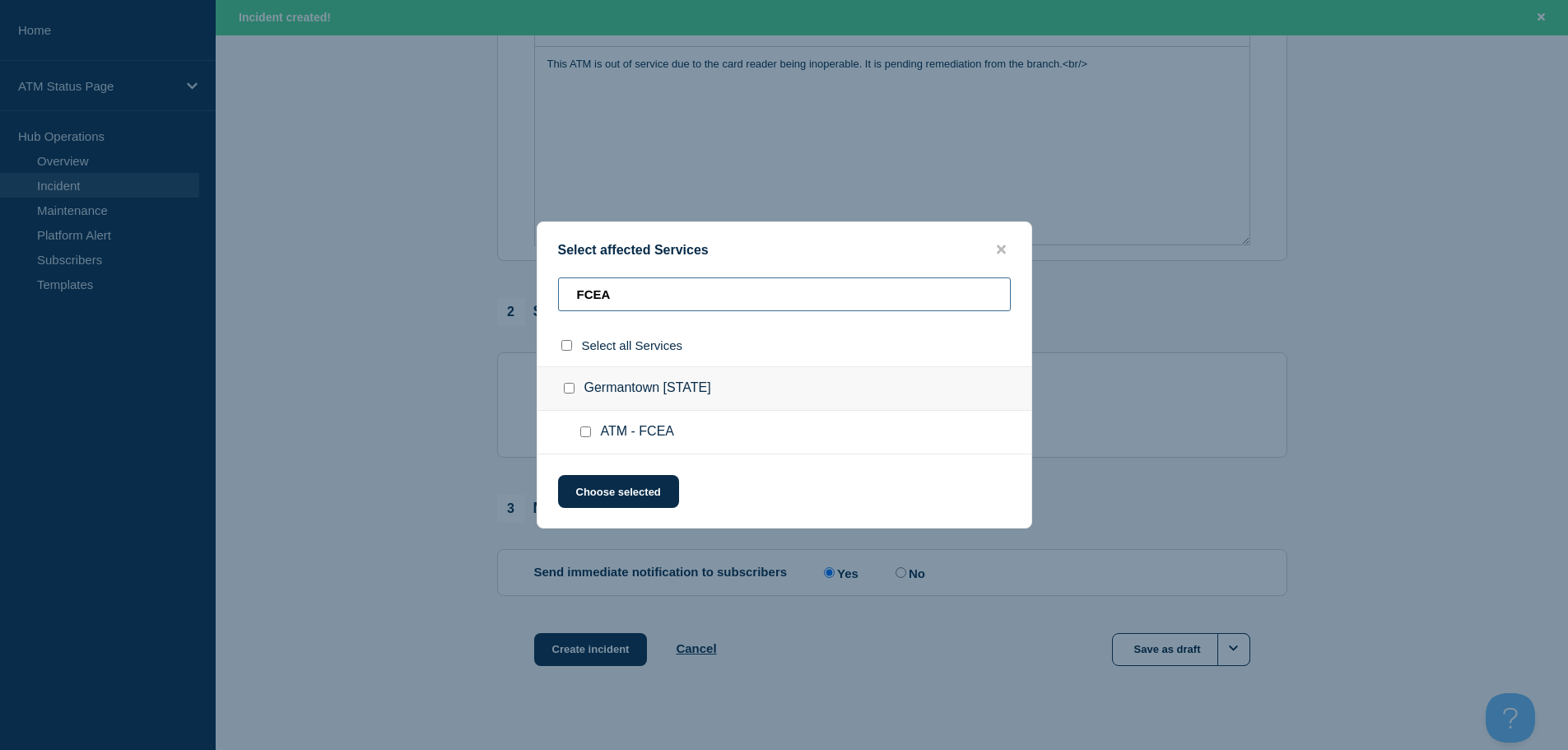 type on "FCEA" 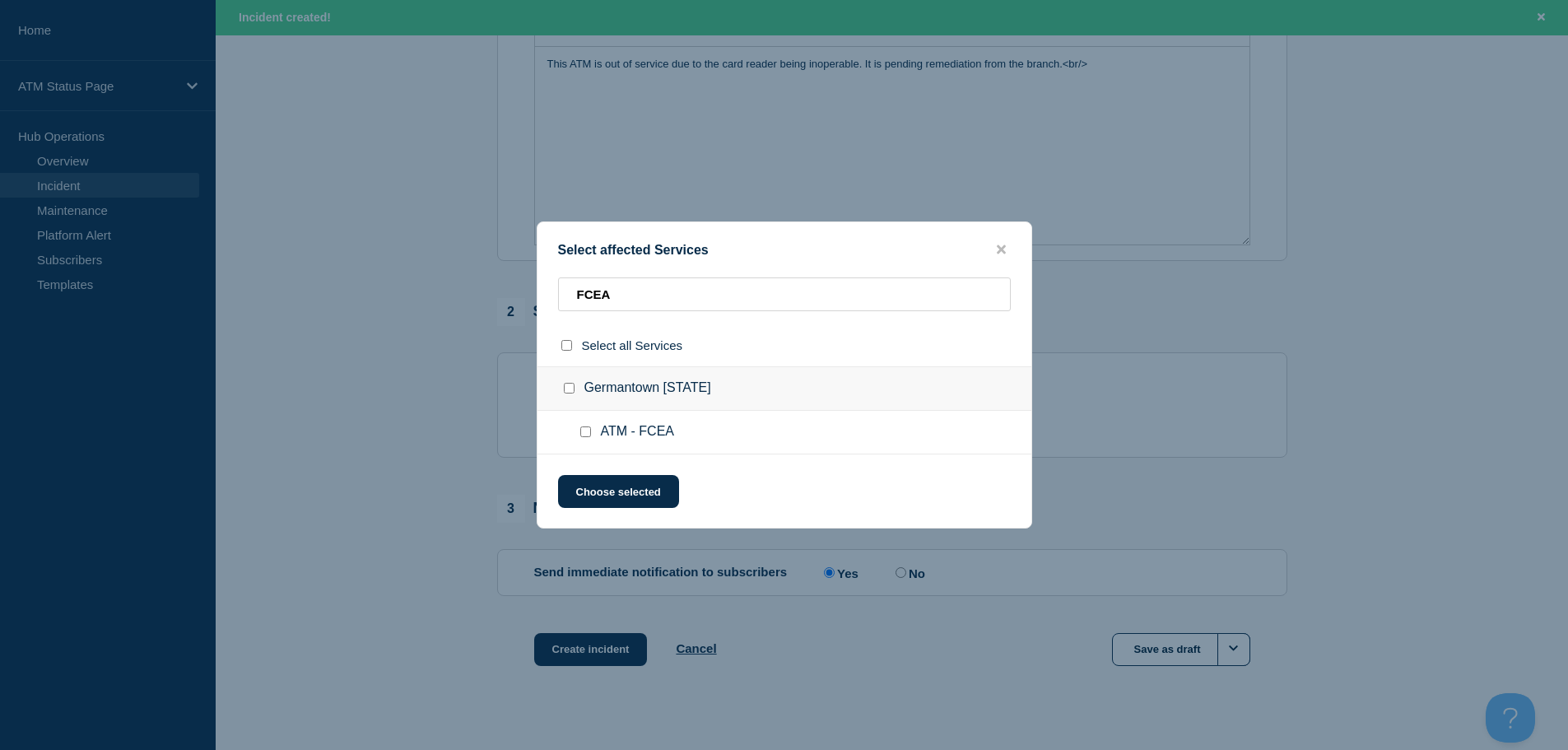 click at bounding box center [585, 431] 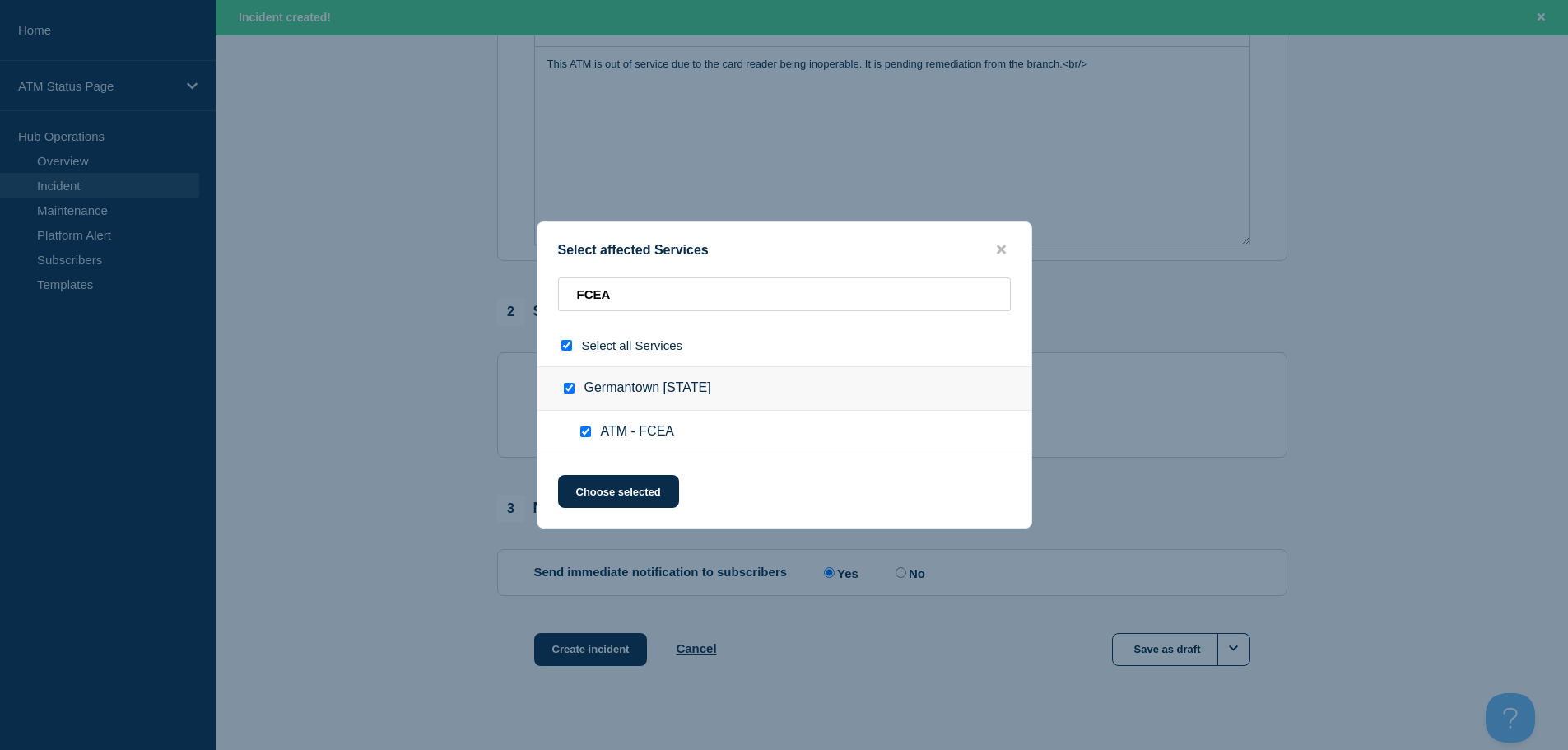 checkbox on "true" 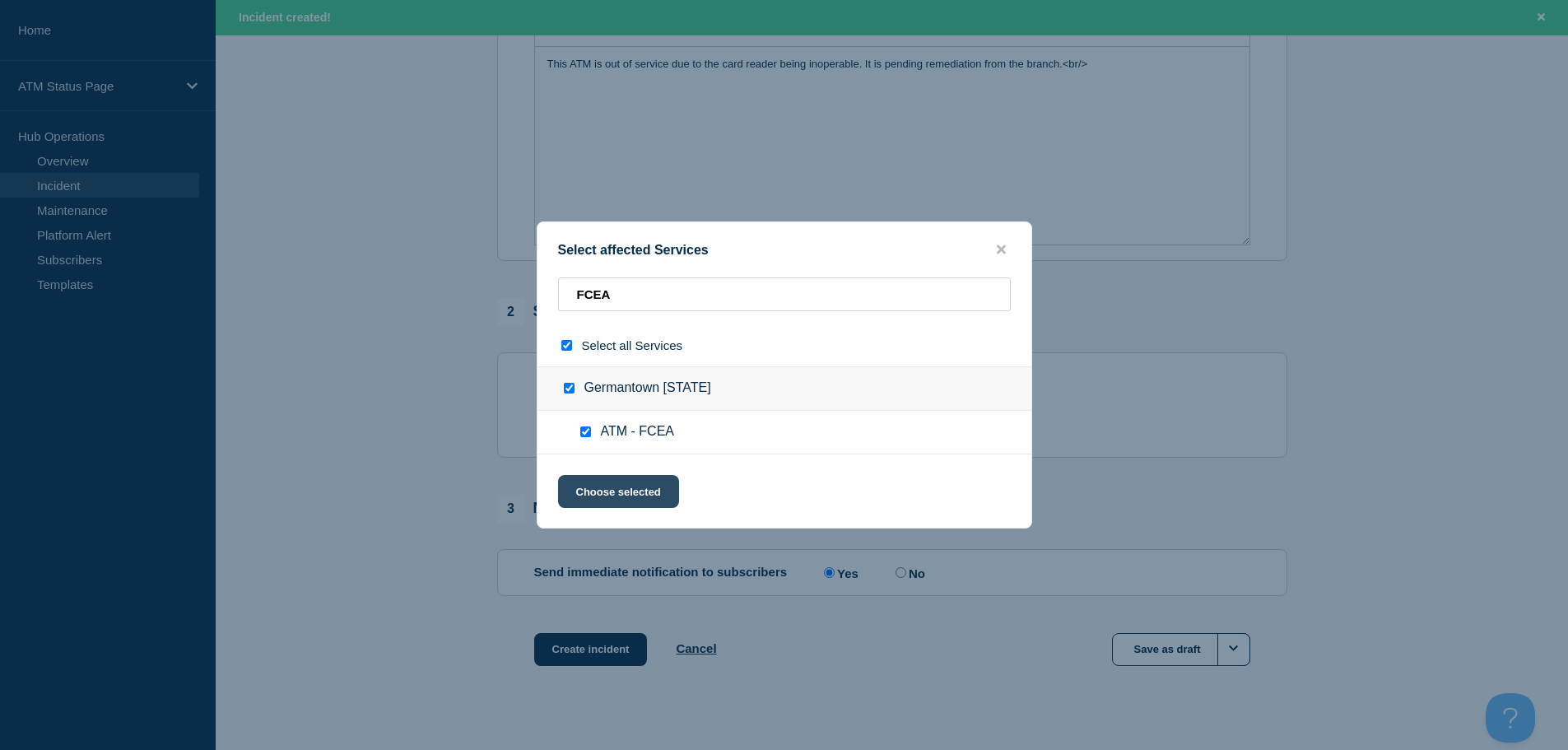 click on "Choose selected" 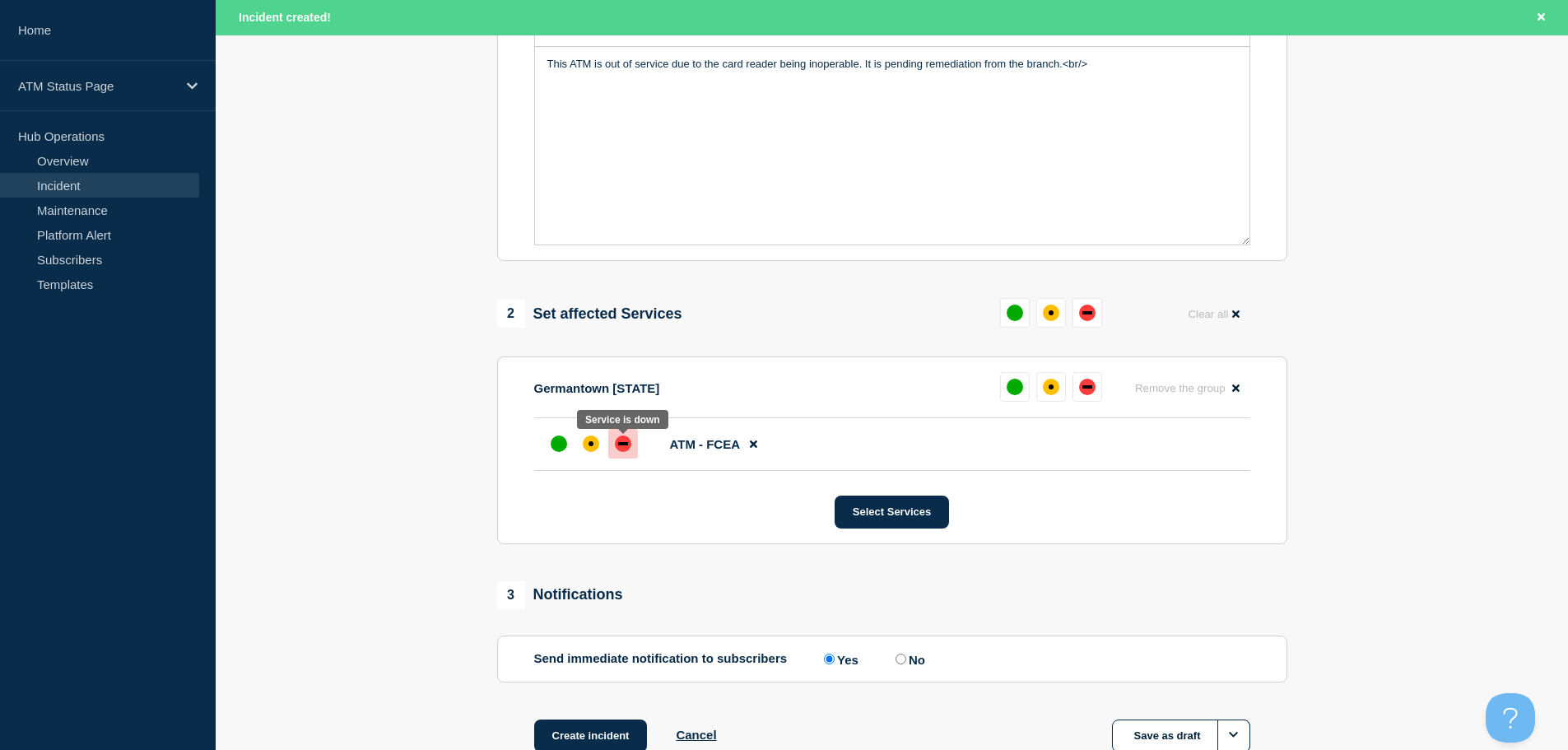 click at bounding box center [623, 444] 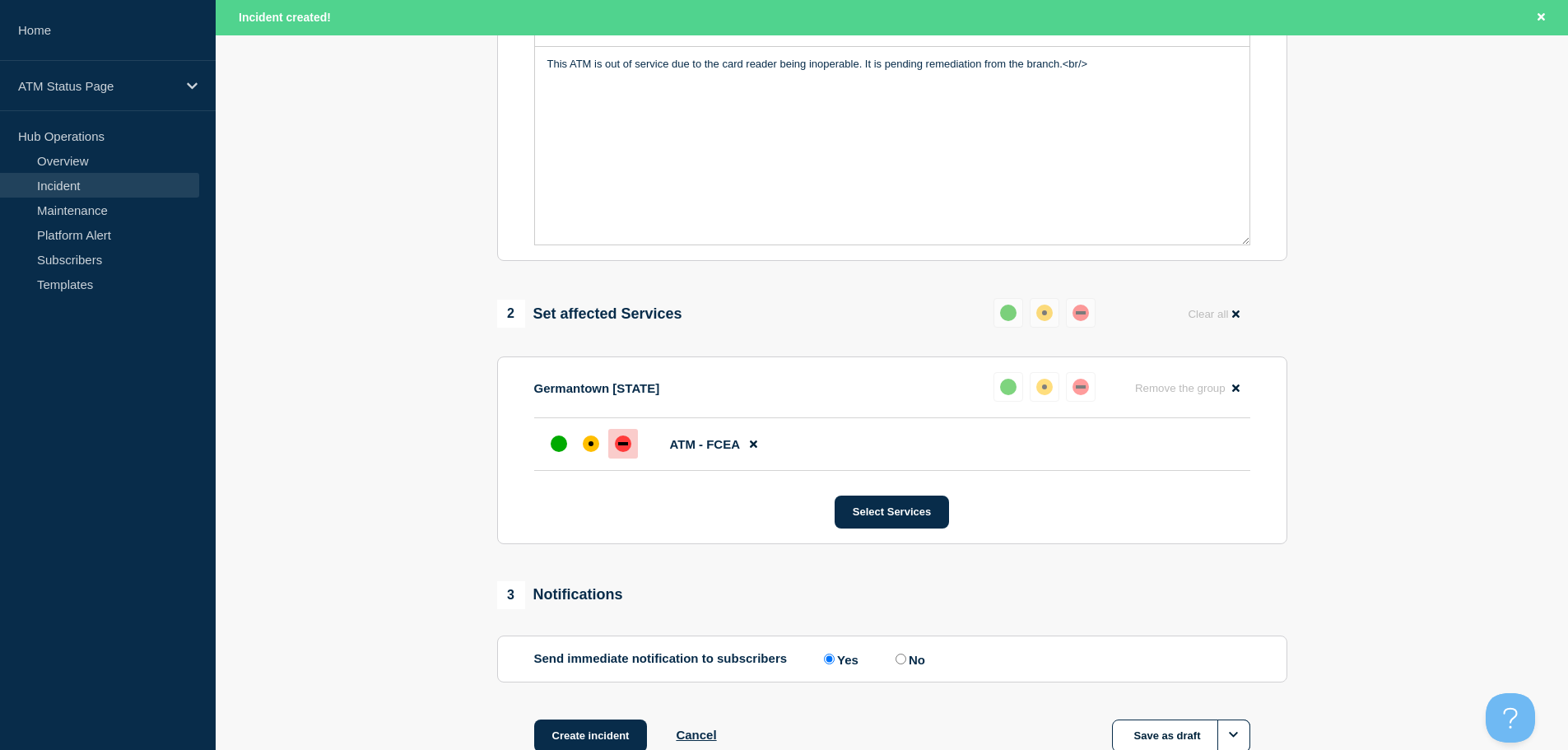 scroll, scrollTop: 525, scrollLeft: 0, axis: vertical 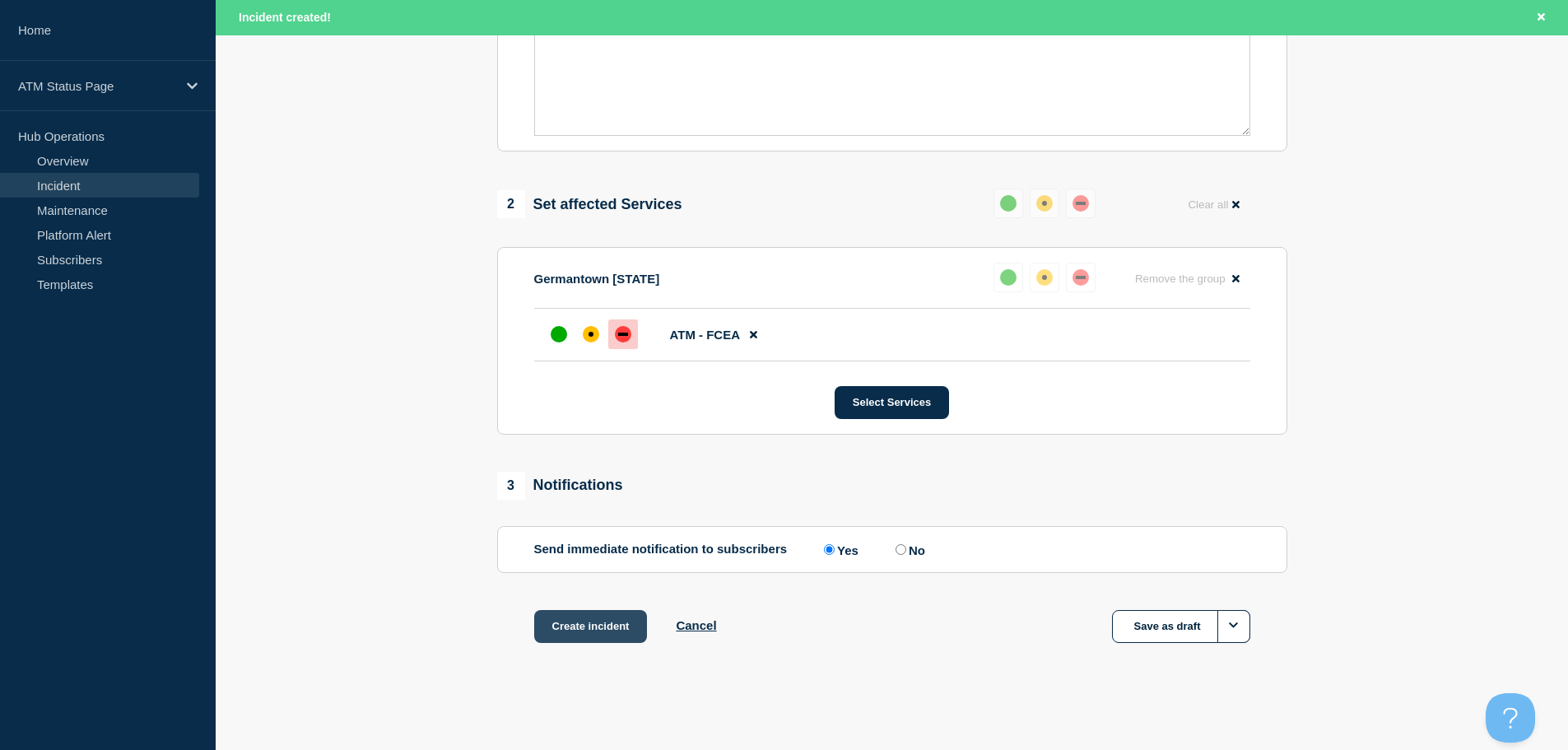 click on "Create incident" at bounding box center (591, 627) 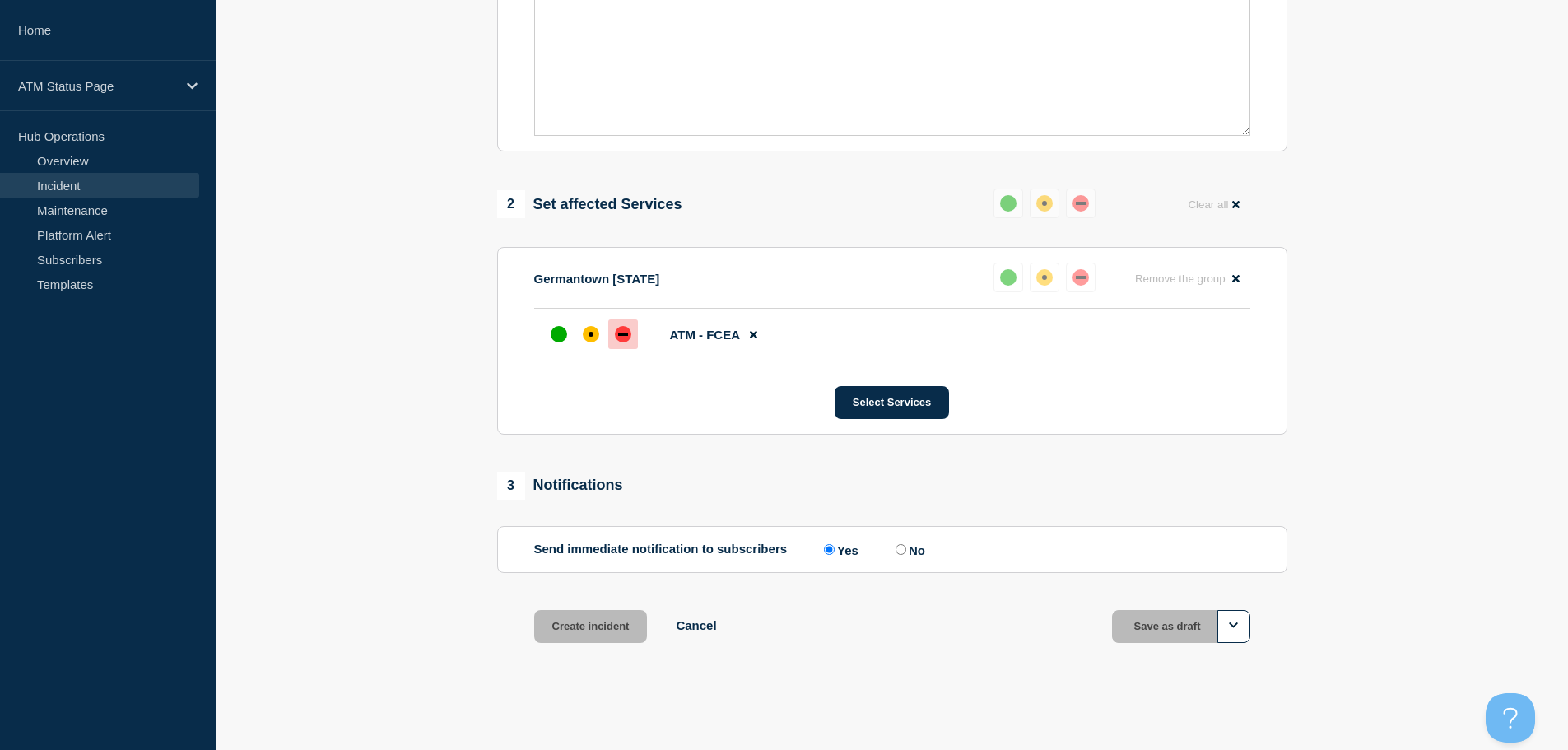 scroll, scrollTop: 490, scrollLeft: 0, axis: vertical 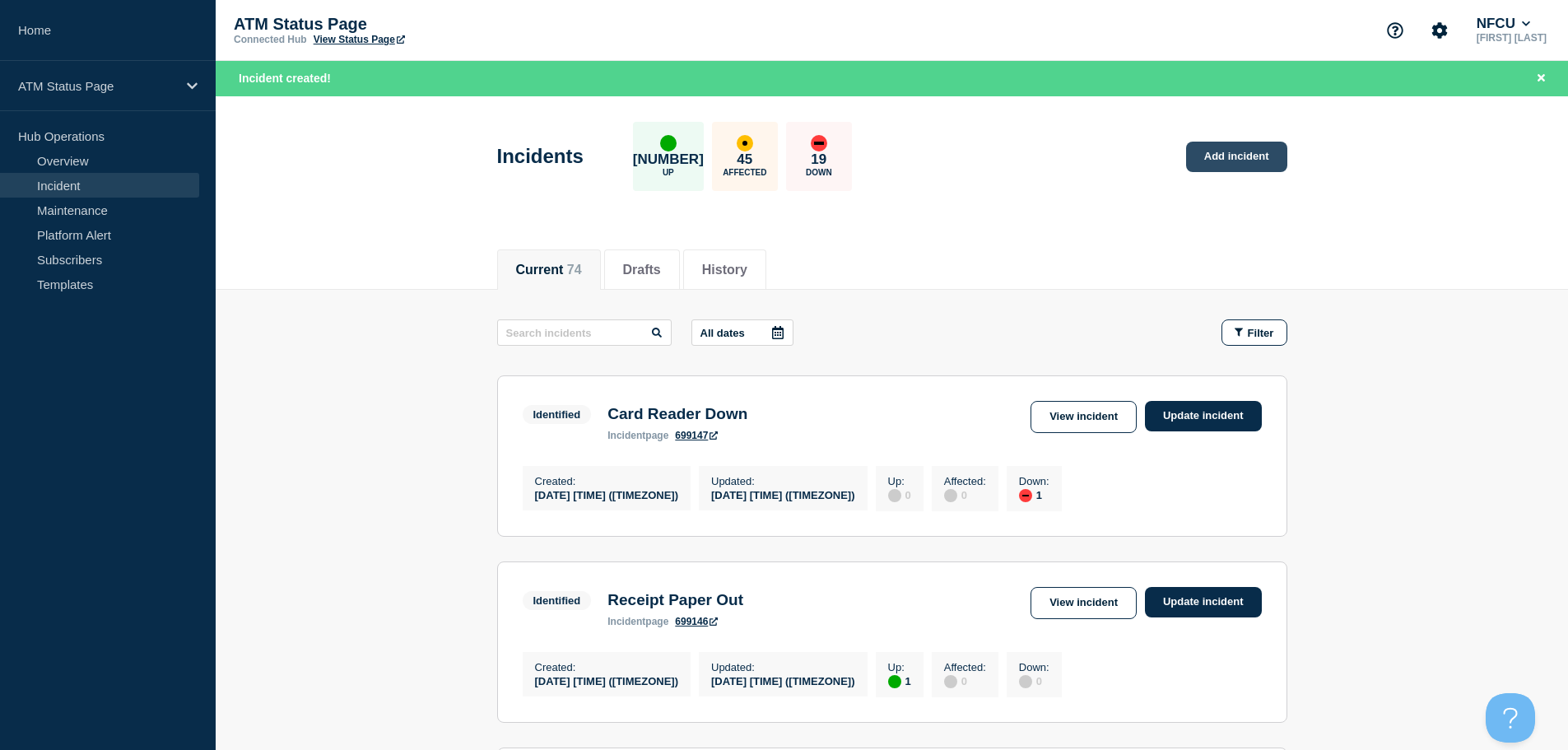 click on "Add incident" 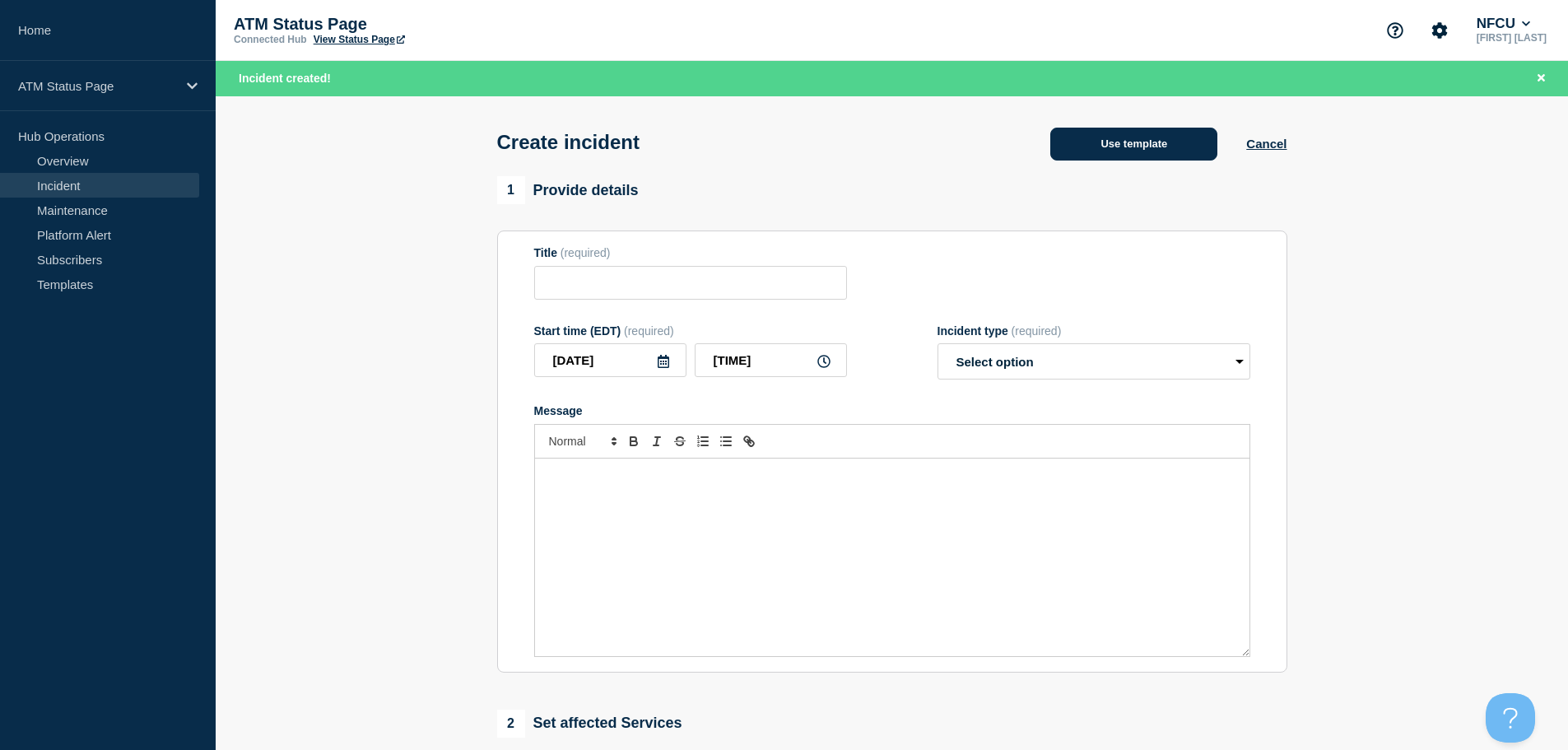 click on "Use template" at bounding box center (1133, 144) 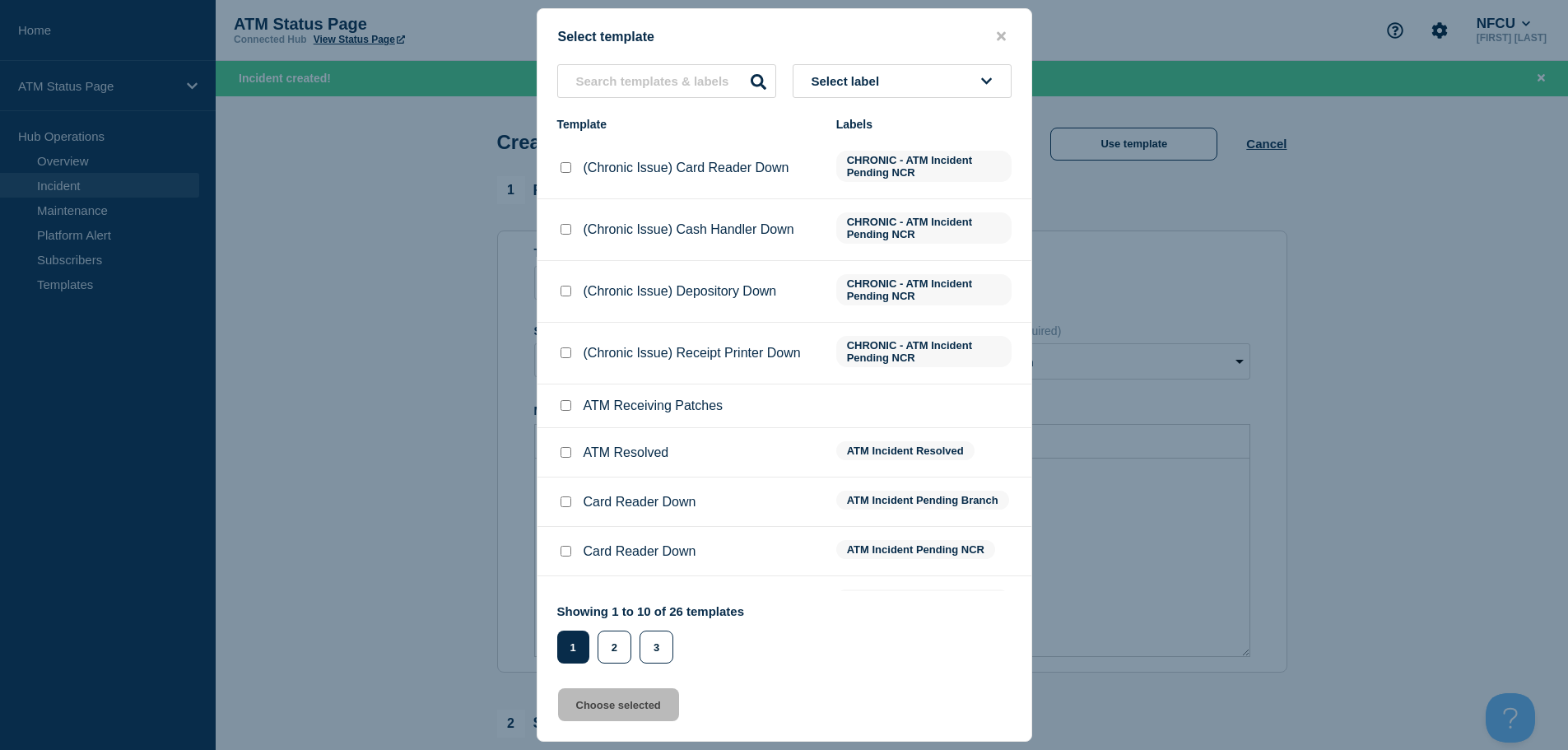 click on "Select label" at bounding box center [849, 81] 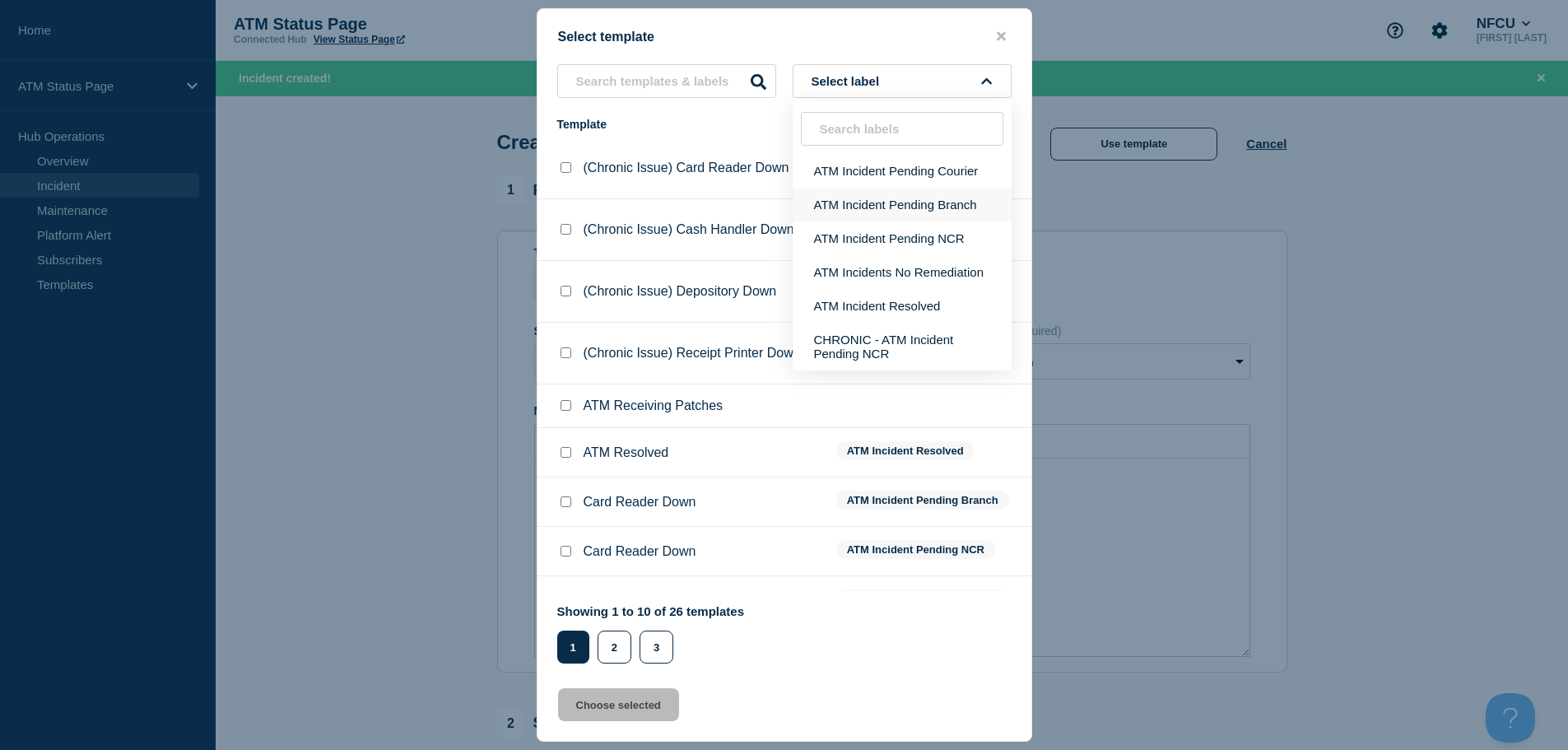 click on "ATM Incident Pending Branch" at bounding box center (902, 204) 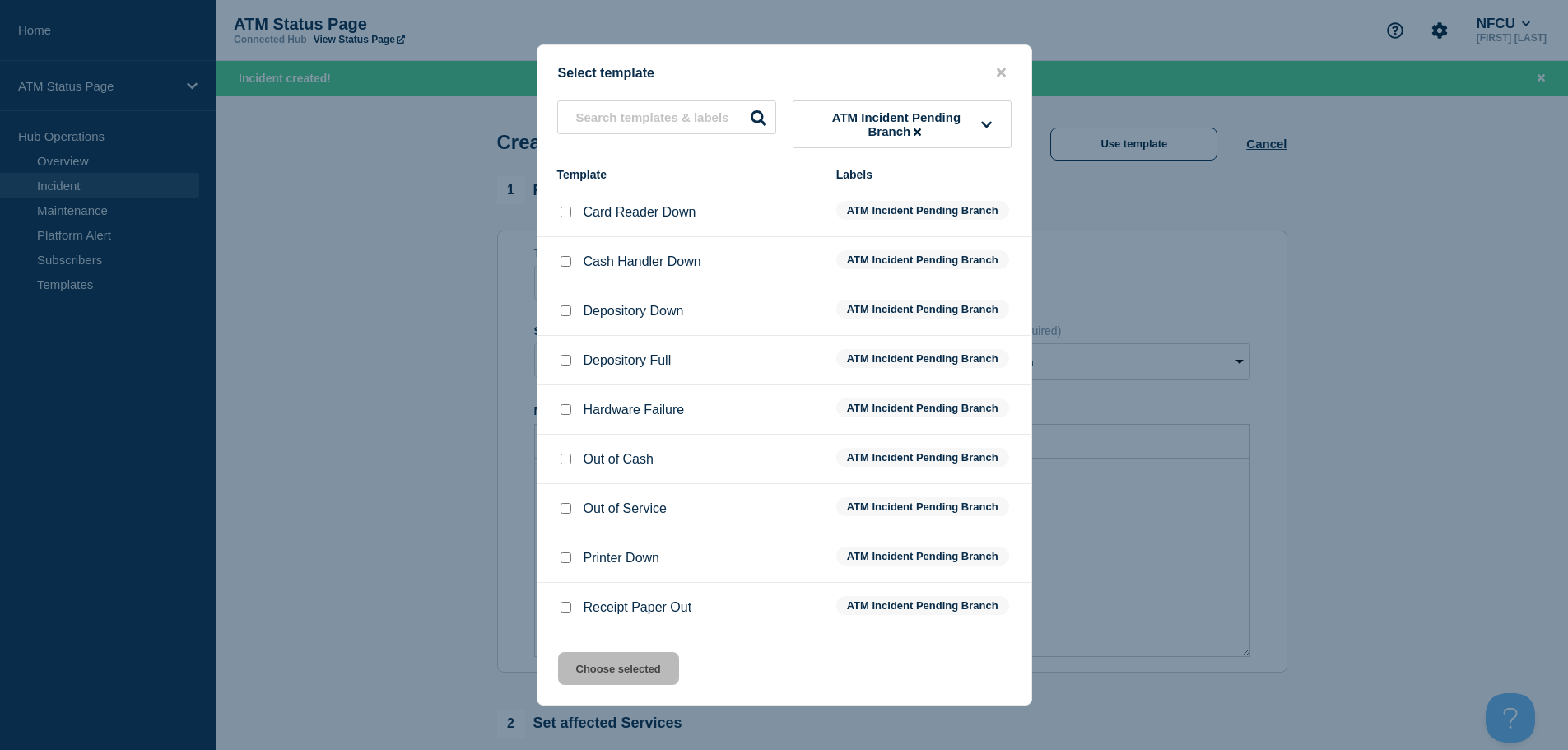 click on "Cash Handler Down ATM Incident Pending Branch" 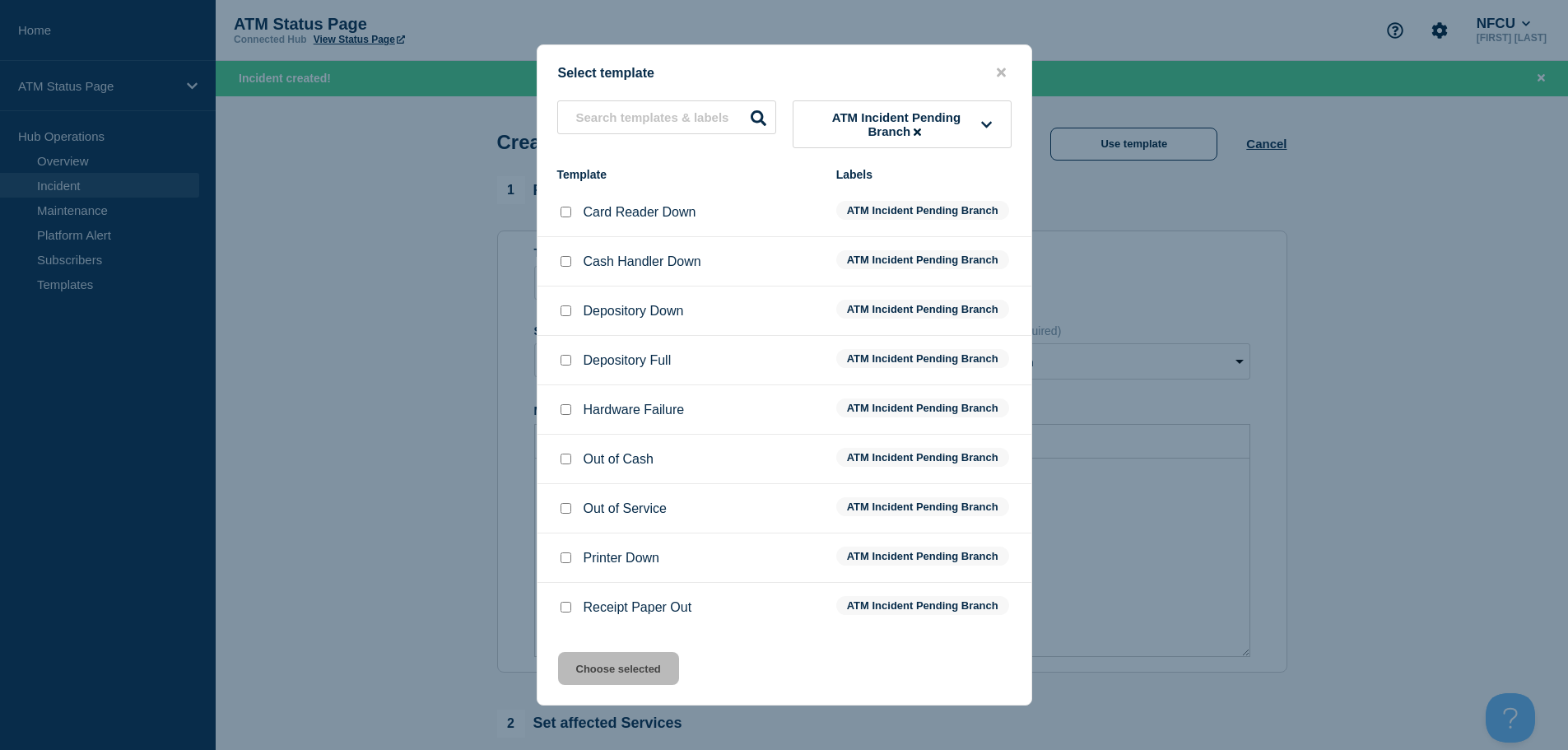 click at bounding box center [565, 261] 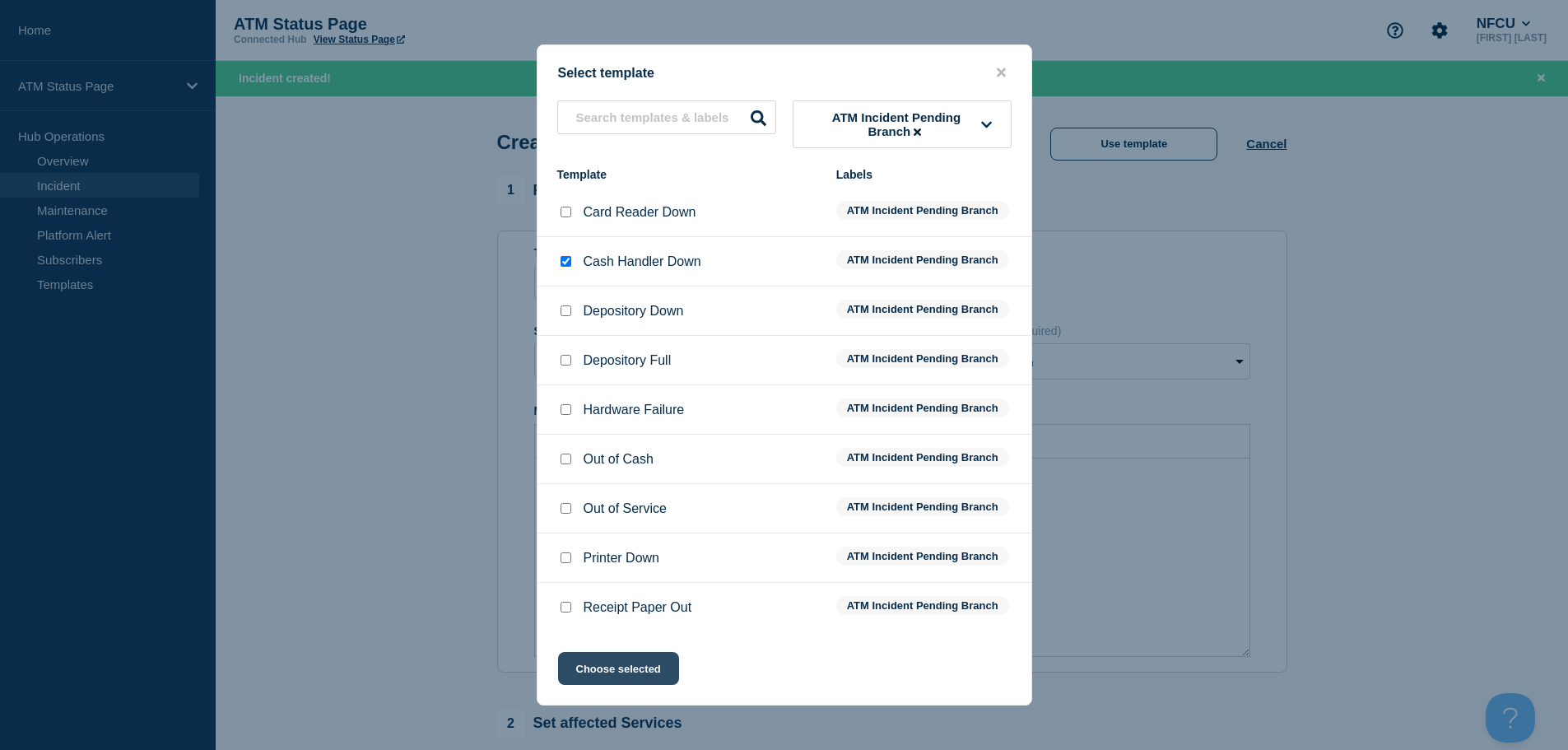 click on "Choose selected" 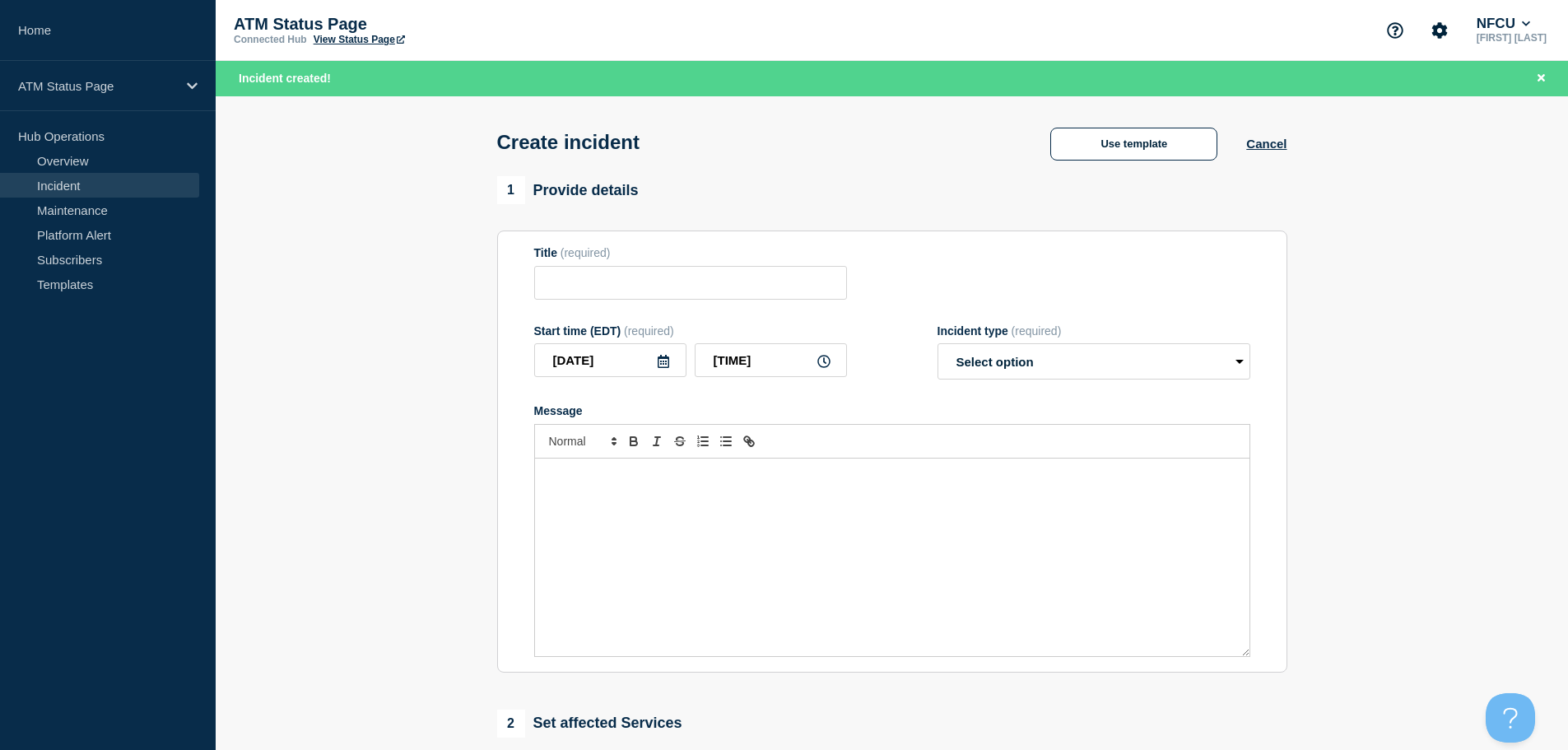 type on "Cash Handler Down" 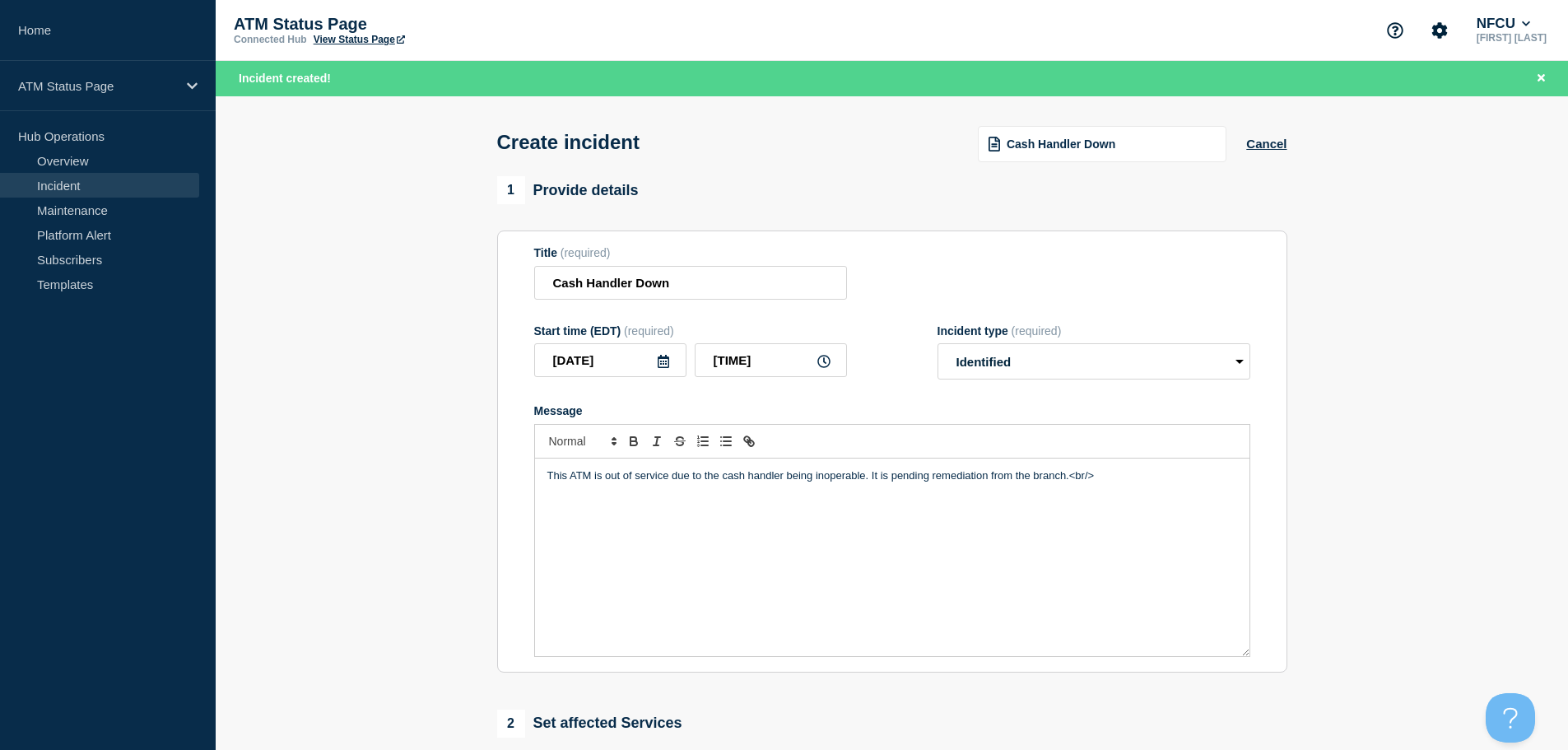 scroll, scrollTop: 247, scrollLeft: 0, axis: vertical 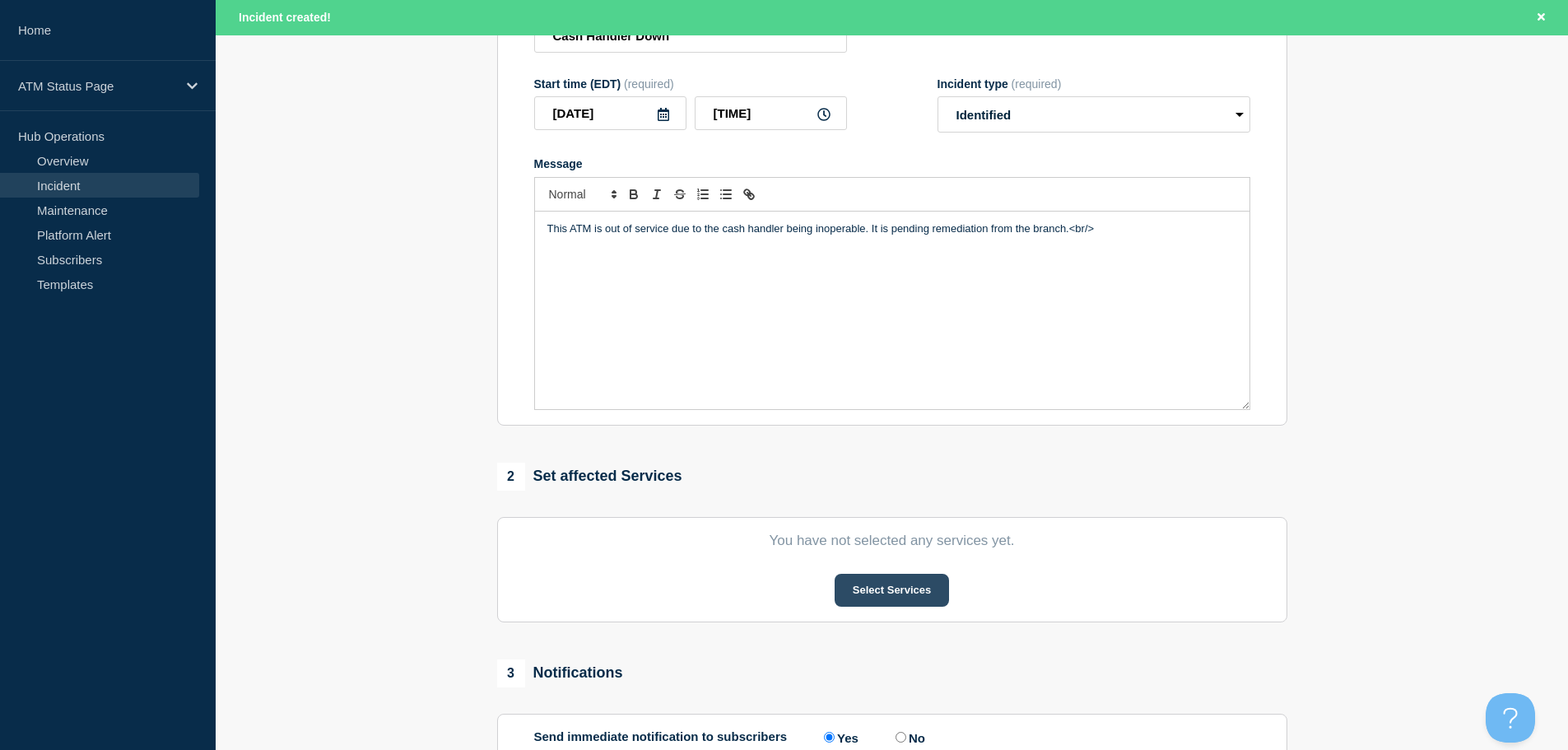click on "Select Services" at bounding box center (891, 590) 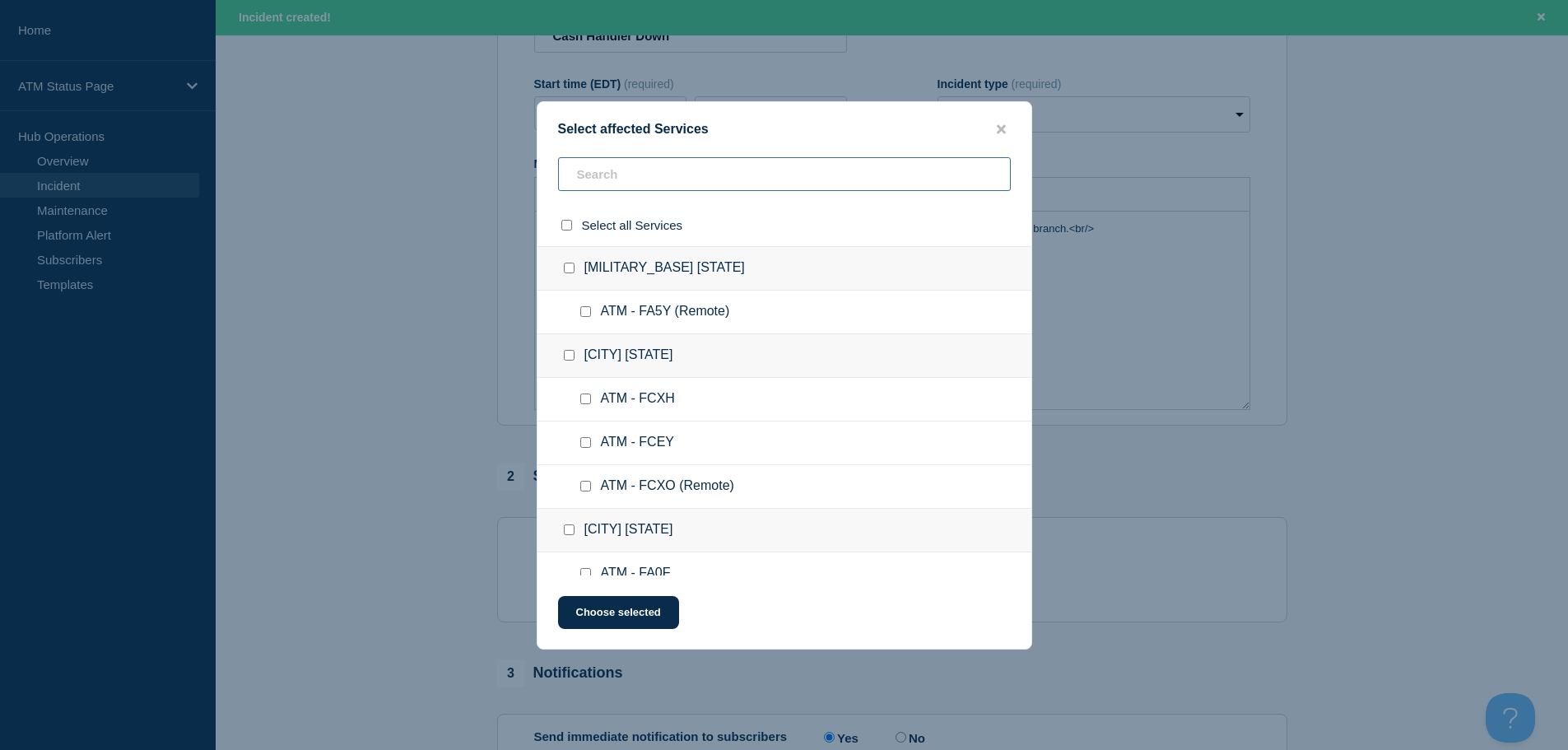 click at bounding box center (784, 174) 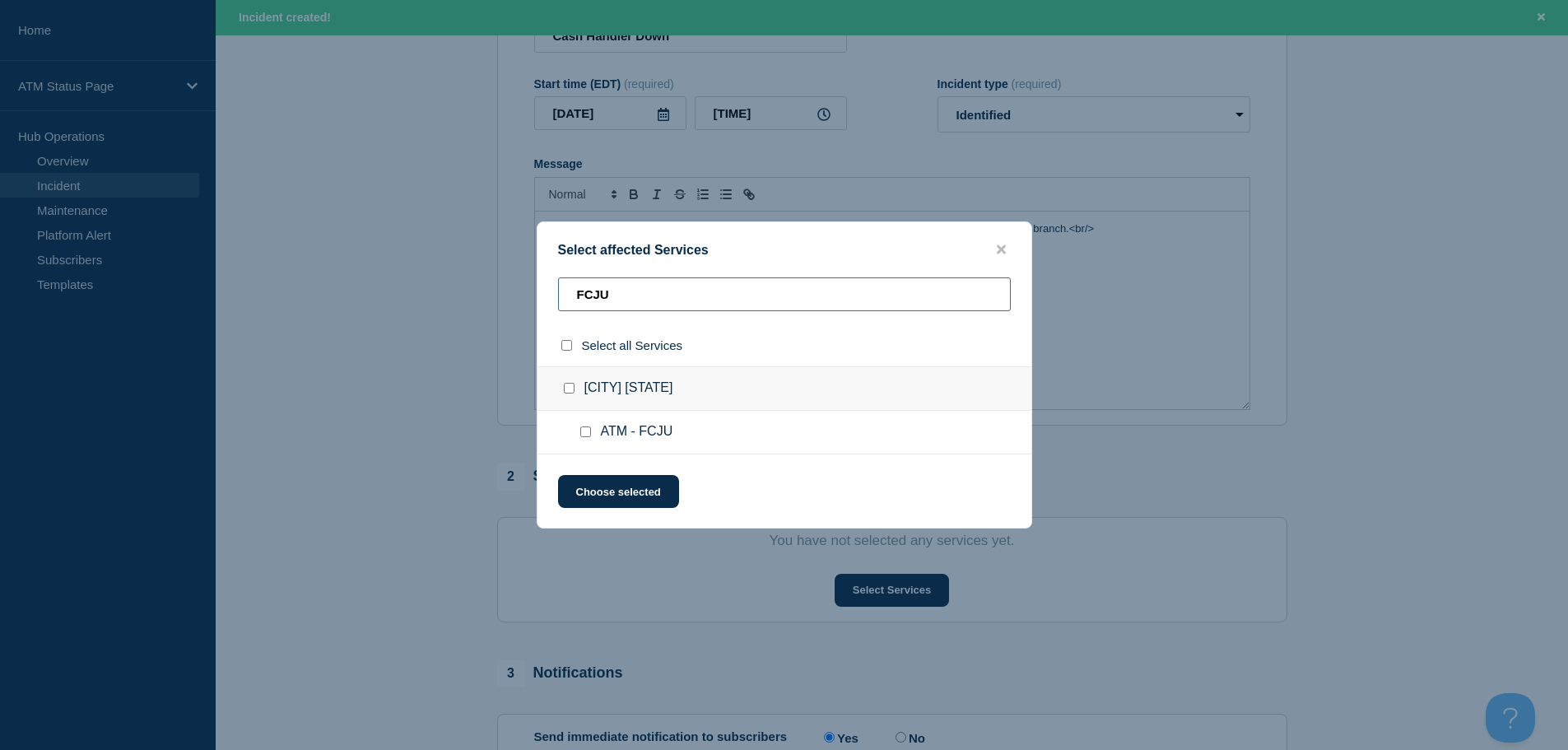 type on "FCJU" 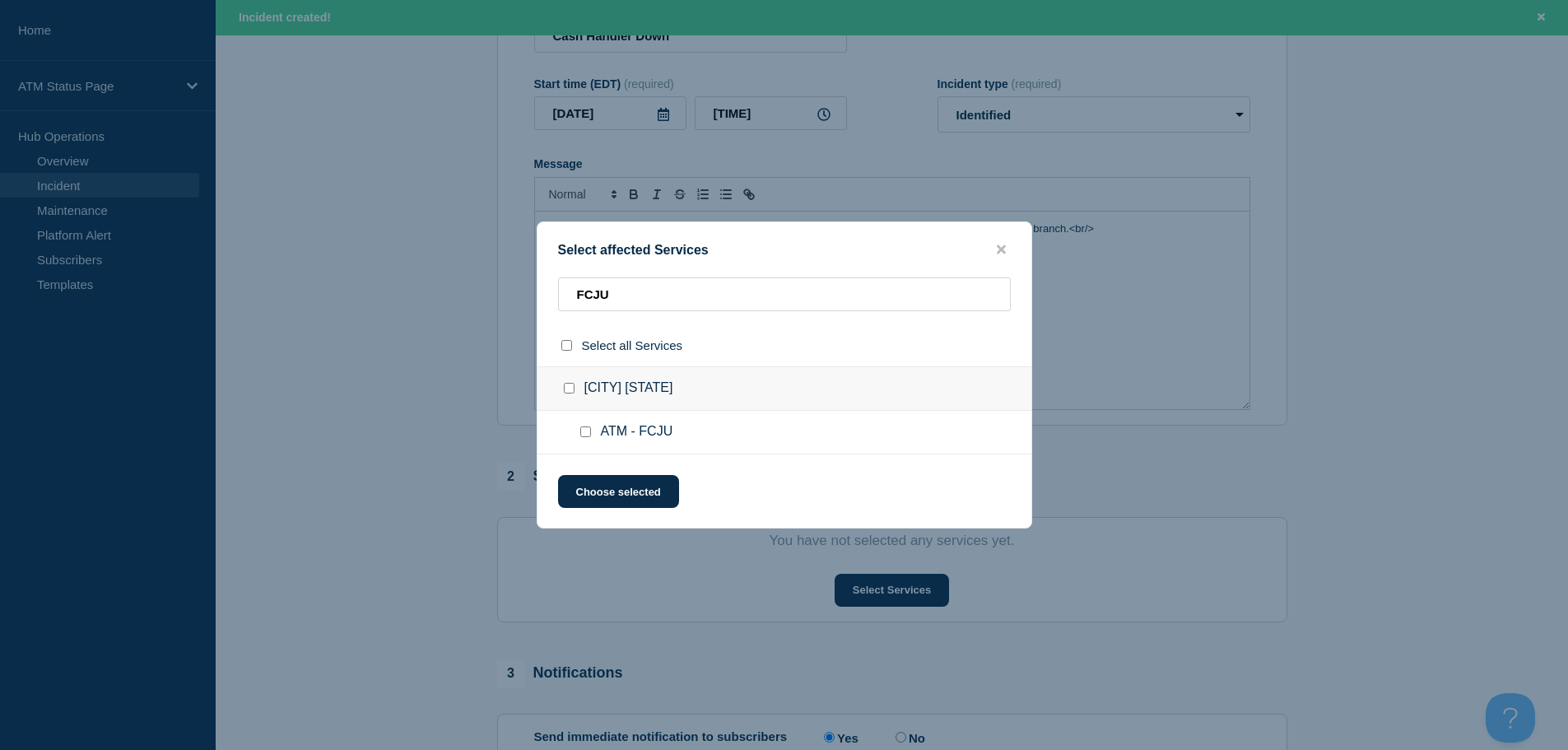 click at bounding box center (585, 431) 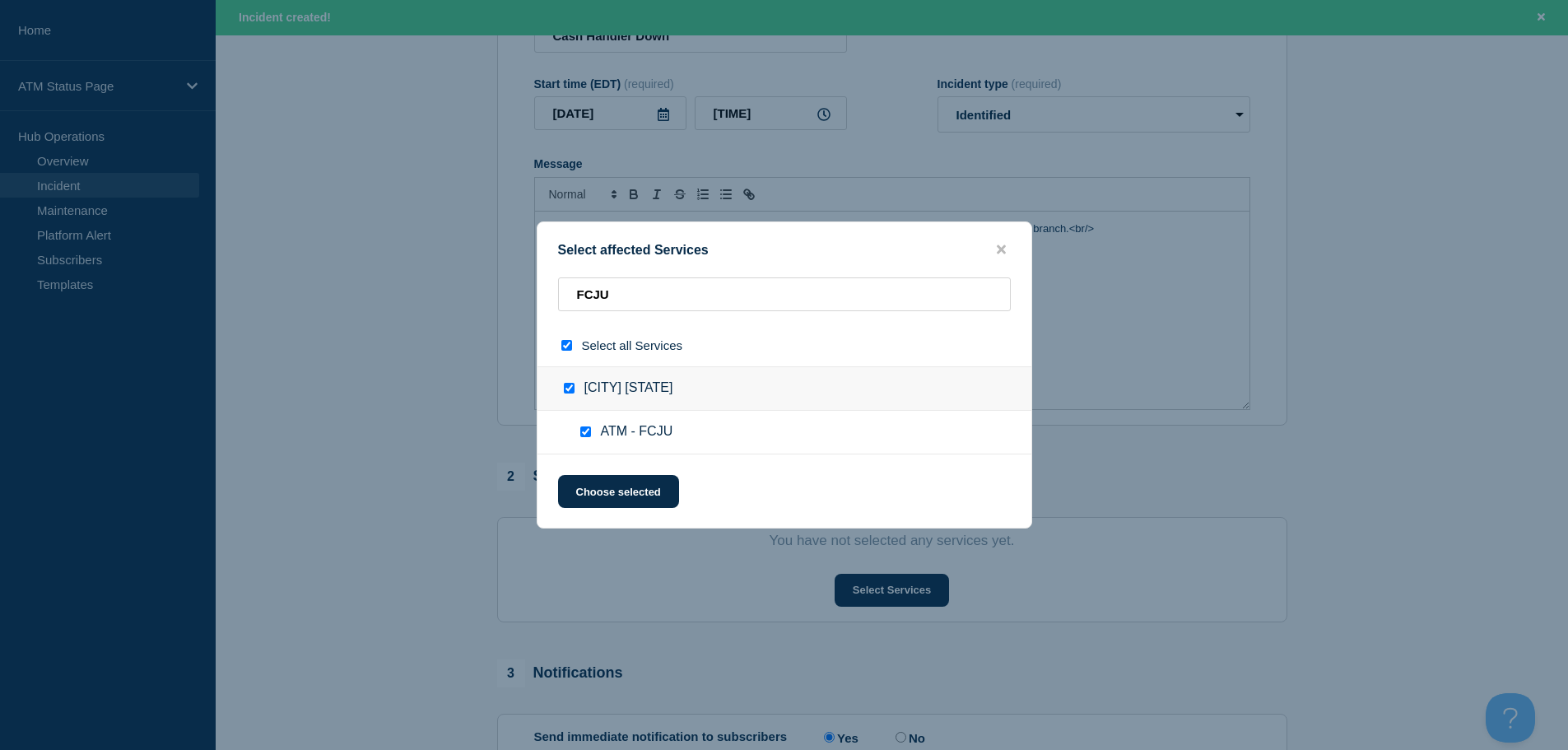 checkbox on "true" 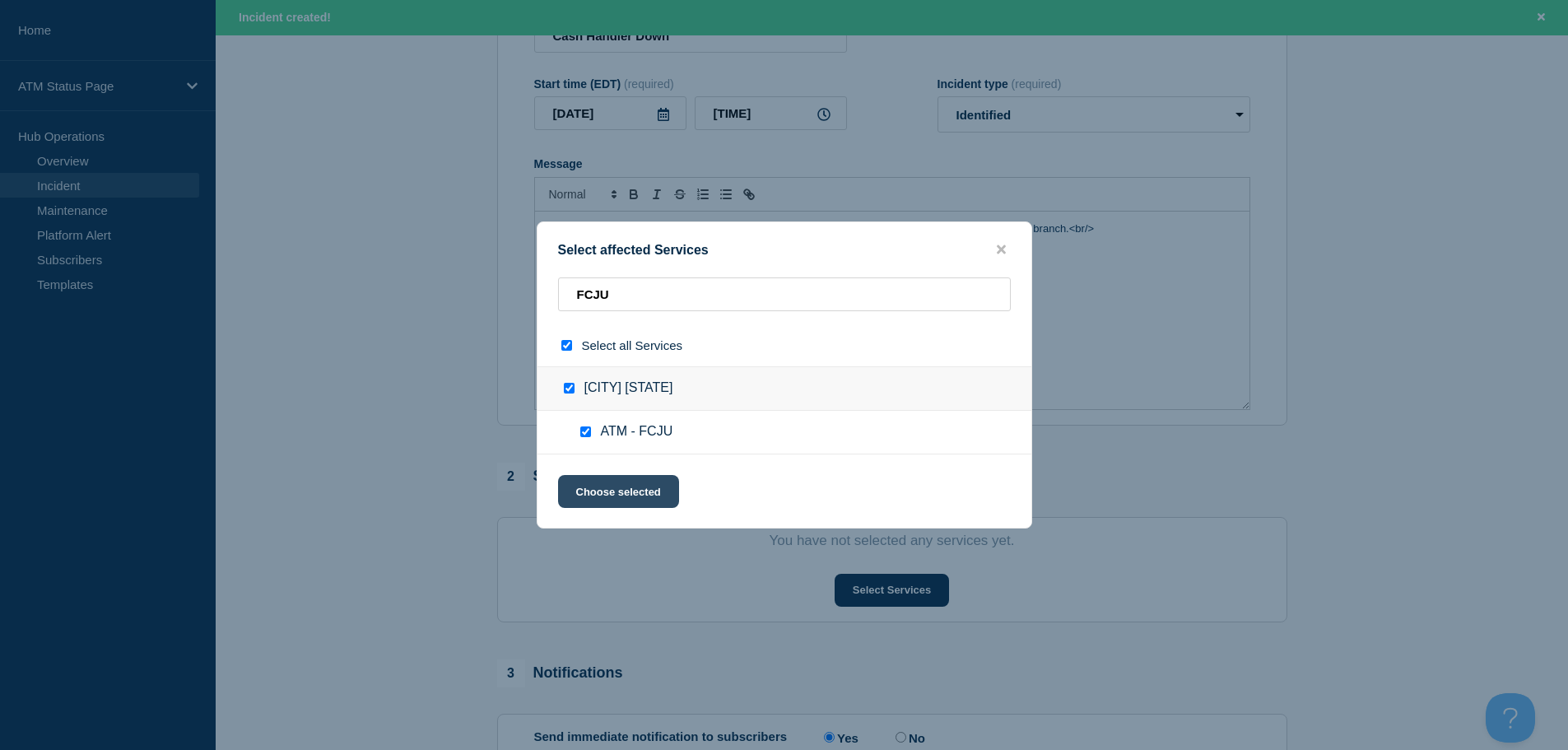 click on "Choose selected" 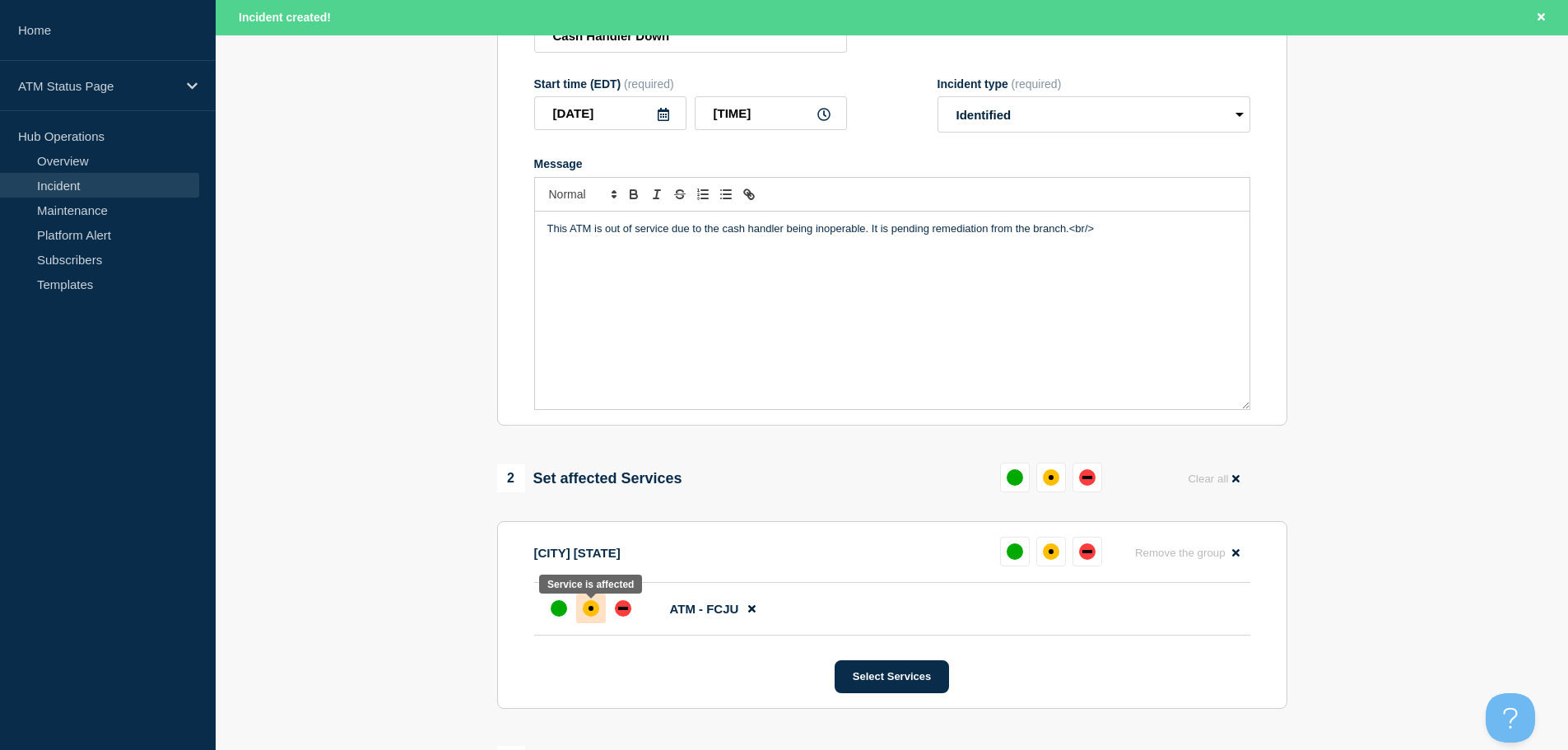 click at bounding box center (591, 608) 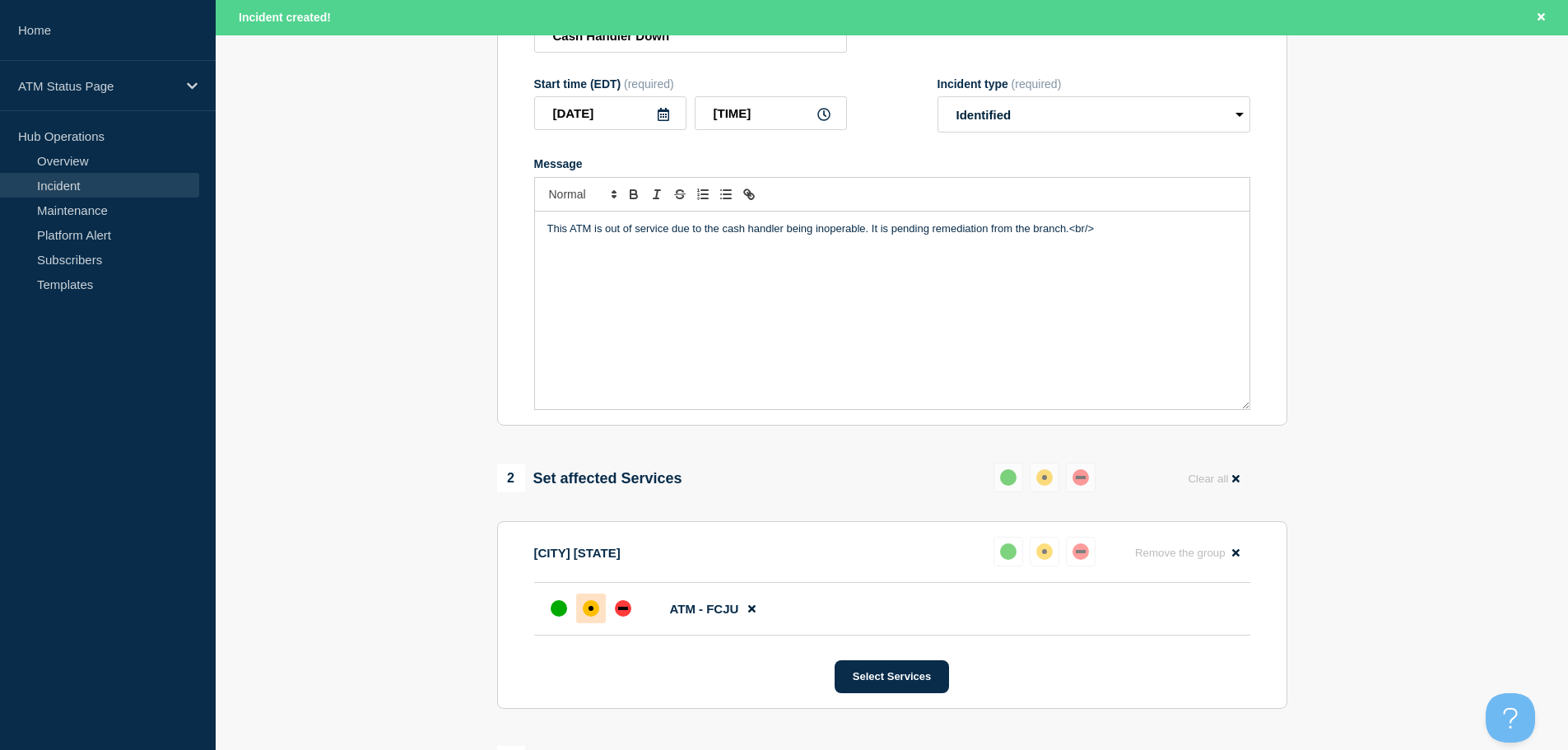 scroll, scrollTop: 494, scrollLeft: 0, axis: vertical 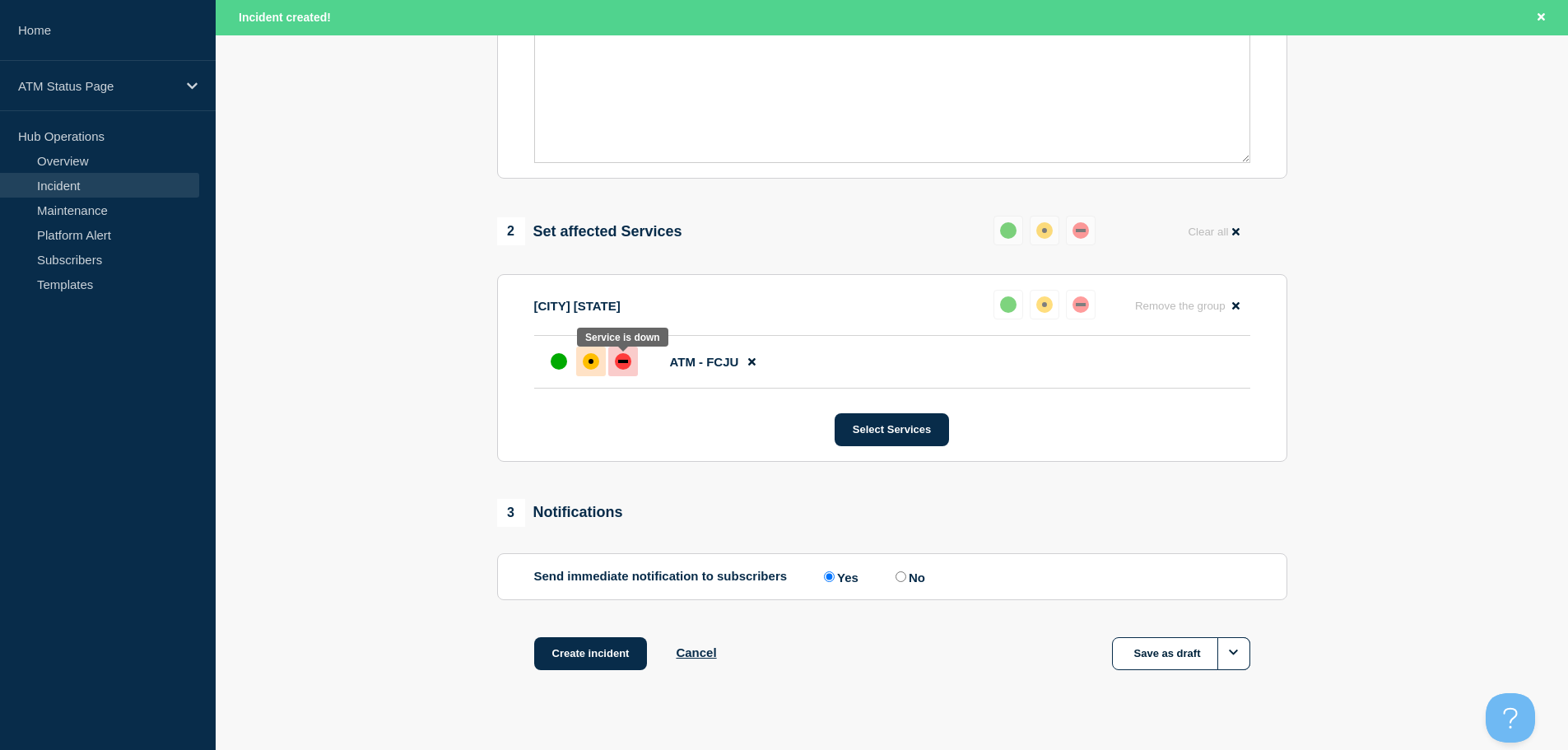 click at bounding box center (623, 361) 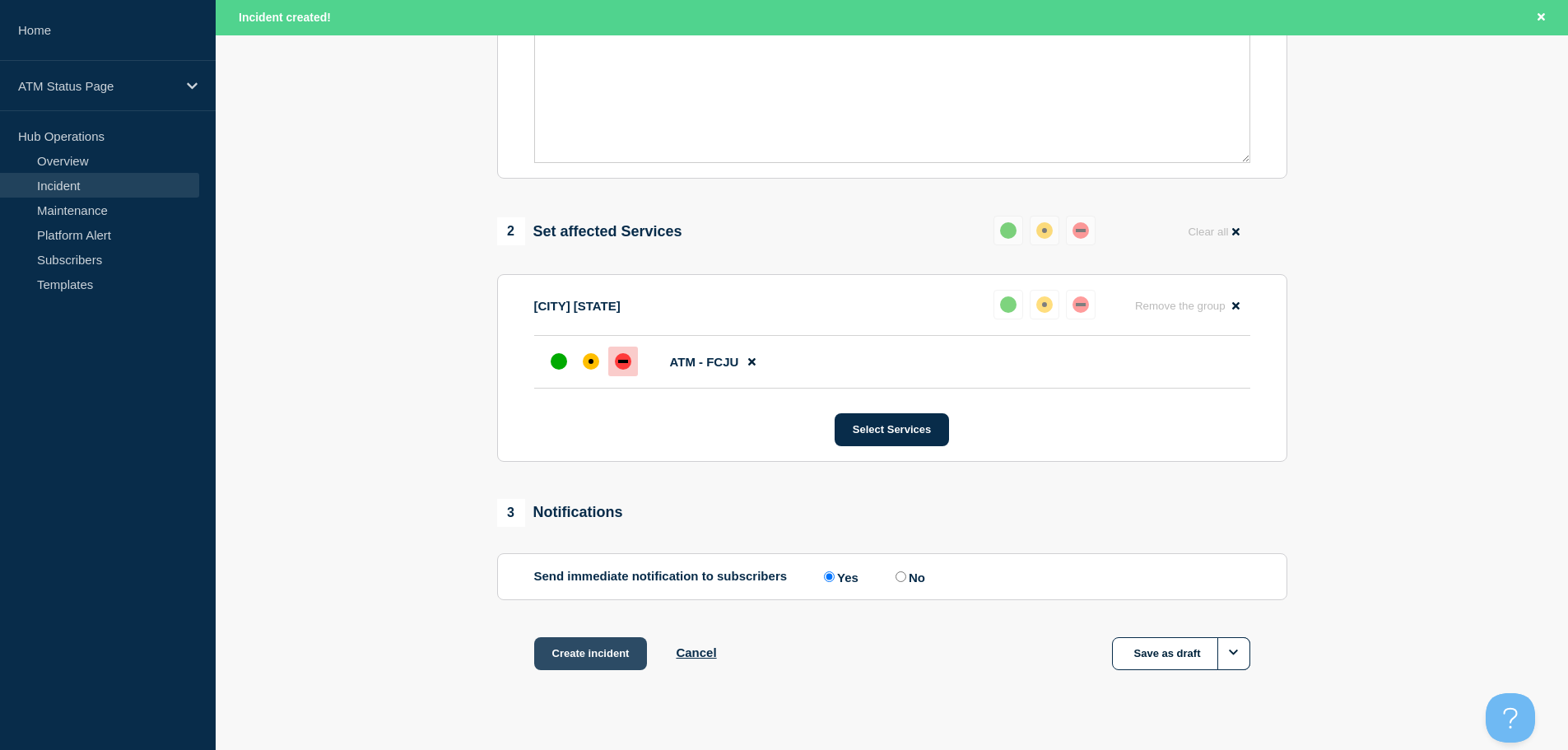 click on "Create incident" at bounding box center [591, 654] 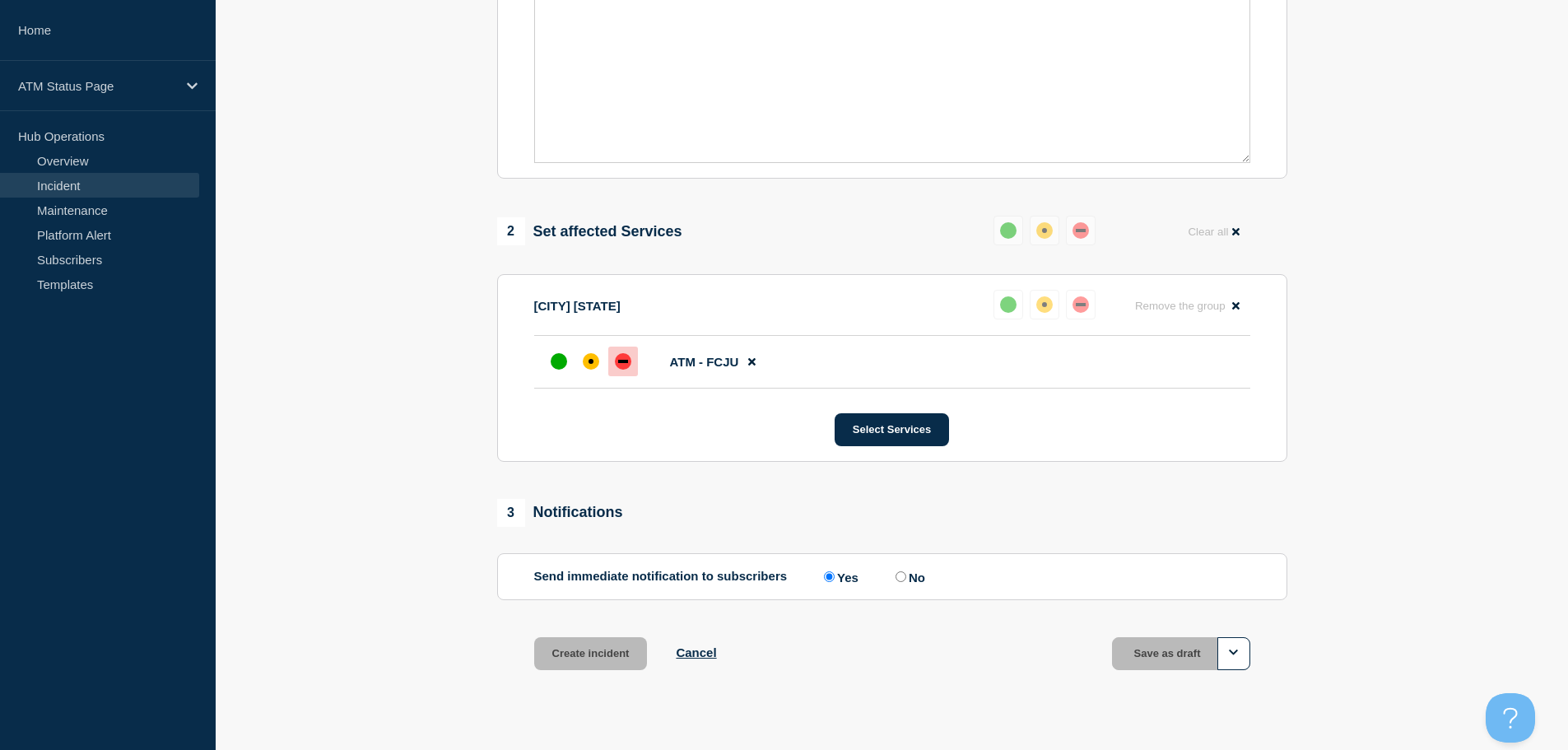 scroll, scrollTop: 459, scrollLeft: 0, axis: vertical 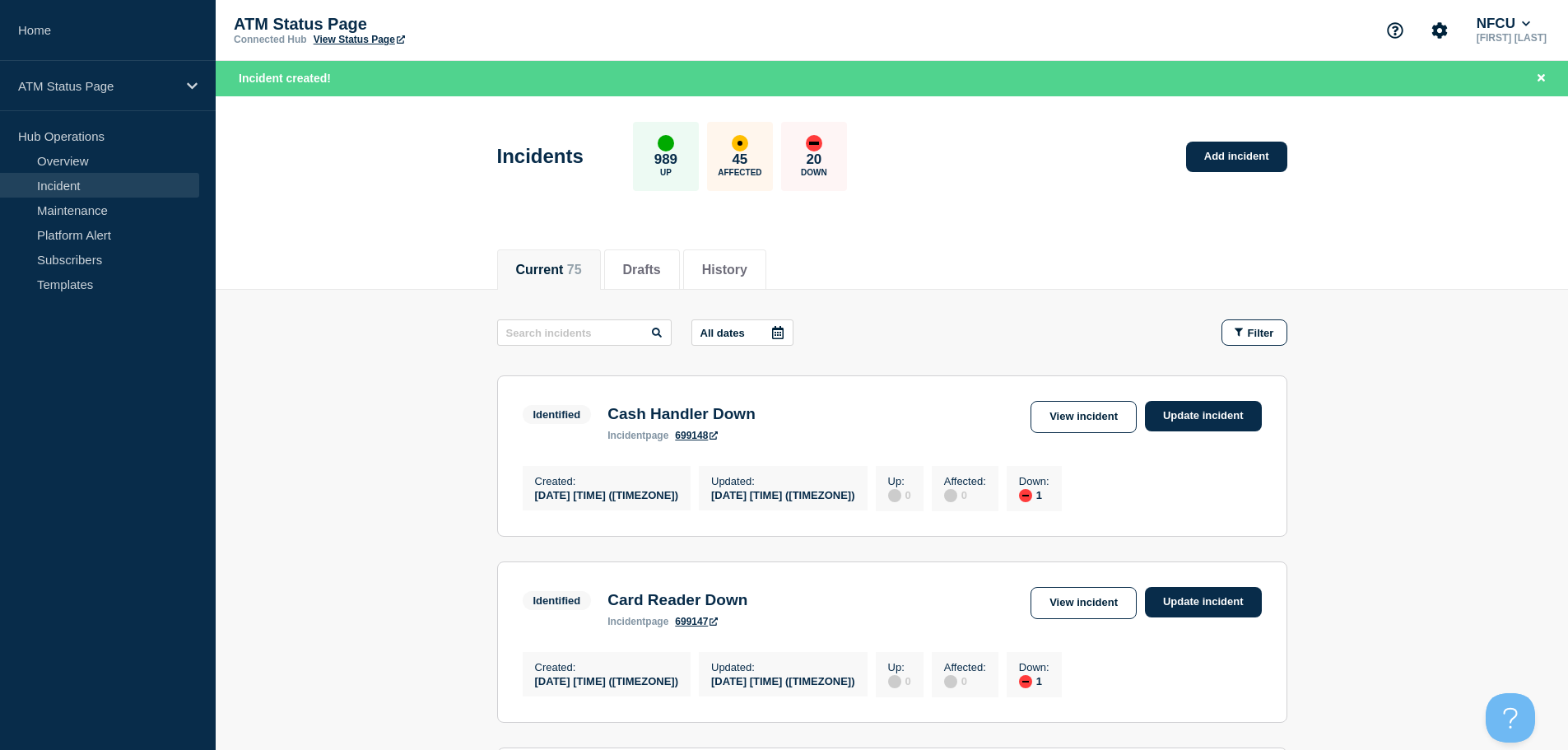 click on "Incidents 989 Up 45 Affected 20 Down Add incident" at bounding box center (891, 151) 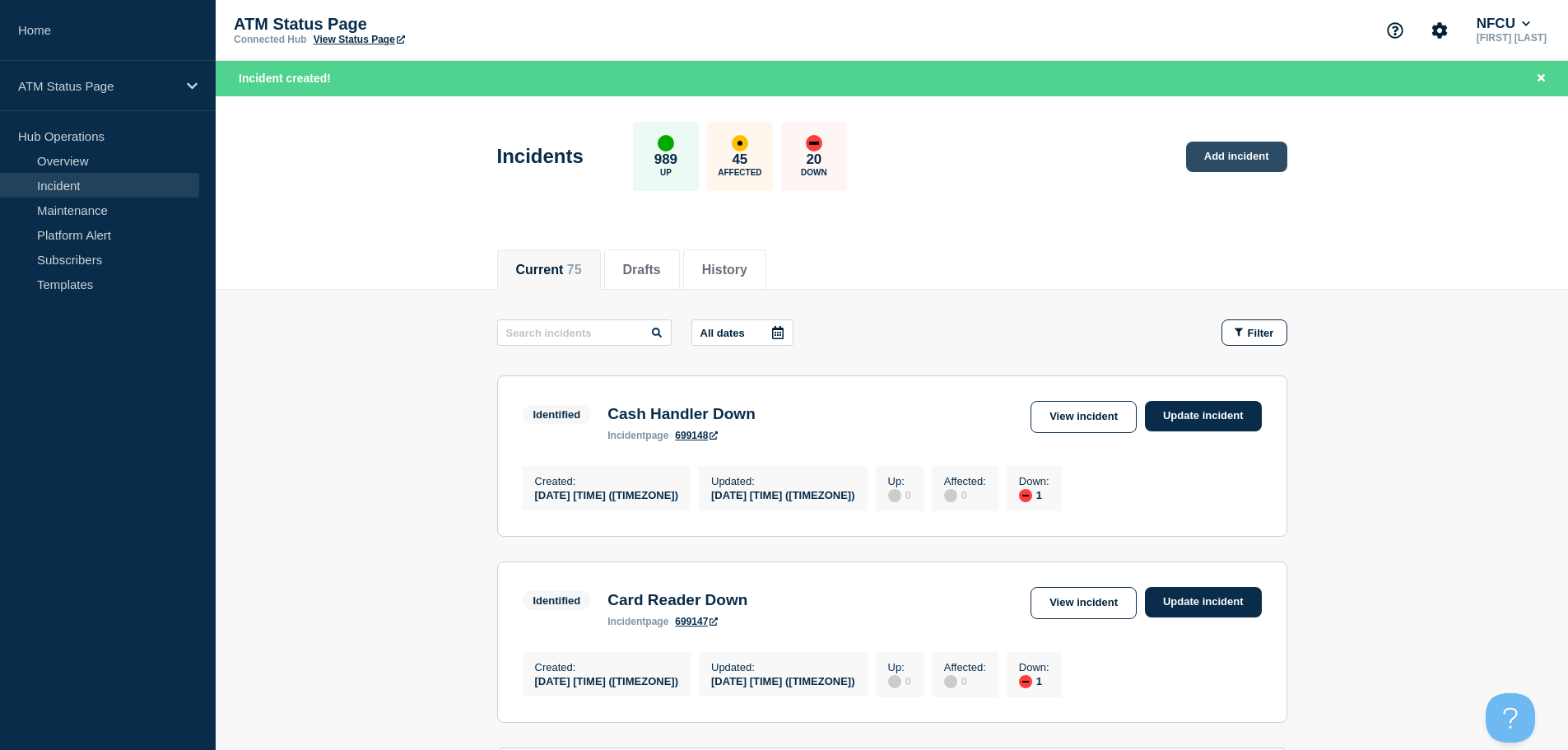 click on "Add incident" 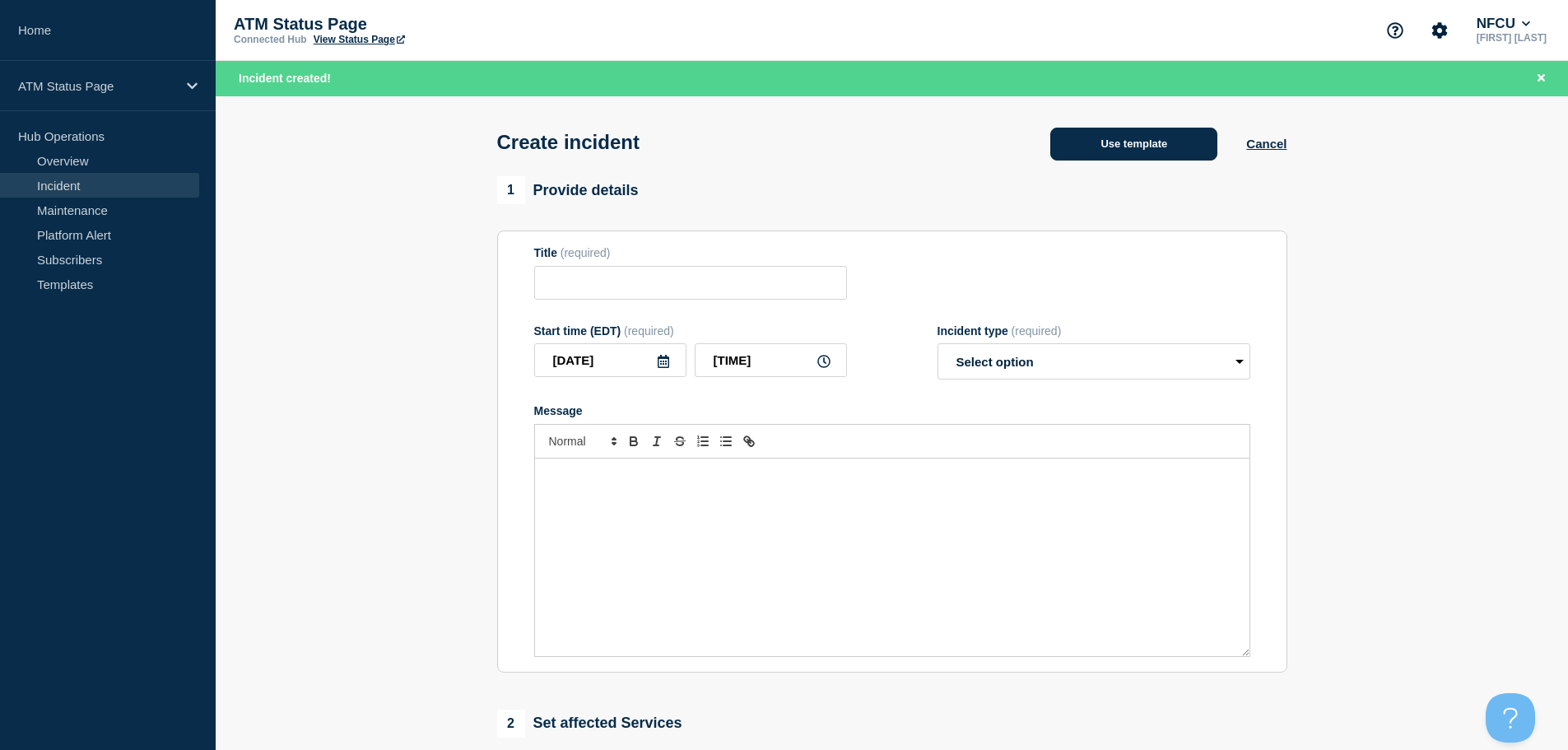 click on "Use template" at bounding box center (1133, 144) 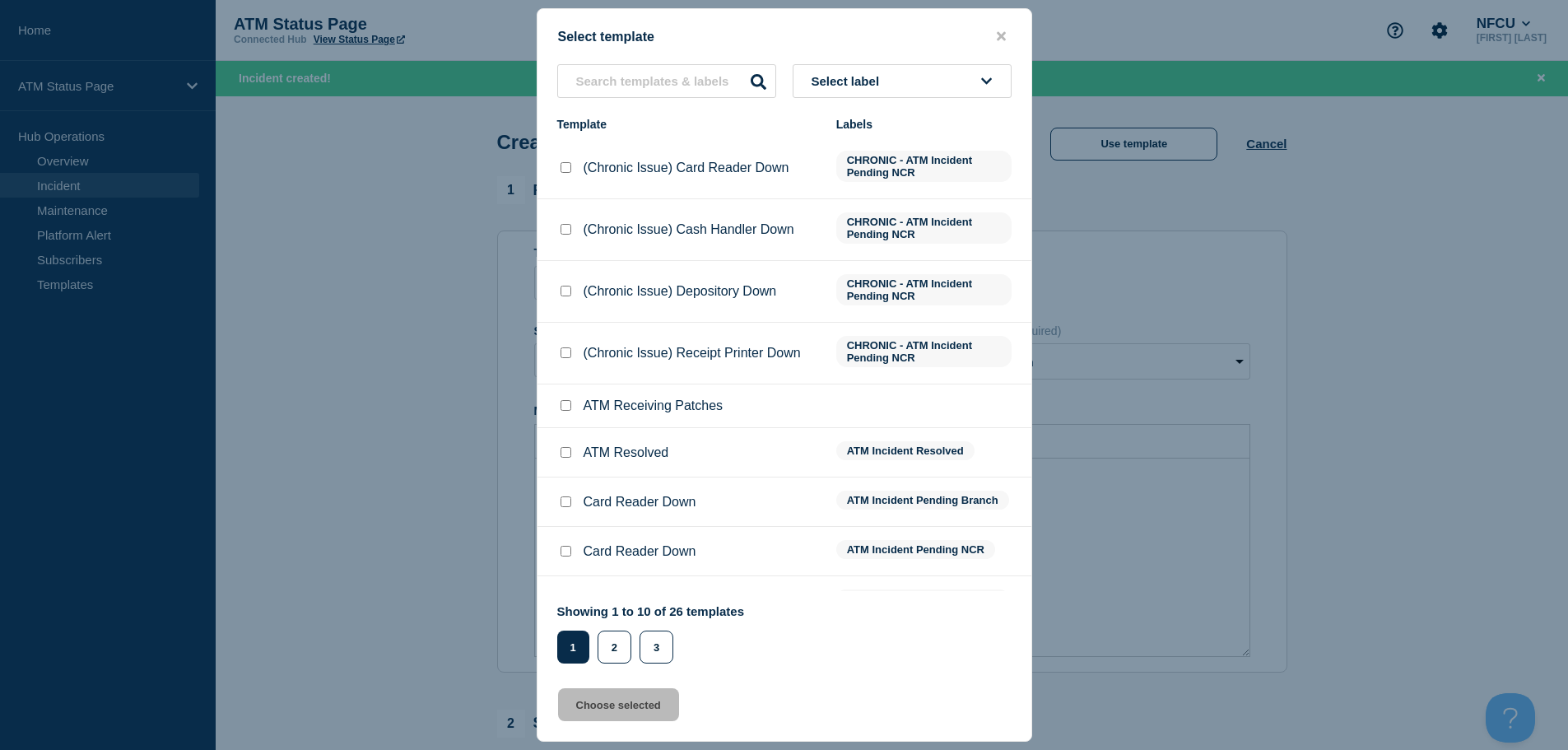 click on "Select label" at bounding box center (849, 81) 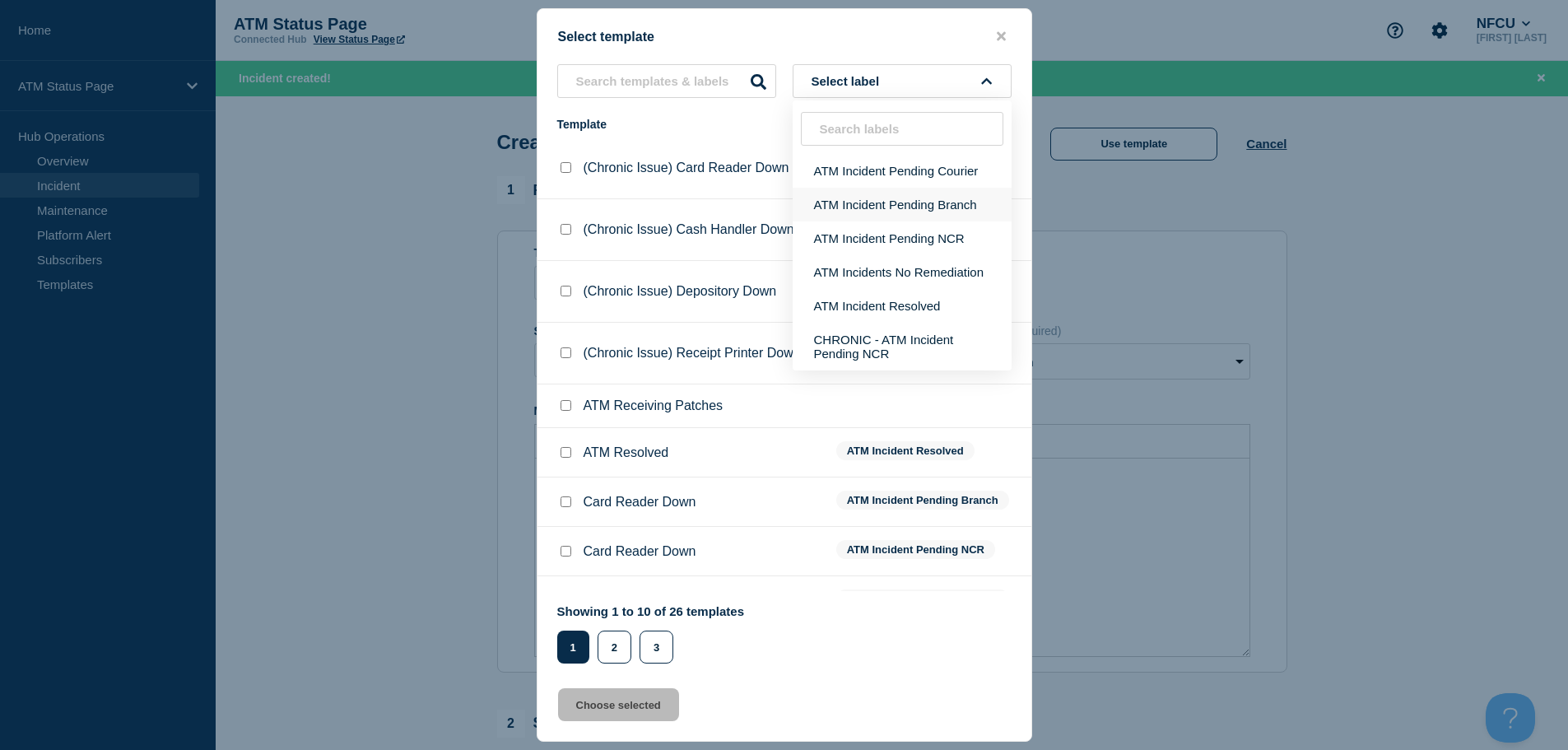 click on "ATM Incident Pending Branch" at bounding box center [902, 204] 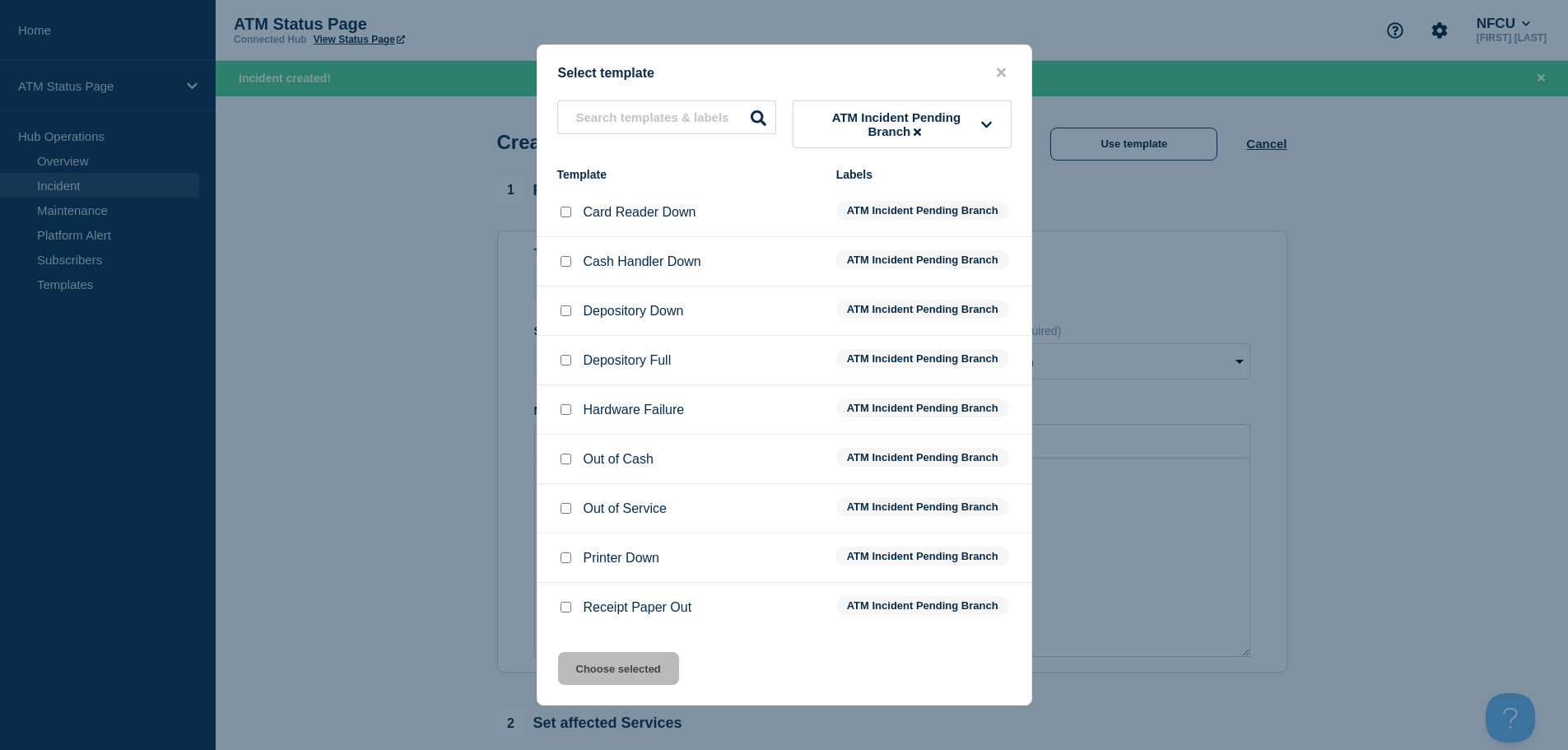 click at bounding box center (565, 261) 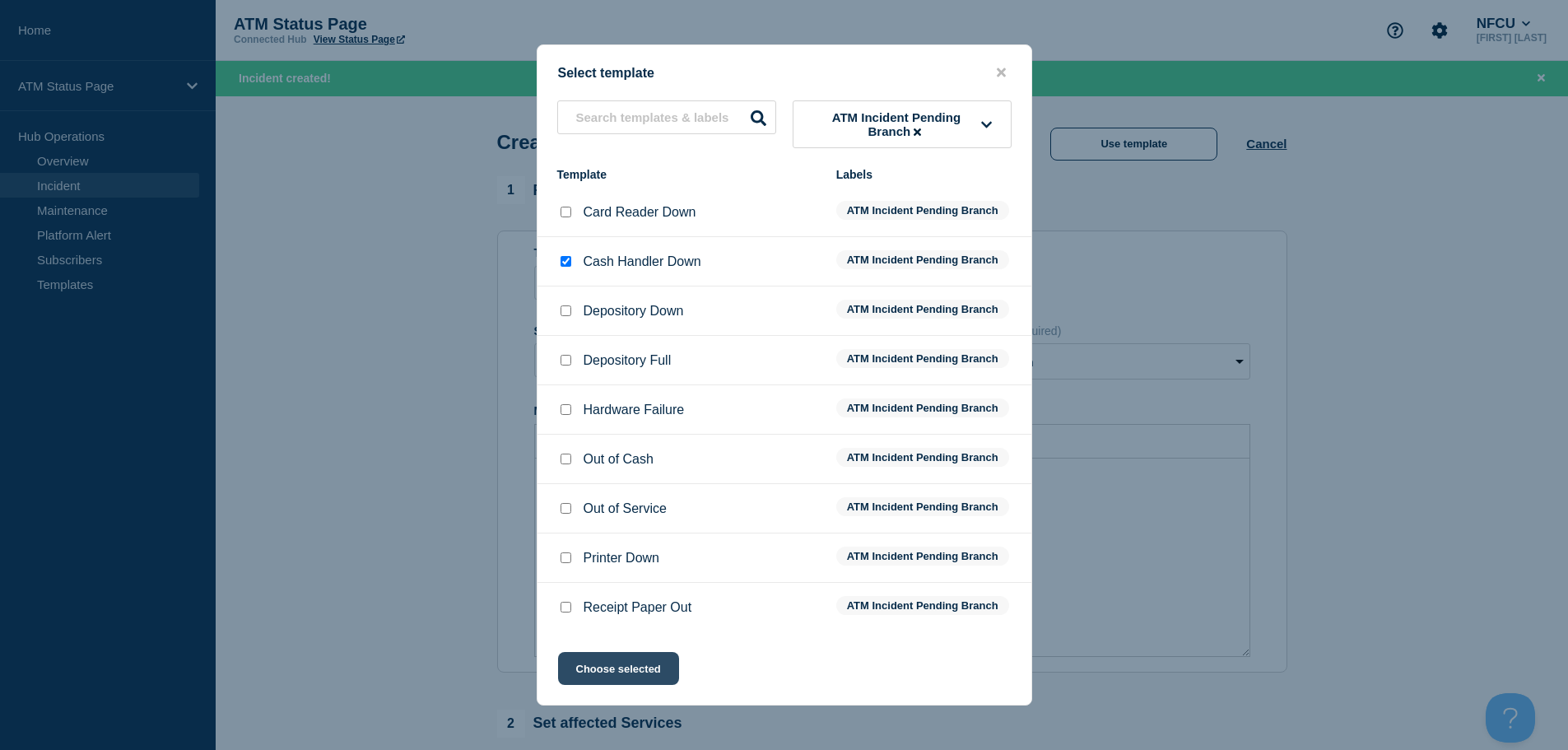 click on "Choose selected" 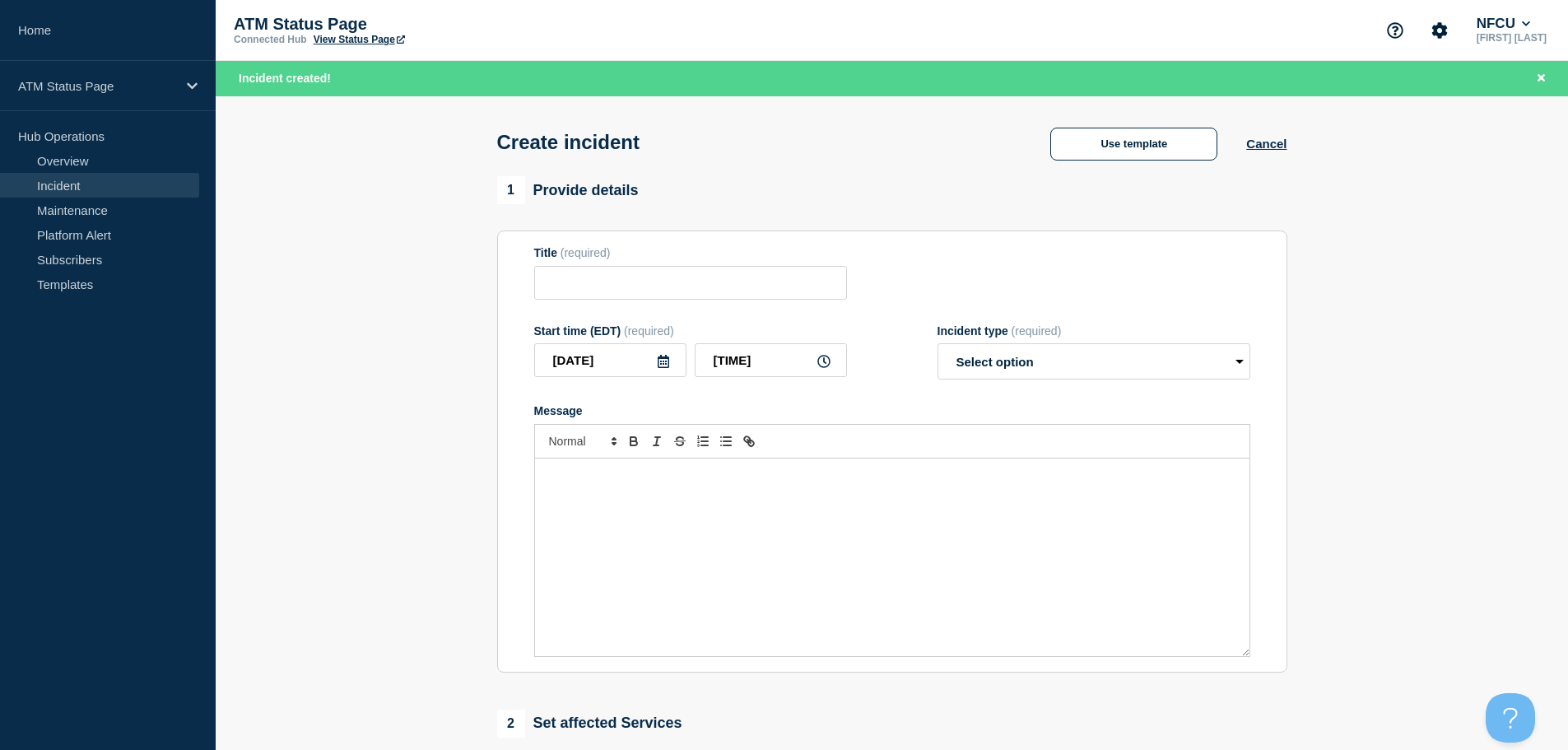 type on "Cash Handler Down" 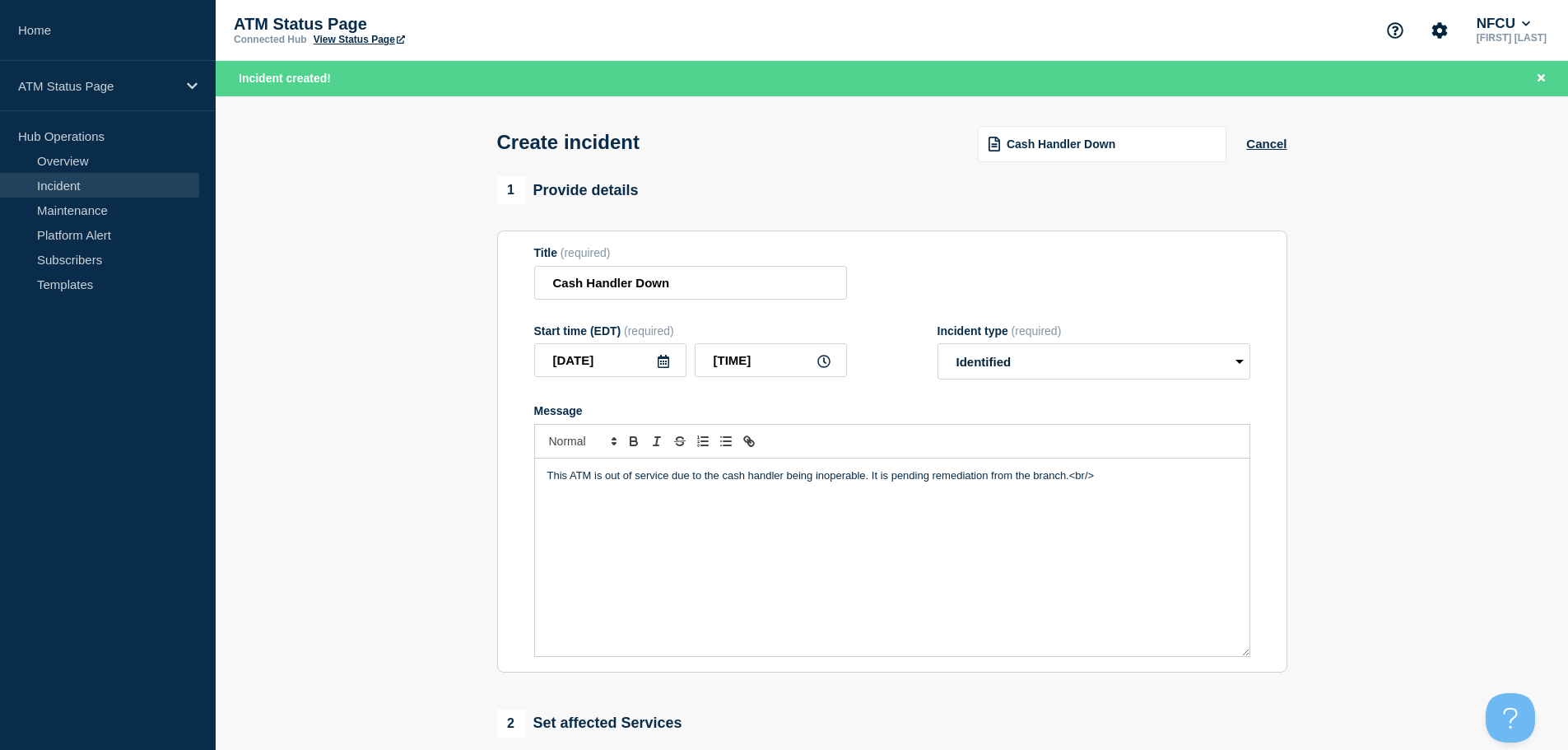 scroll, scrollTop: 247, scrollLeft: 0, axis: vertical 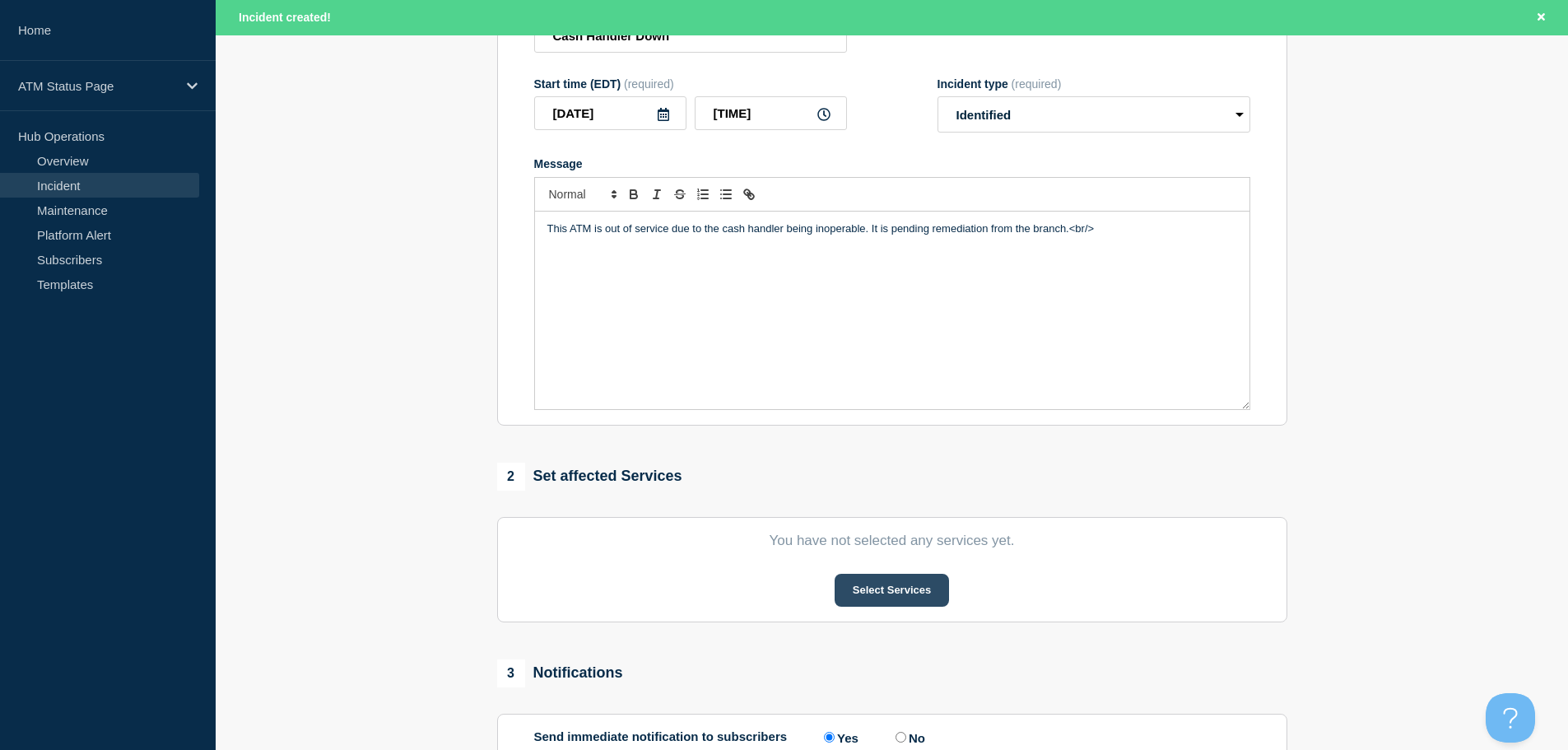 click on "Select Services" at bounding box center [891, 590] 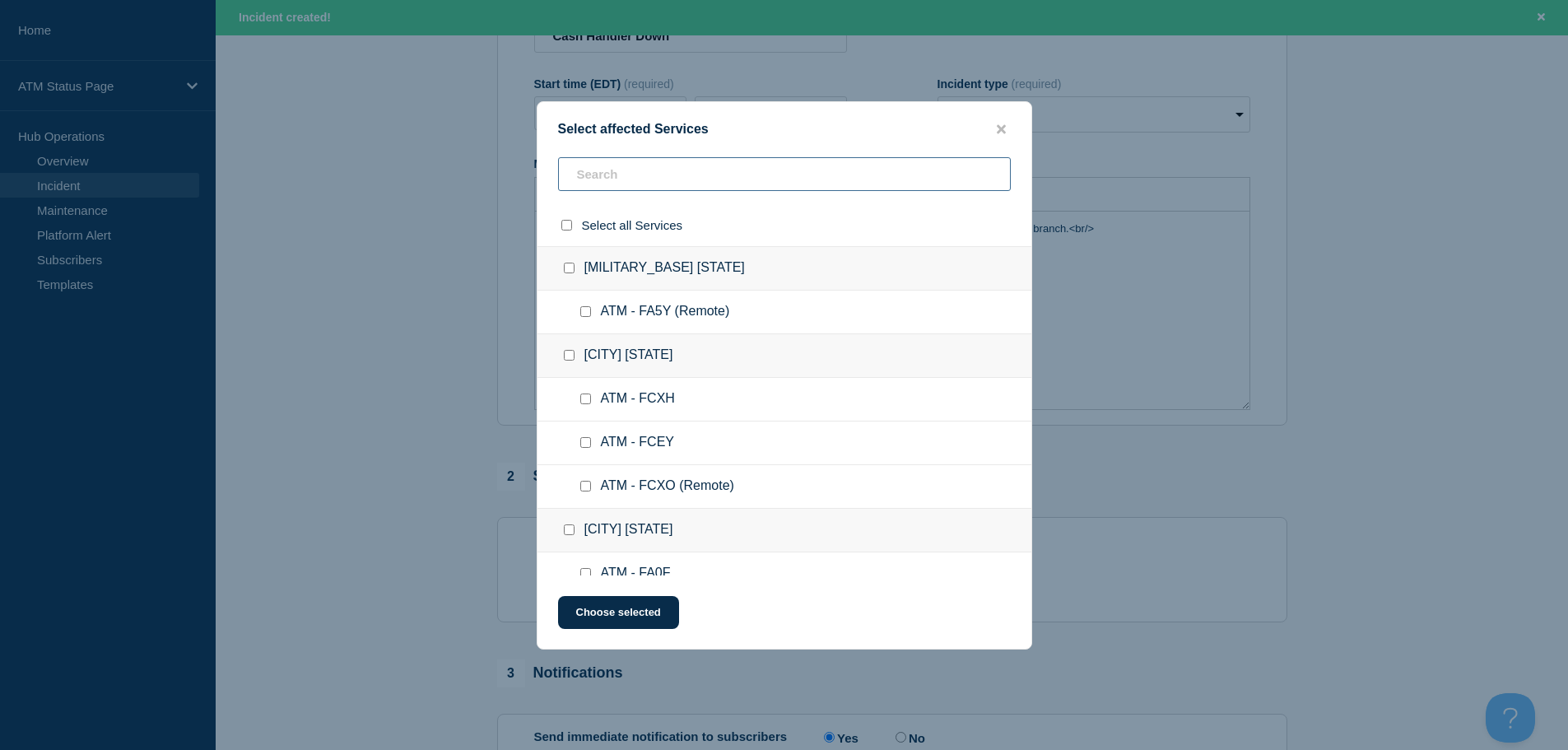 click at bounding box center (784, 174) 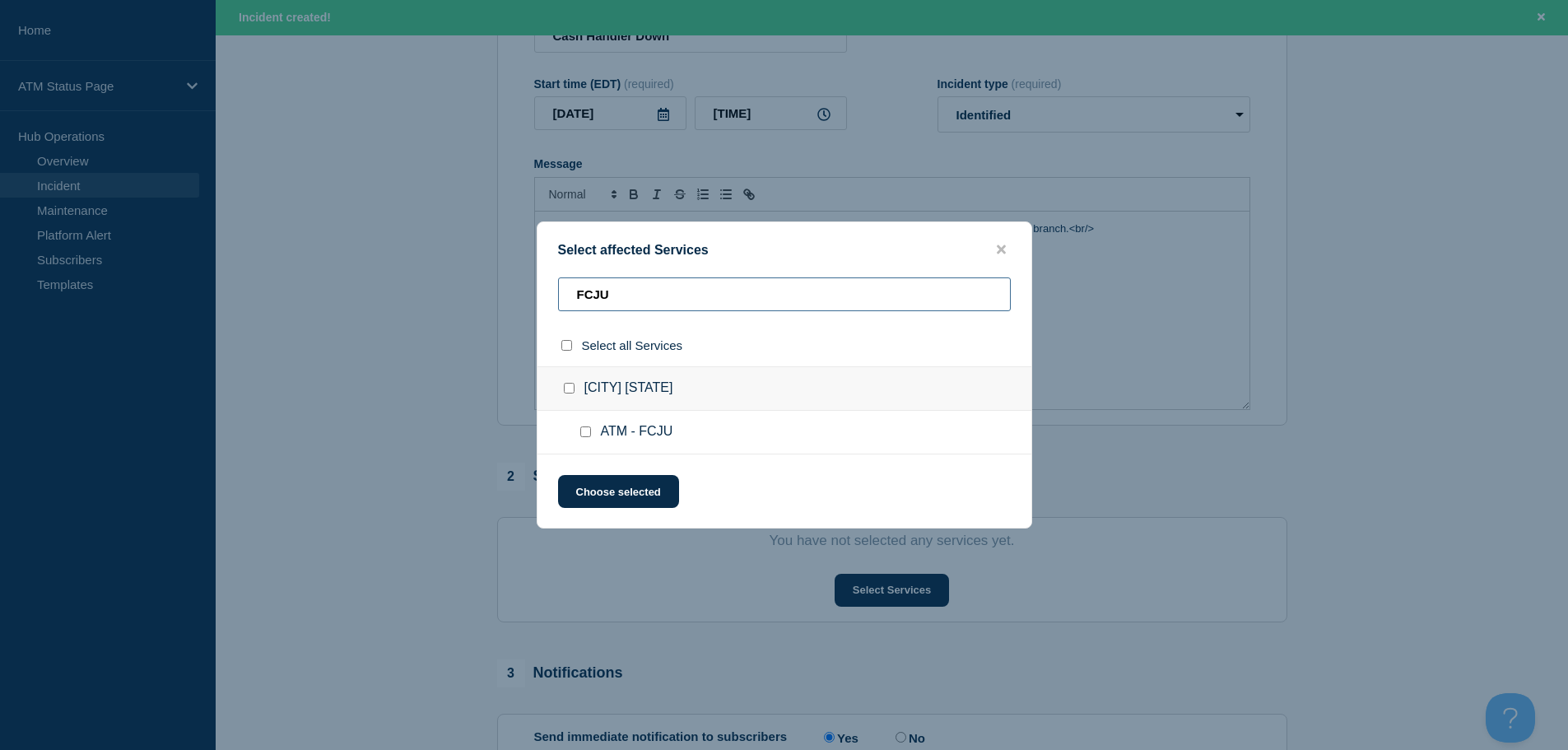type on "FCJU" 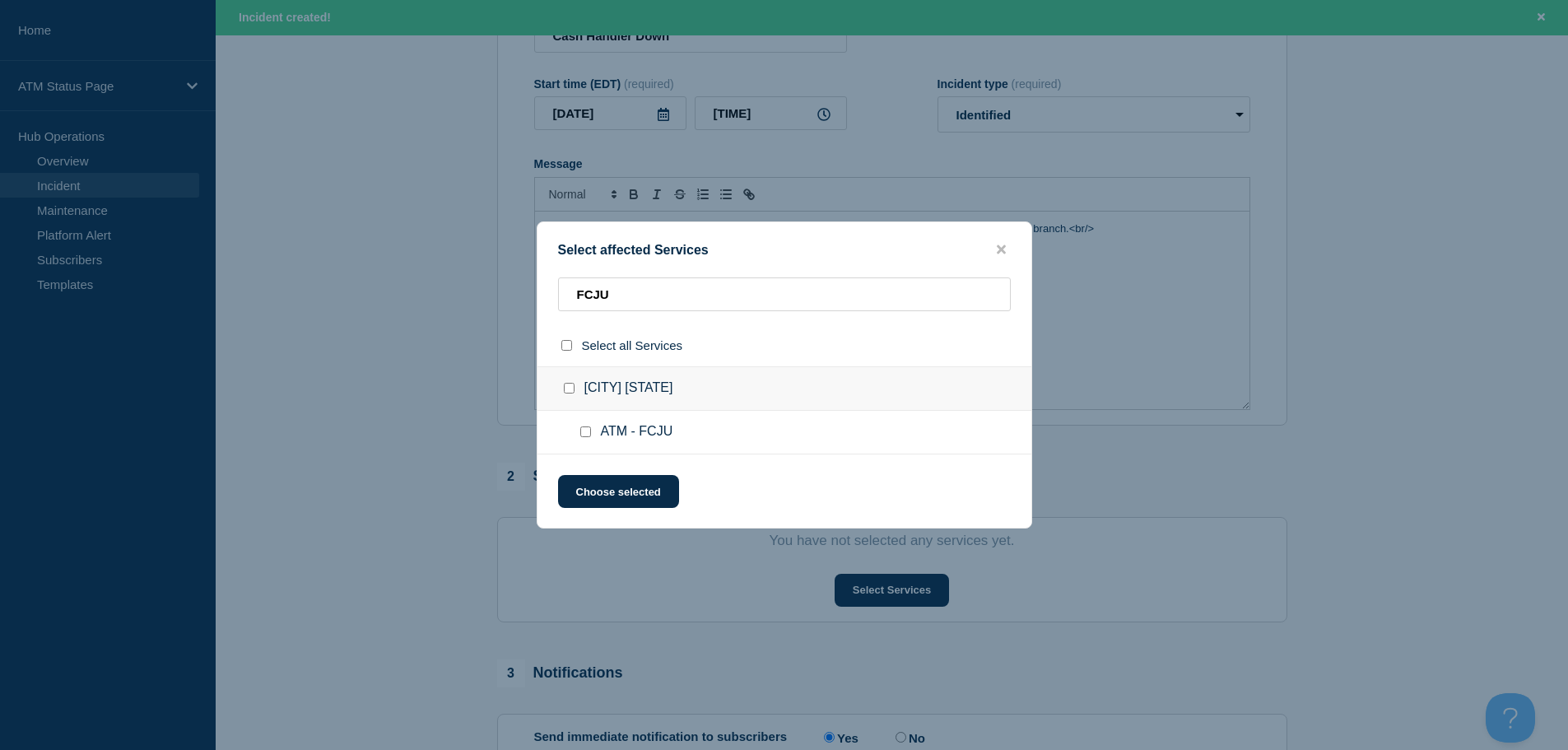 click at bounding box center [585, 431] 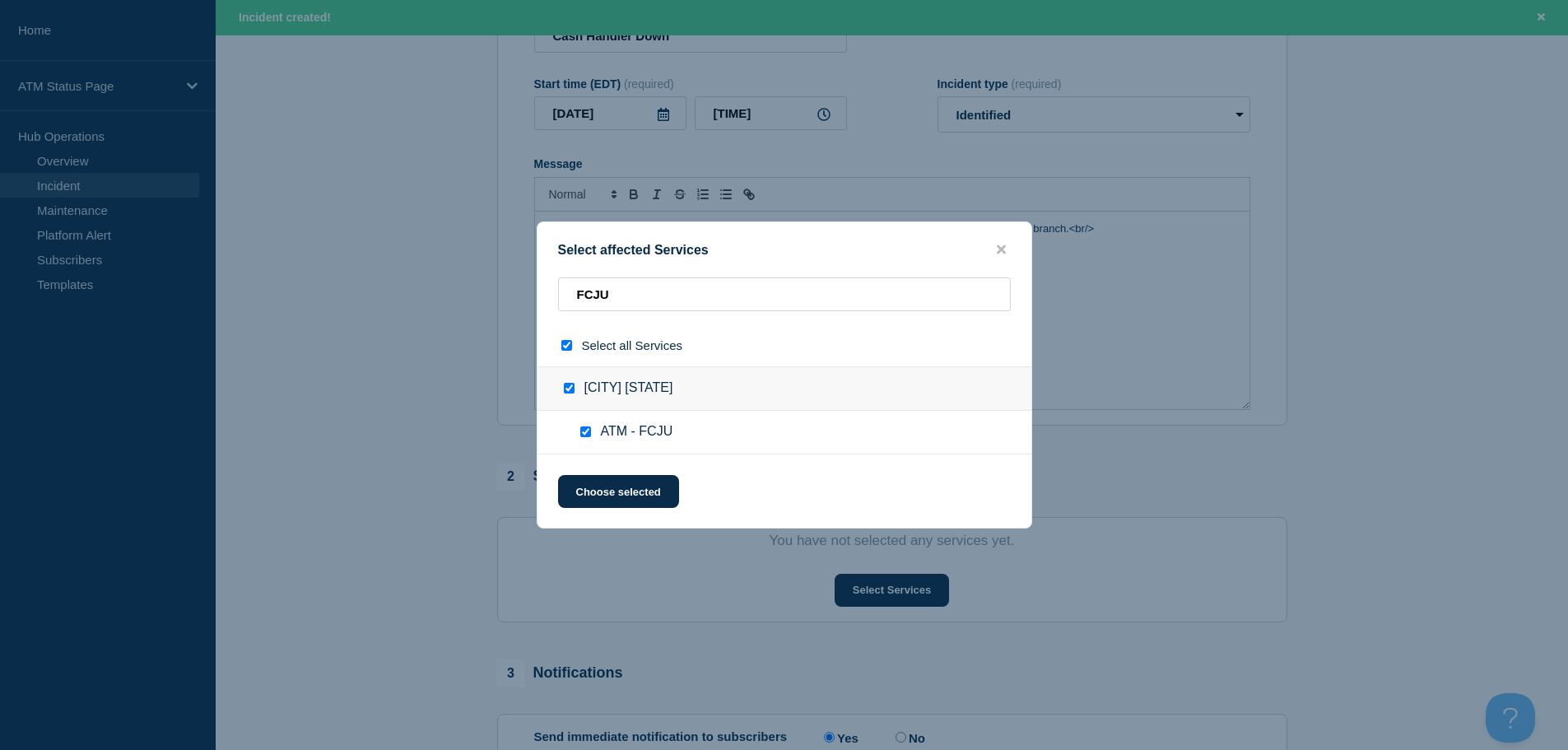 checkbox on "true" 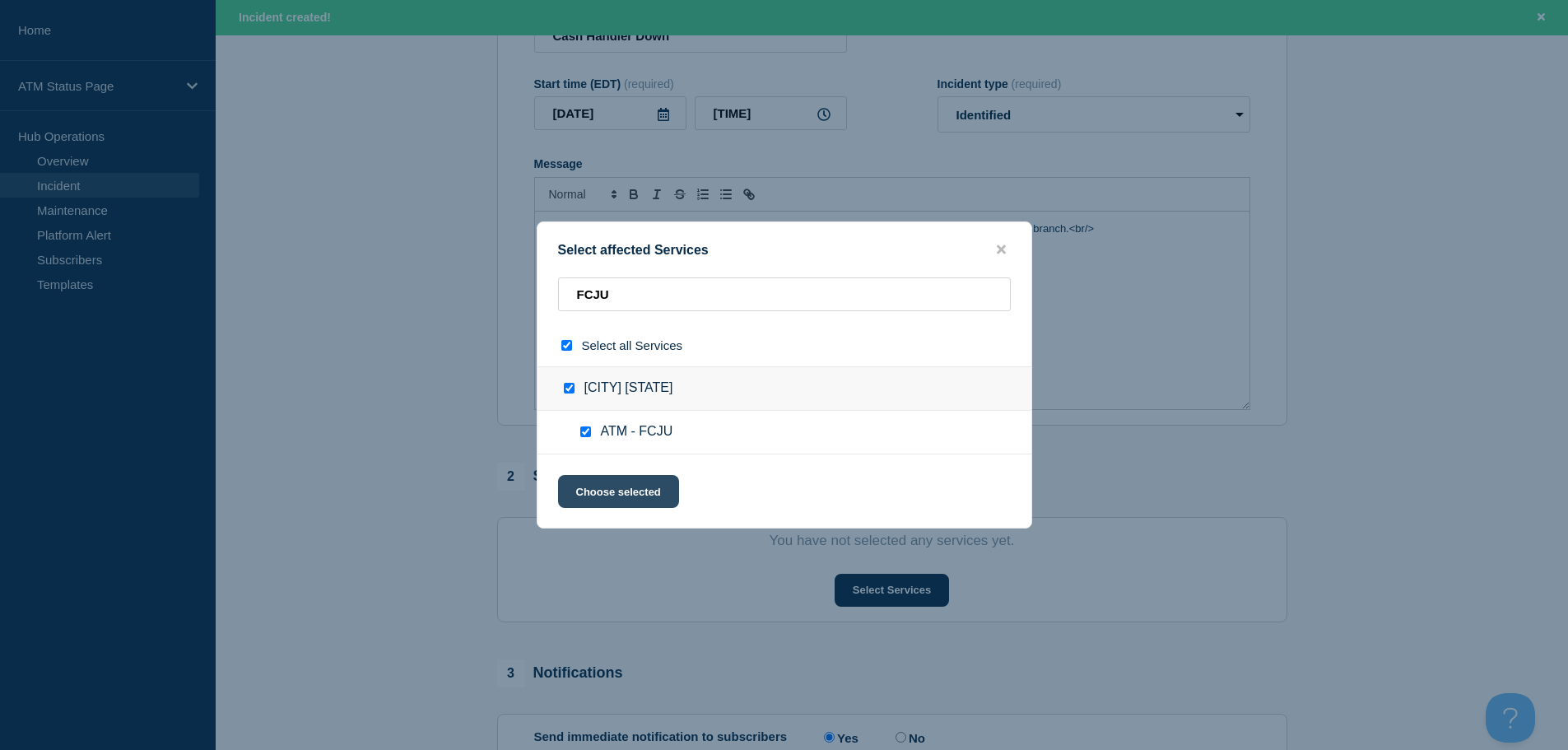click on "Choose selected" 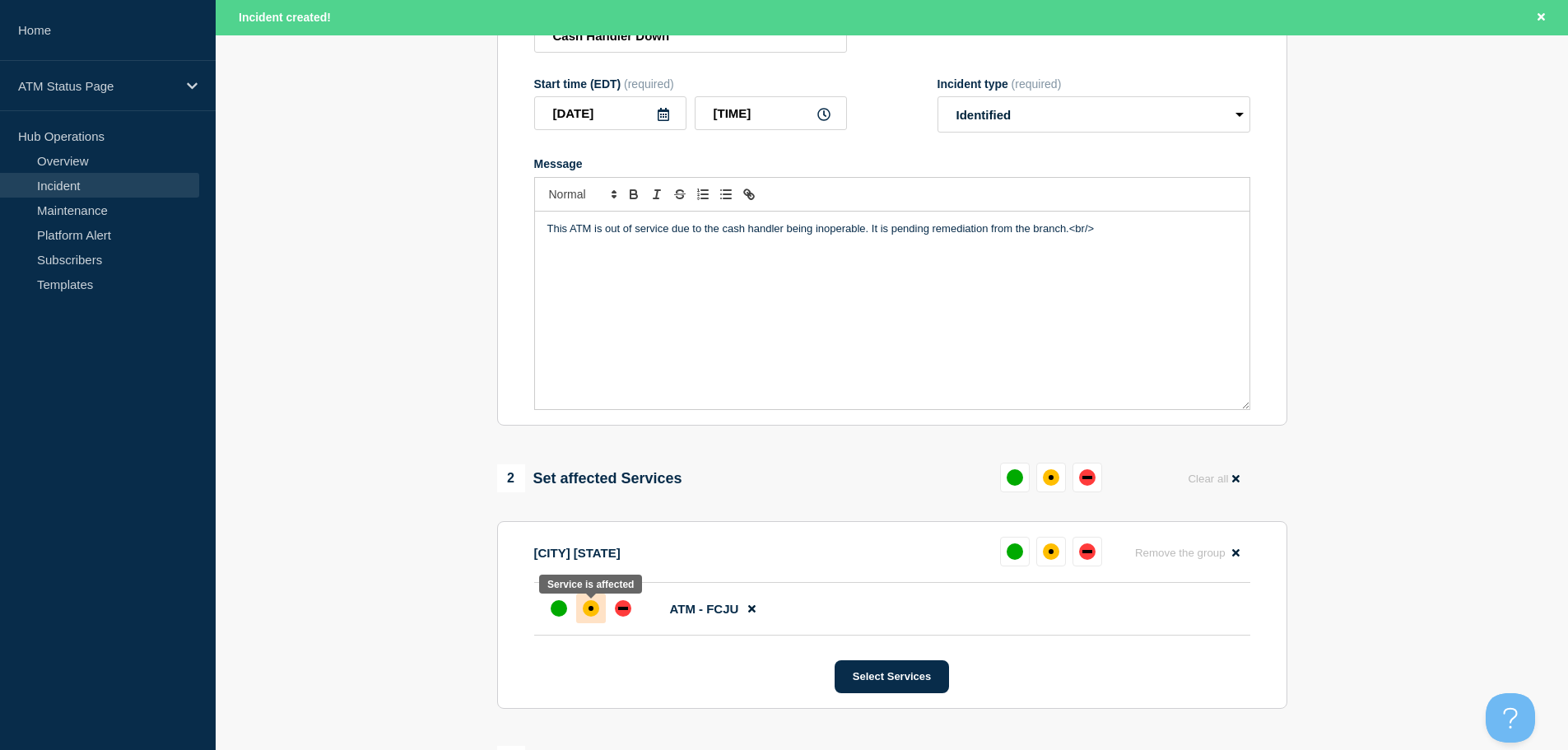 click at bounding box center (591, 608) 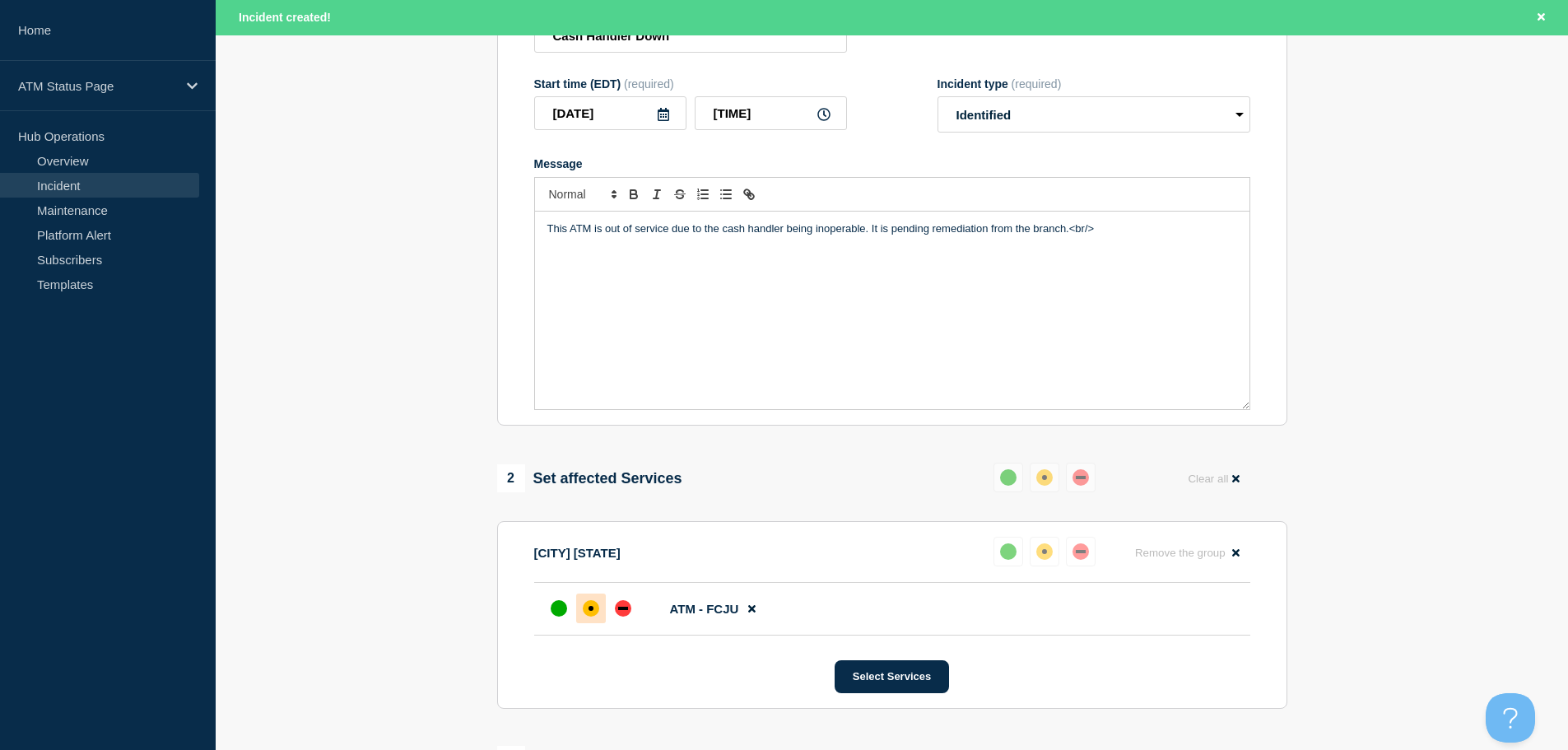 scroll, scrollTop: 525, scrollLeft: 0, axis: vertical 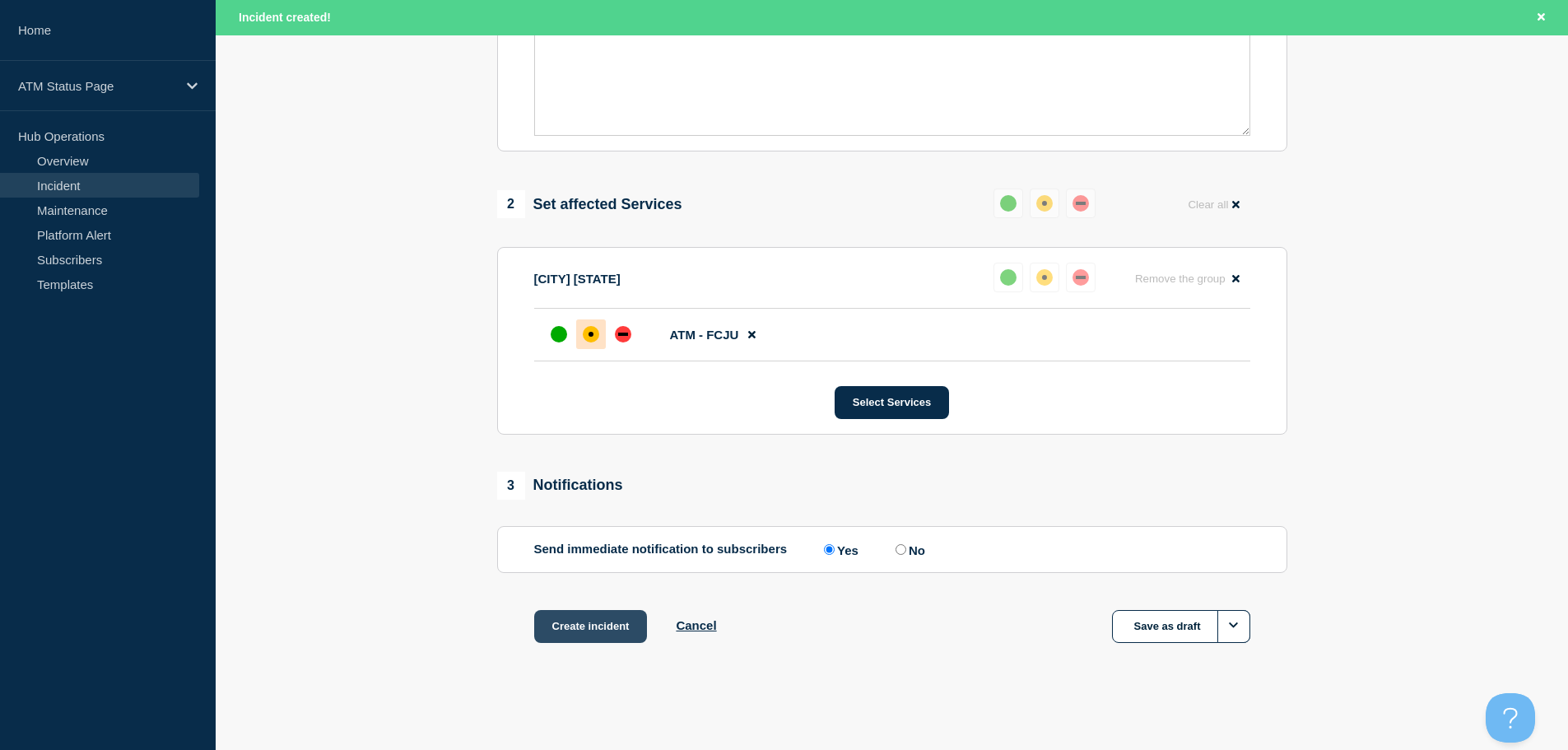 click on "Create incident" at bounding box center [591, 627] 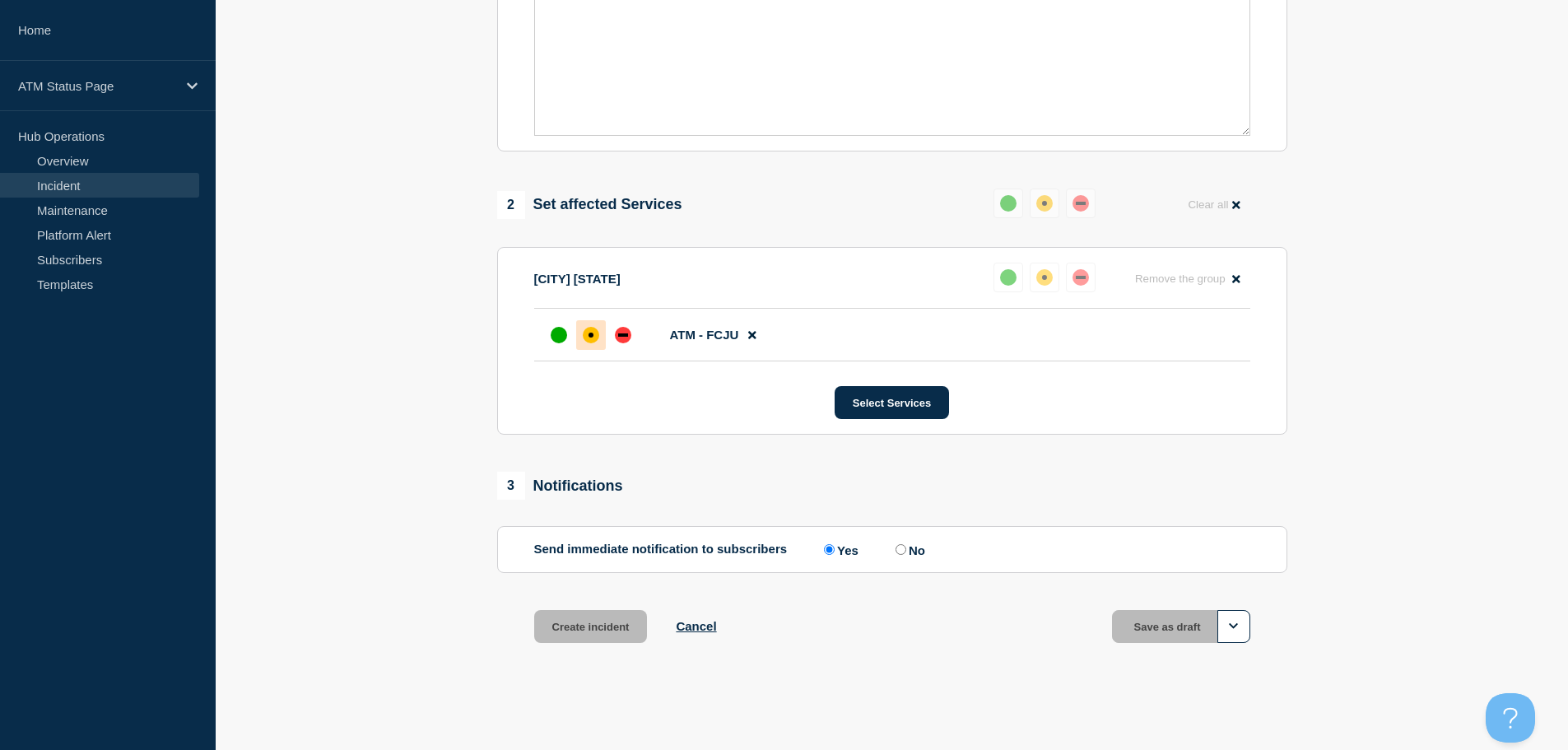 scroll, scrollTop: 490, scrollLeft: 0, axis: vertical 